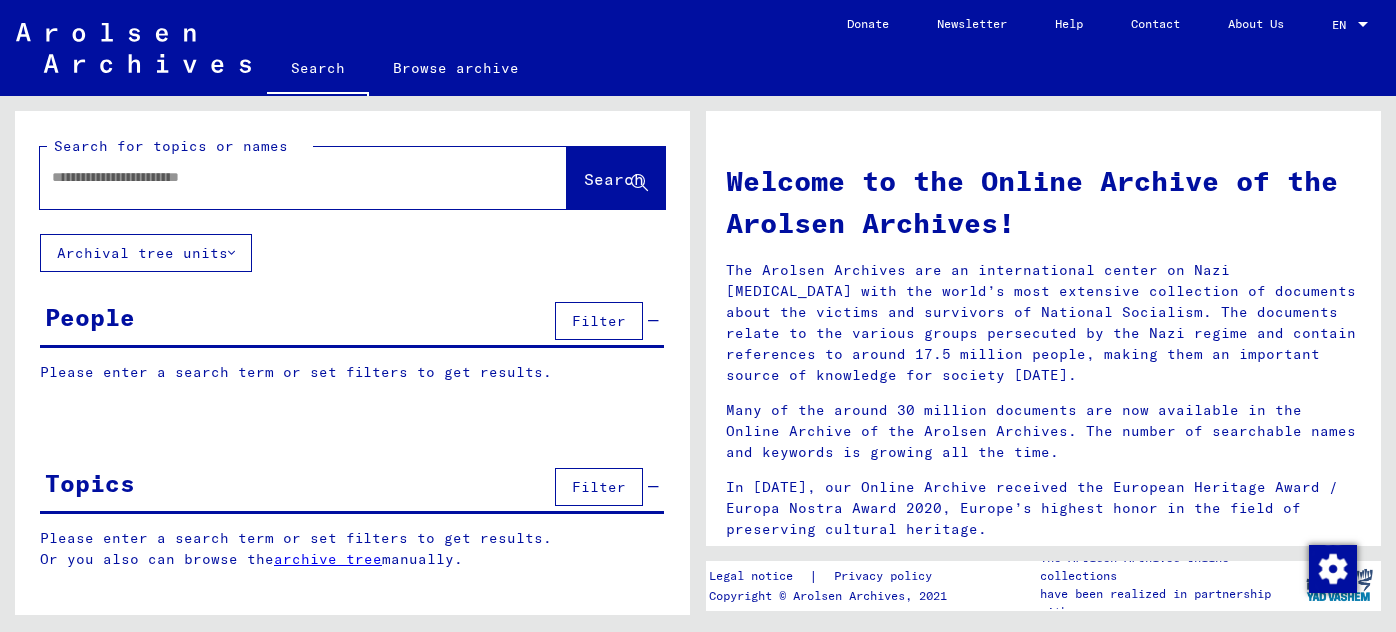 scroll, scrollTop: 0, scrollLeft: 0, axis: both 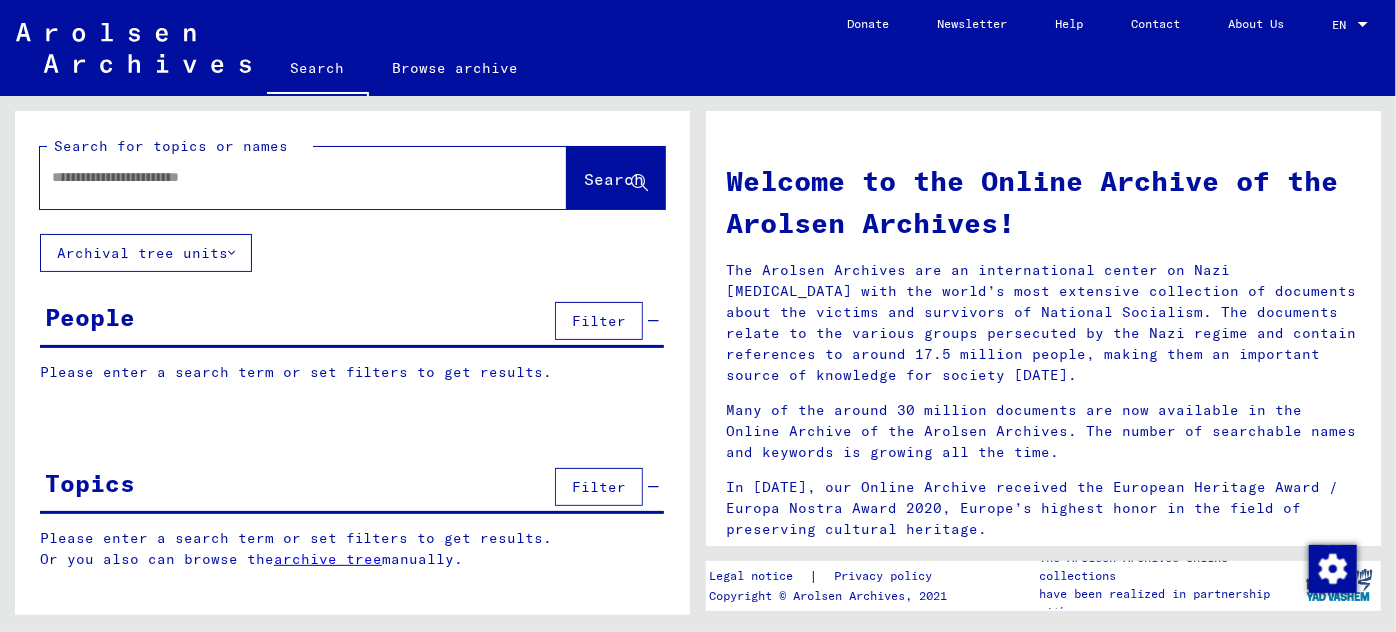 drag, startPoint x: 55, startPoint y: 172, endPoint x: 117, endPoint y: 214, distance: 74.88658 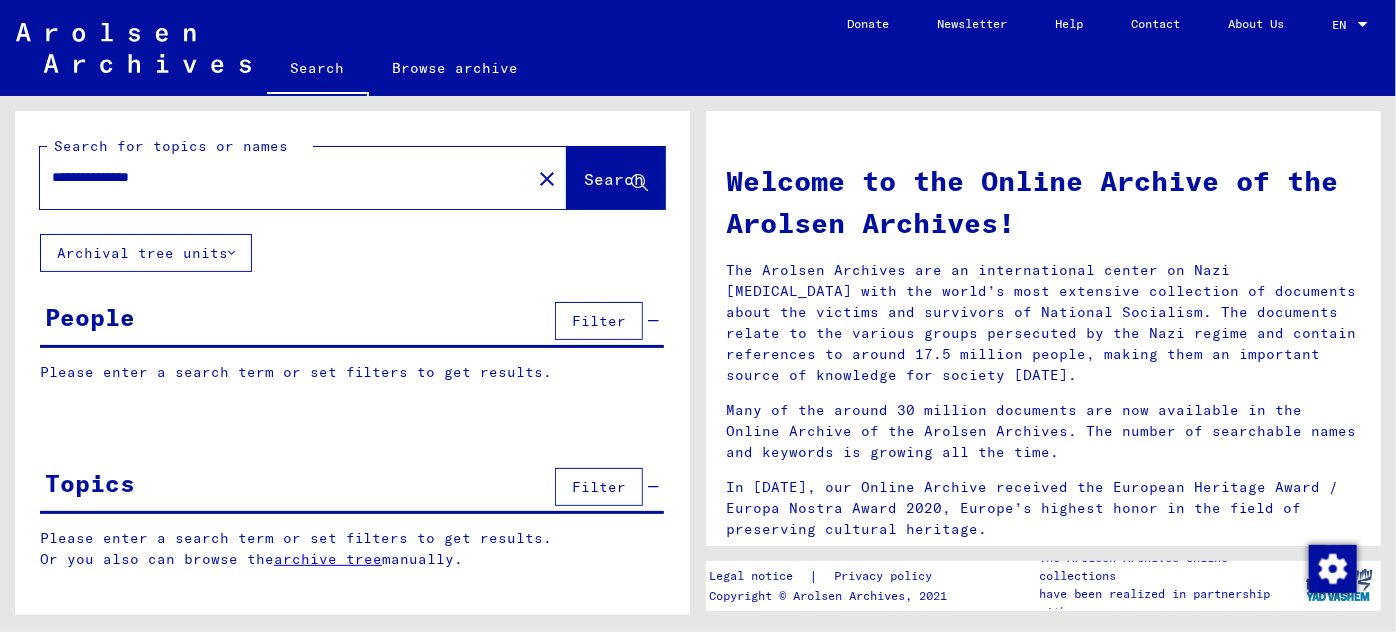type on "**********" 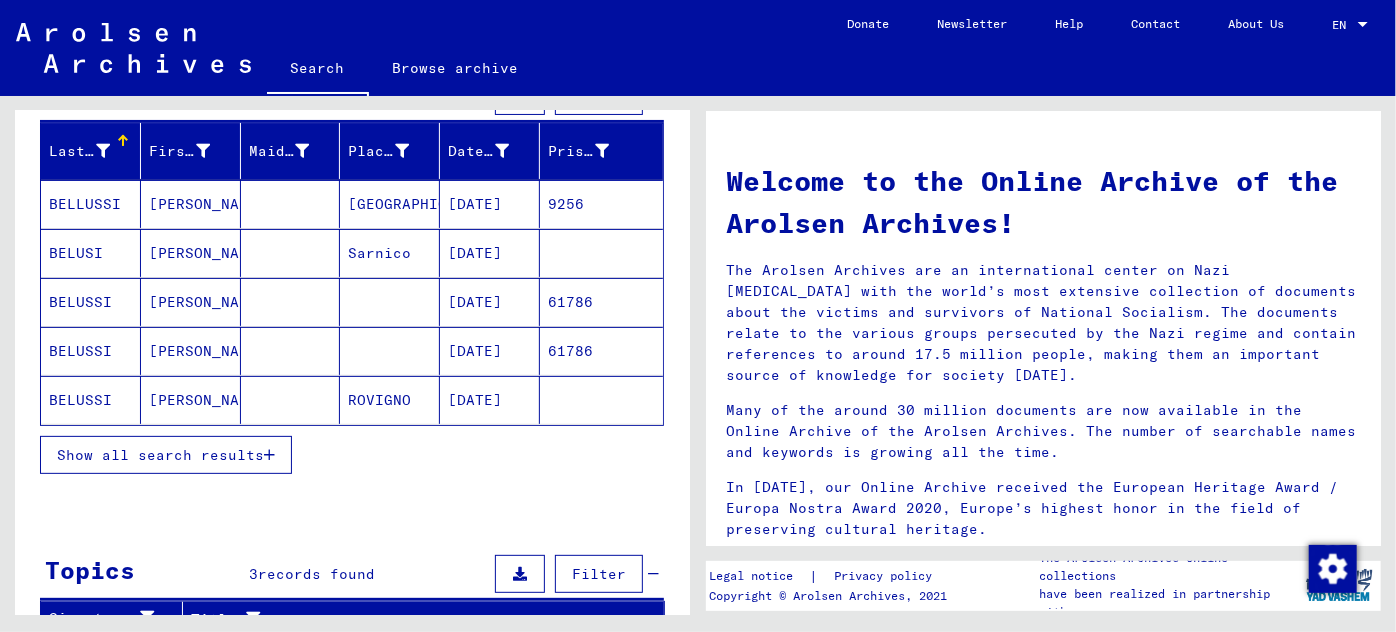 scroll, scrollTop: 272, scrollLeft: 0, axis: vertical 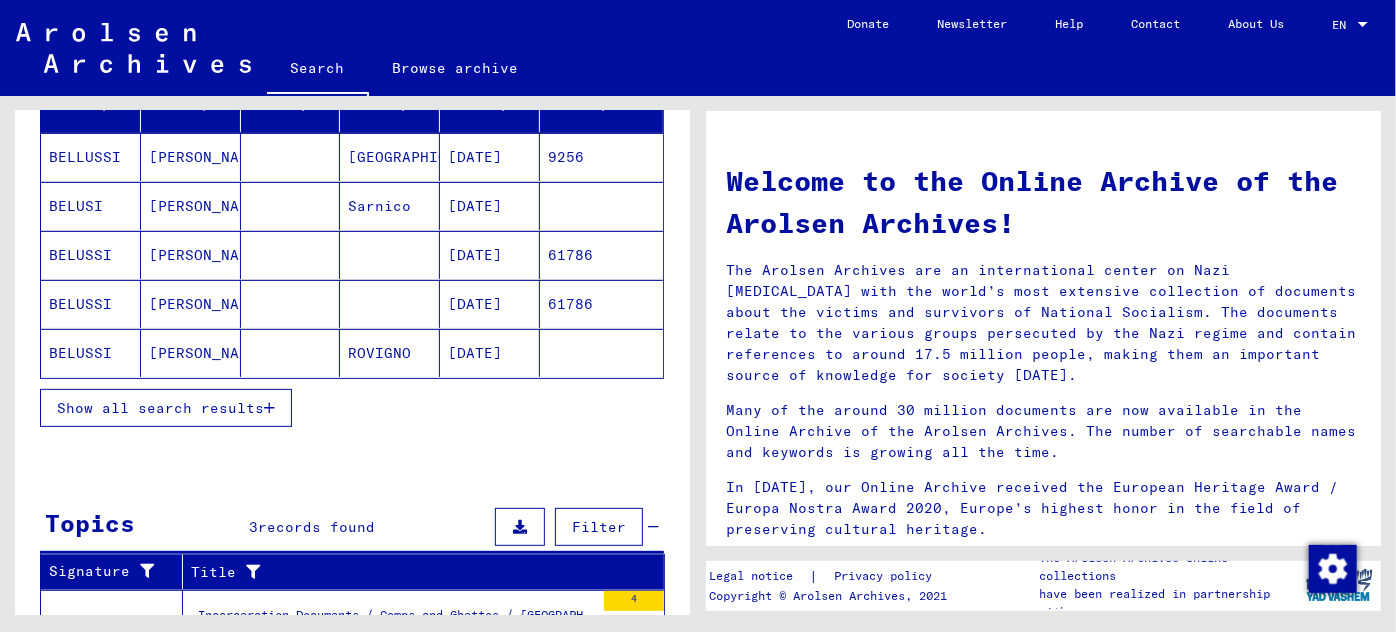 click on "[PERSON_NAME]" at bounding box center (191, 206) 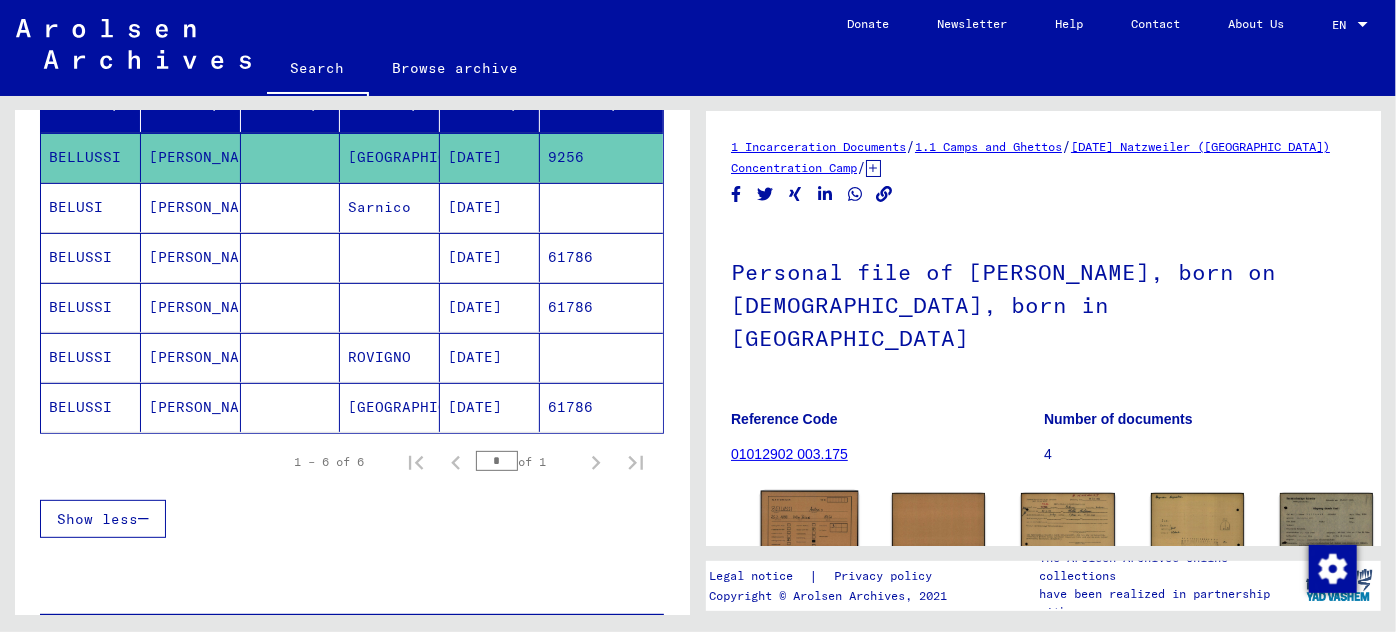 click 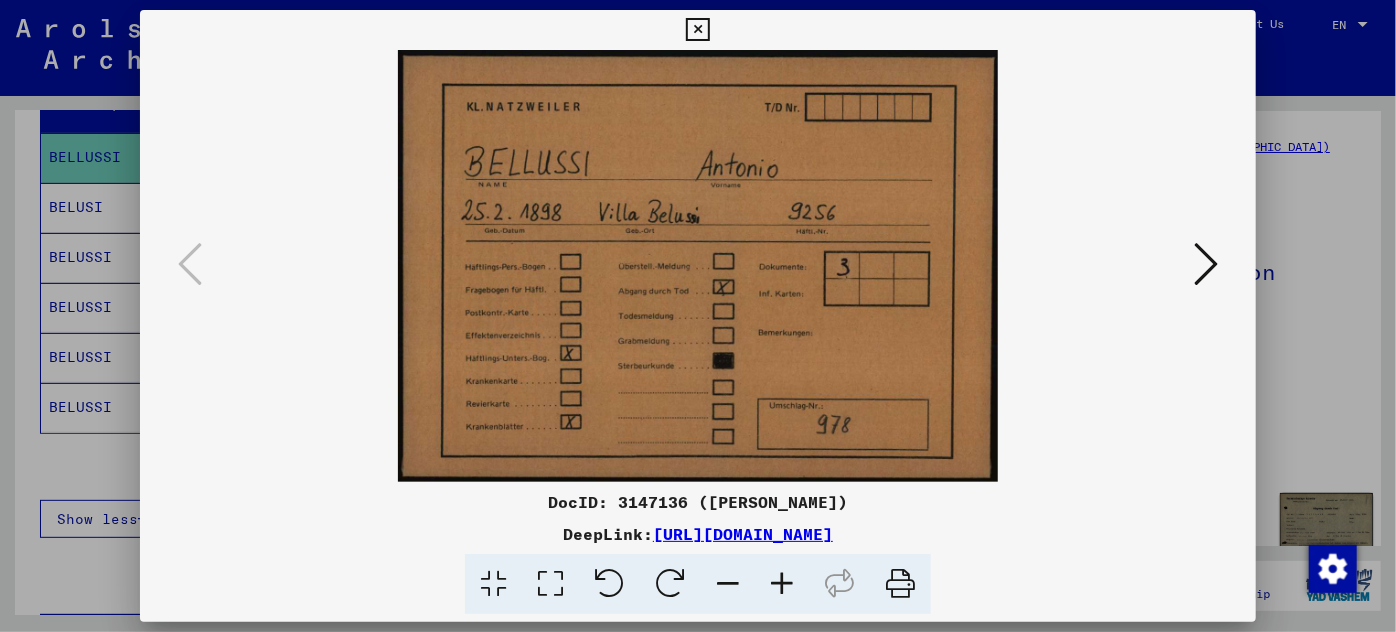 click at bounding box center [1206, 264] 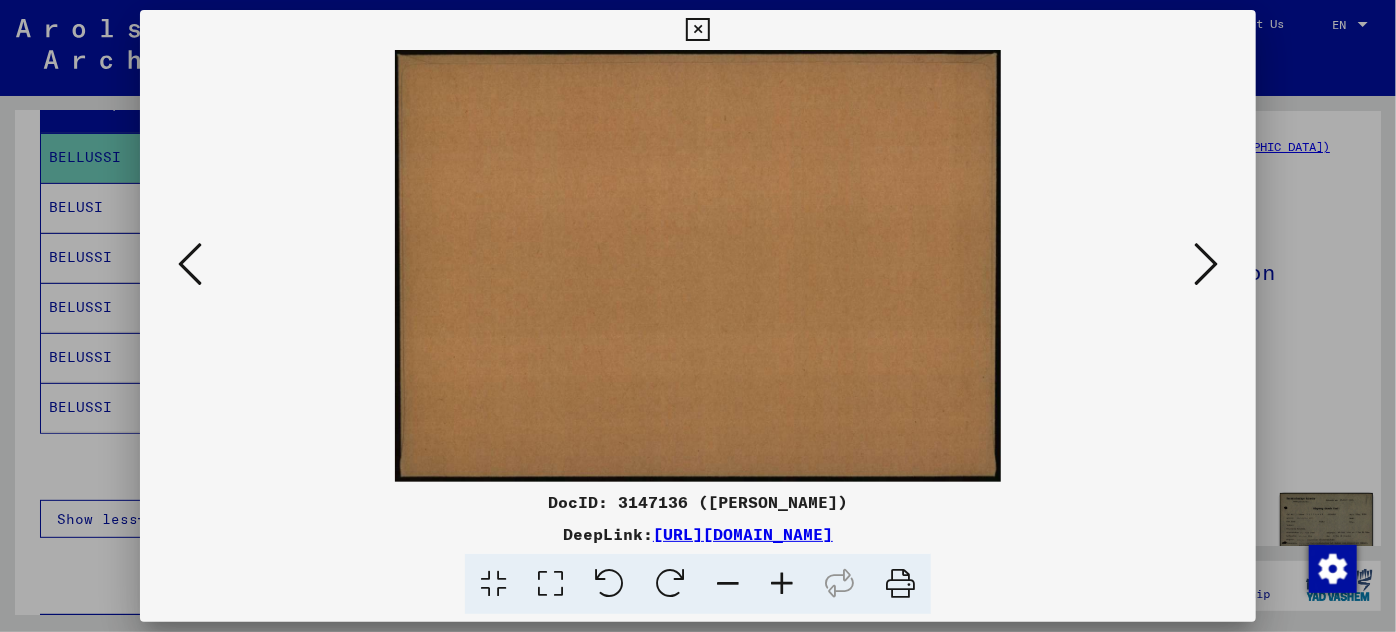 click at bounding box center [1206, 264] 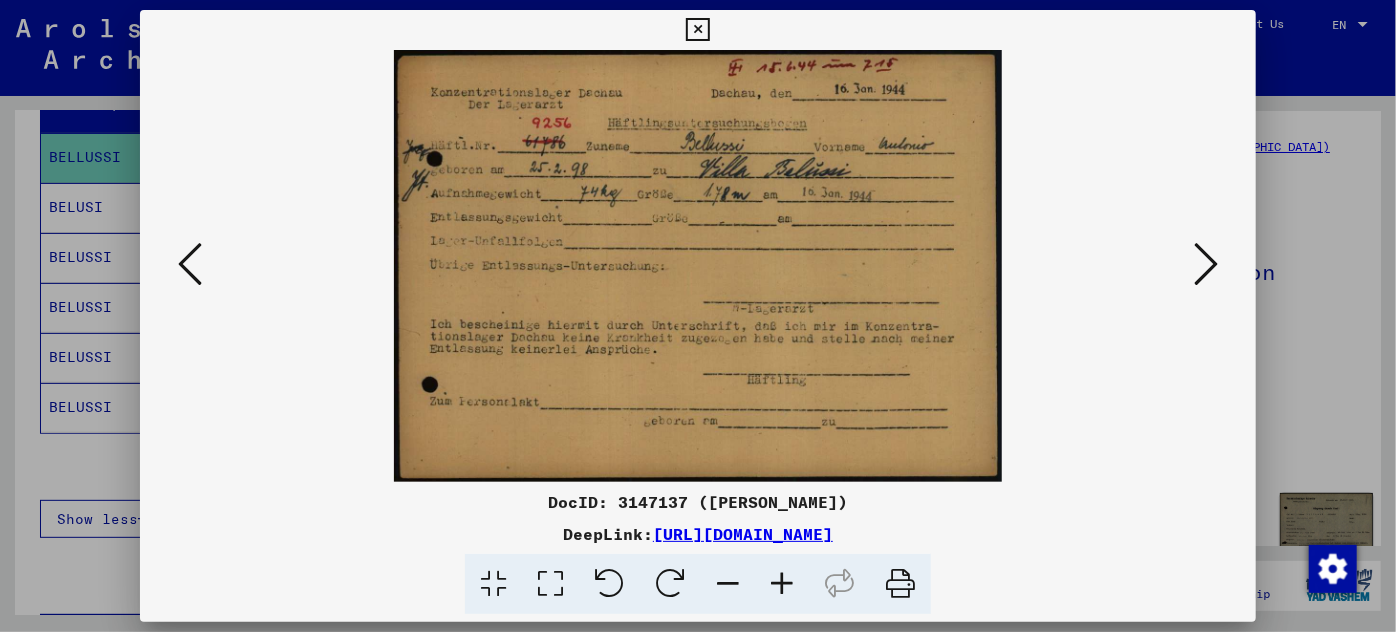 click at bounding box center [1206, 264] 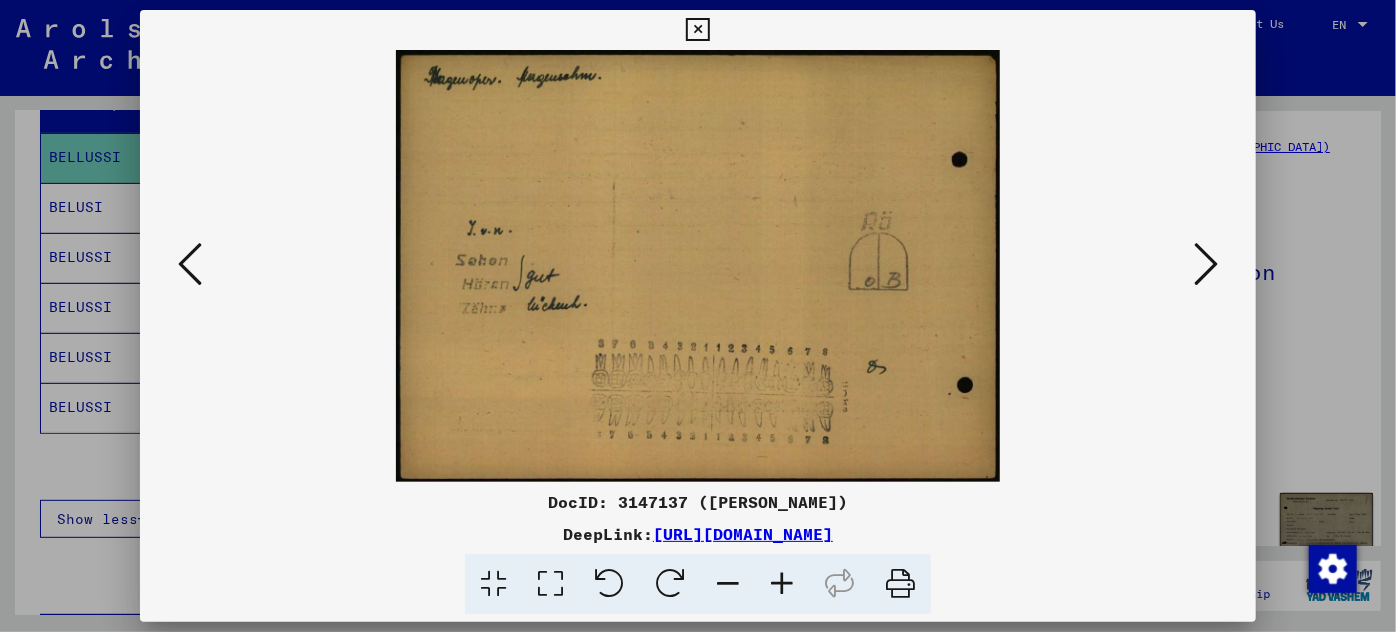 click at bounding box center (1206, 264) 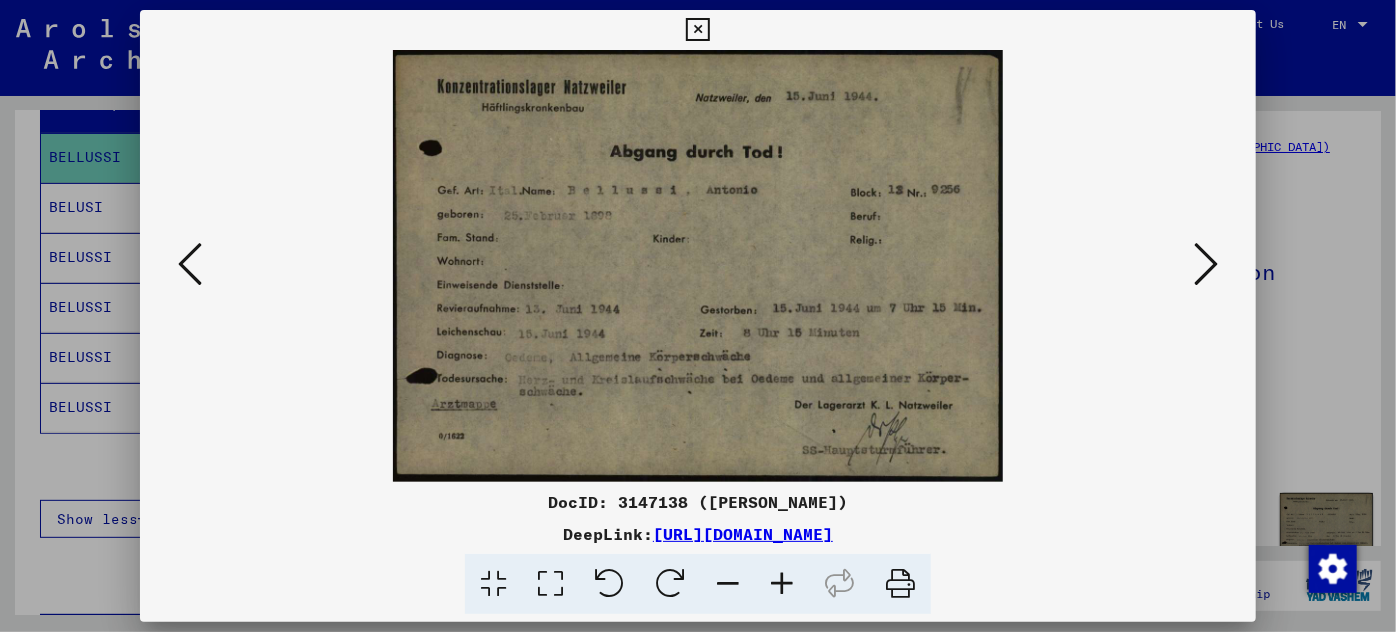 click at bounding box center [1206, 264] 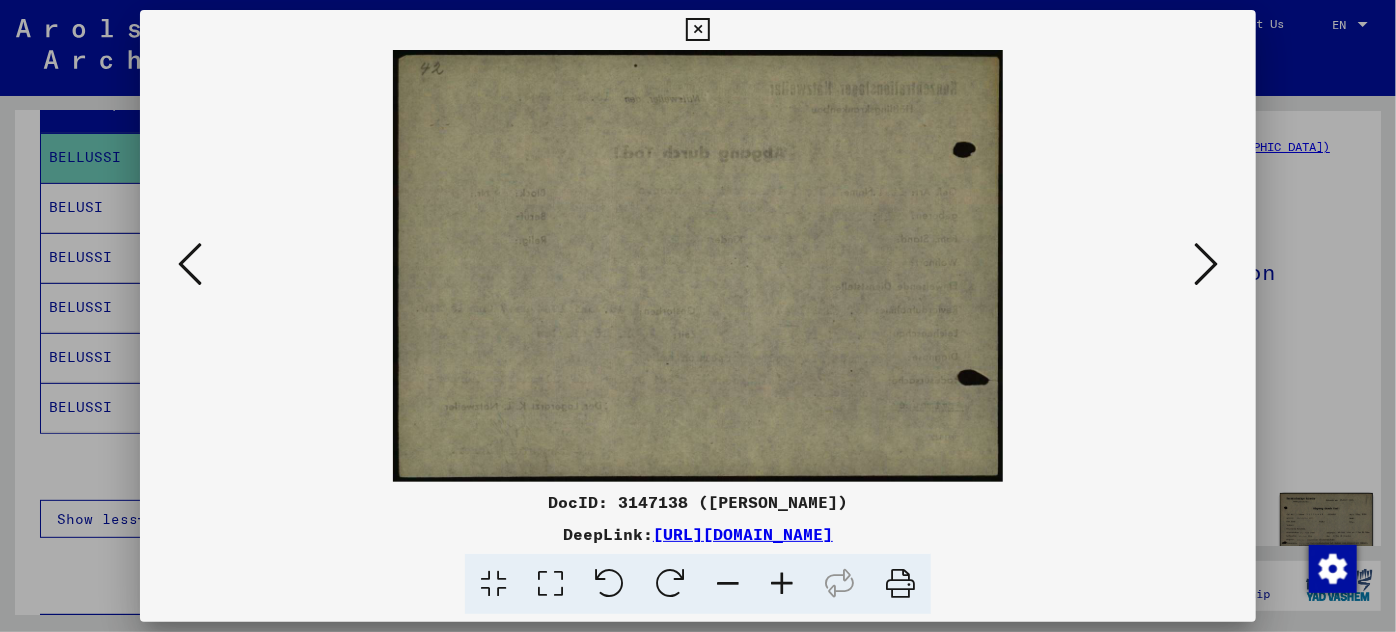 click at bounding box center (1206, 264) 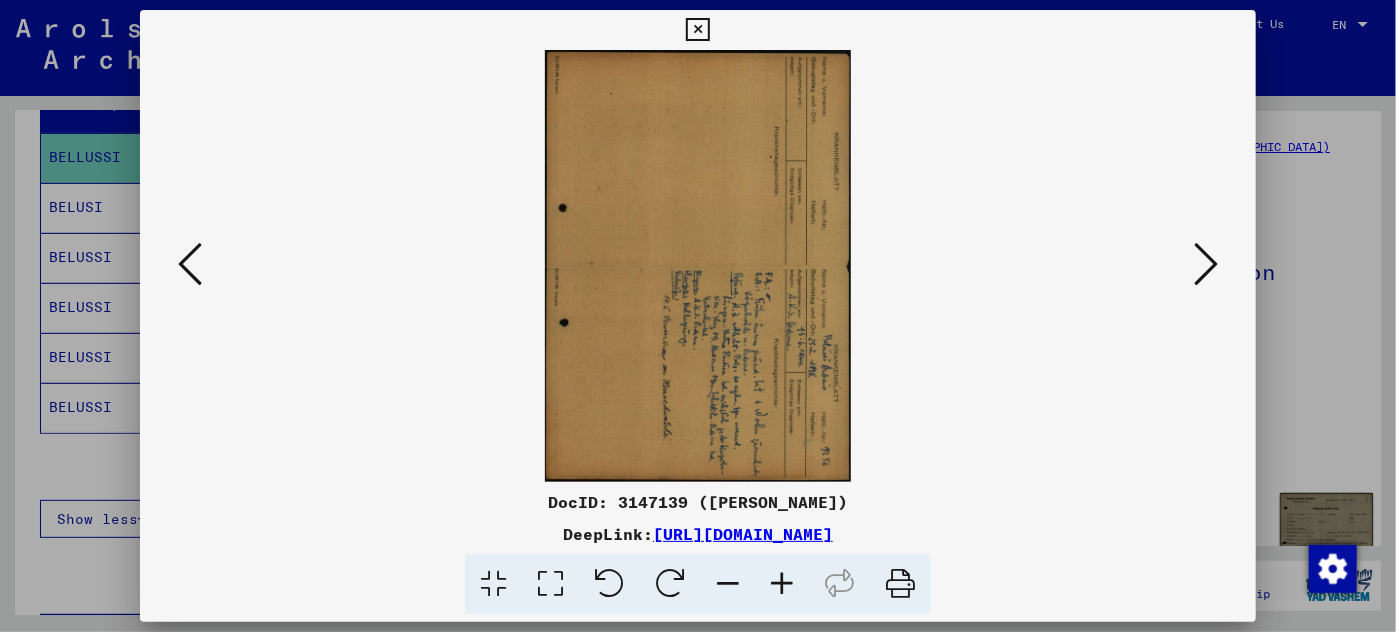 click at bounding box center (1206, 264) 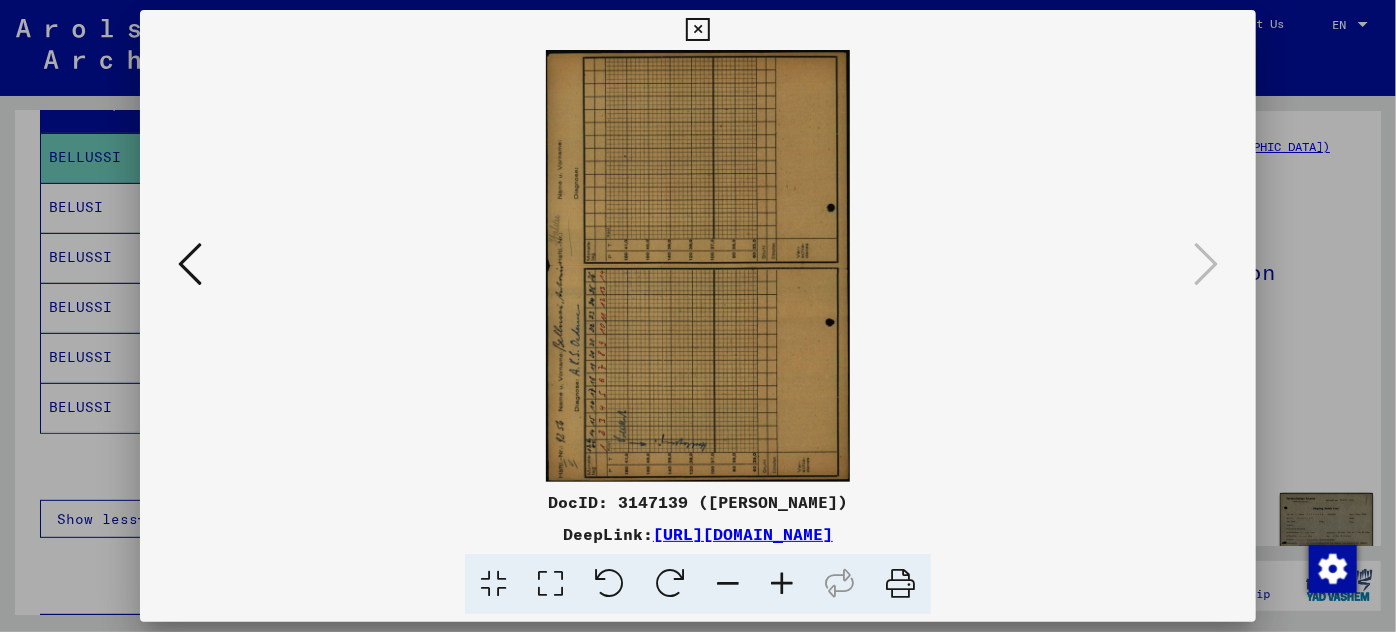 click at bounding box center [698, 316] 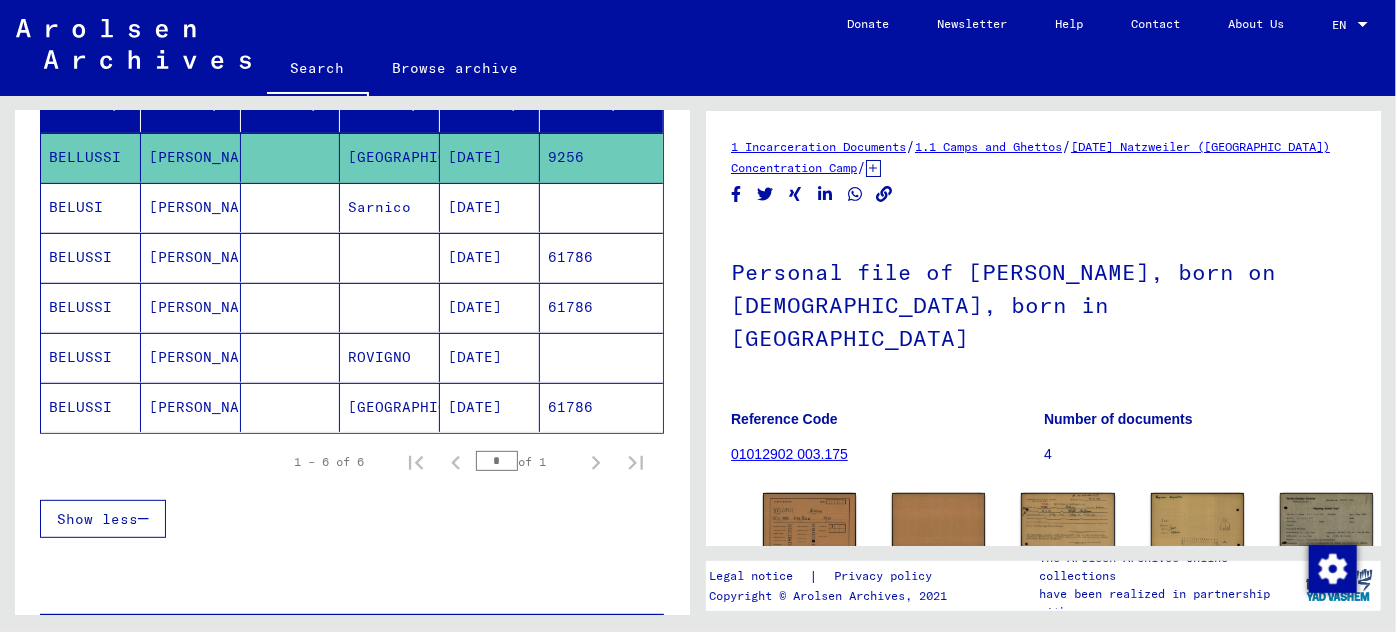 click on "[DATE]" at bounding box center (490, 307) 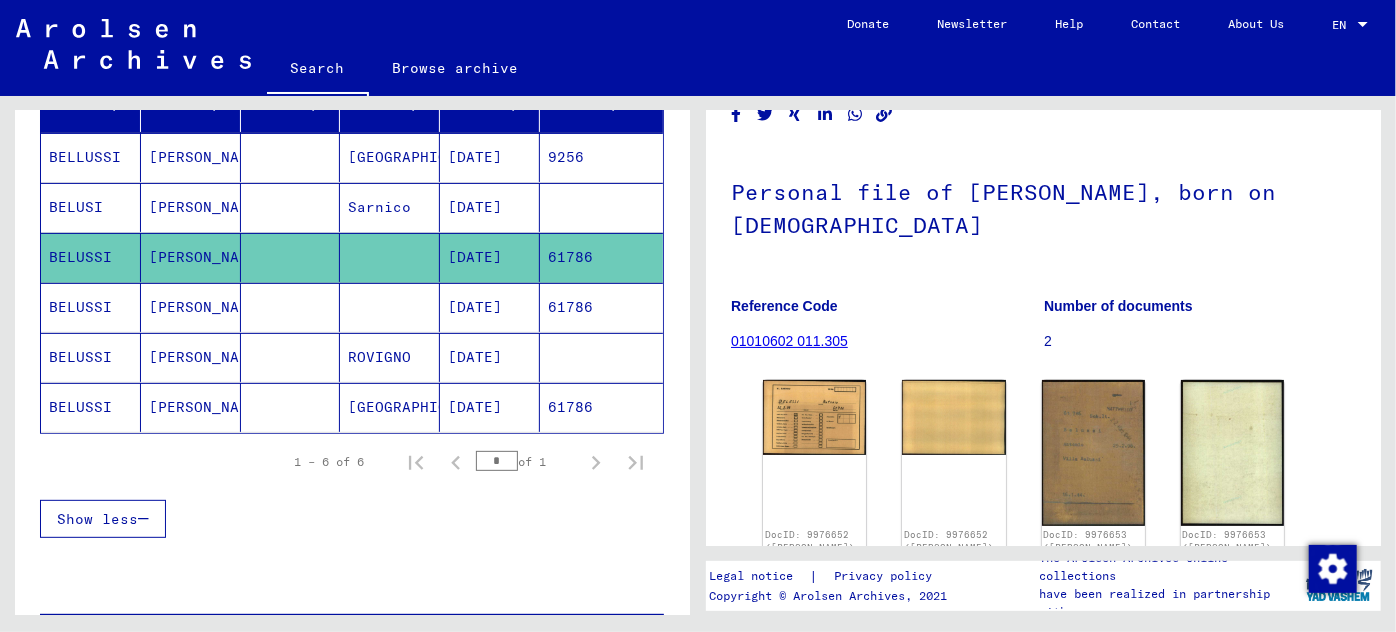 scroll, scrollTop: 90, scrollLeft: 0, axis: vertical 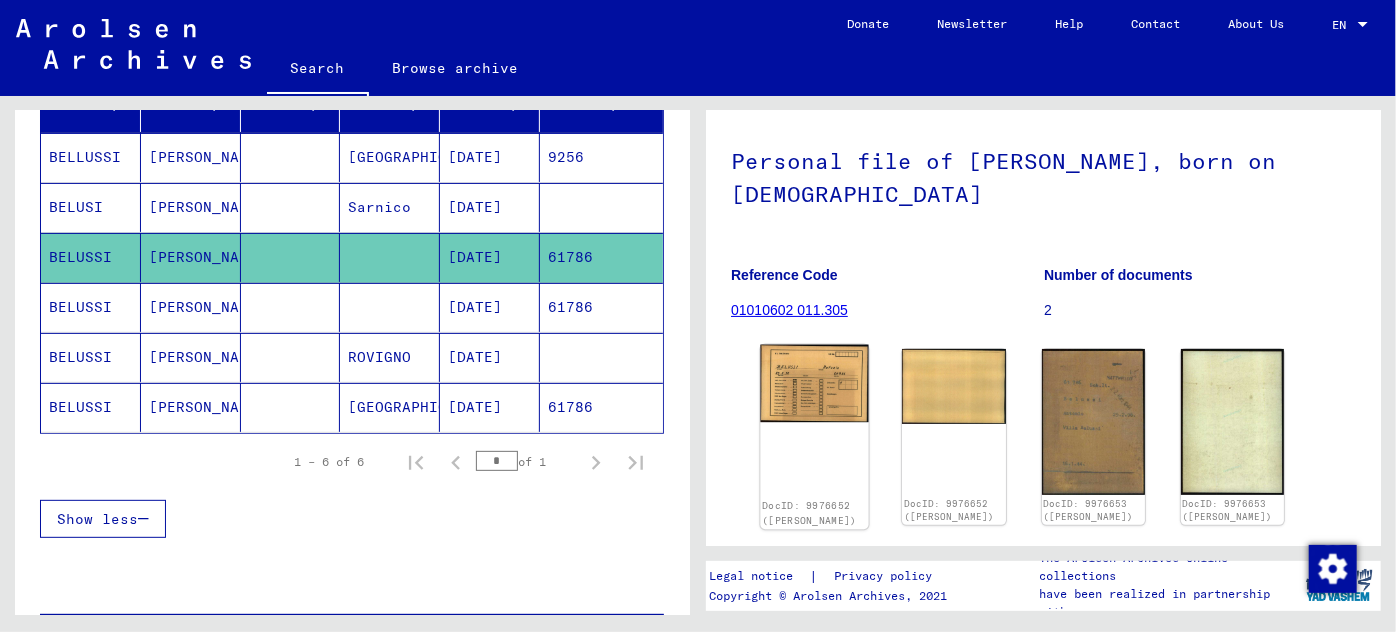 click 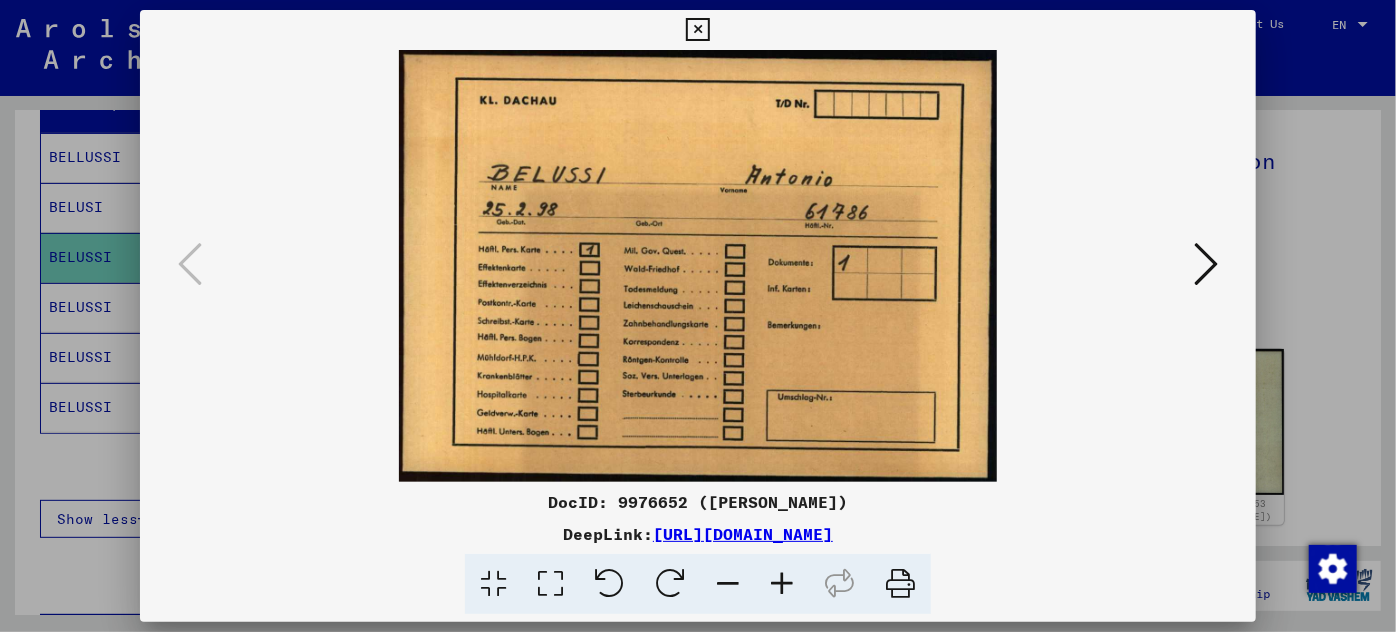 click at bounding box center (1206, 264) 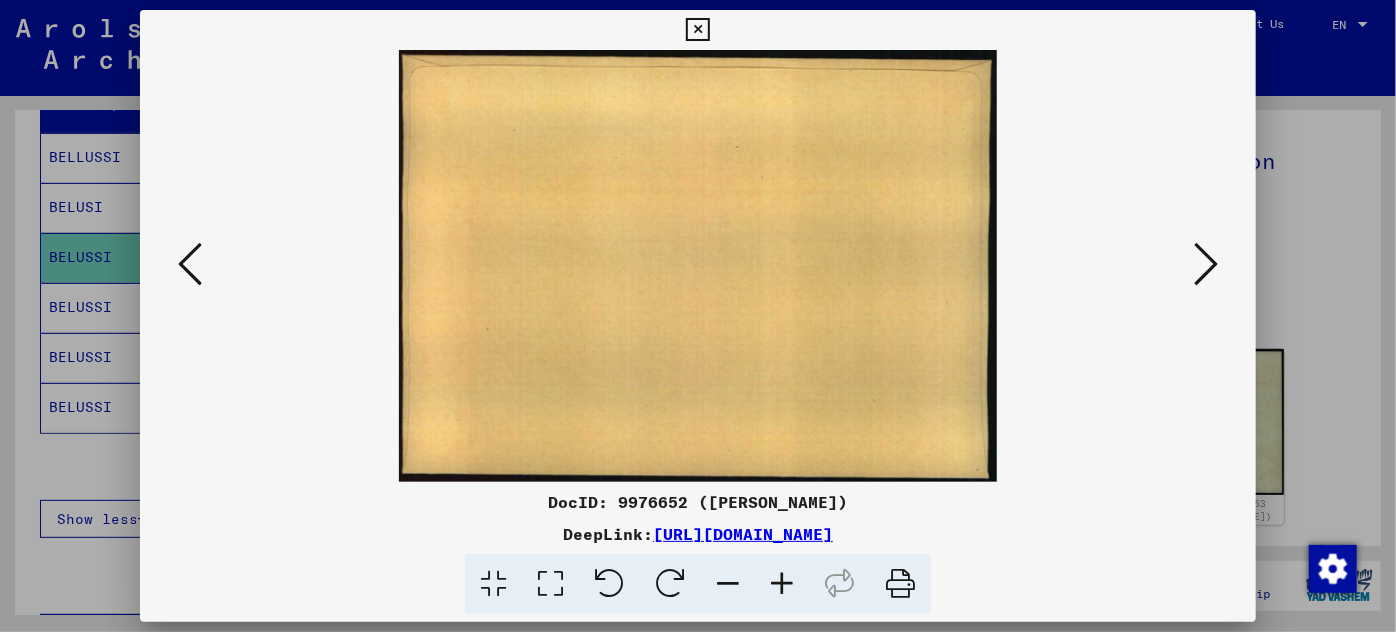 click at bounding box center (1206, 264) 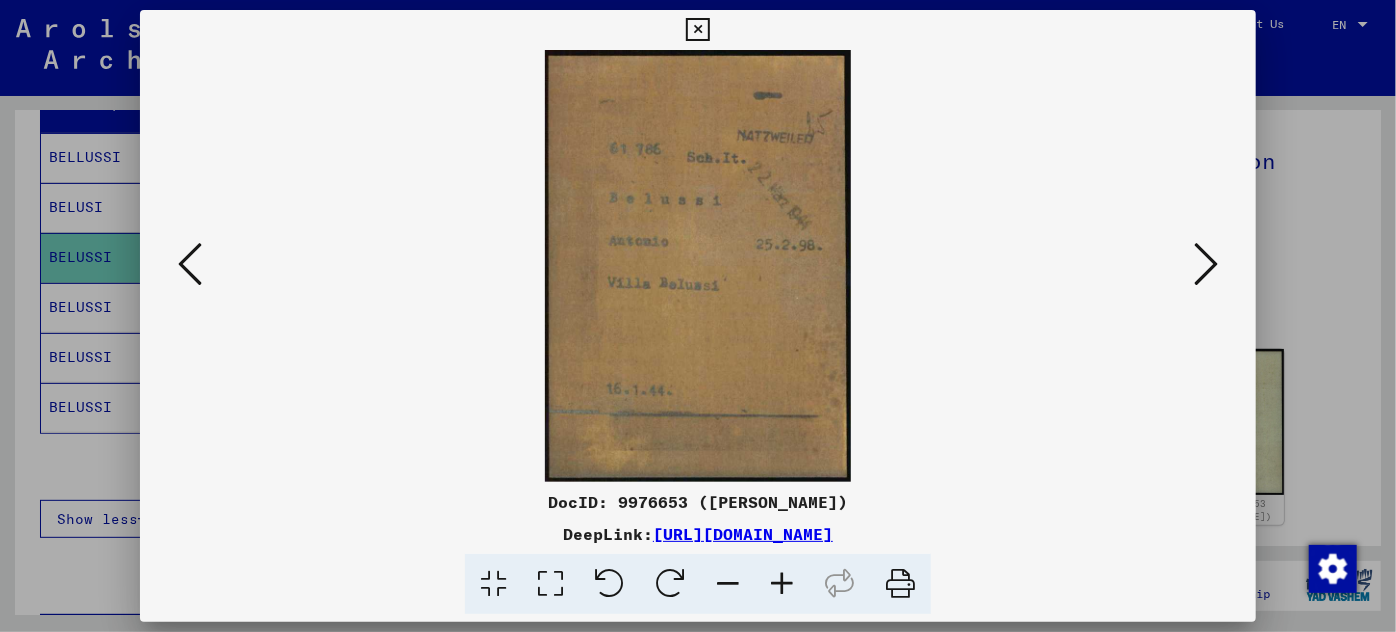 click at bounding box center [1206, 264] 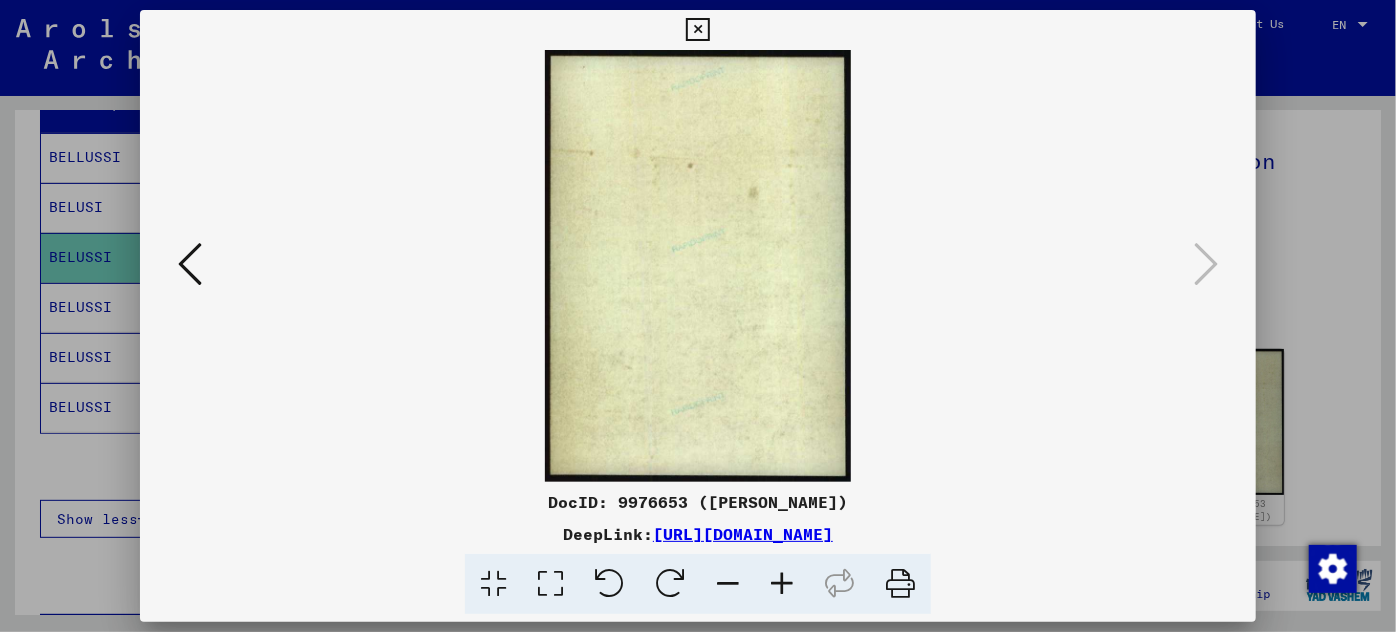click at bounding box center (698, 316) 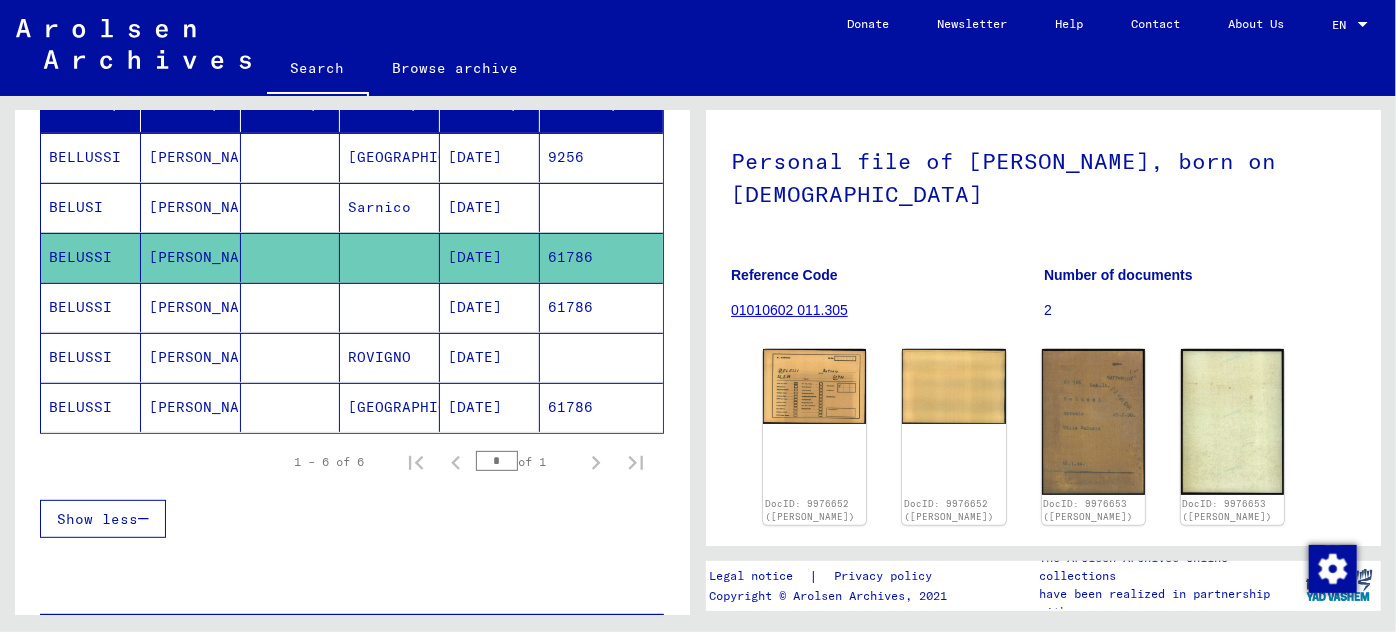 click on "[DATE]" at bounding box center [490, 357] 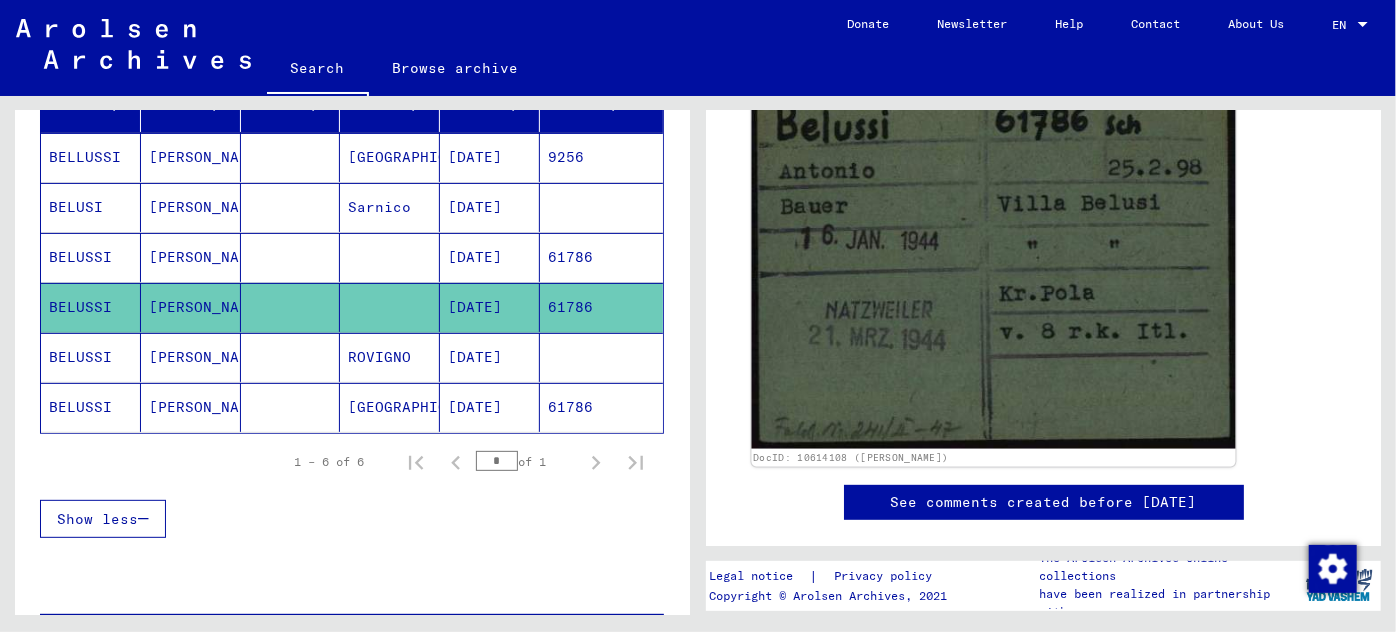 scroll, scrollTop: 363, scrollLeft: 0, axis: vertical 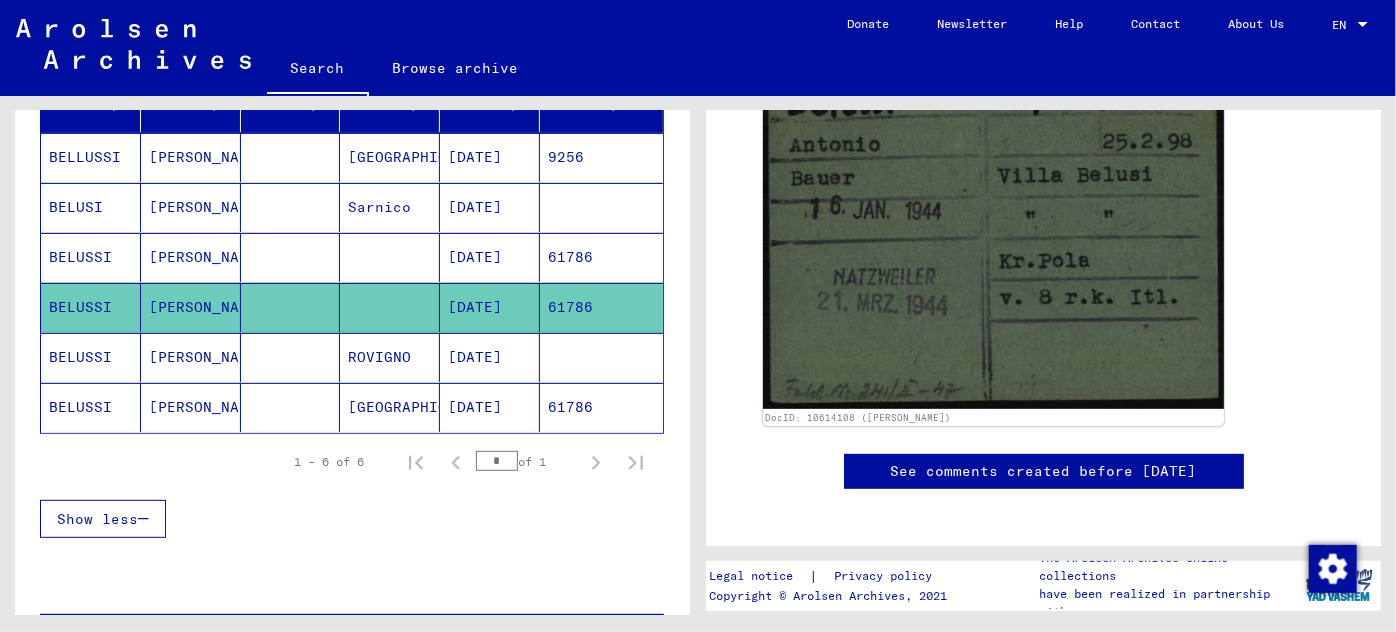 click on "[DATE]" at bounding box center (490, 407) 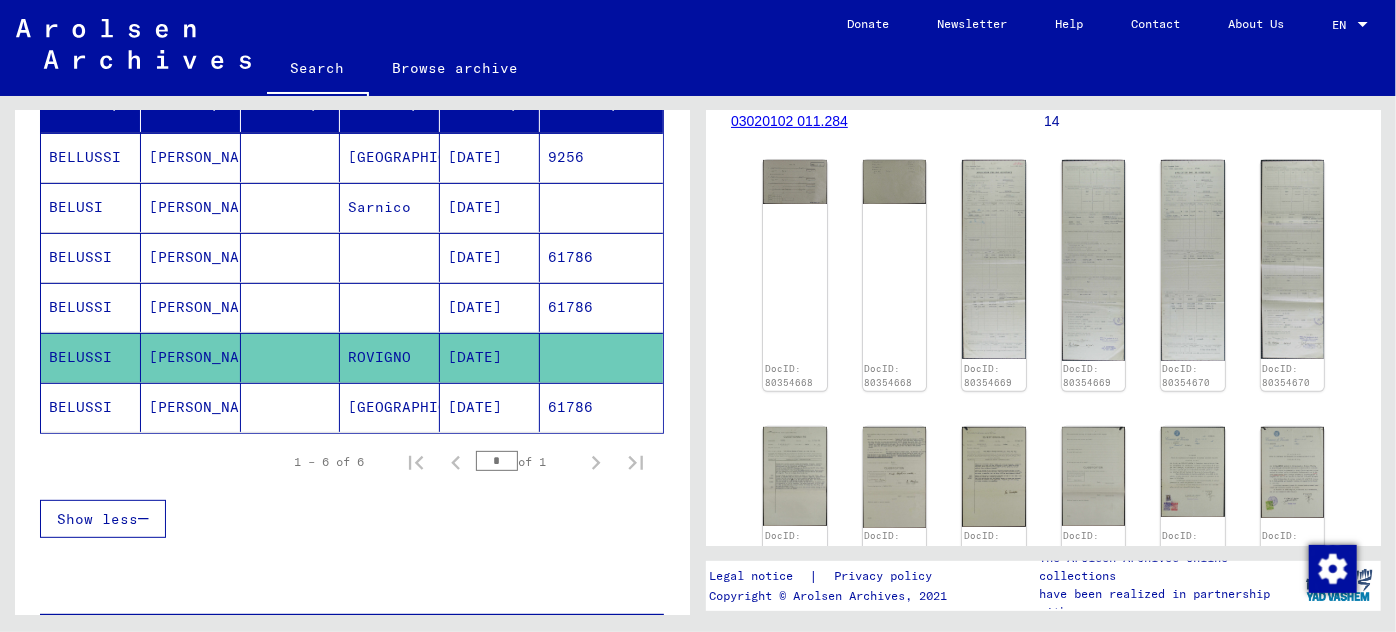 scroll, scrollTop: 363, scrollLeft: 0, axis: vertical 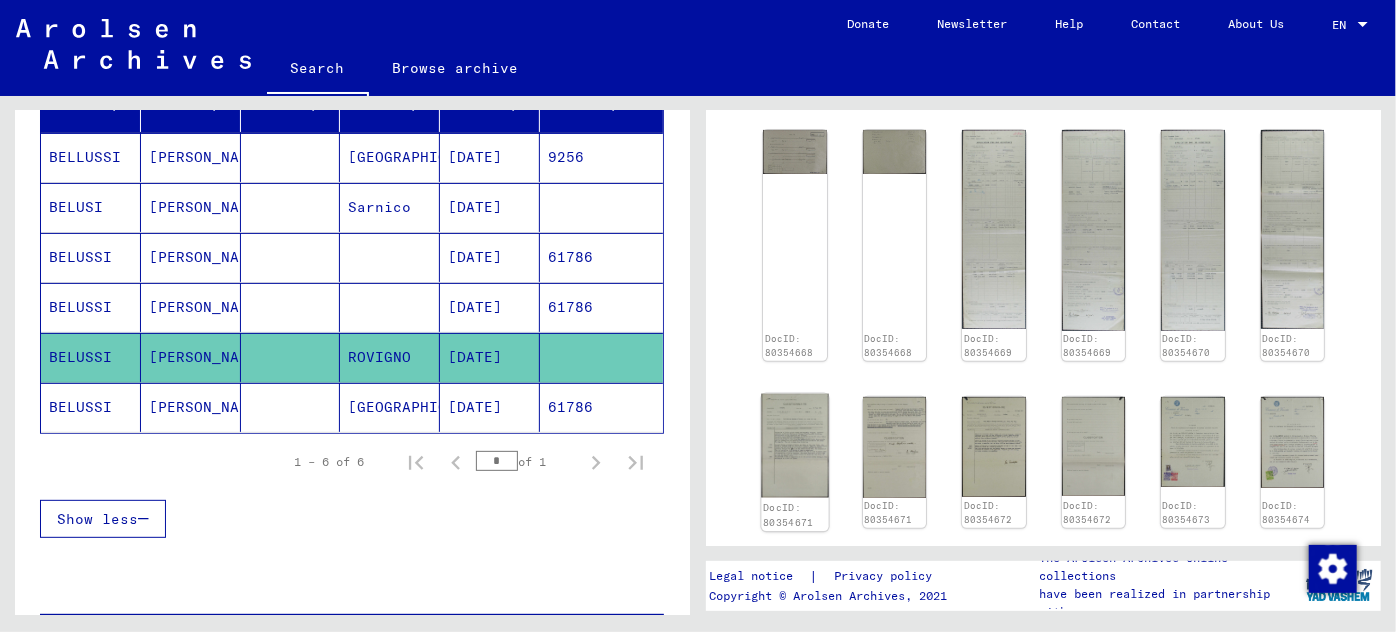 click 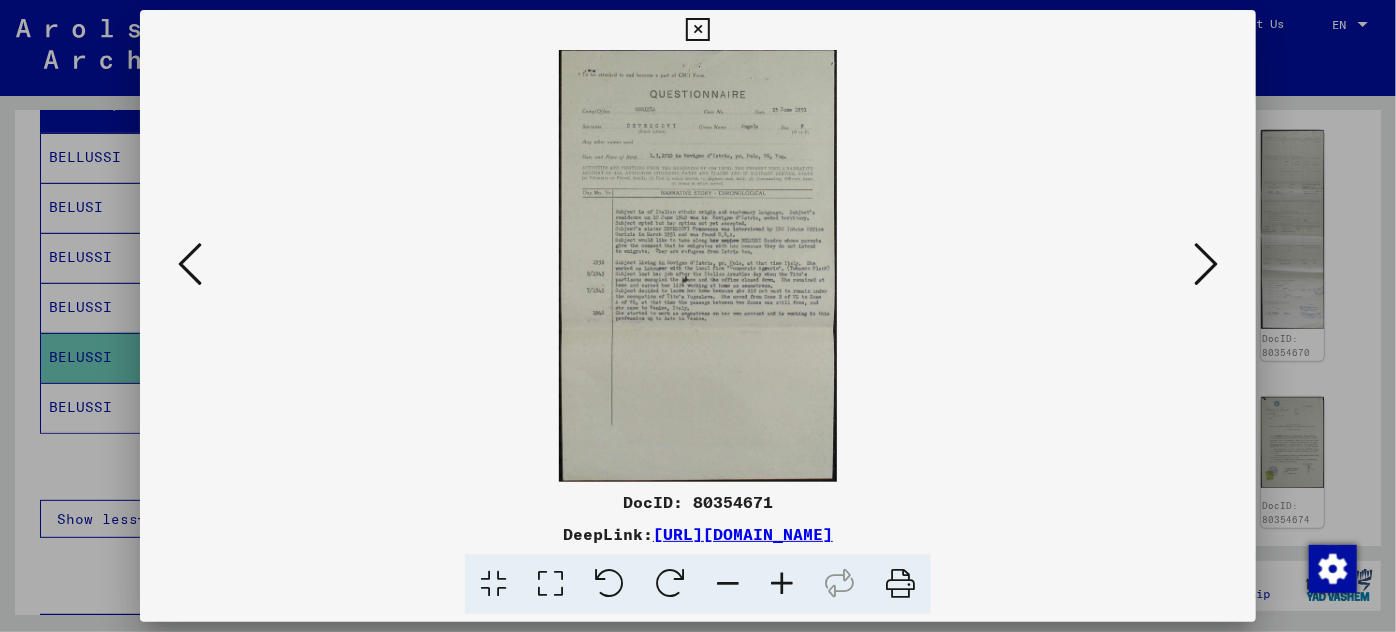click at bounding box center (782, 584) 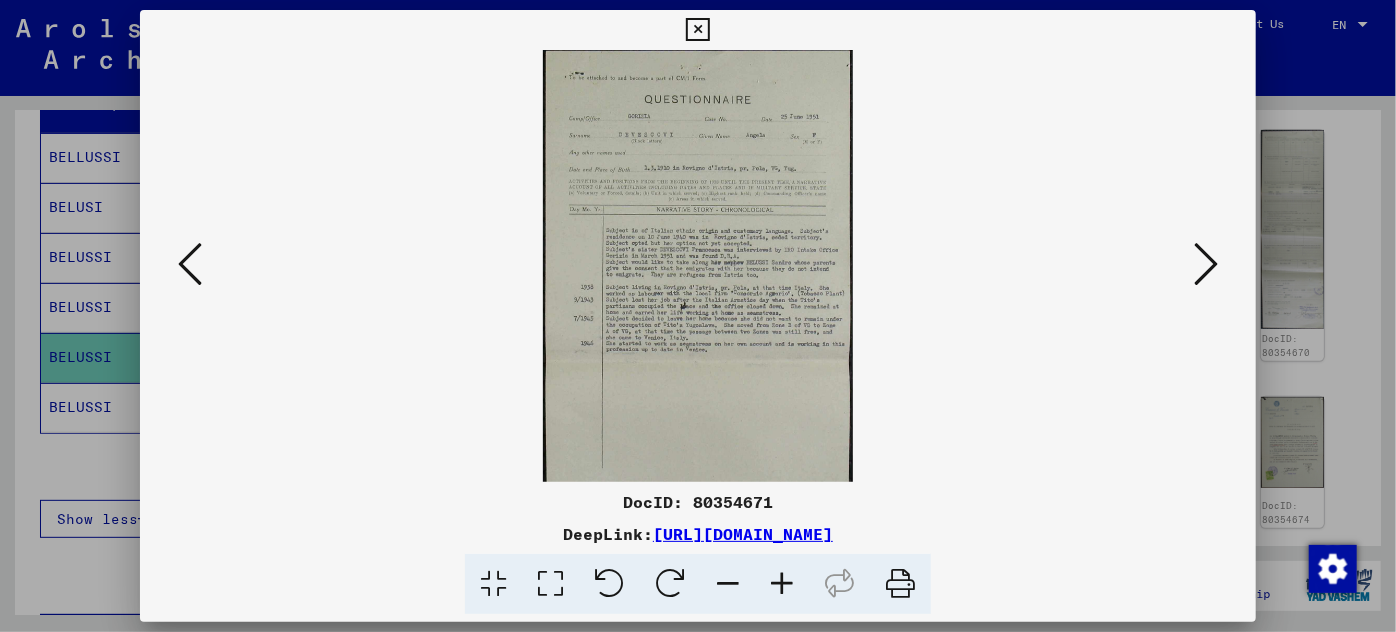 click at bounding box center [782, 584] 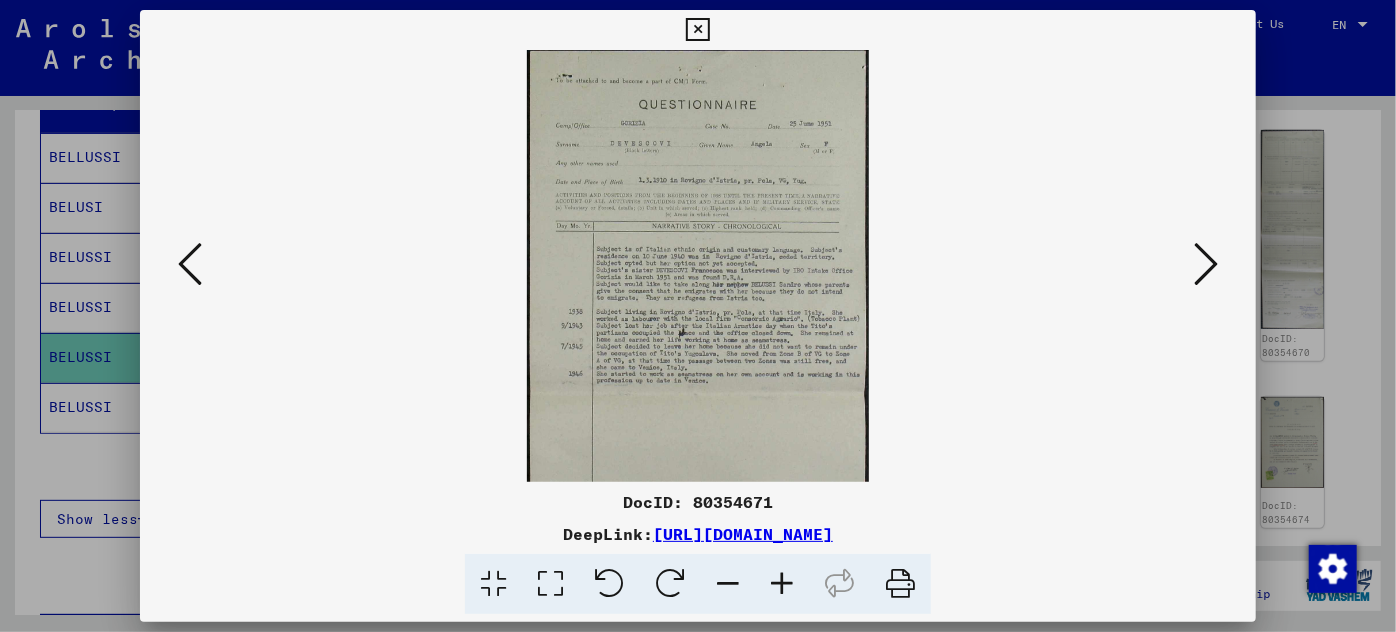 click at bounding box center [782, 584] 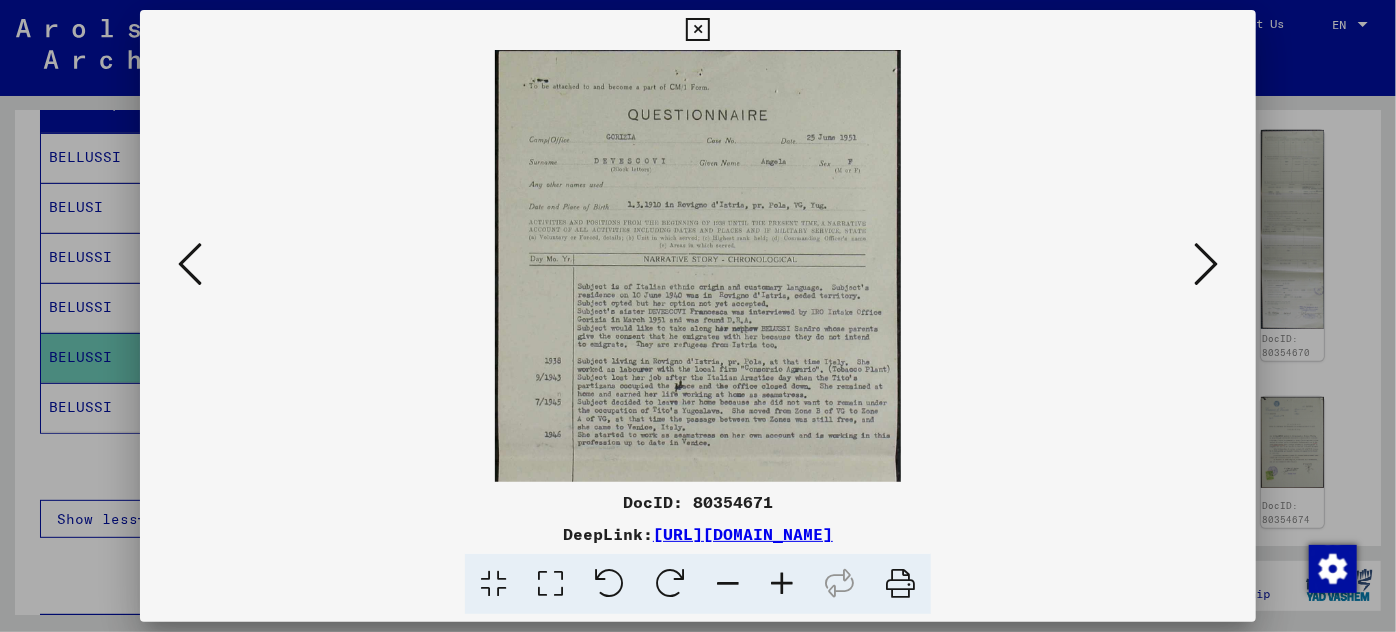 click at bounding box center (782, 584) 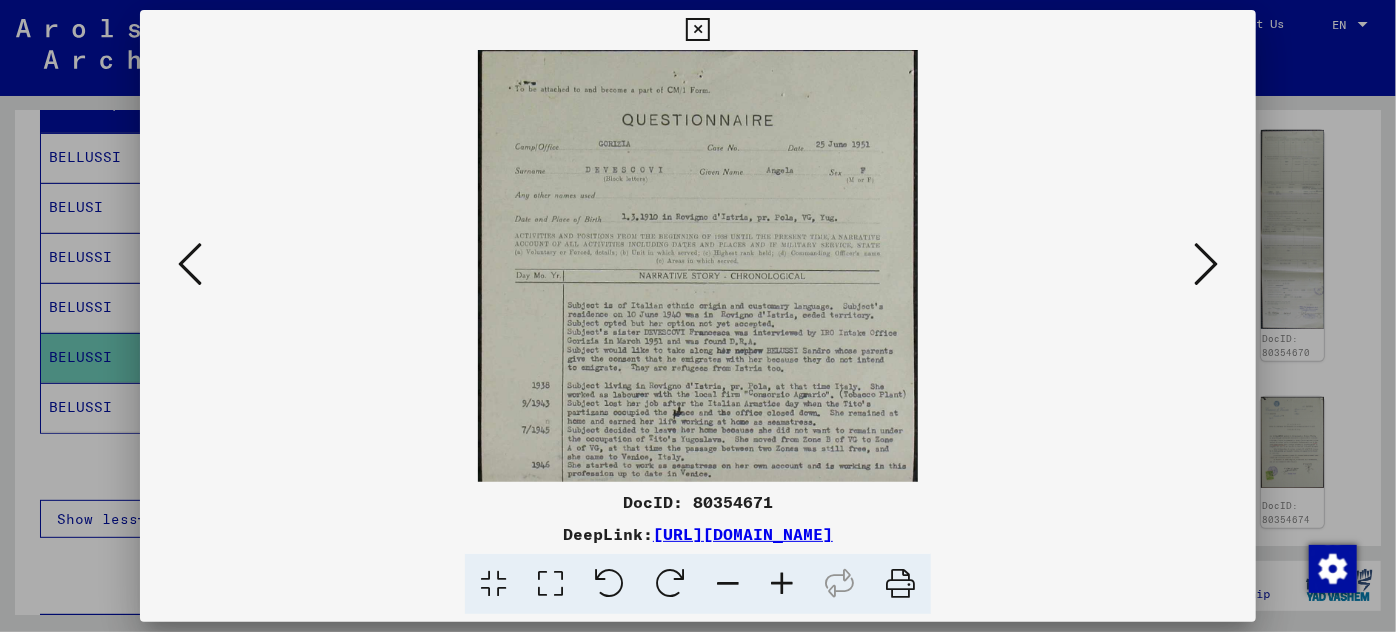 click at bounding box center (782, 584) 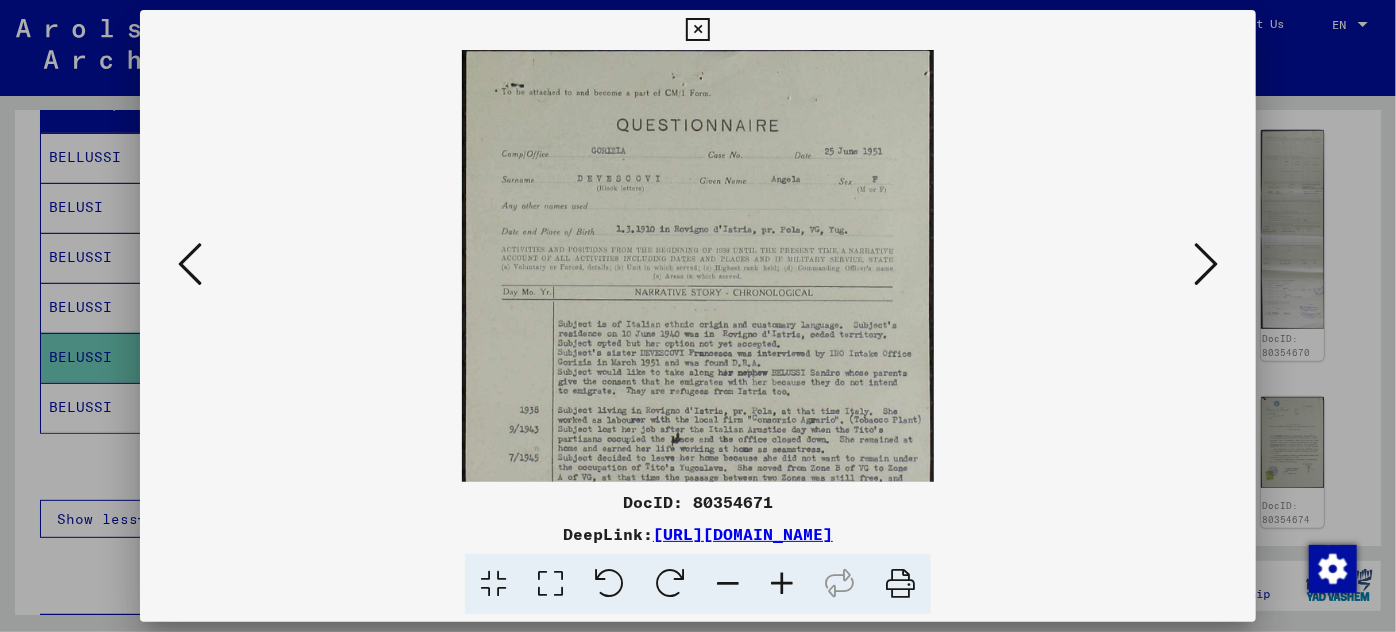 click at bounding box center [782, 584] 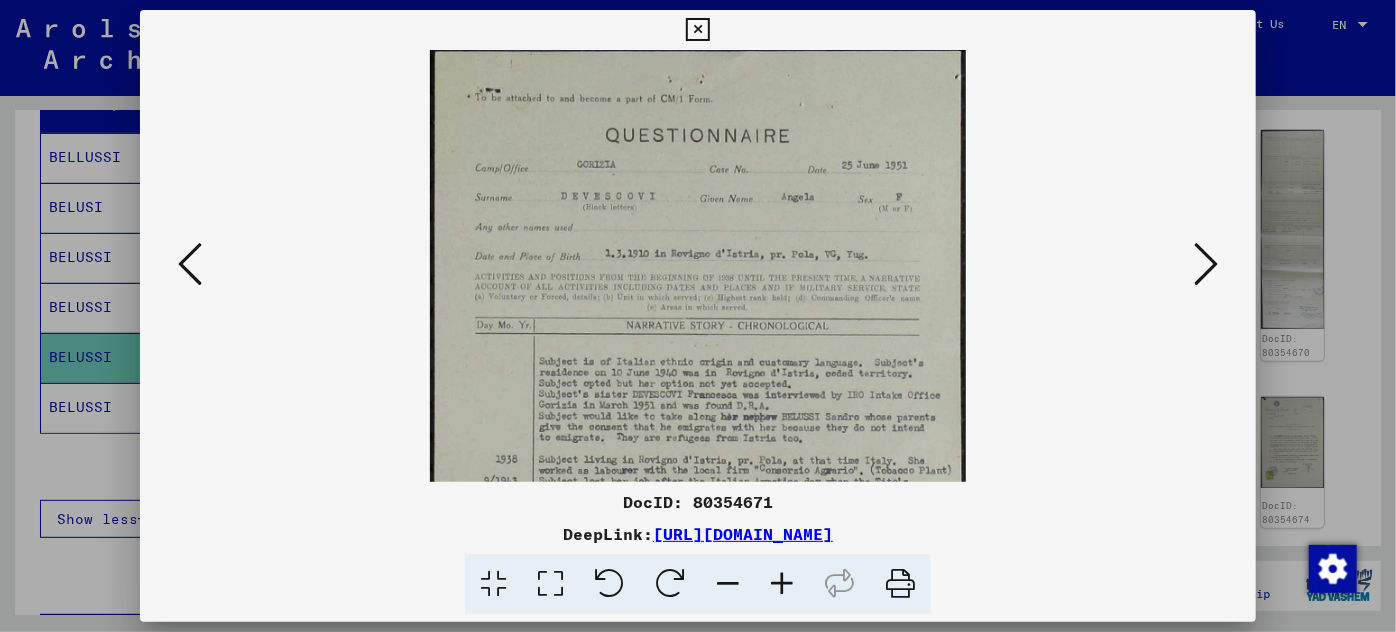 click at bounding box center [782, 584] 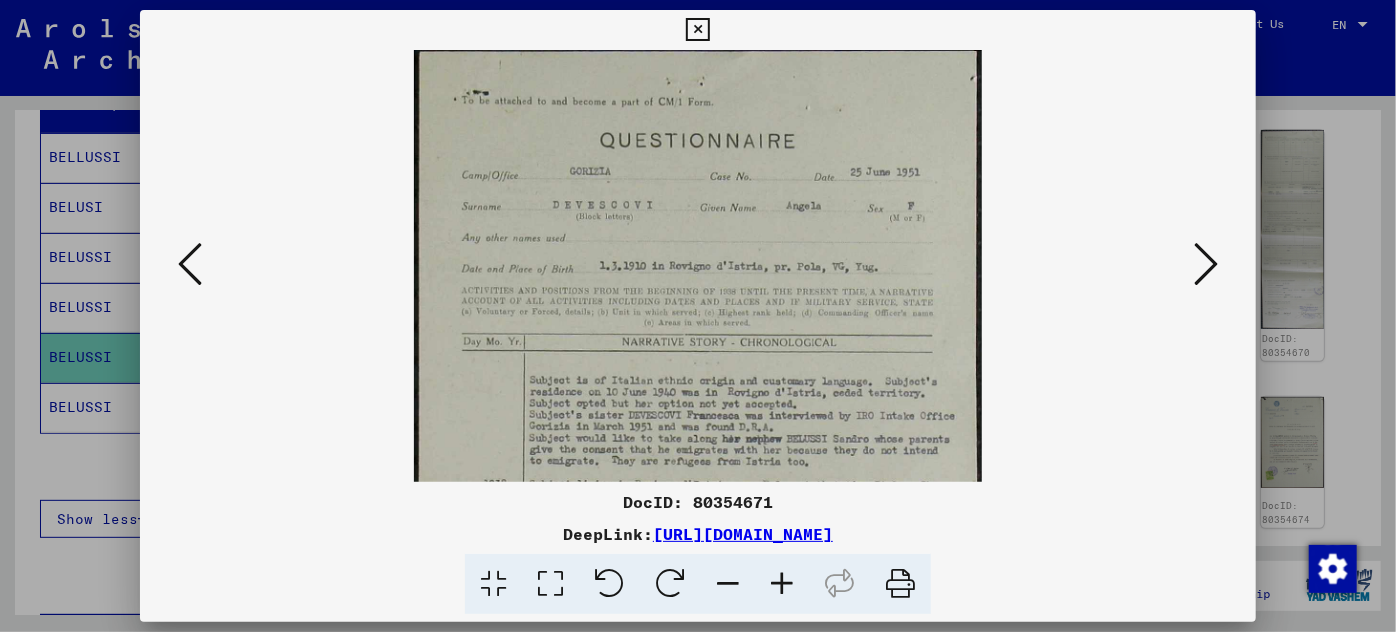 click at bounding box center [782, 584] 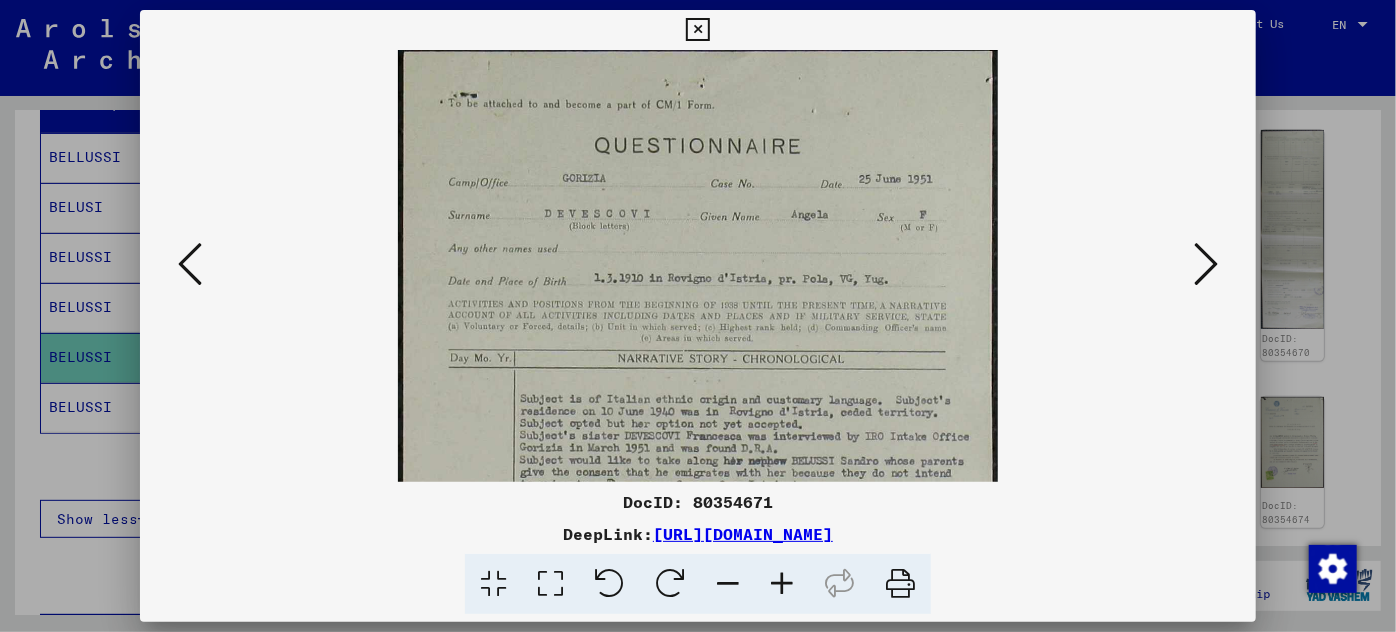 click at bounding box center [782, 584] 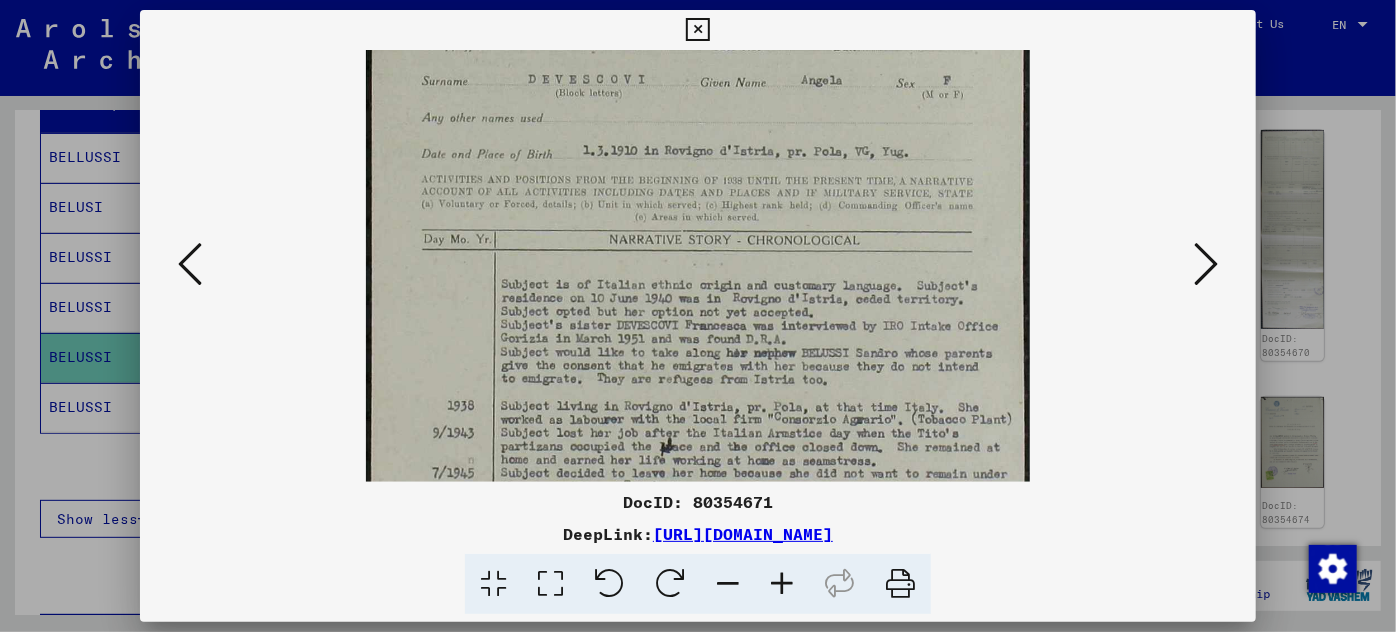drag, startPoint x: 708, startPoint y: 439, endPoint x: 744, endPoint y: 287, distance: 156.20499 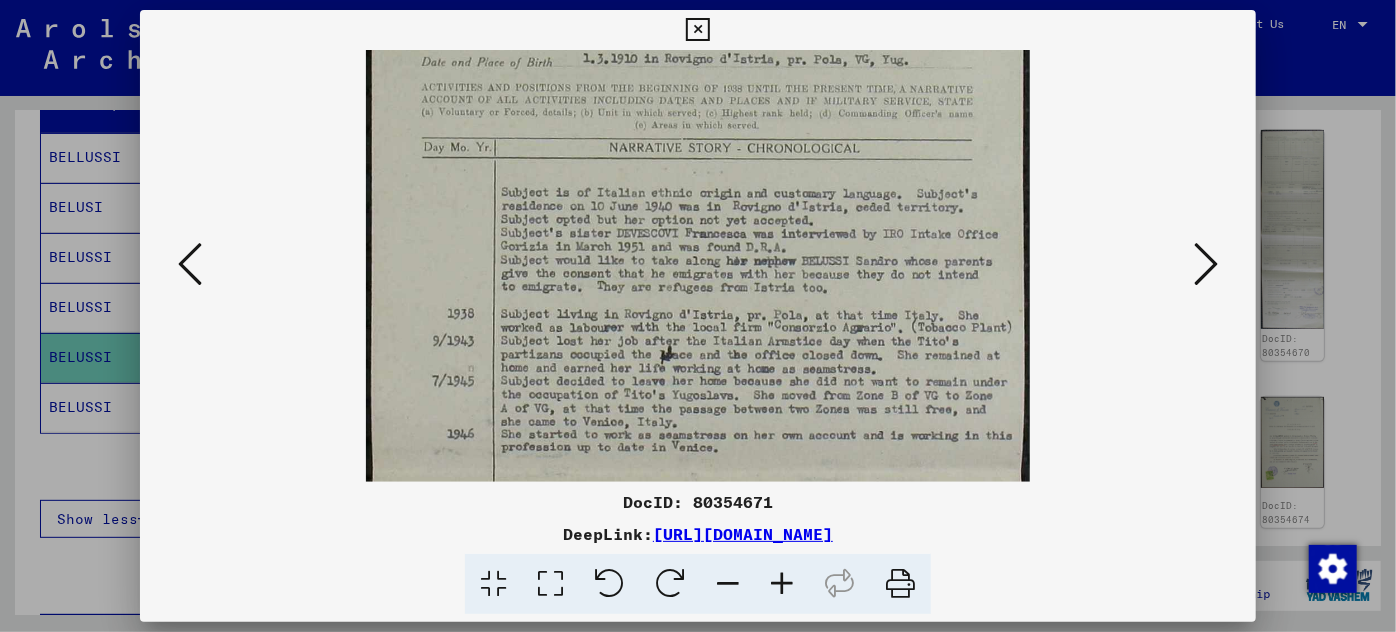 scroll, scrollTop: 248, scrollLeft: 0, axis: vertical 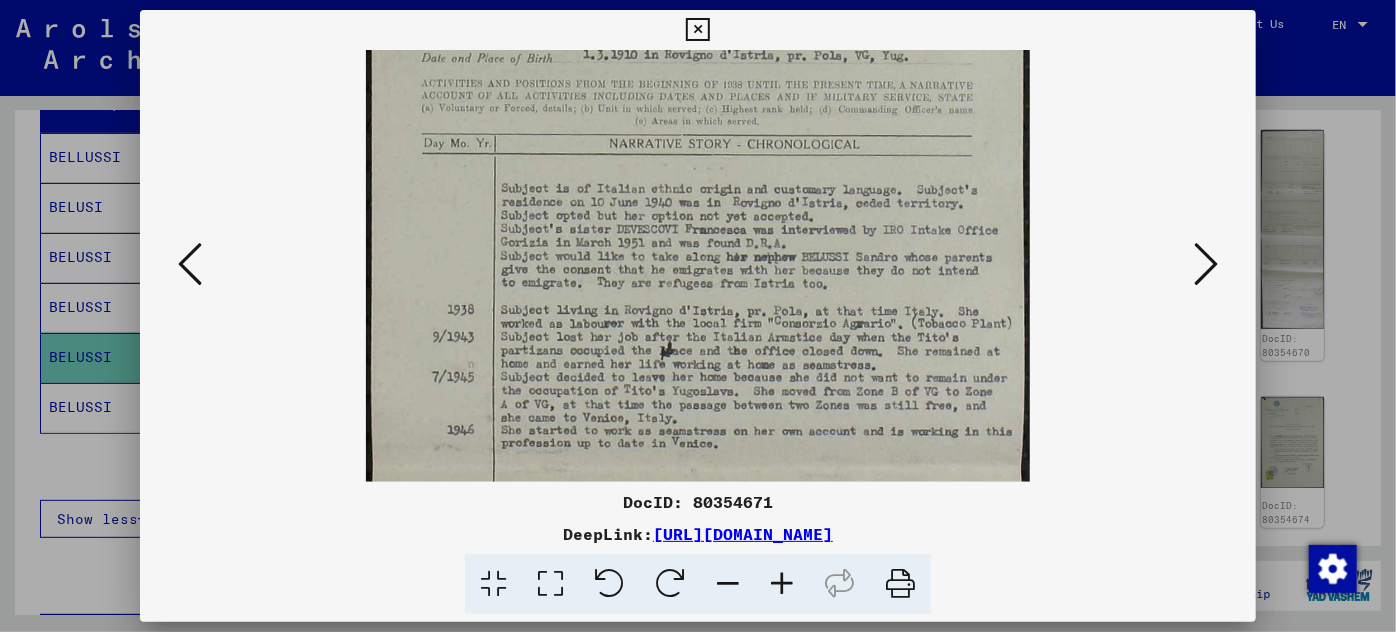 drag, startPoint x: 680, startPoint y: 451, endPoint x: 705, endPoint y: 348, distance: 105.99056 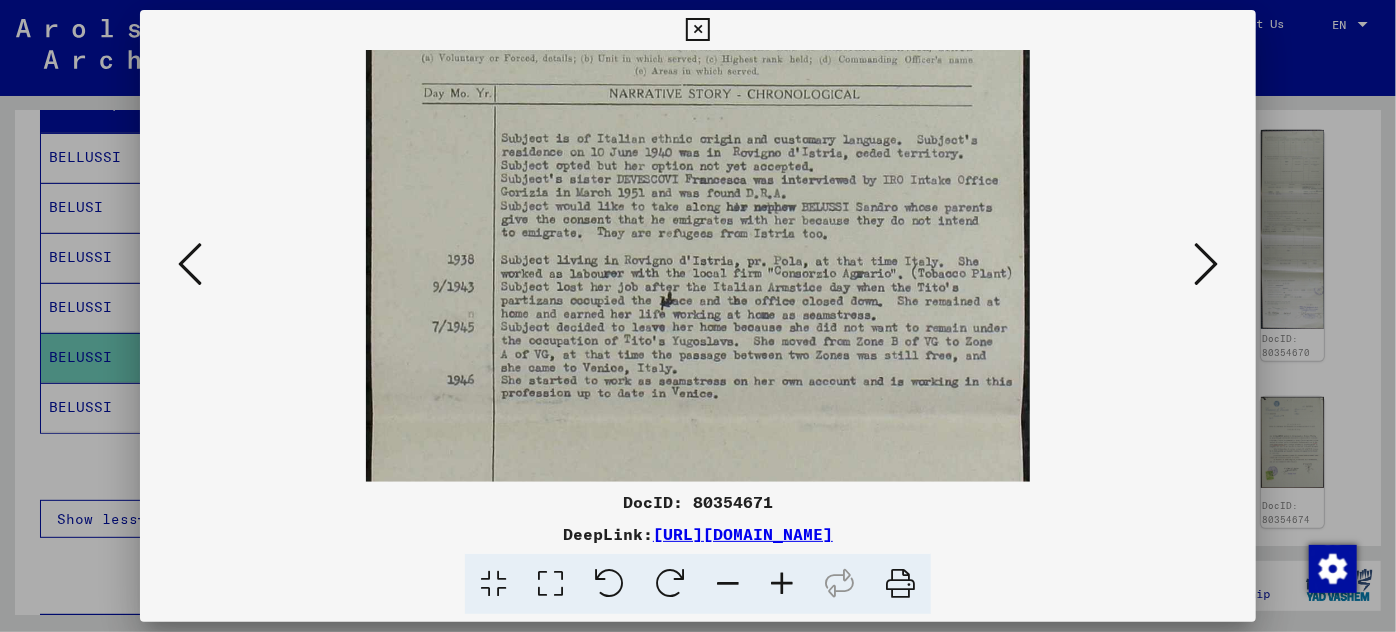 scroll, scrollTop: 352, scrollLeft: 0, axis: vertical 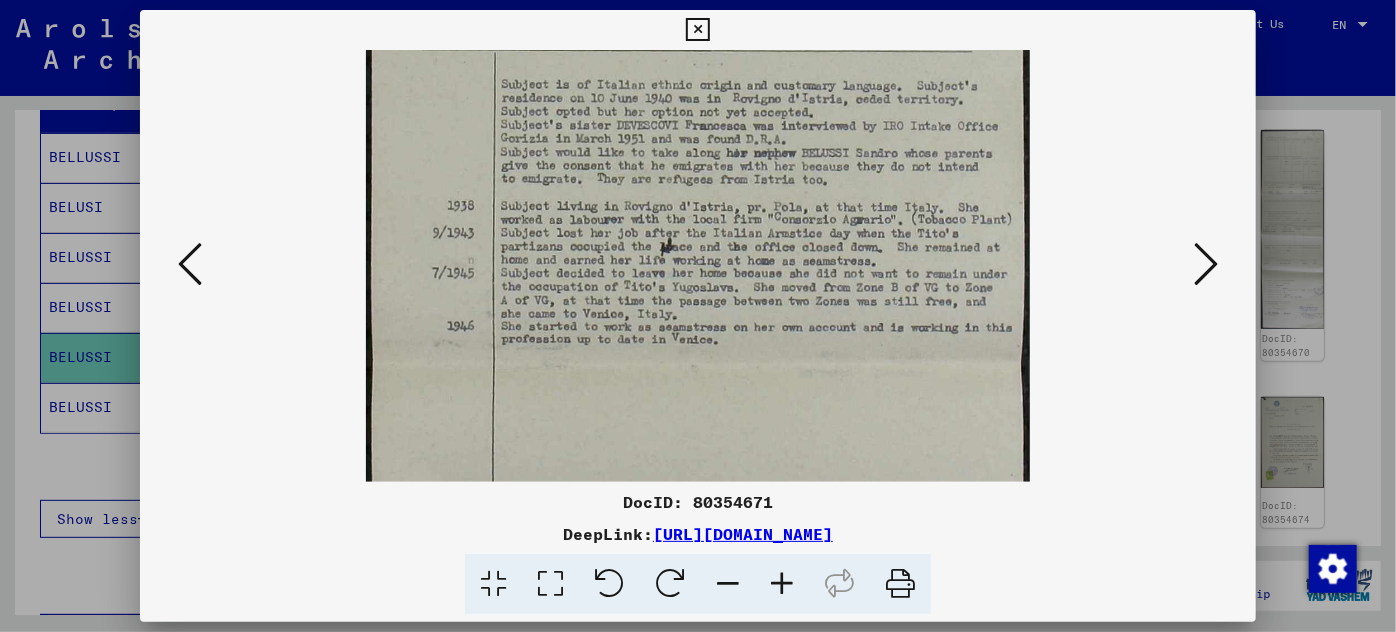 drag, startPoint x: 664, startPoint y: 404, endPoint x: 690, endPoint y: 300, distance: 107.200745 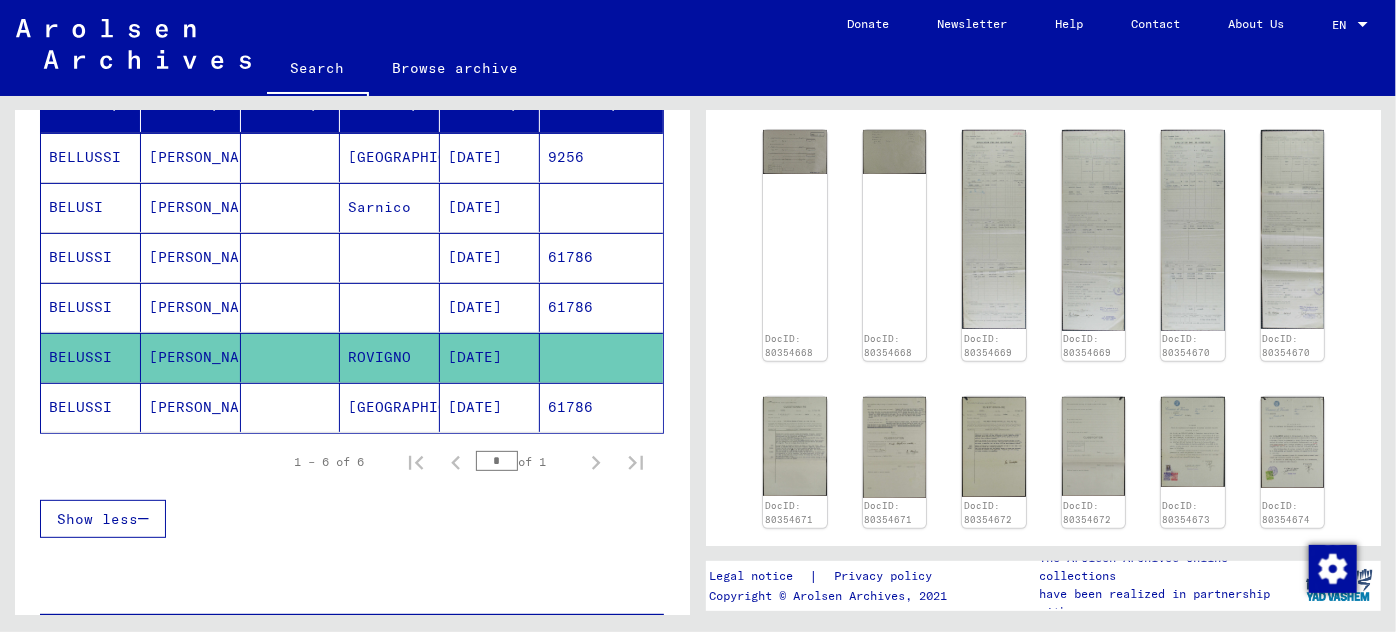 click on "[DATE]" 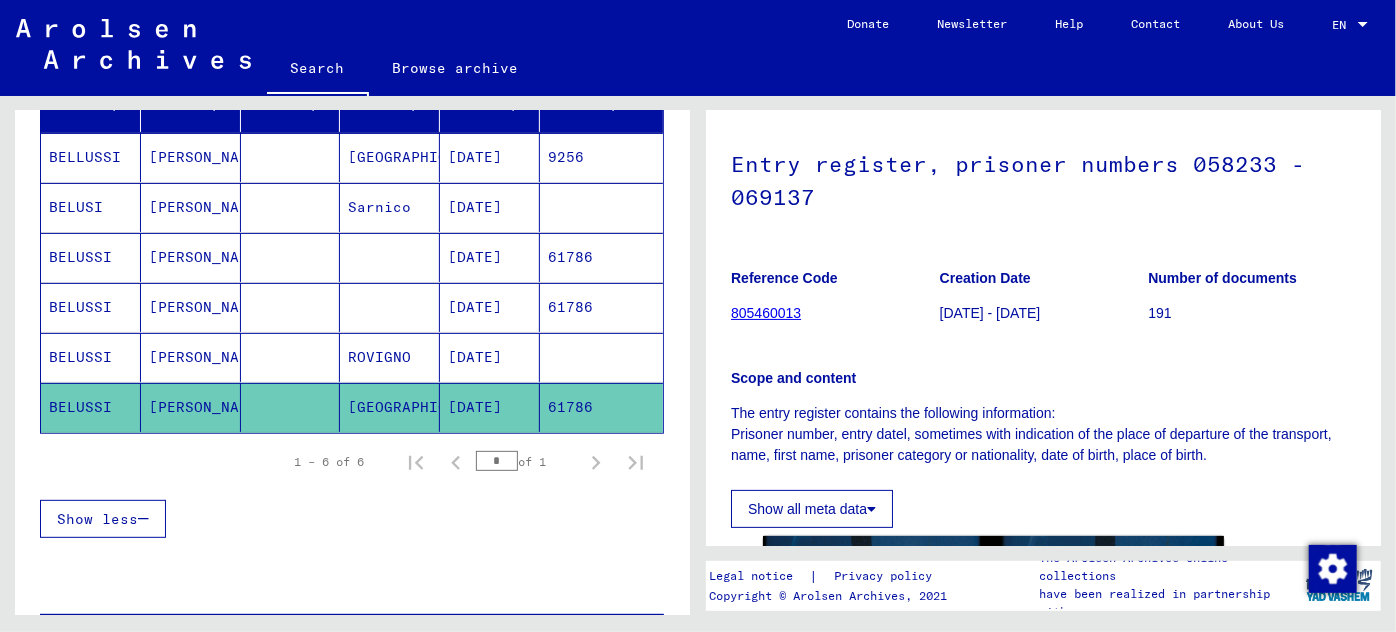 scroll, scrollTop: 363, scrollLeft: 0, axis: vertical 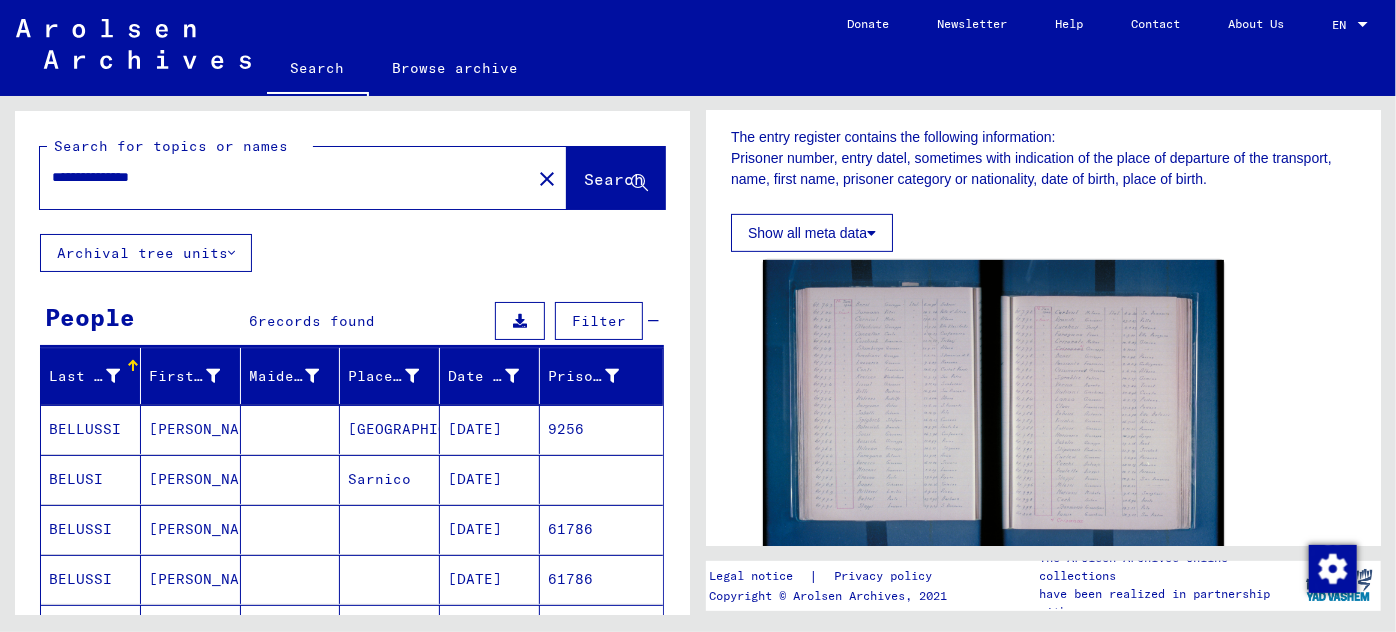 drag, startPoint x: 209, startPoint y: 180, endPoint x: 1, endPoint y: 177, distance: 208.02164 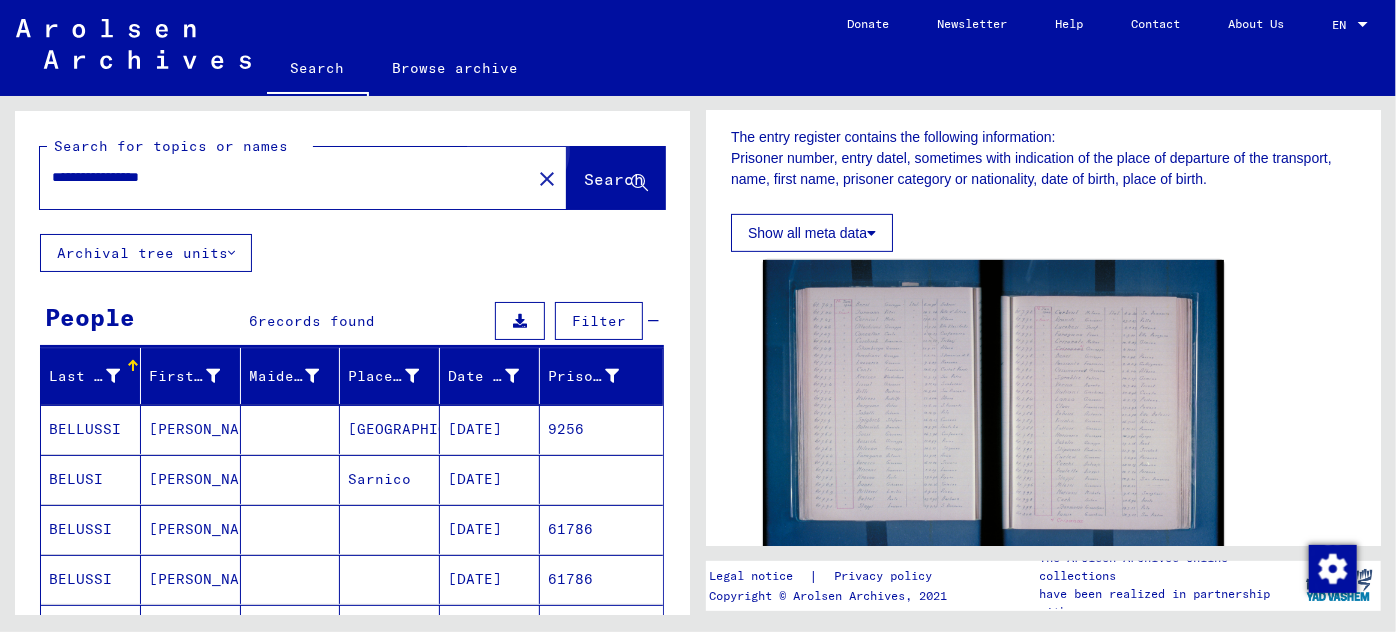 click on "Search" 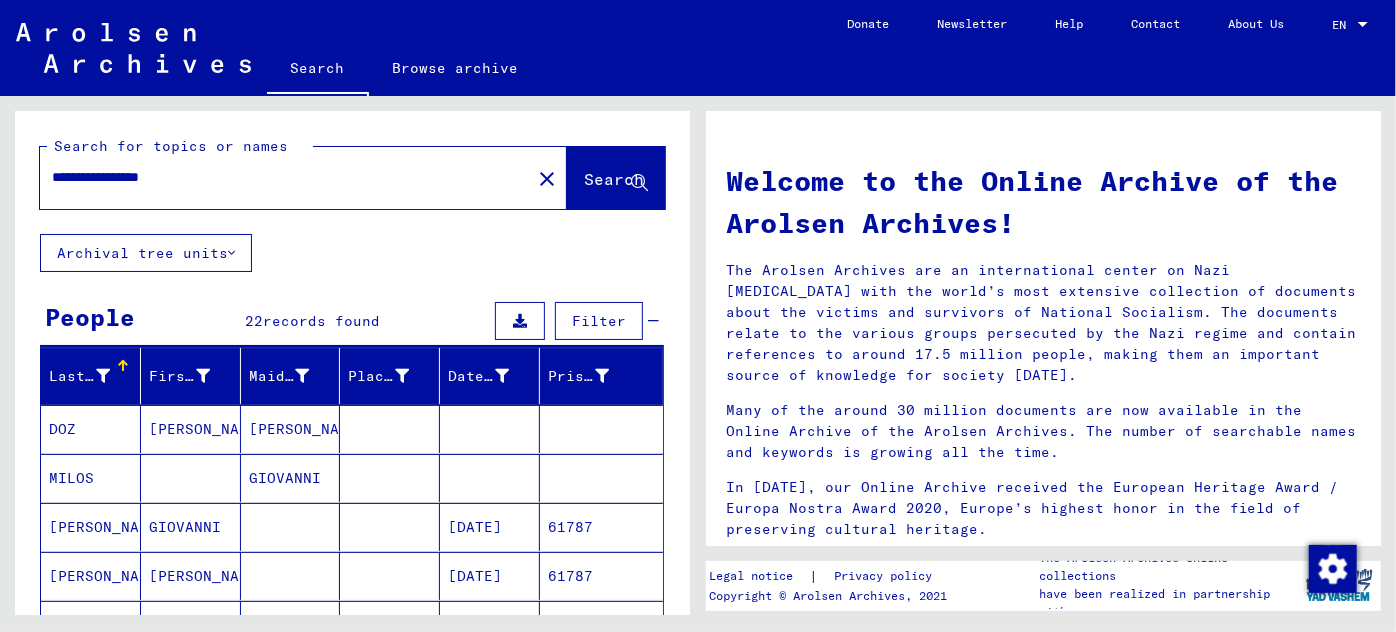 click on "GIOVANNI" at bounding box center (191, 576) 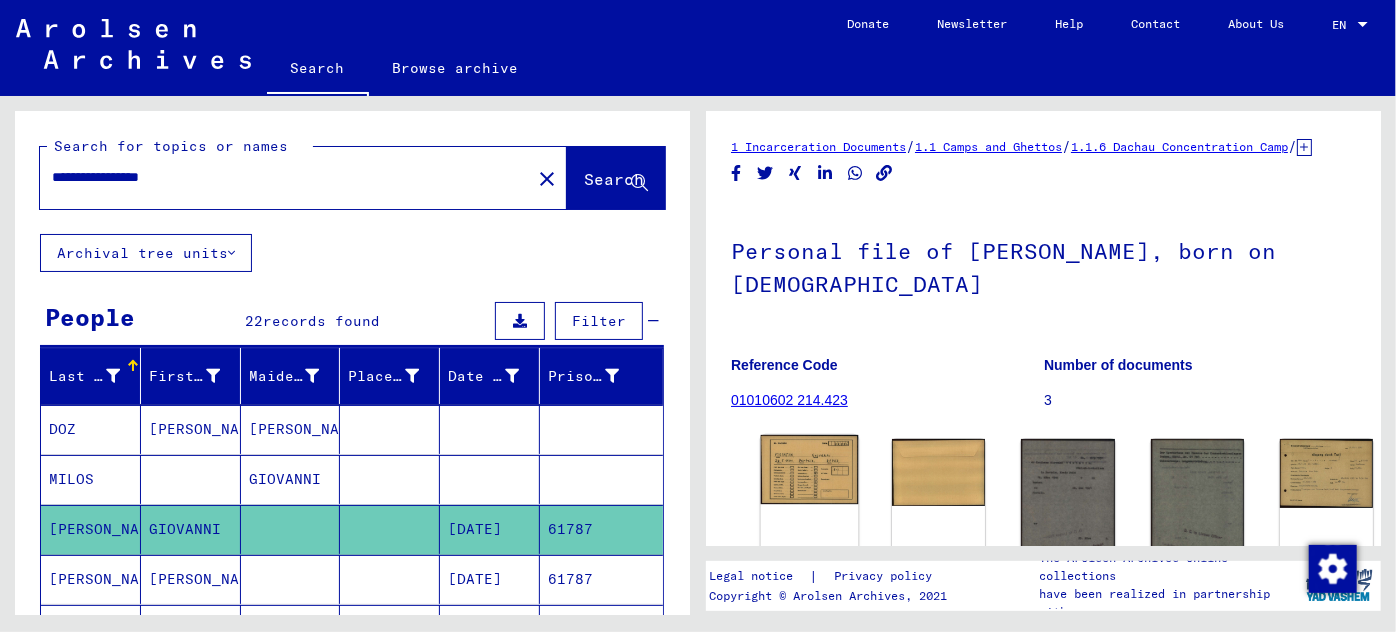 click 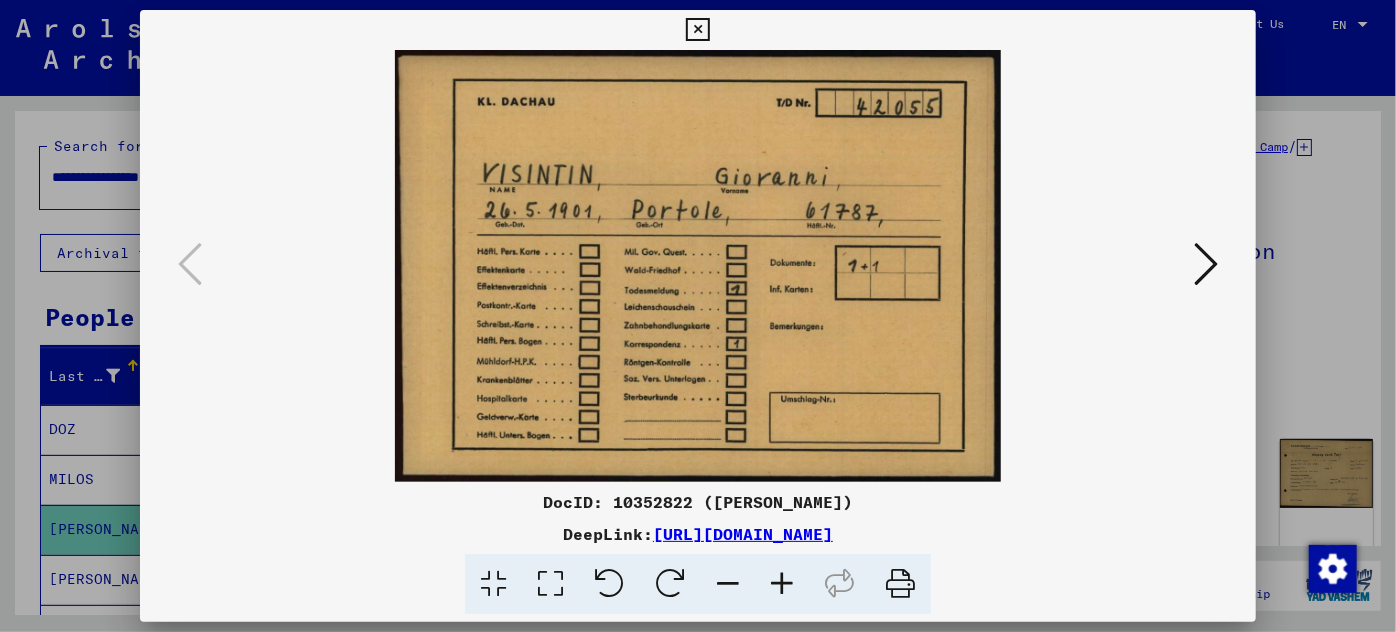 click at bounding box center (1206, 264) 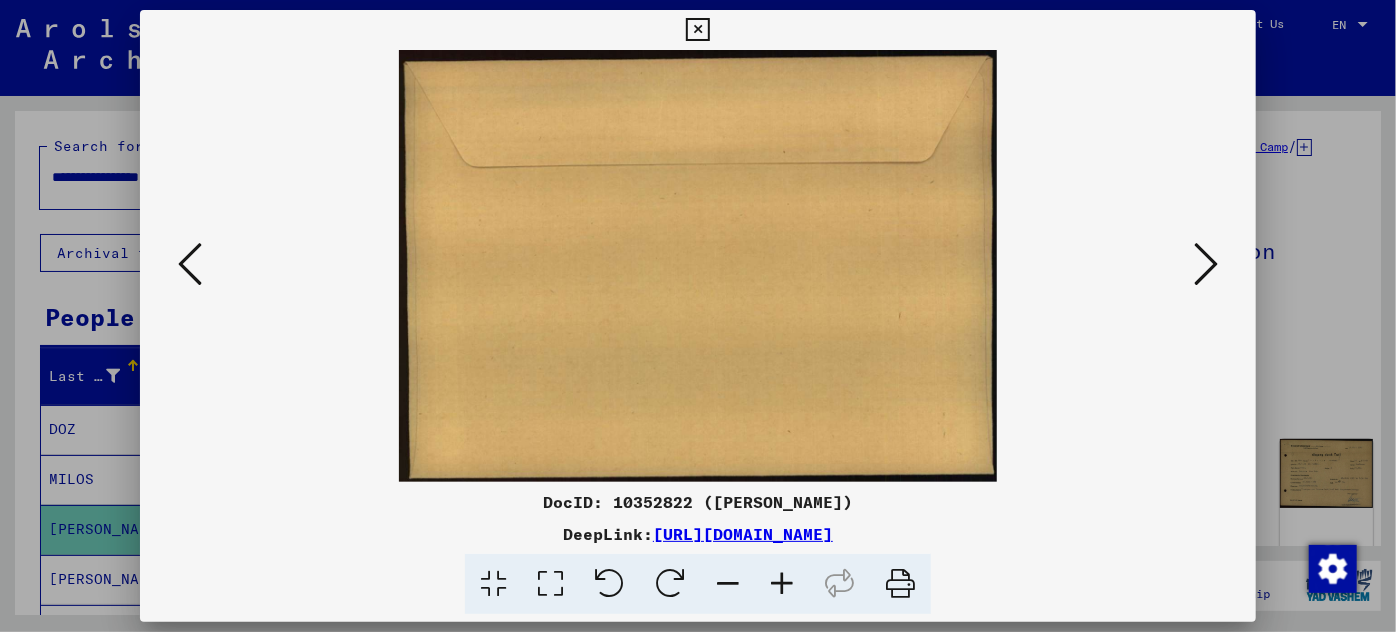 click at bounding box center (1206, 264) 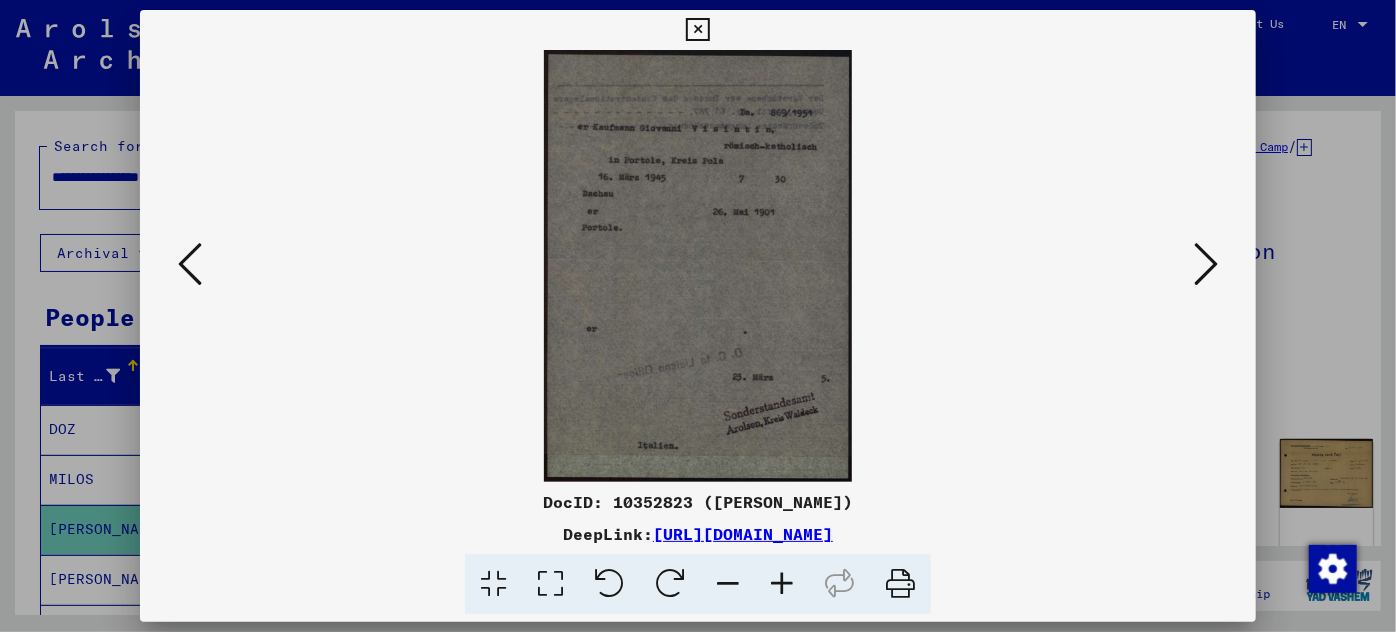 click at bounding box center [782, 584] 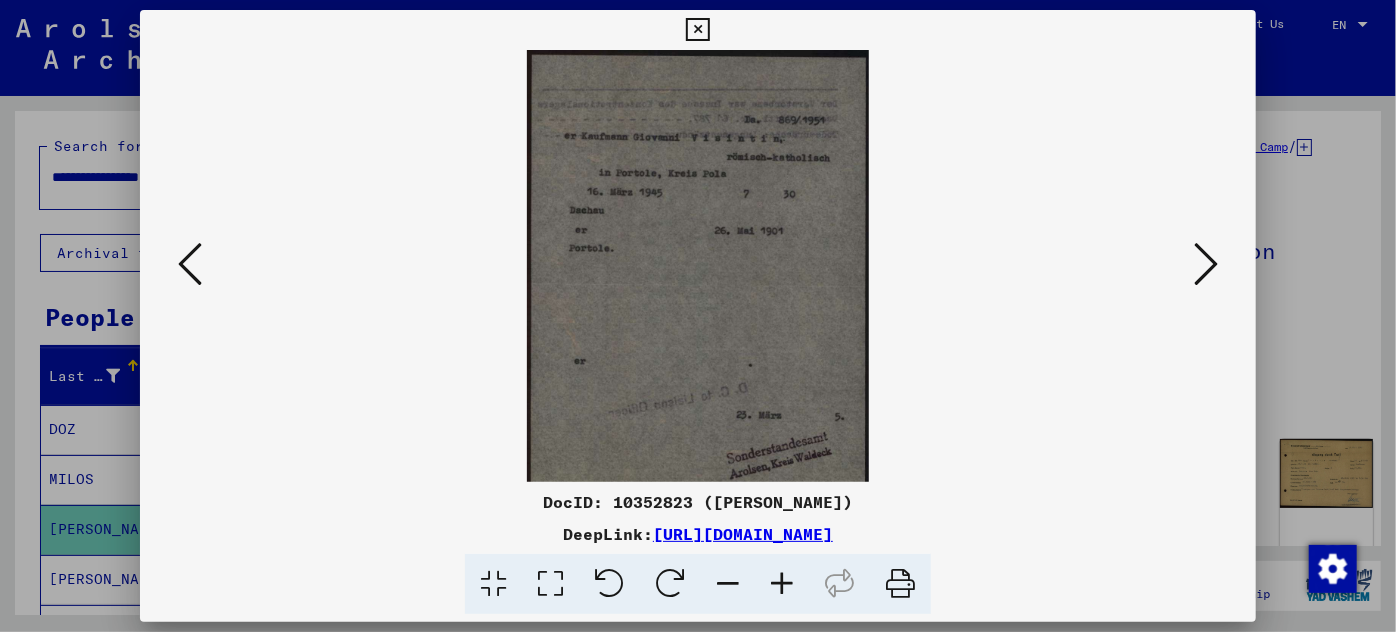 click at bounding box center (782, 584) 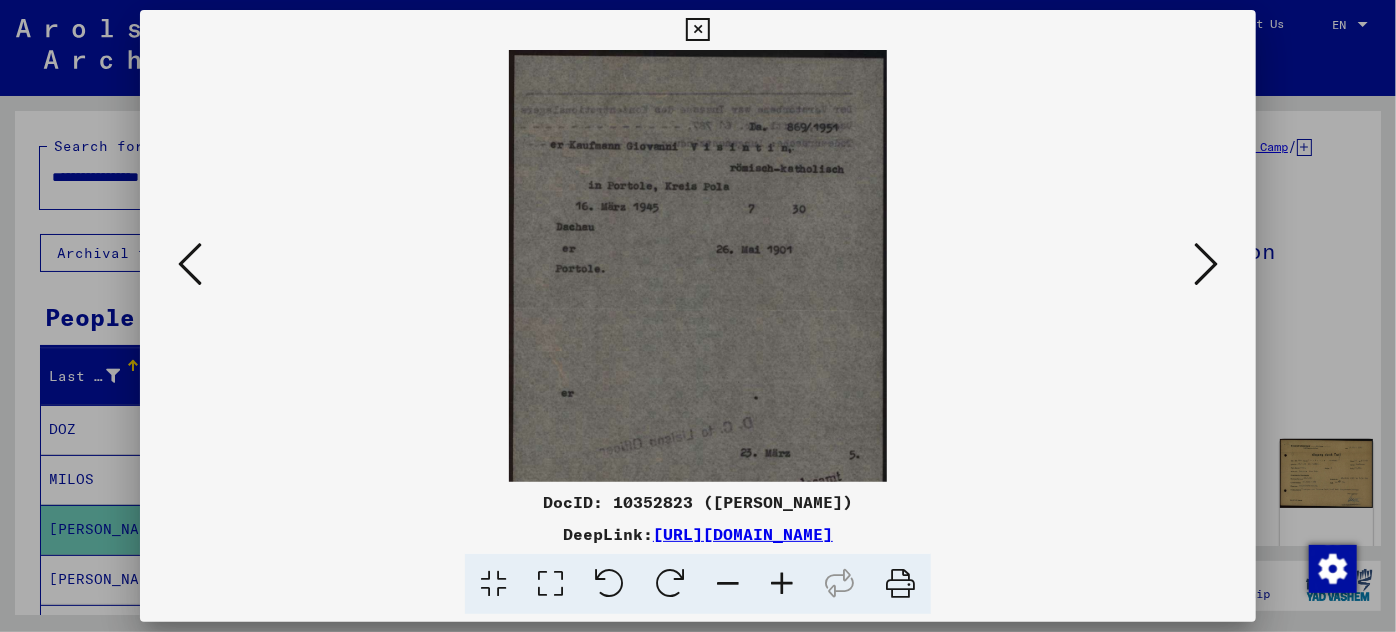 click at bounding box center [782, 584] 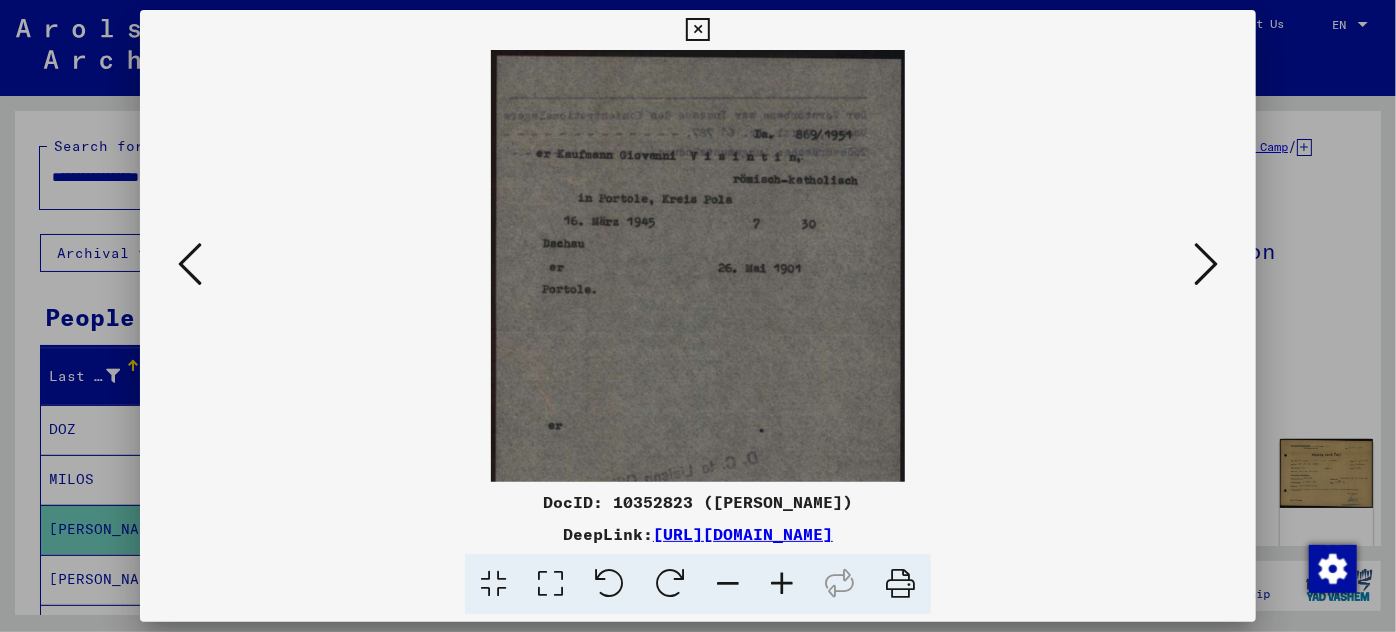 click at bounding box center [782, 584] 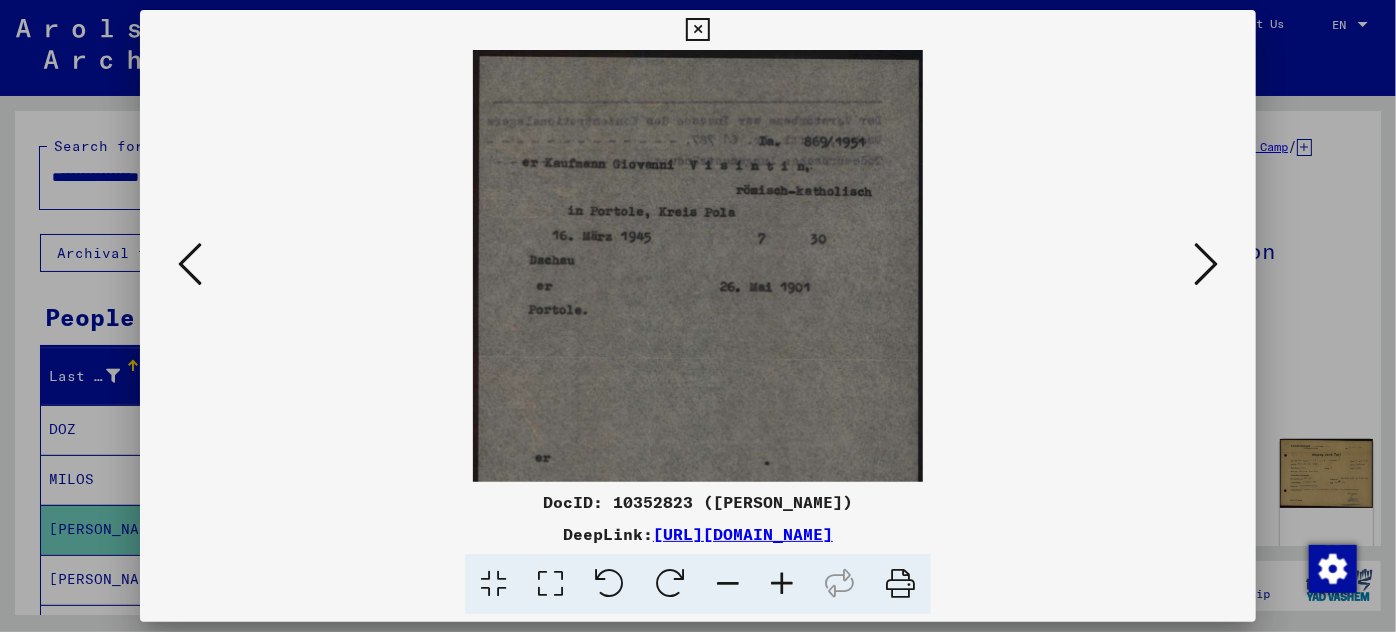 click at bounding box center (782, 584) 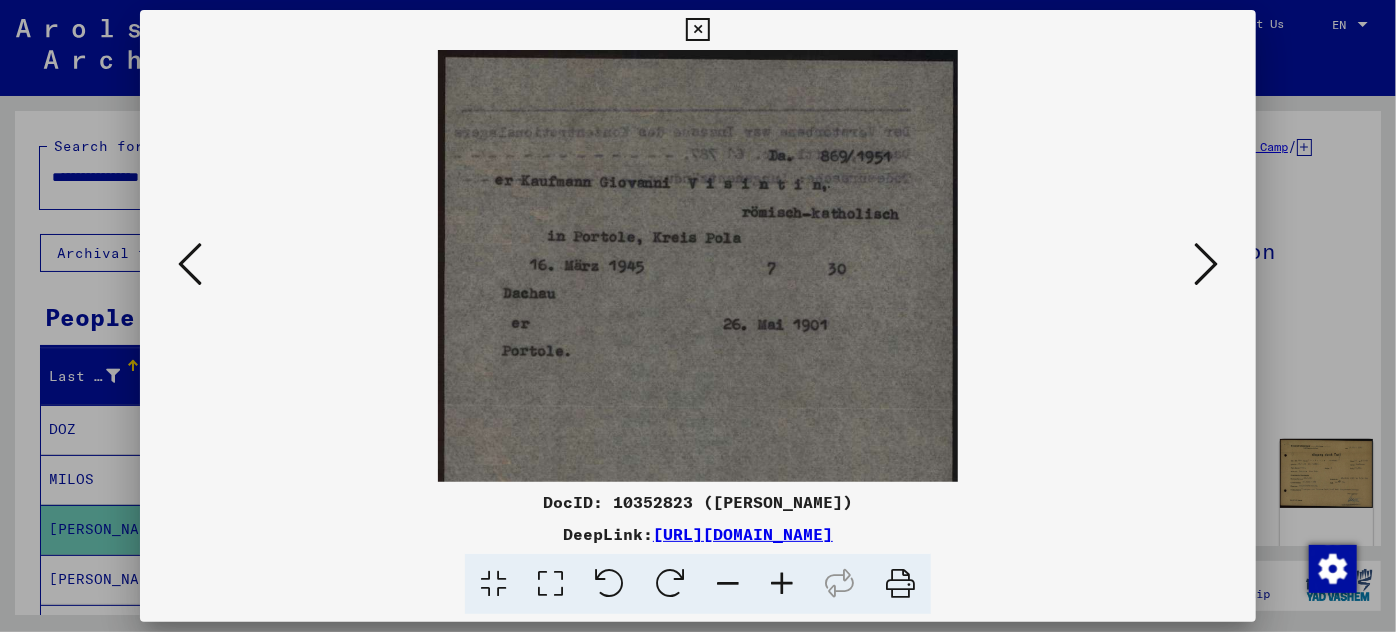 click at bounding box center (782, 584) 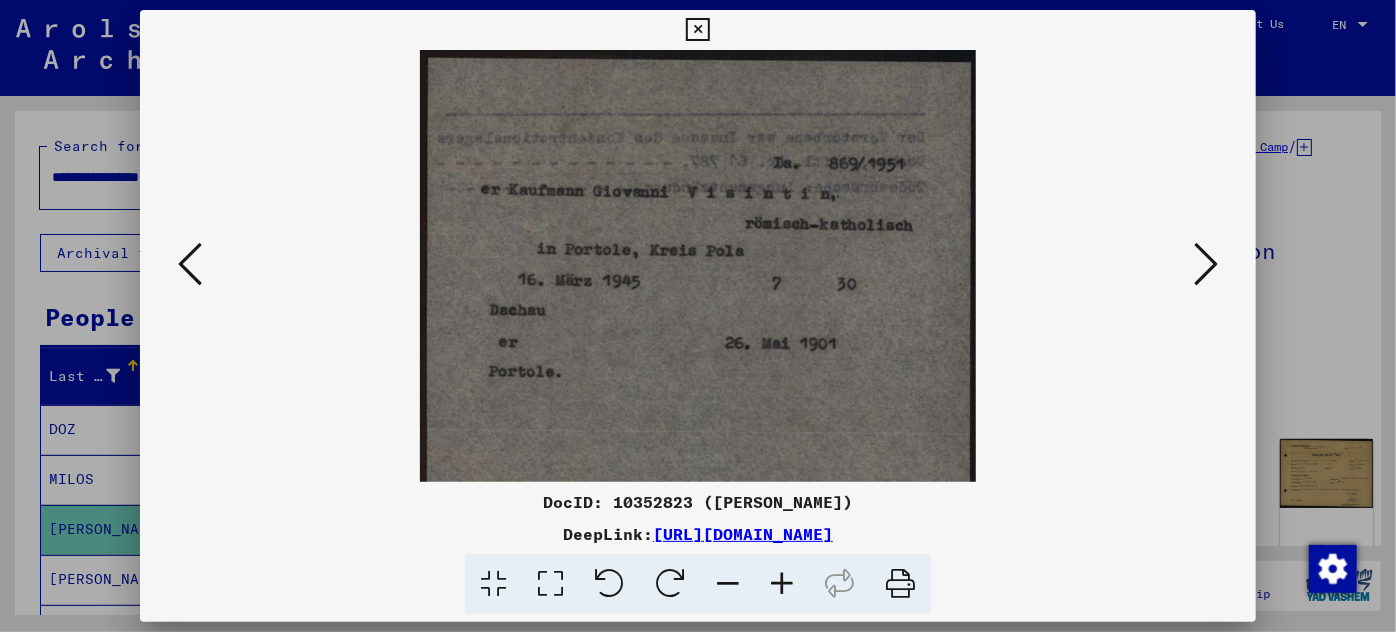 click at bounding box center (782, 584) 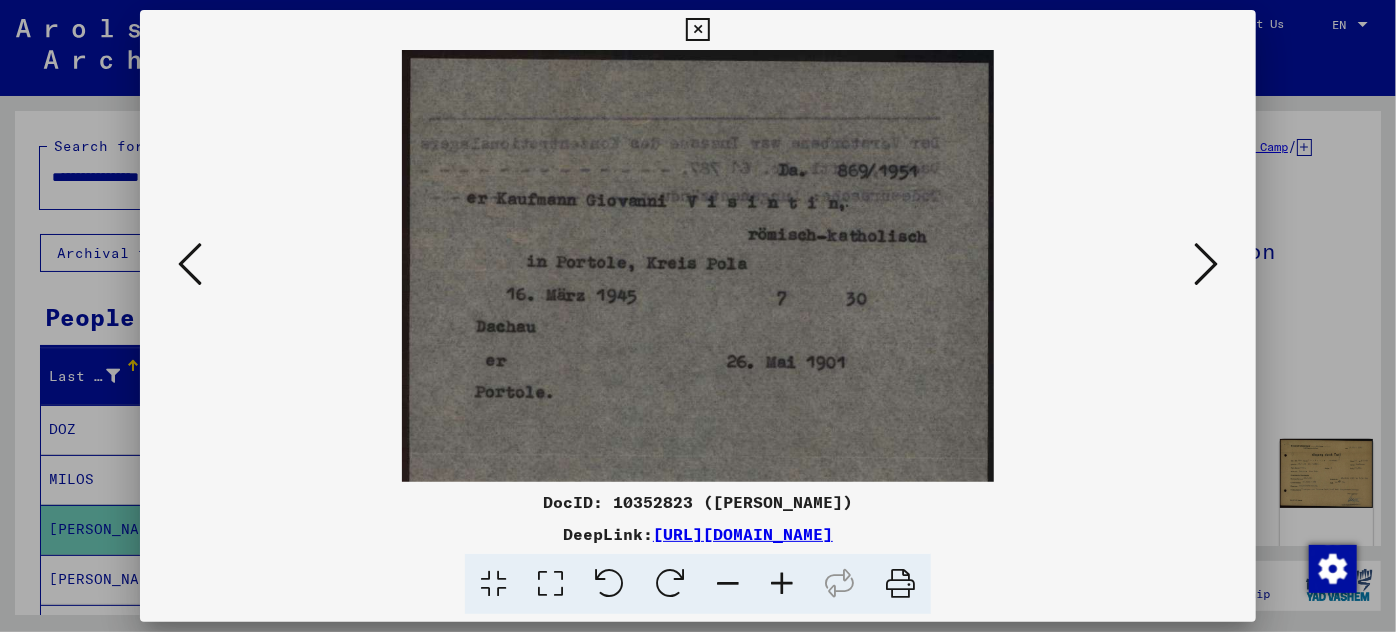 click at bounding box center [782, 584] 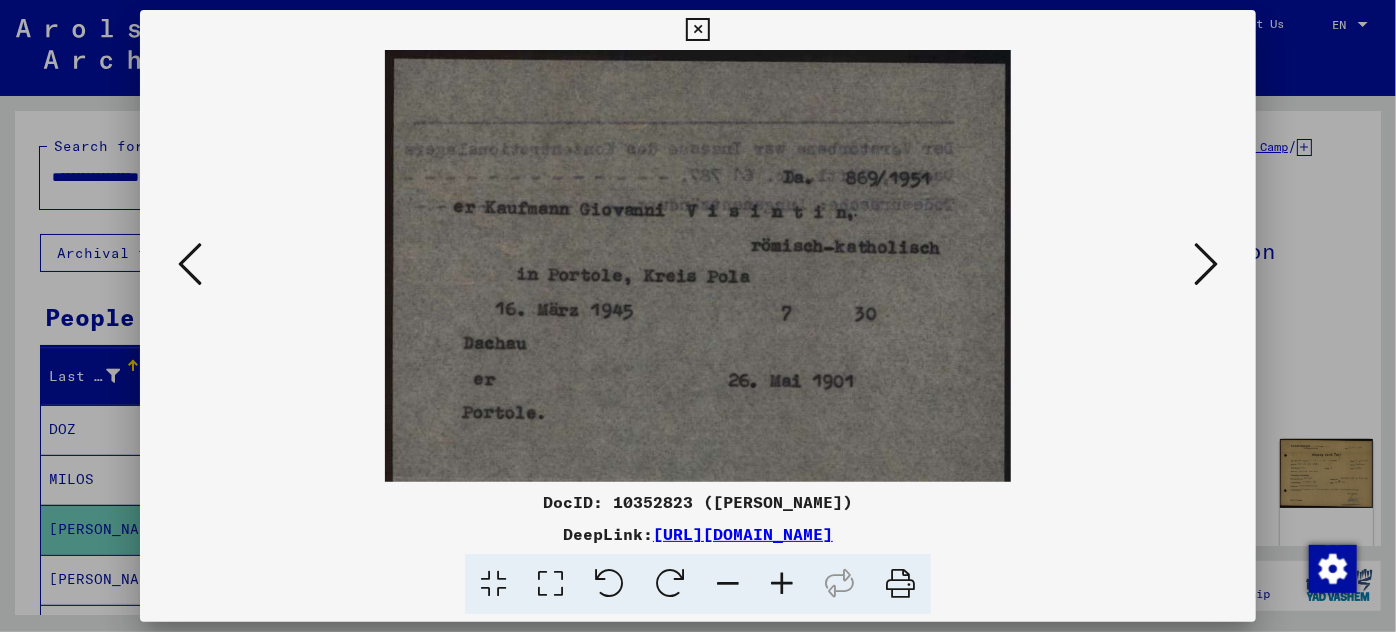 click at bounding box center (782, 584) 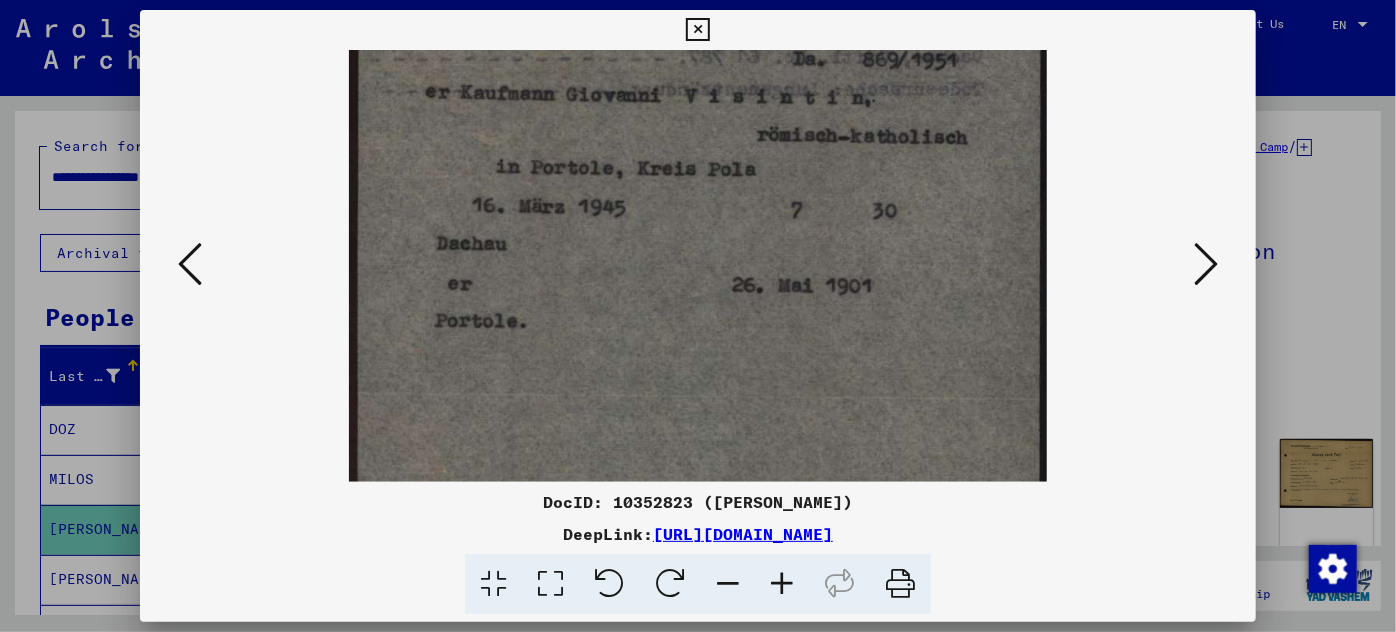 scroll, scrollTop: 134, scrollLeft: 0, axis: vertical 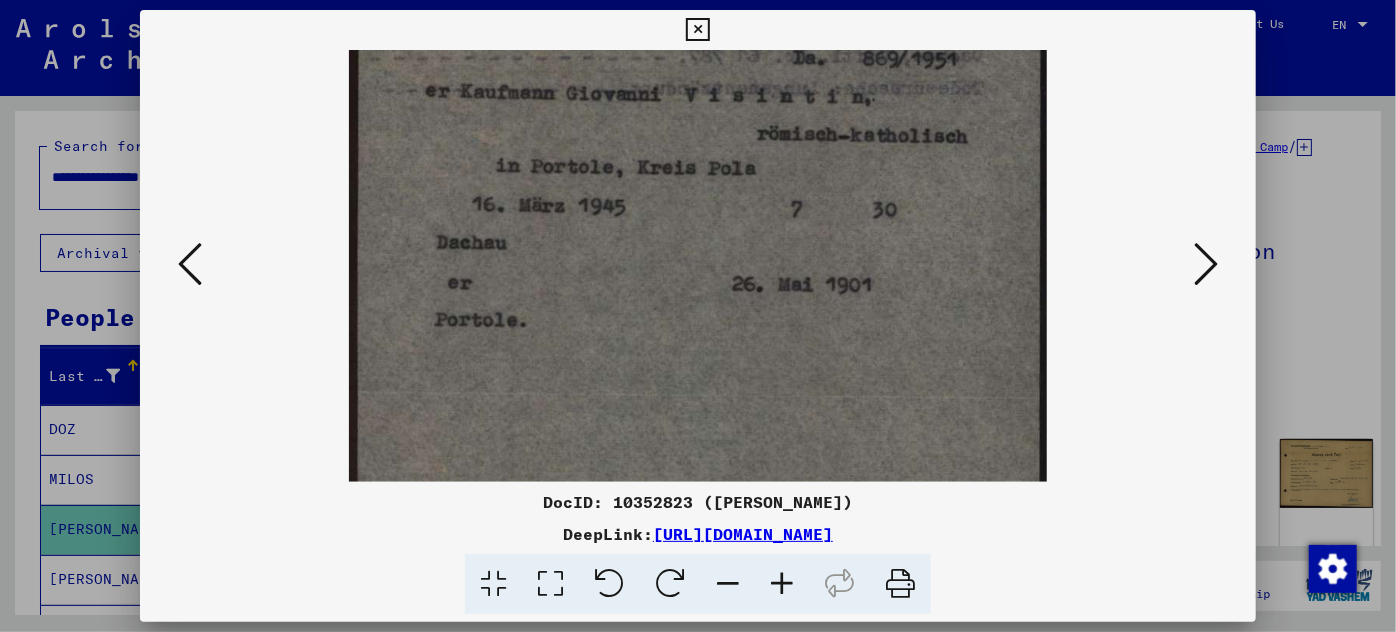 drag, startPoint x: 688, startPoint y: 370, endPoint x: 712, endPoint y: 235, distance: 137.11674 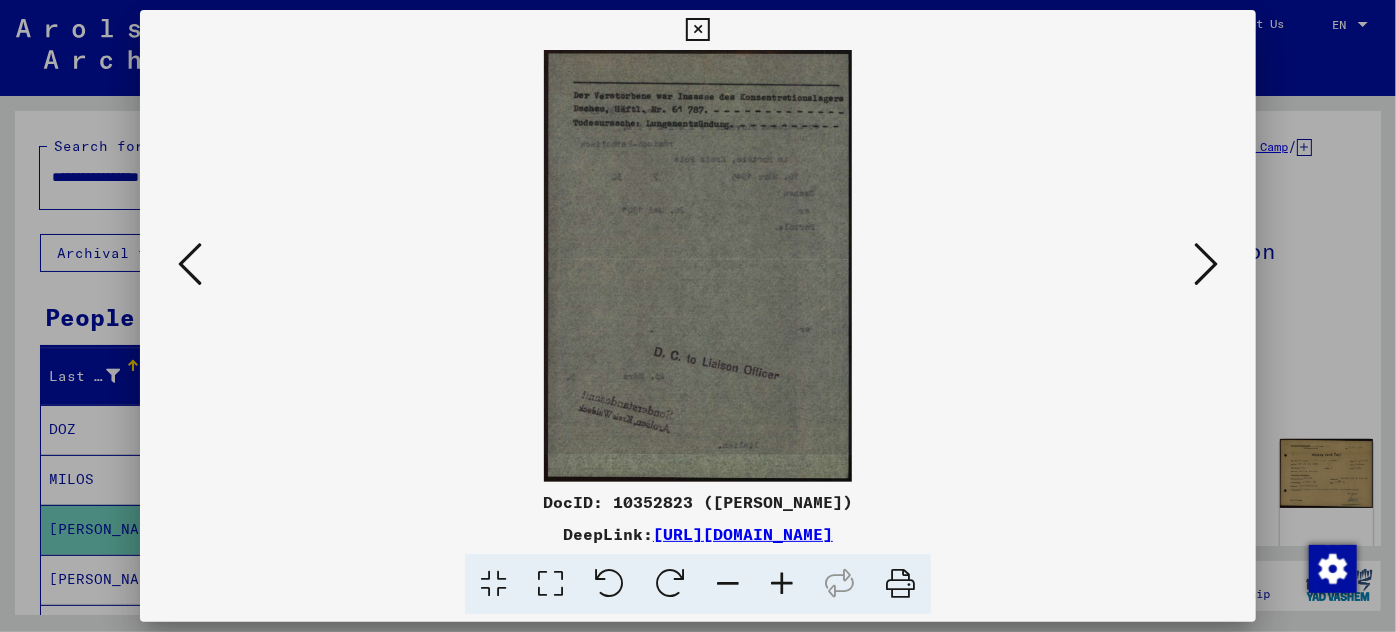 click at bounding box center [1206, 264] 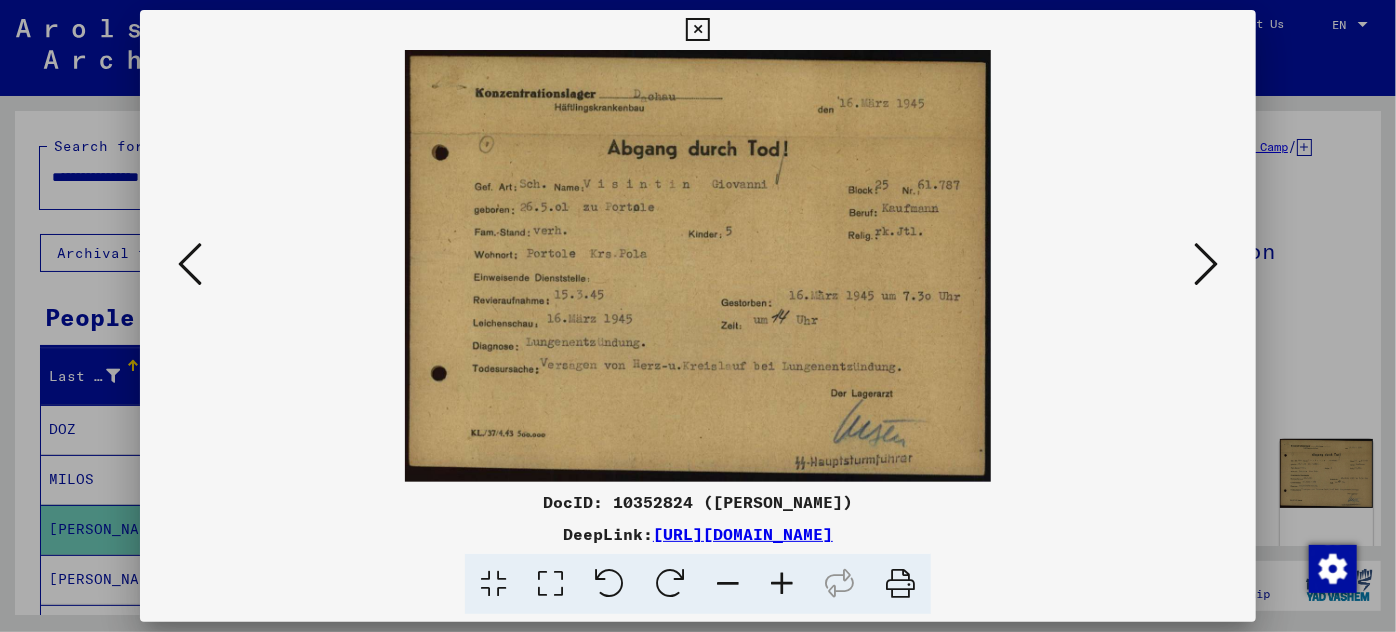 click at bounding box center [782, 584] 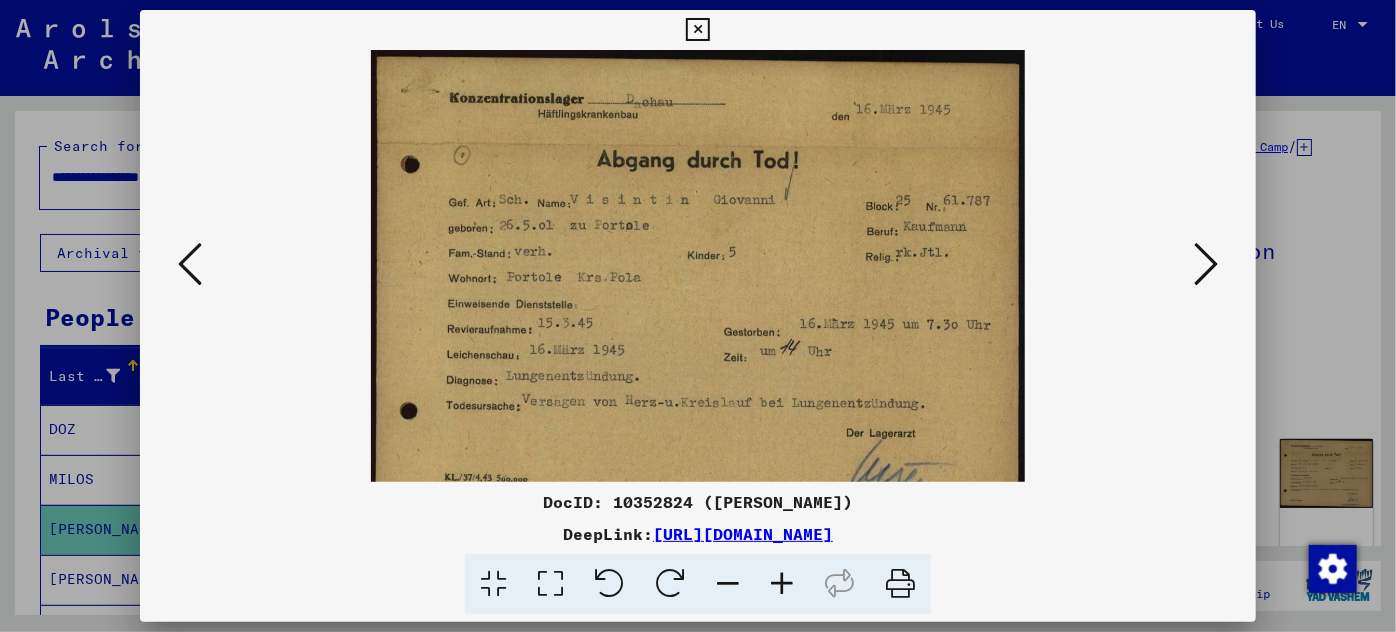 click at bounding box center [782, 584] 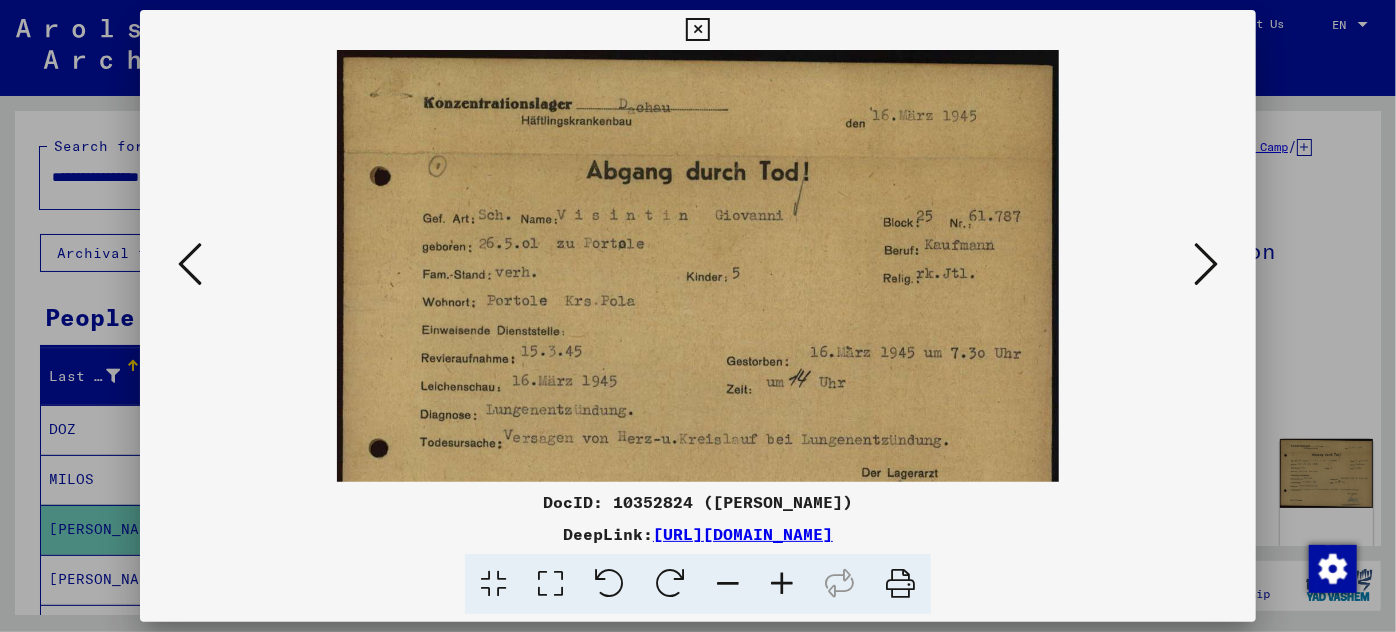 click at bounding box center (782, 584) 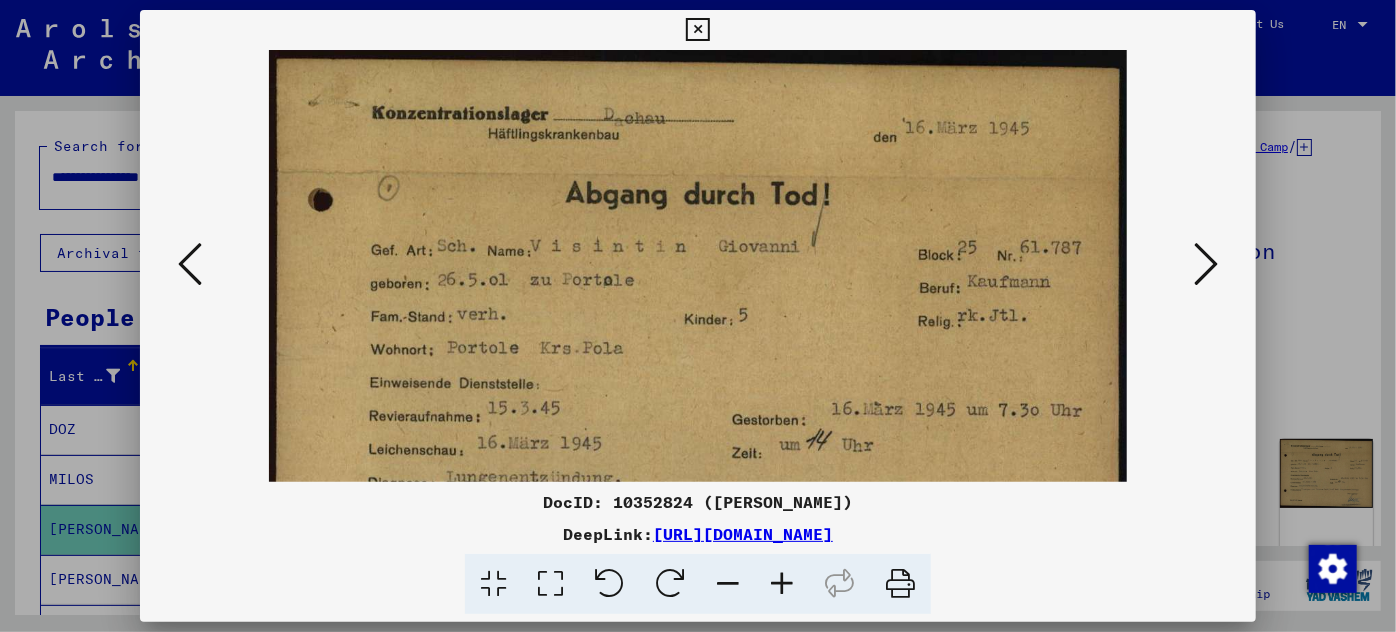 click at bounding box center (782, 584) 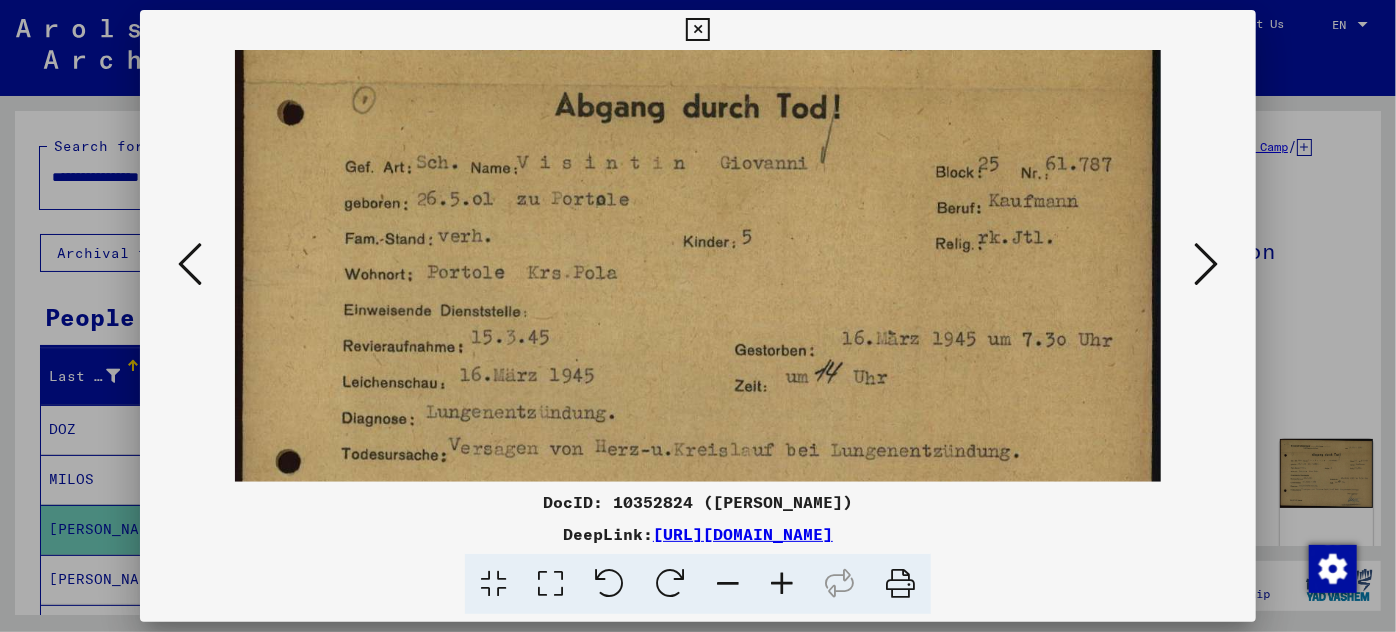 scroll, scrollTop: 100, scrollLeft: 0, axis: vertical 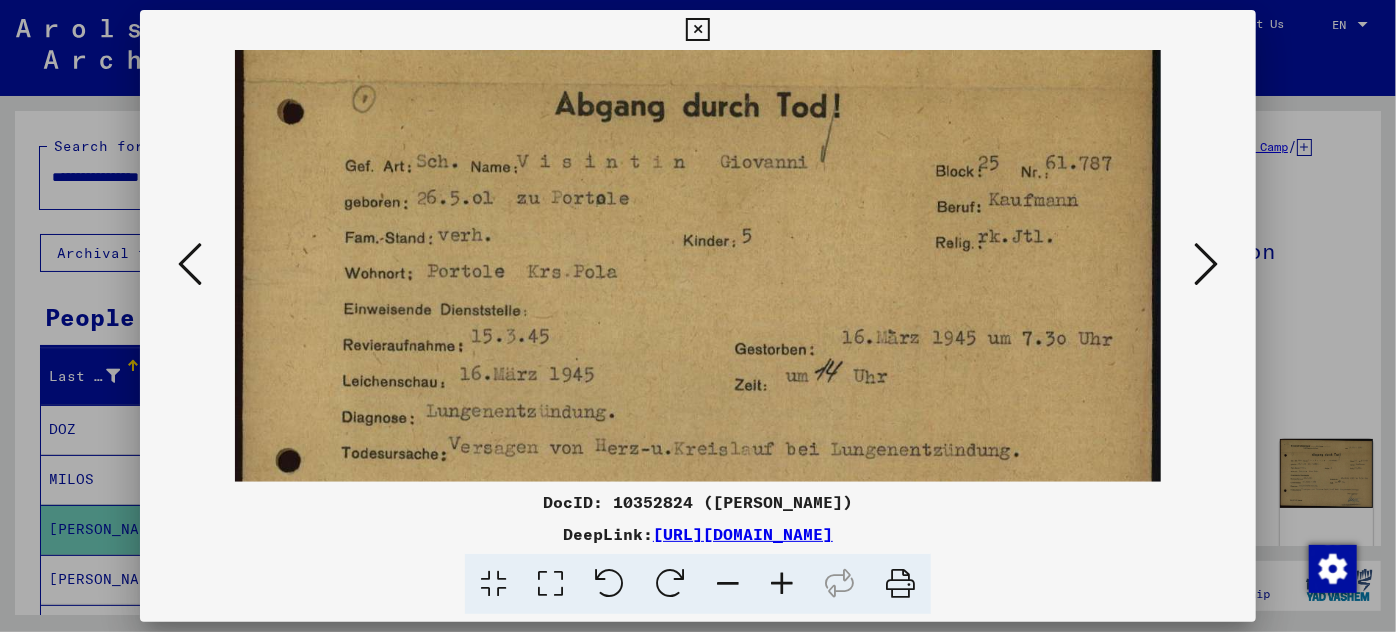 drag, startPoint x: 601, startPoint y: 413, endPoint x: 624, endPoint y: 315, distance: 100.6628 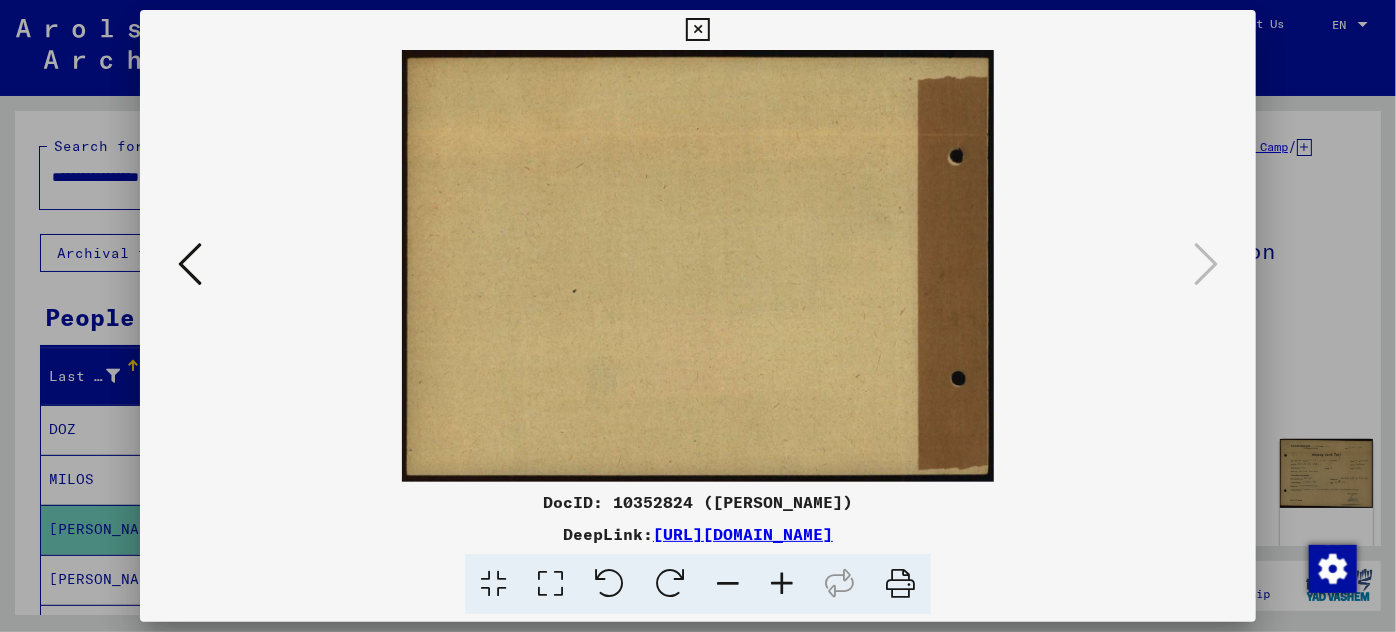 click at bounding box center (698, 316) 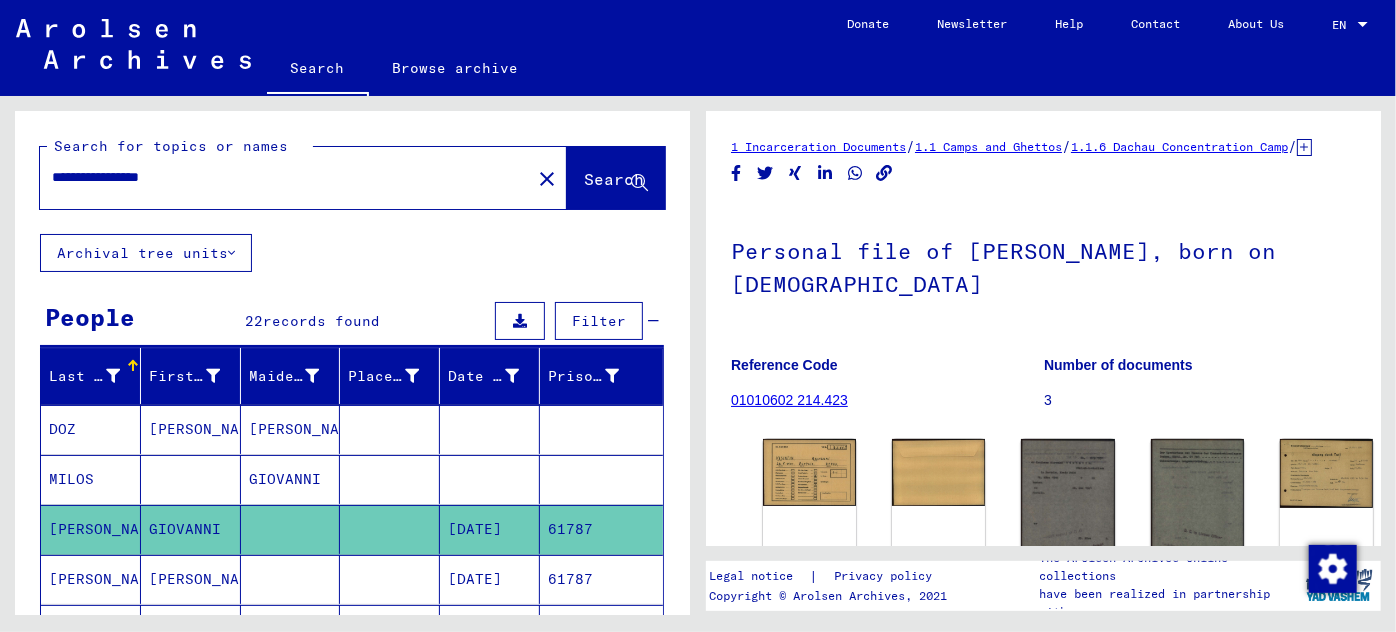 click on "[DATE]" at bounding box center (490, 629) 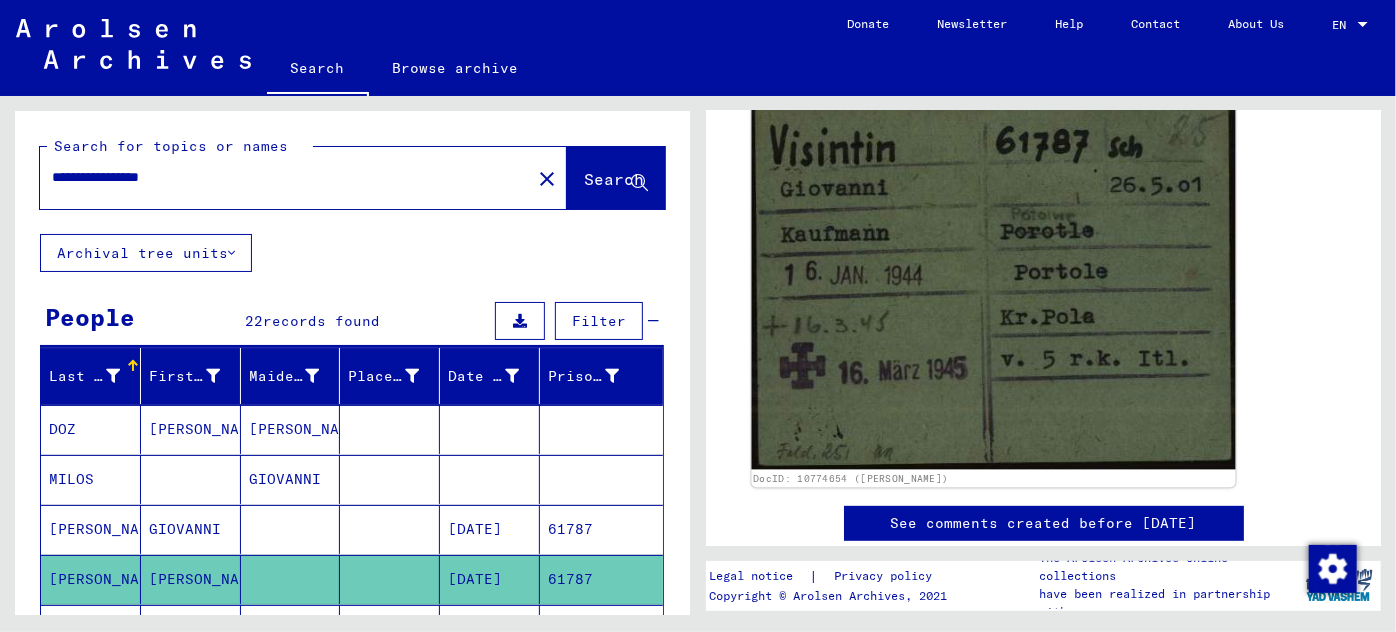 scroll, scrollTop: 363, scrollLeft: 0, axis: vertical 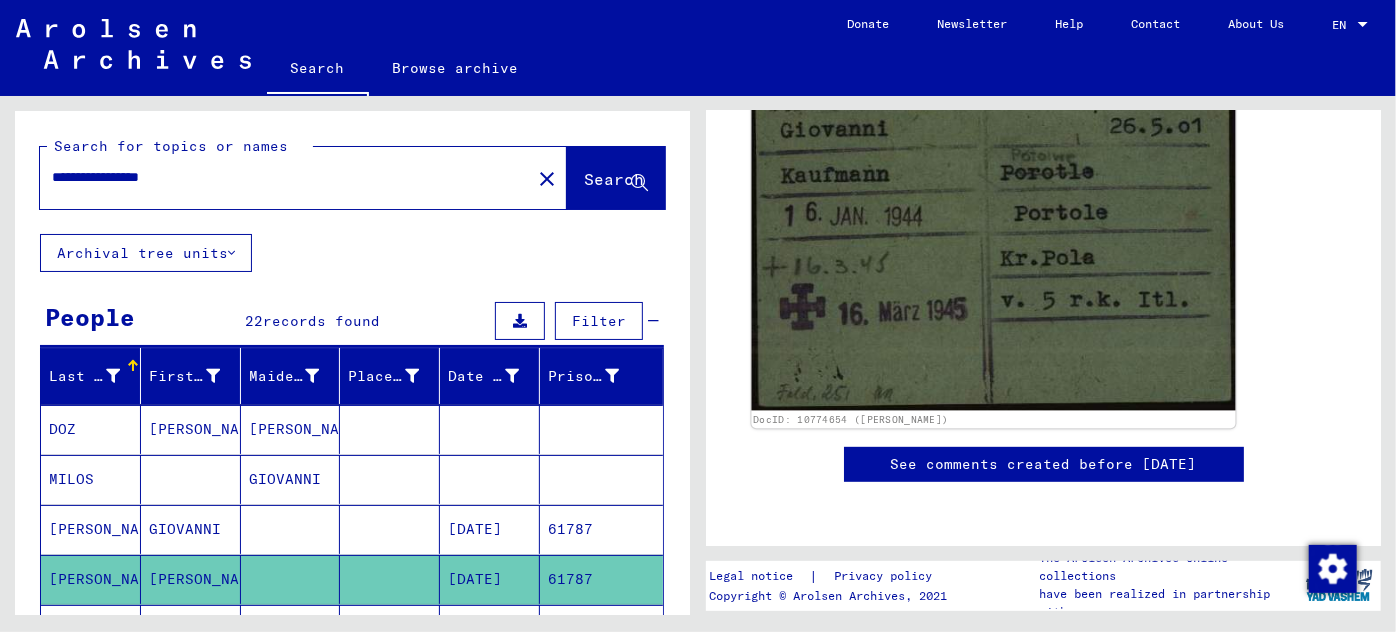 click 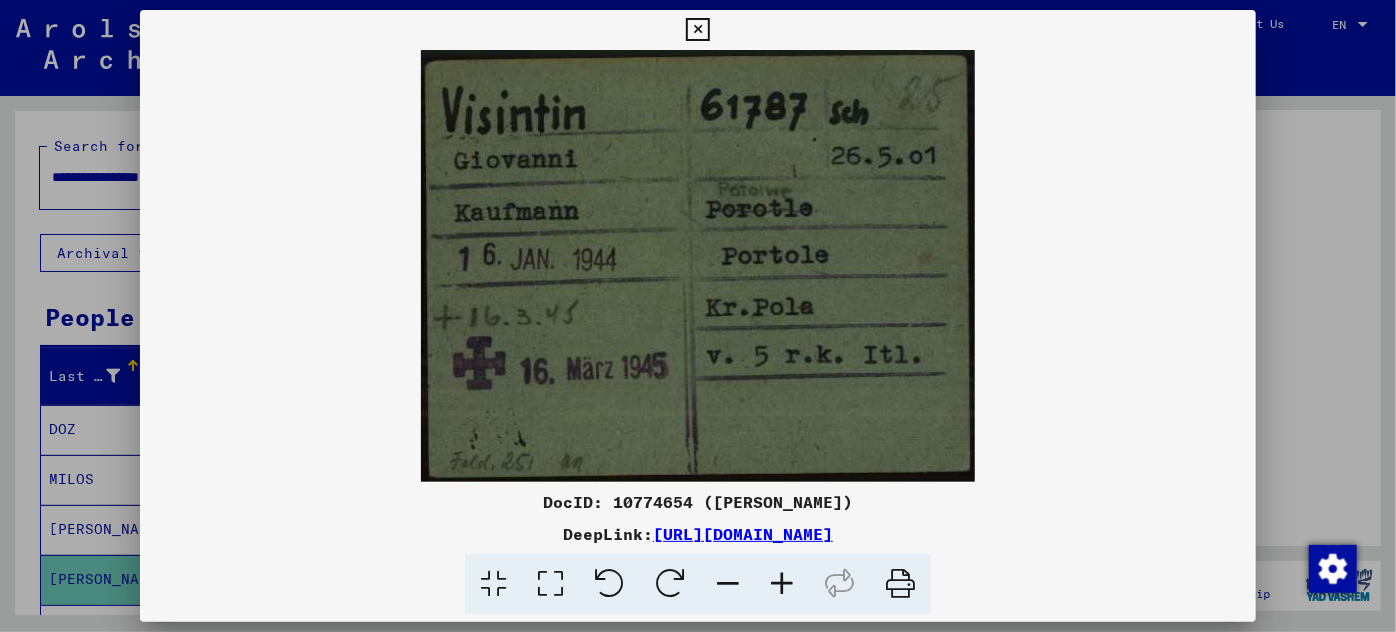 click at bounding box center [698, 316] 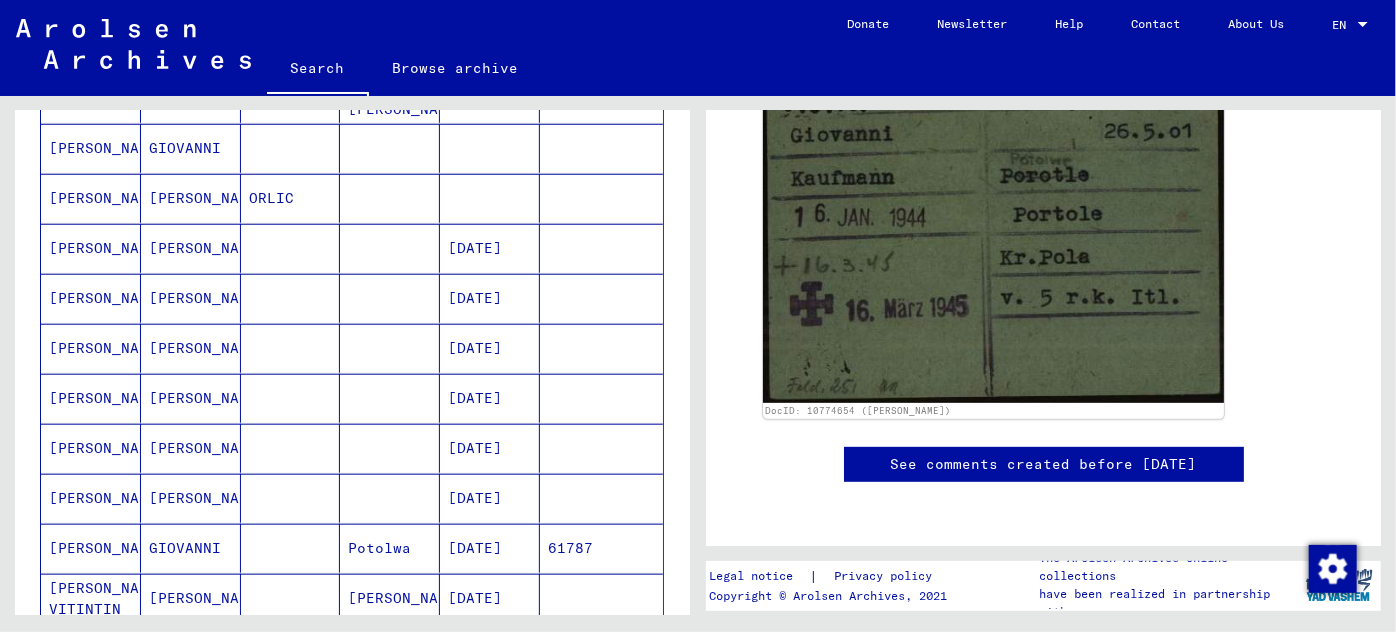 scroll, scrollTop: 1000, scrollLeft: 0, axis: vertical 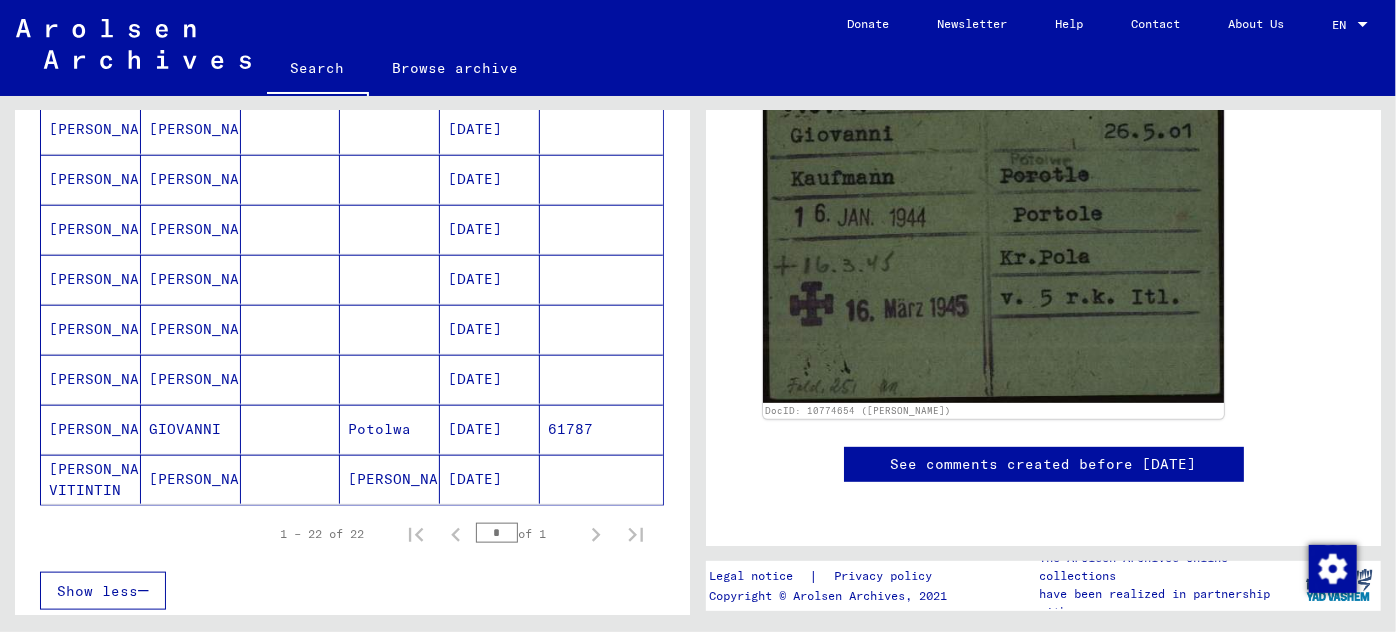 click on "Potolwa" at bounding box center (390, 479) 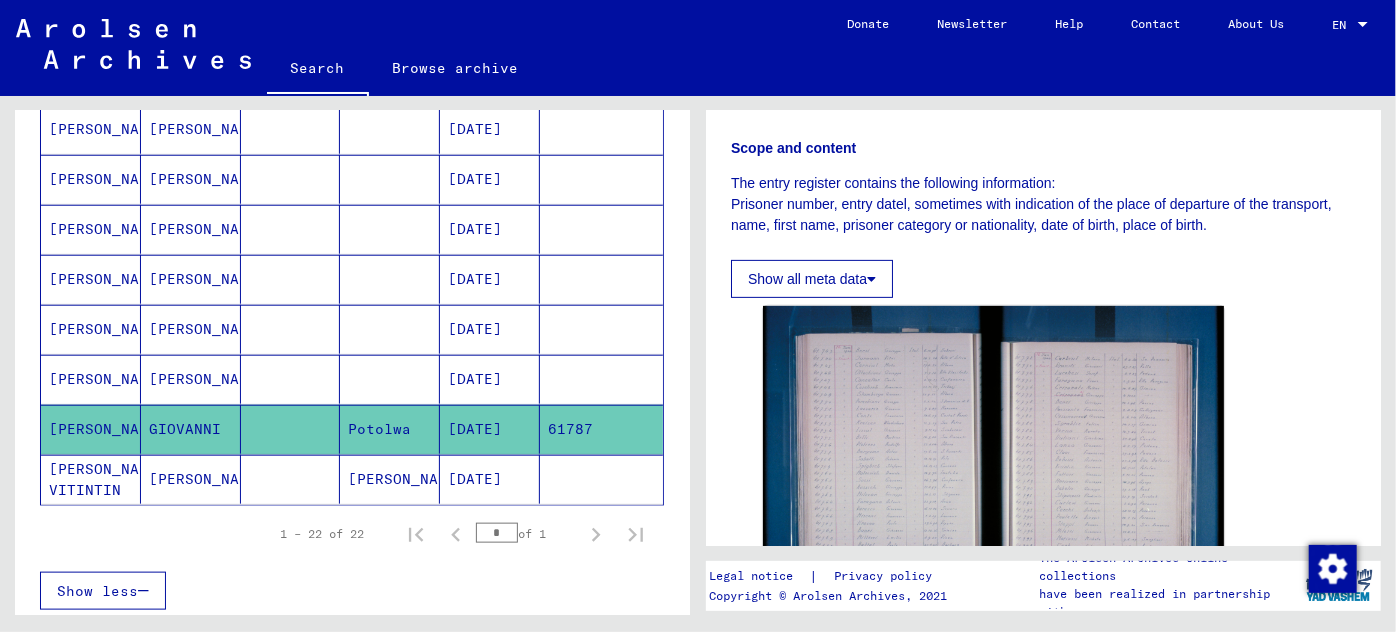 scroll, scrollTop: 363, scrollLeft: 0, axis: vertical 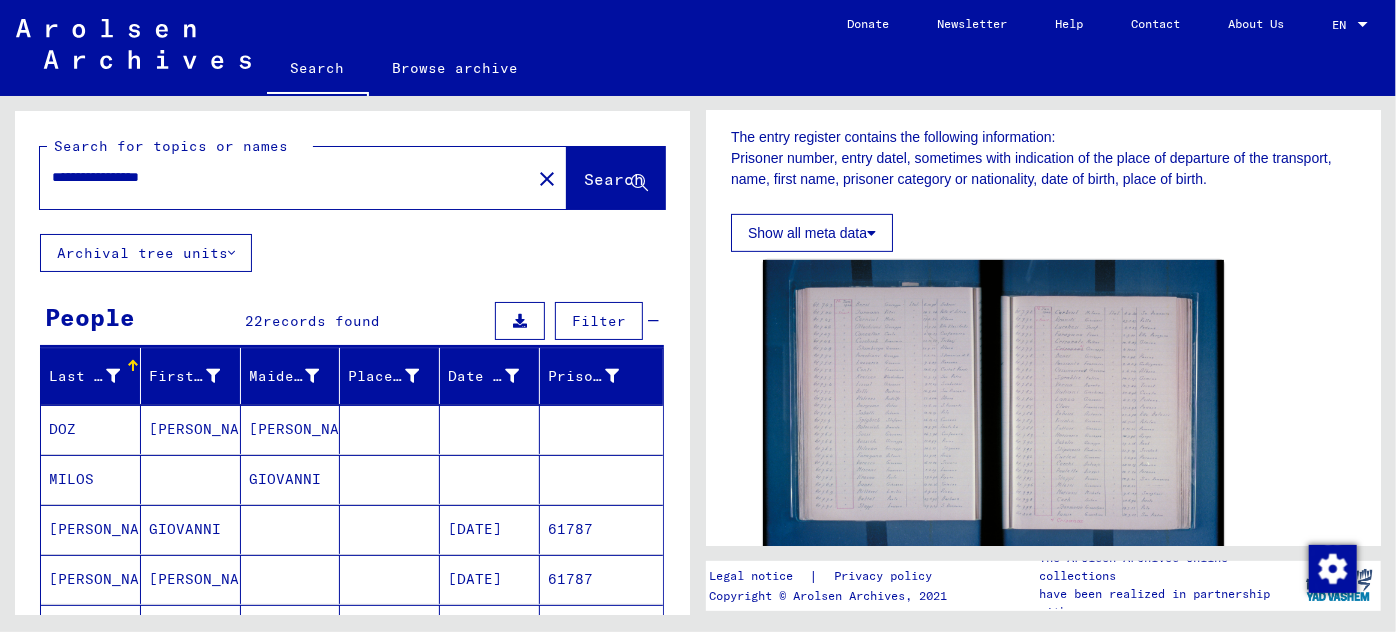 click on "**********" at bounding box center [285, 177] 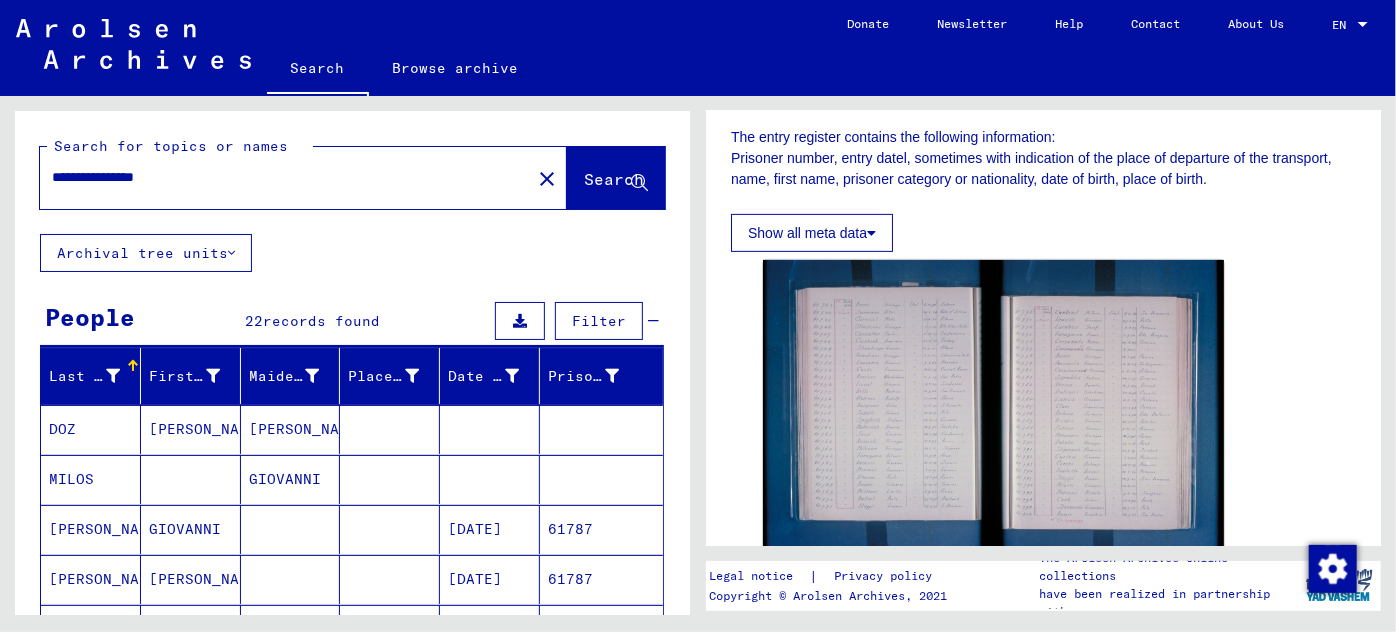 type on "**********" 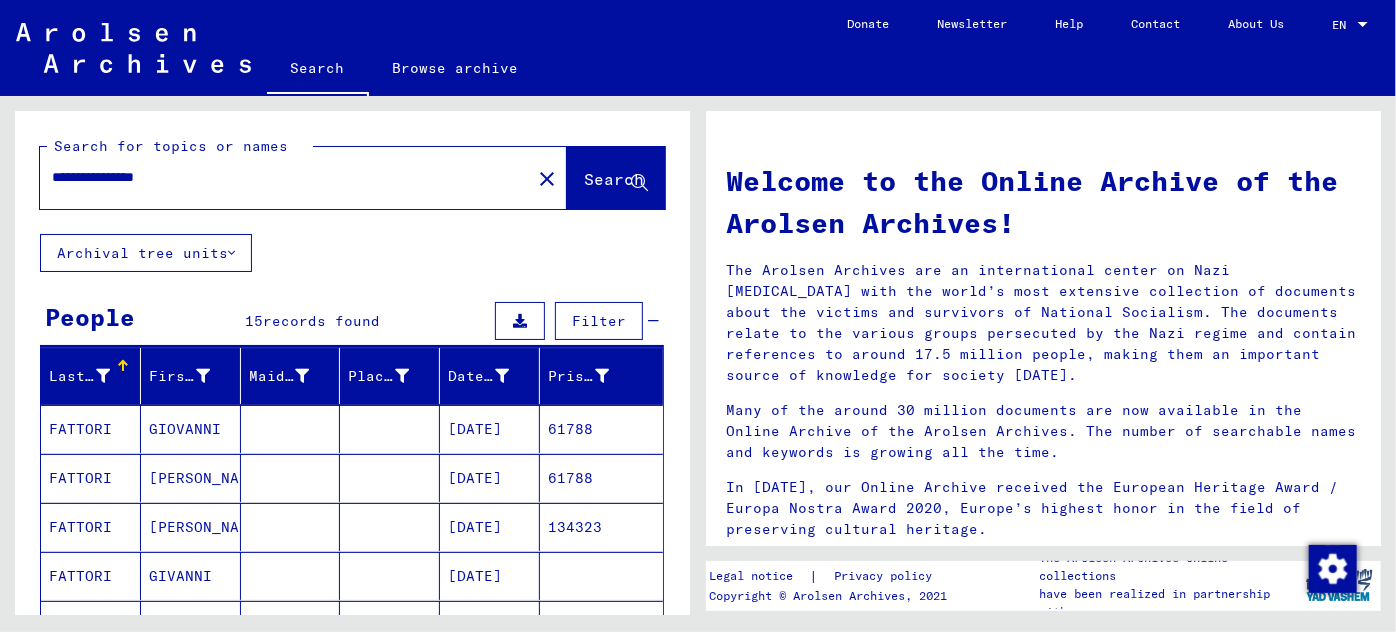 click on "GIOVANNI" at bounding box center [191, 478] 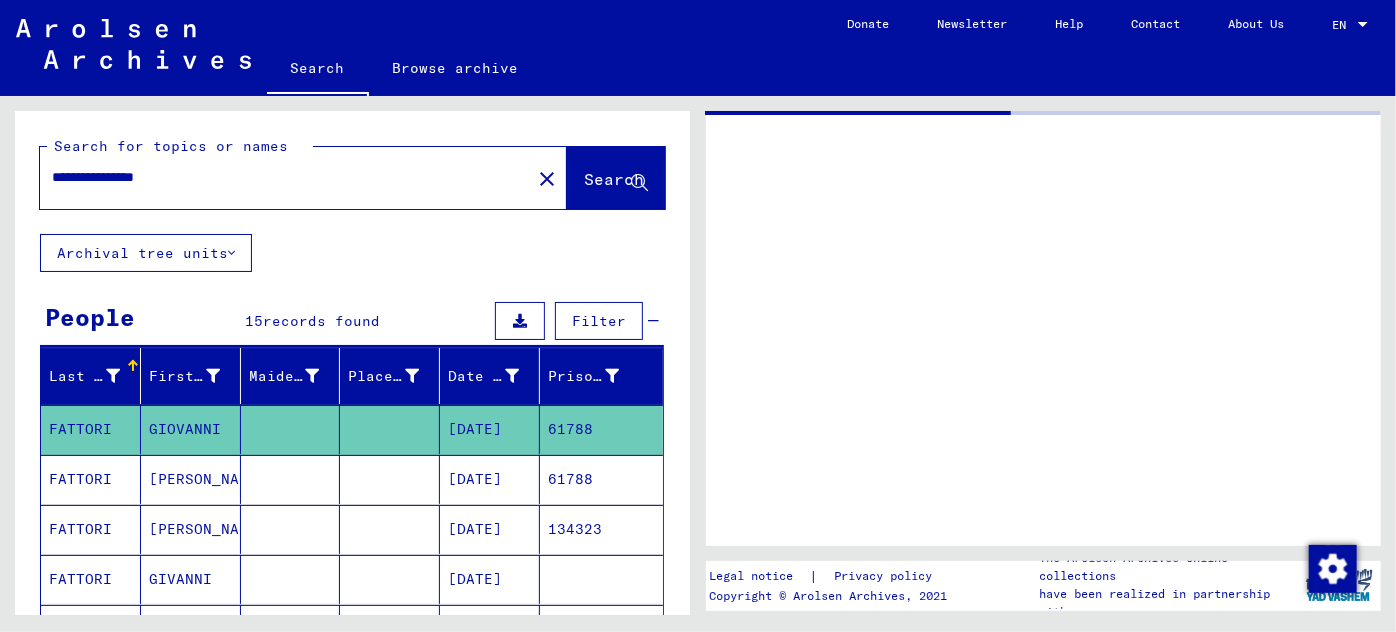 click on "GIOVANNI" 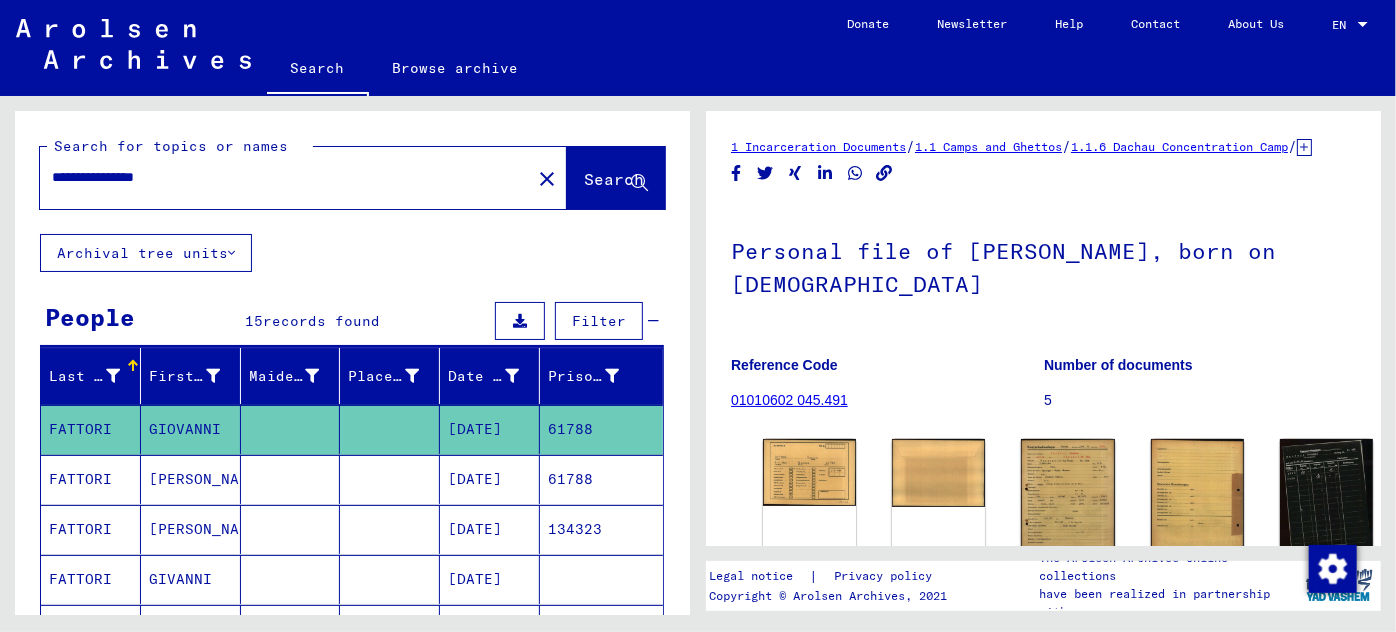 scroll, scrollTop: 0, scrollLeft: 0, axis: both 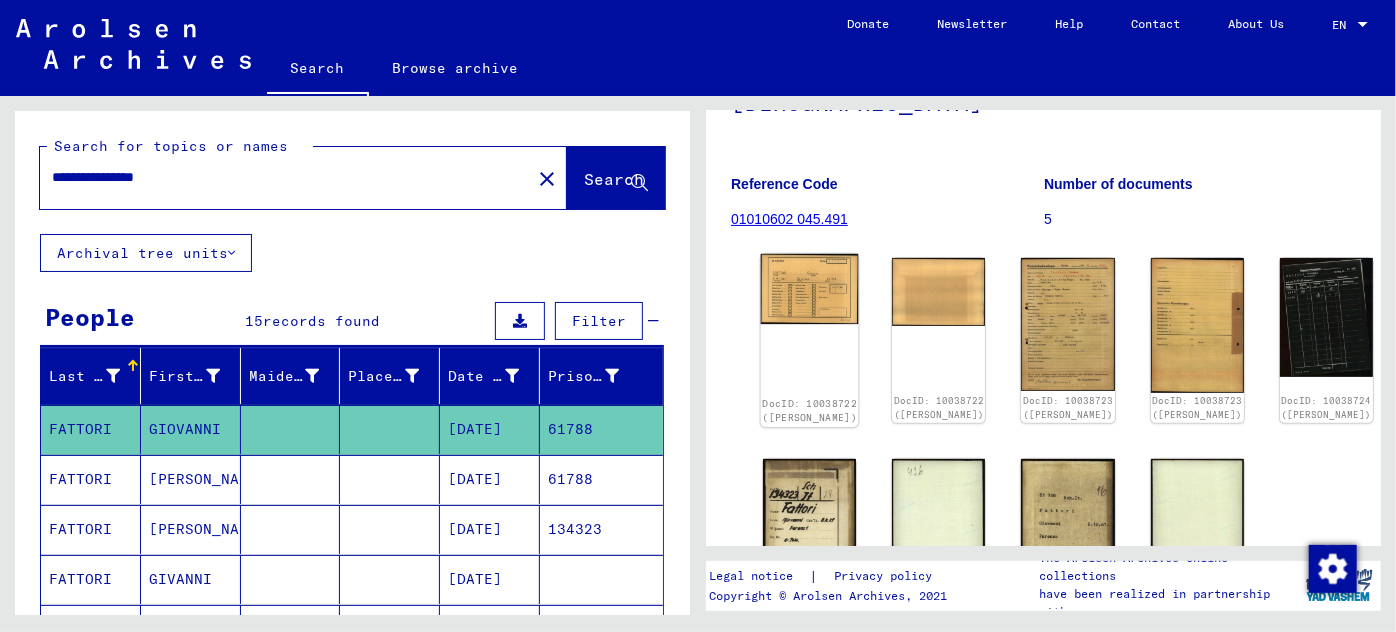 click 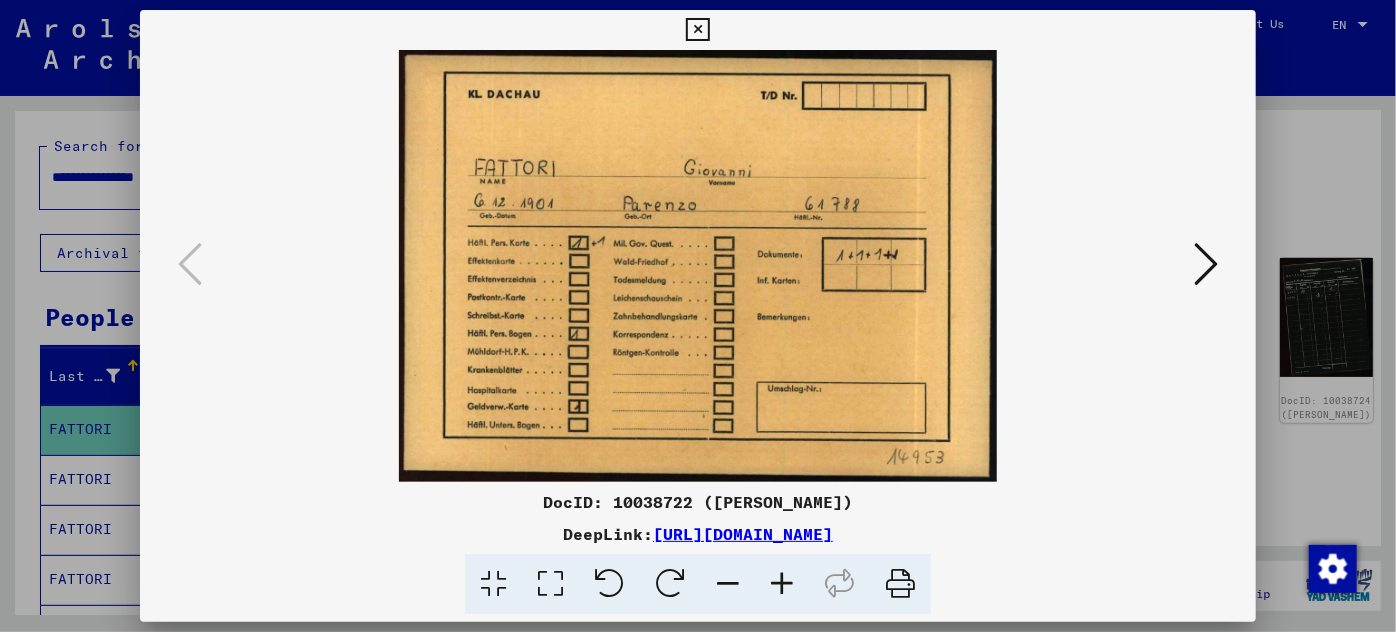 click at bounding box center [1206, 264] 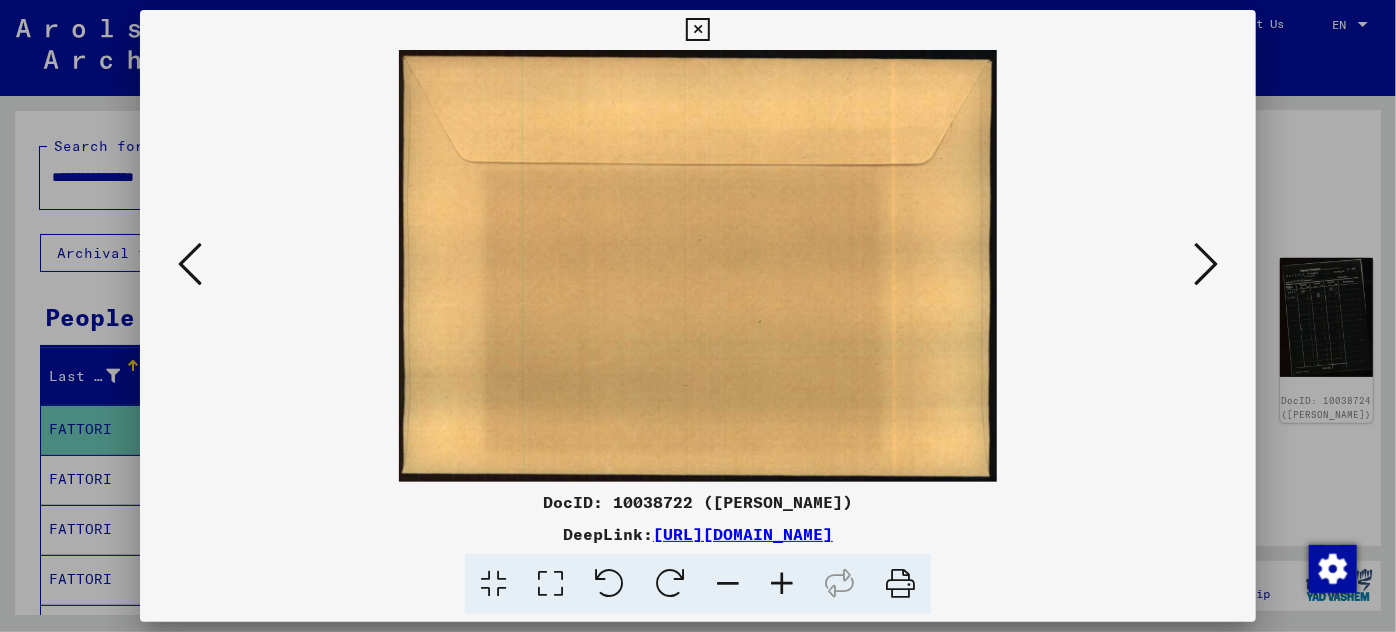 click at bounding box center (1206, 264) 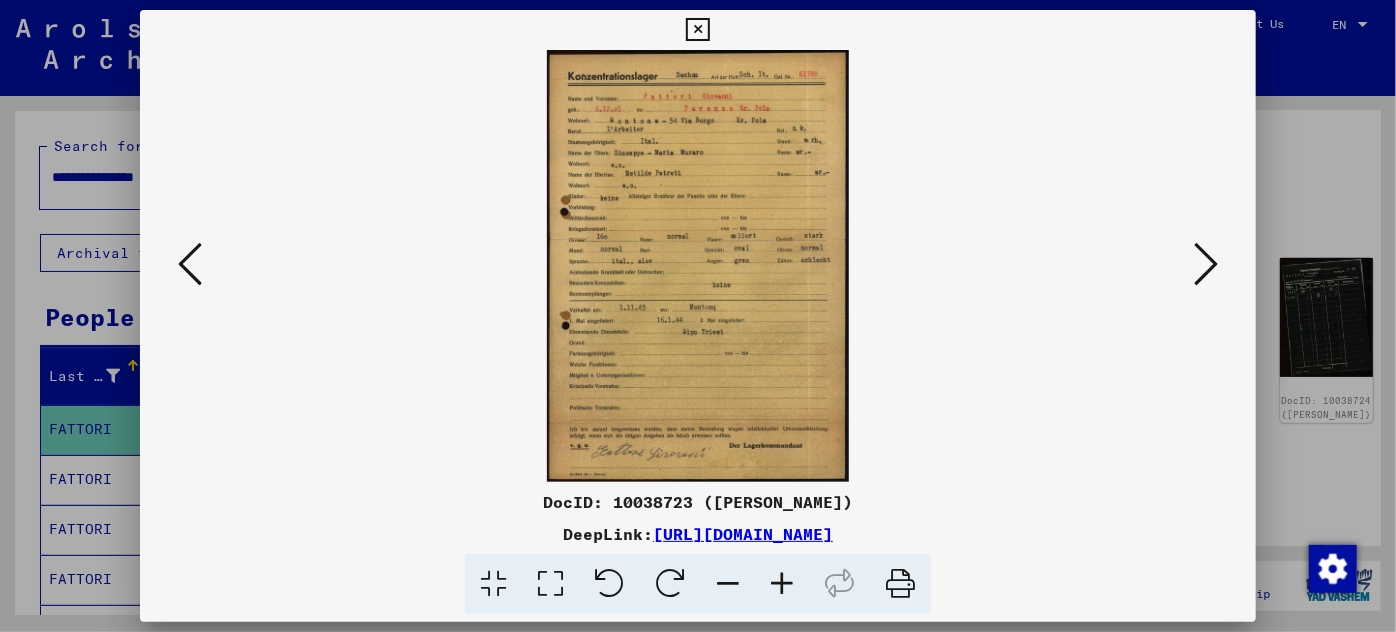 click at bounding box center [782, 584] 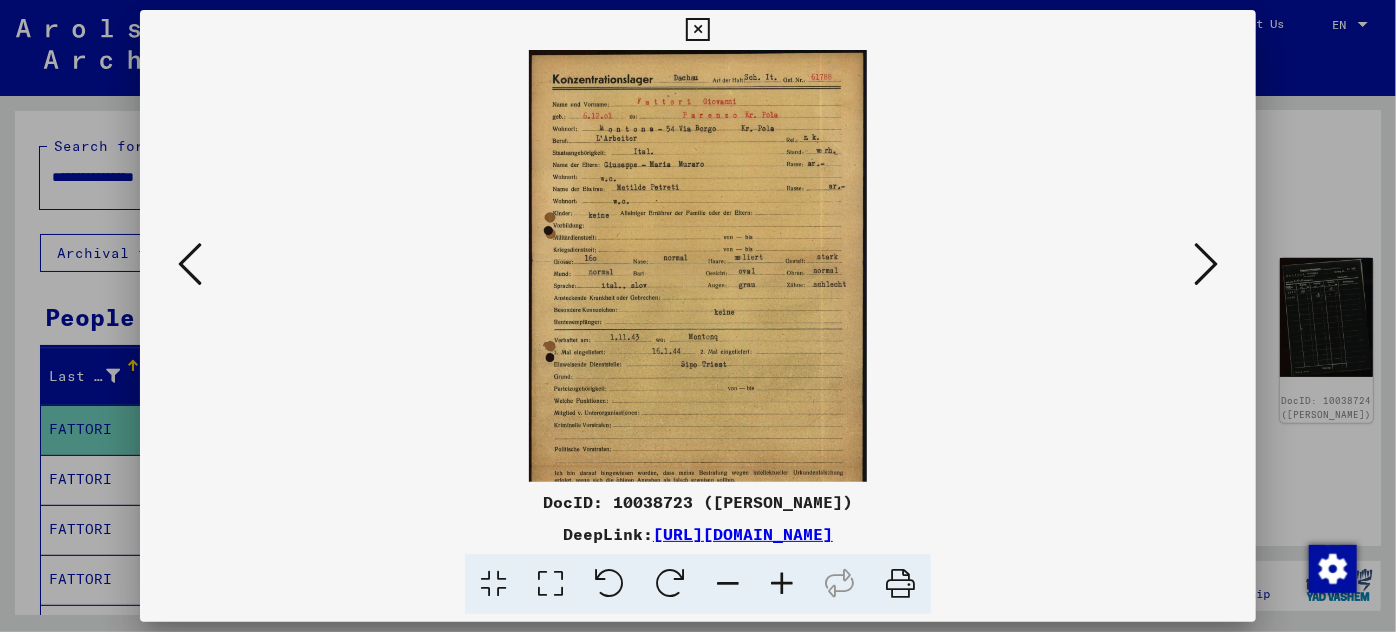 click at bounding box center (782, 584) 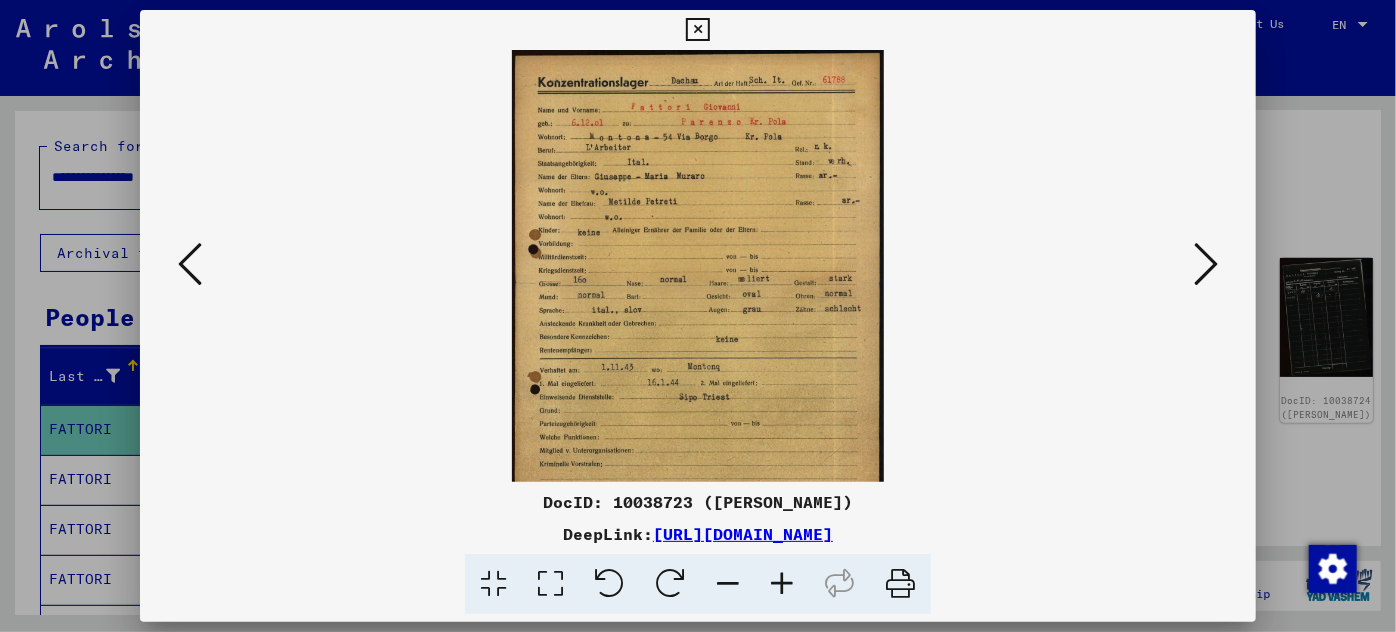 click at bounding box center (782, 584) 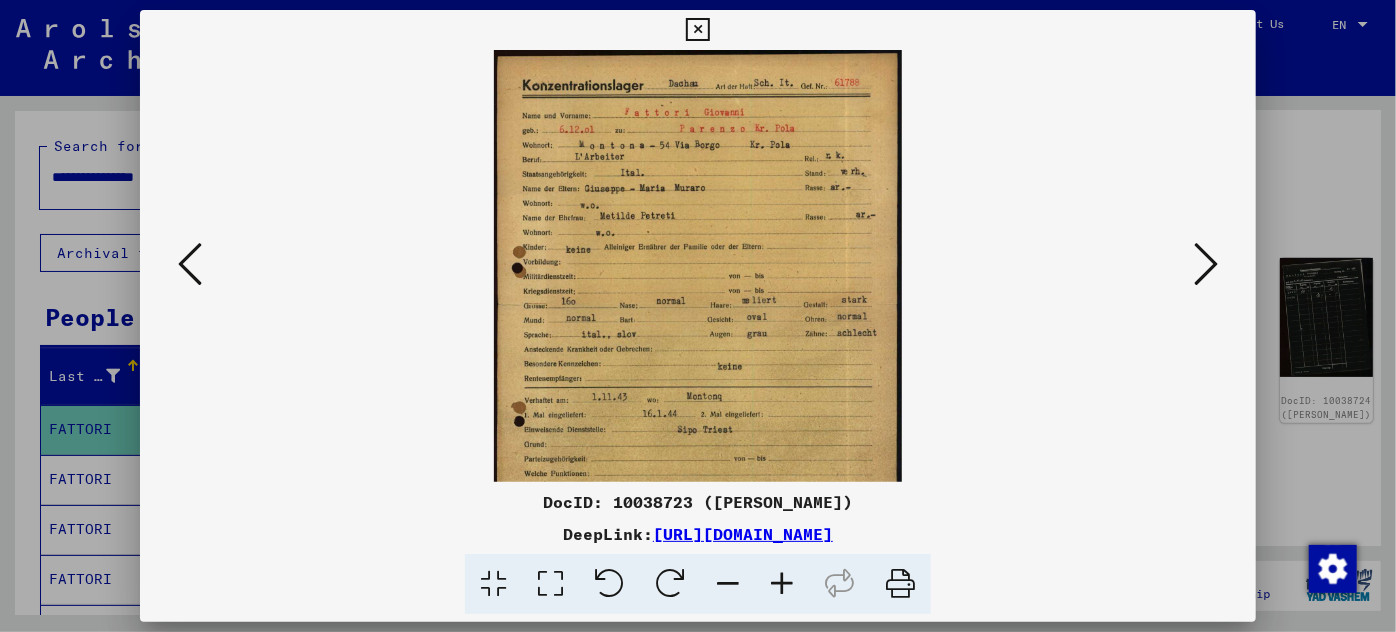 click at bounding box center [782, 584] 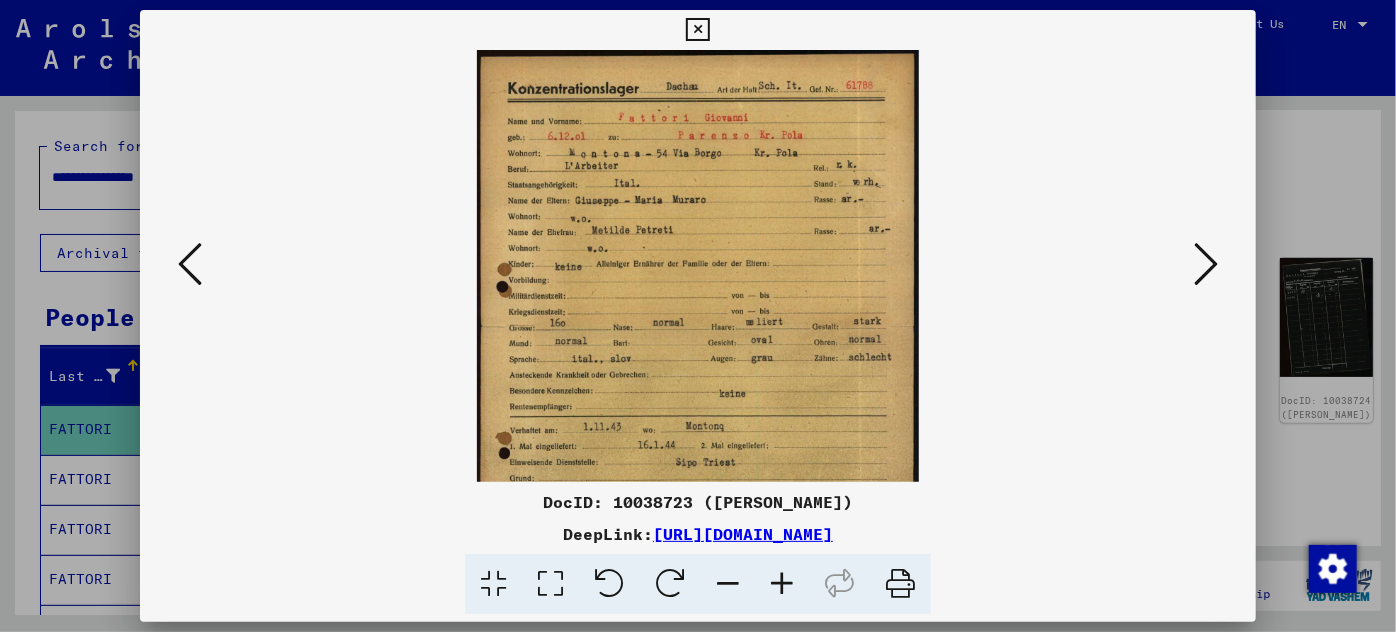 click at bounding box center [782, 584] 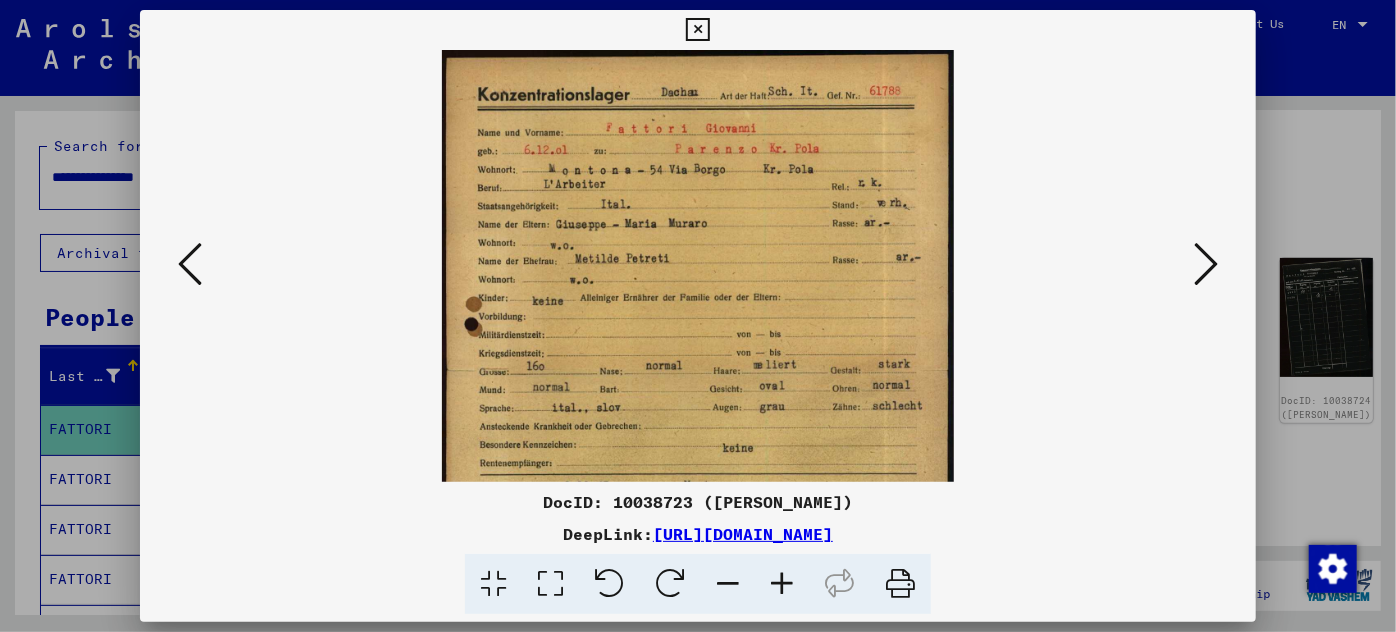 click at bounding box center [782, 584] 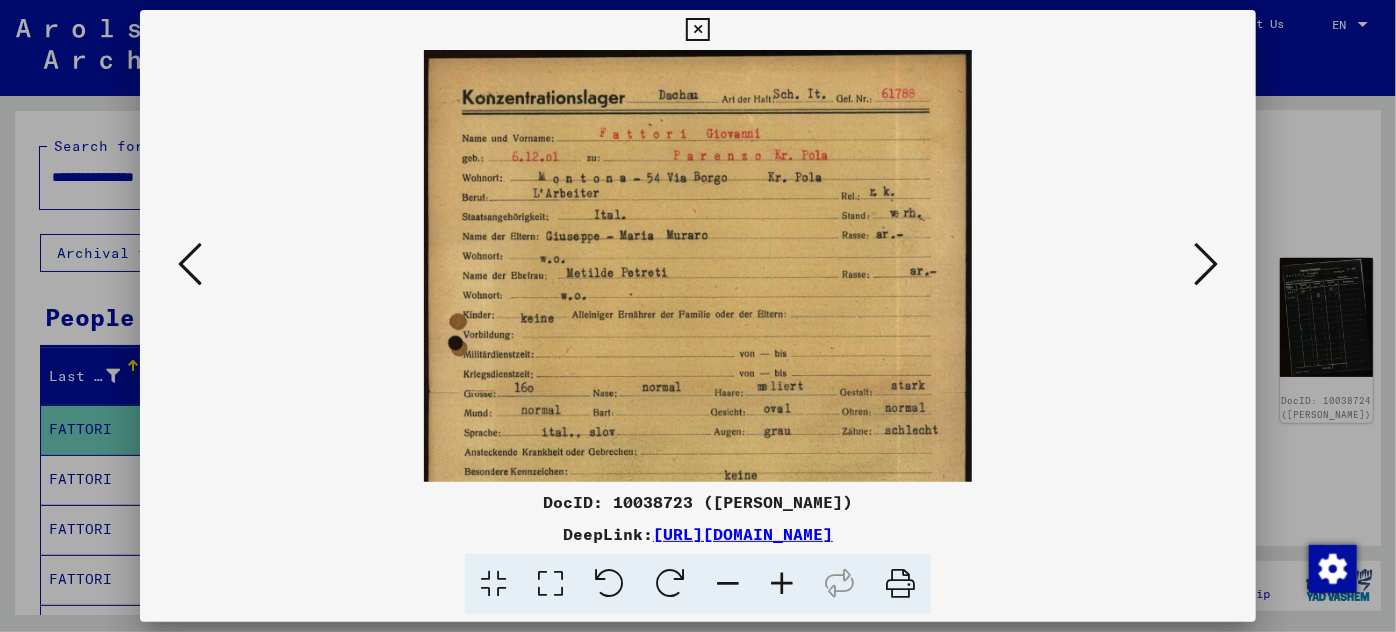 click at bounding box center (782, 584) 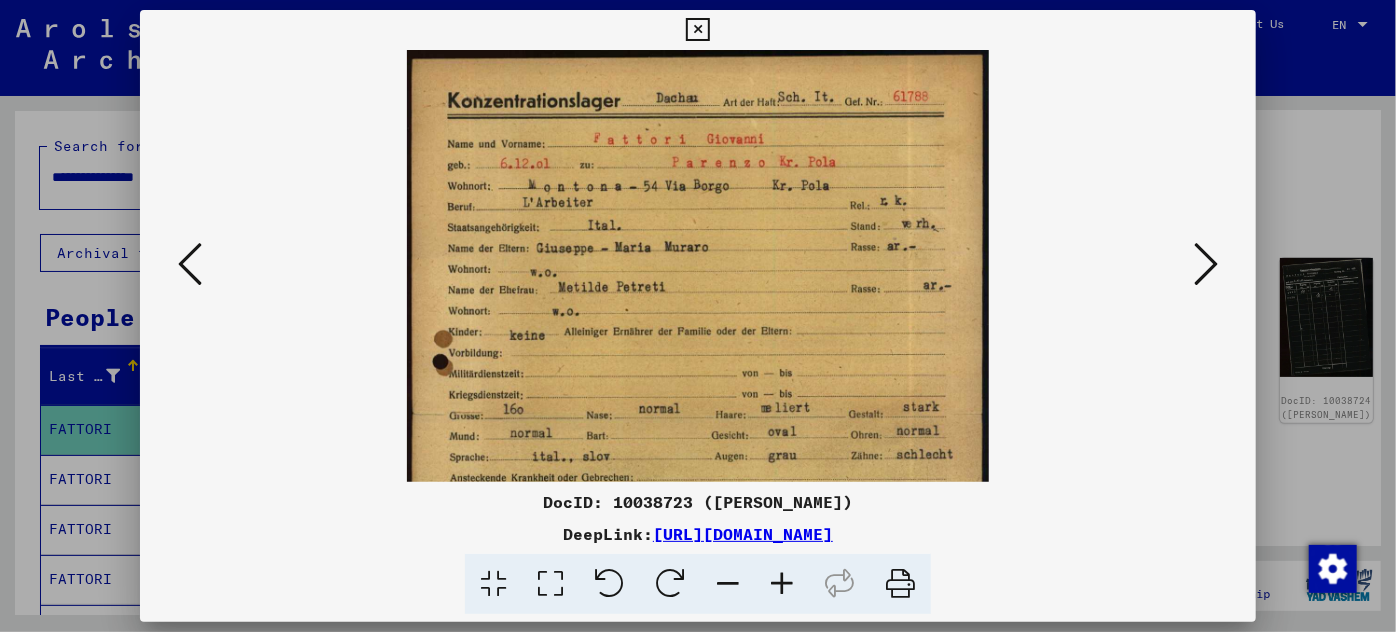 click at bounding box center (782, 584) 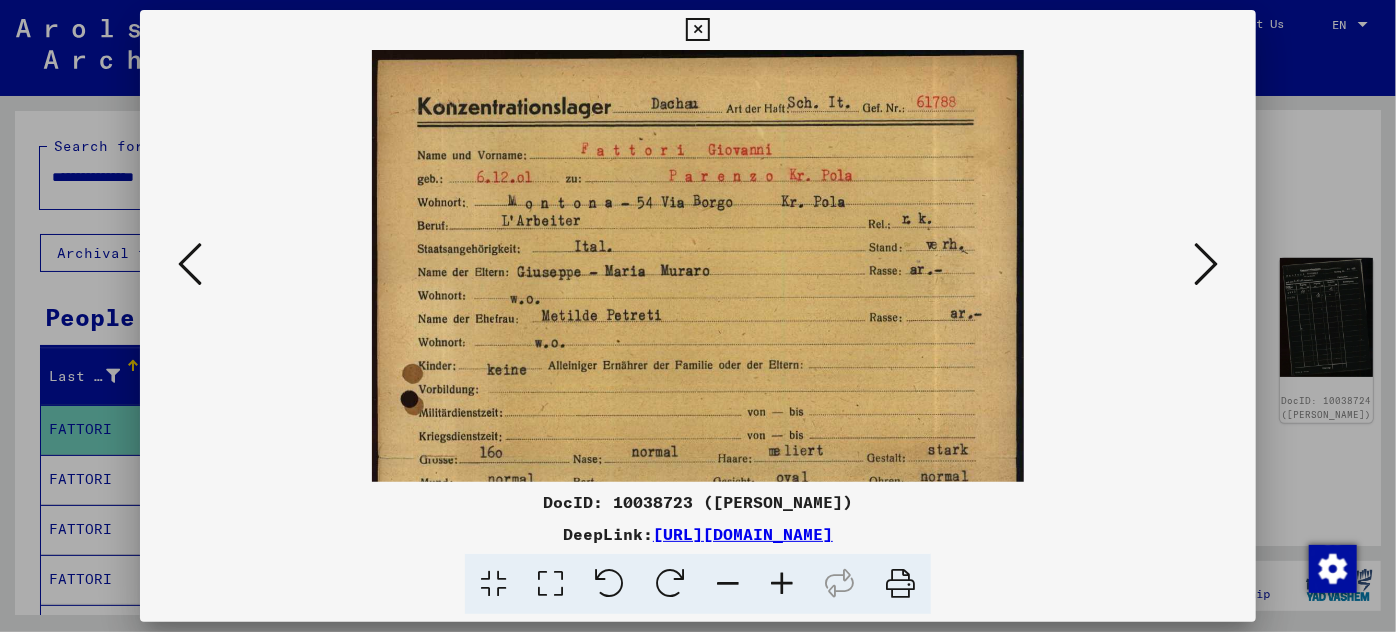 click at bounding box center [782, 584] 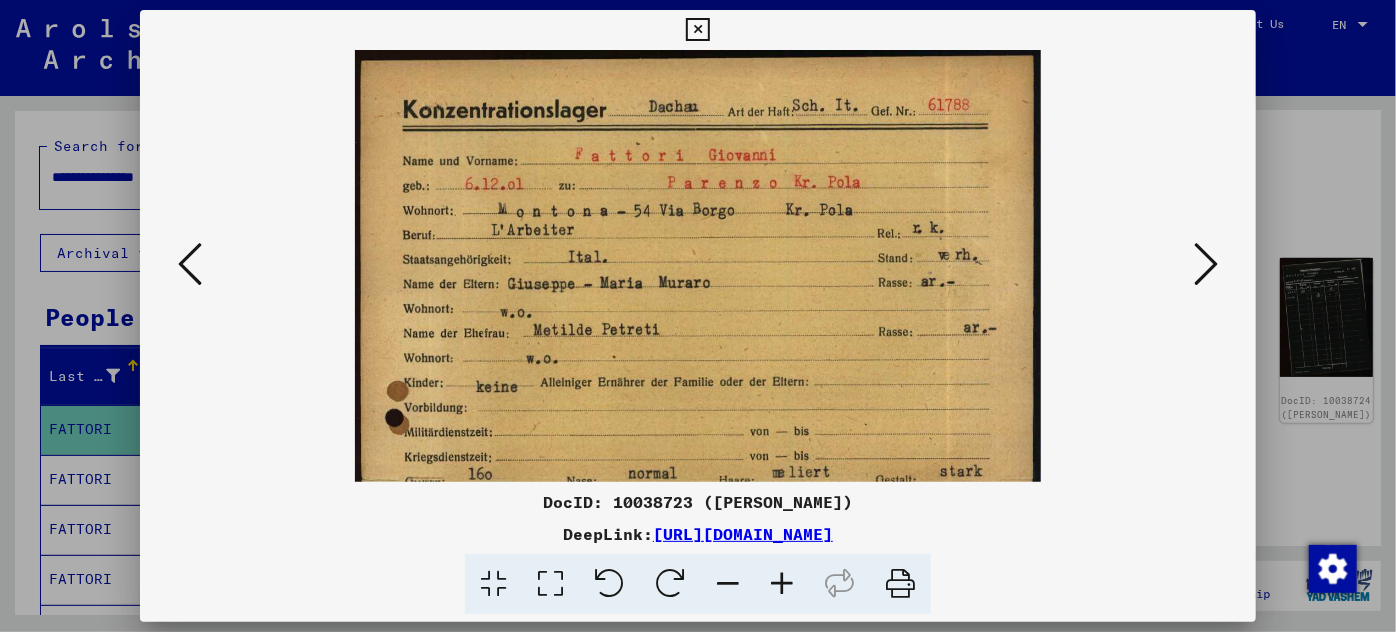 click at bounding box center [782, 584] 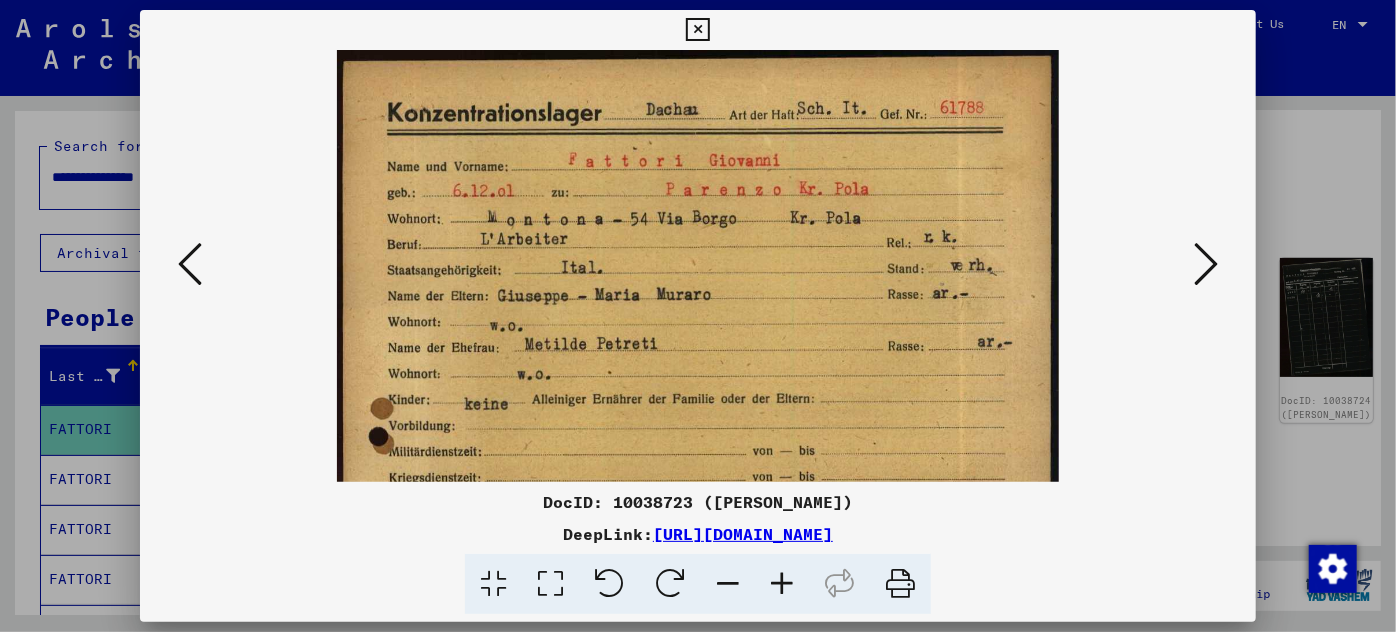 click at bounding box center [782, 584] 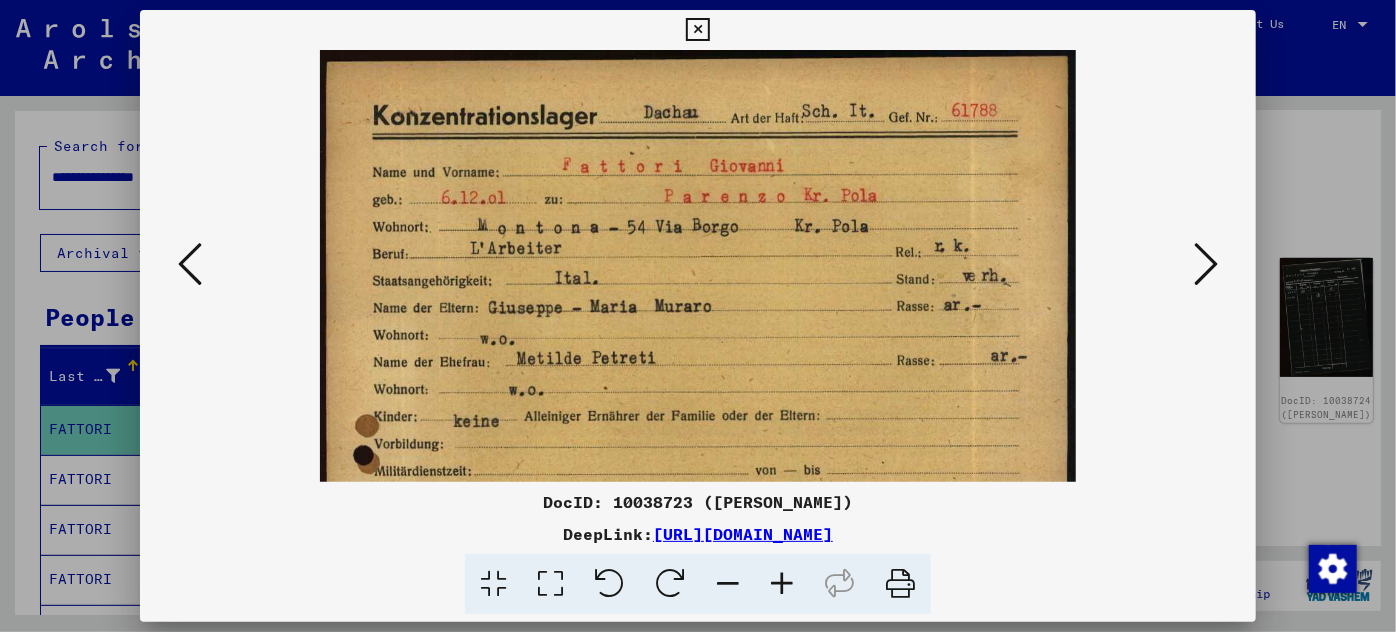 click at bounding box center (782, 584) 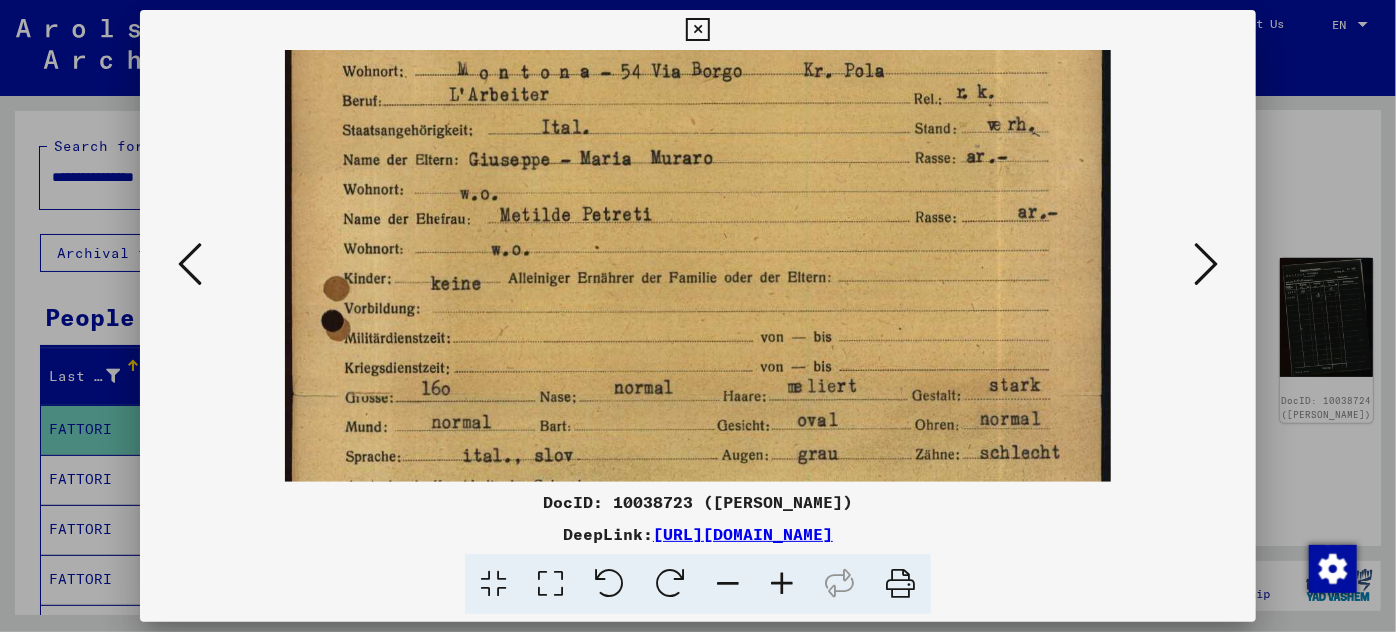 scroll, scrollTop: 175, scrollLeft: 0, axis: vertical 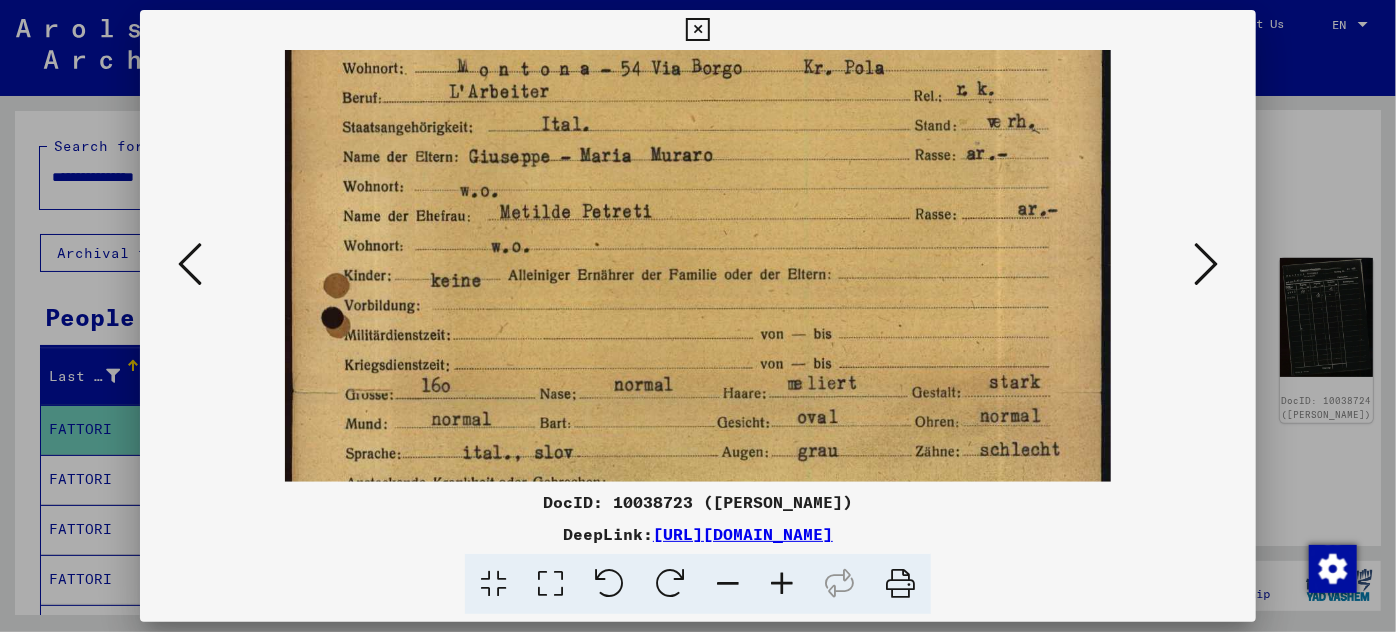 drag, startPoint x: 739, startPoint y: 399, endPoint x: 784, endPoint y: 226, distance: 178.75682 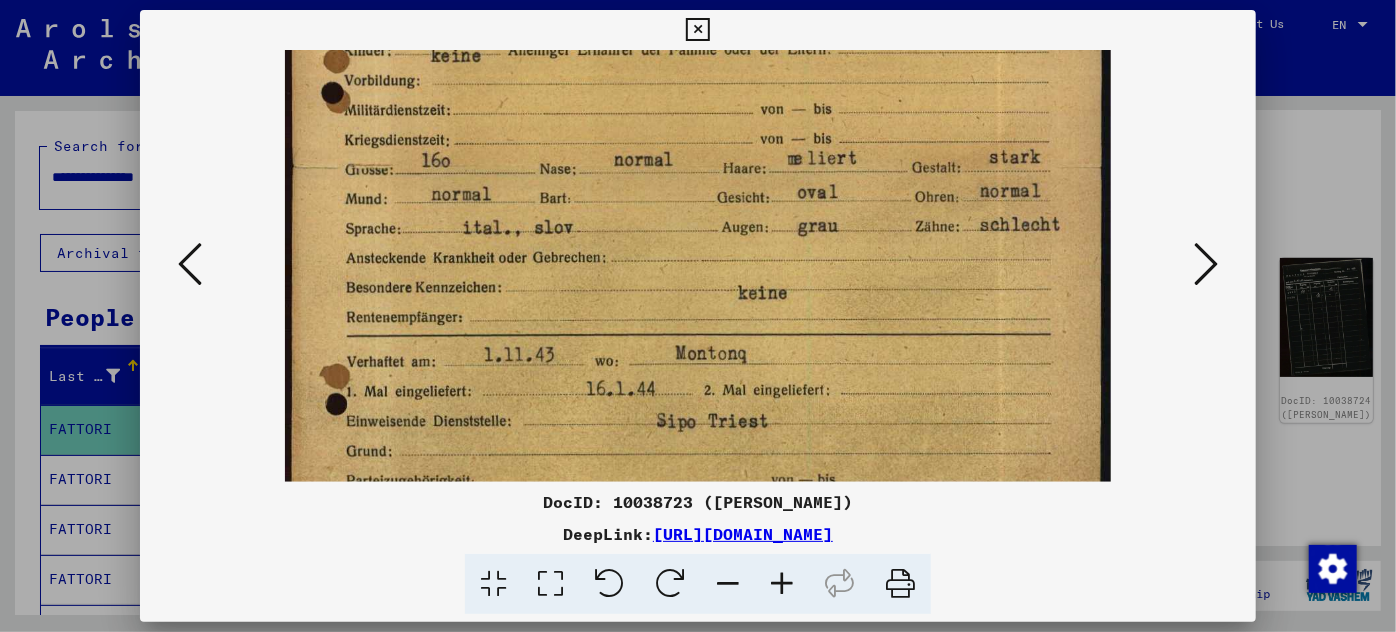 scroll, scrollTop: 405, scrollLeft: 0, axis: vertical 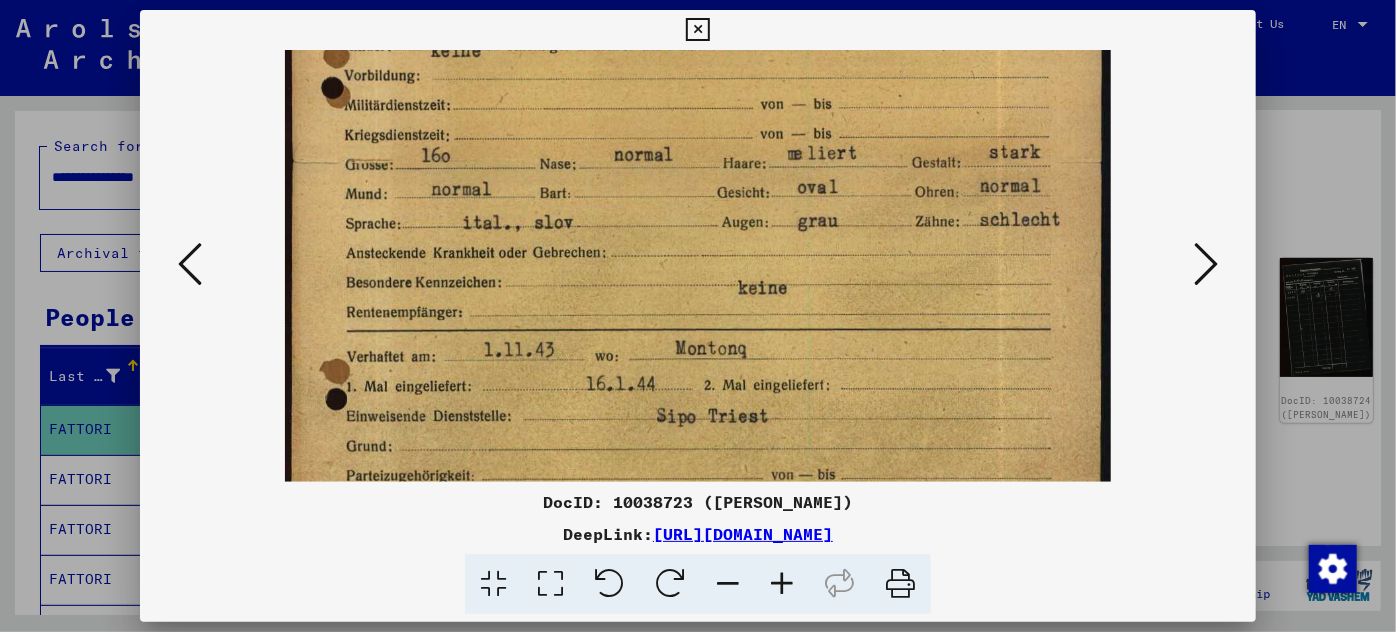 drag, startPoint x: 724, startPoint y: 419, endPoint x: 794, endPoint y: 189, distance: 240.4163 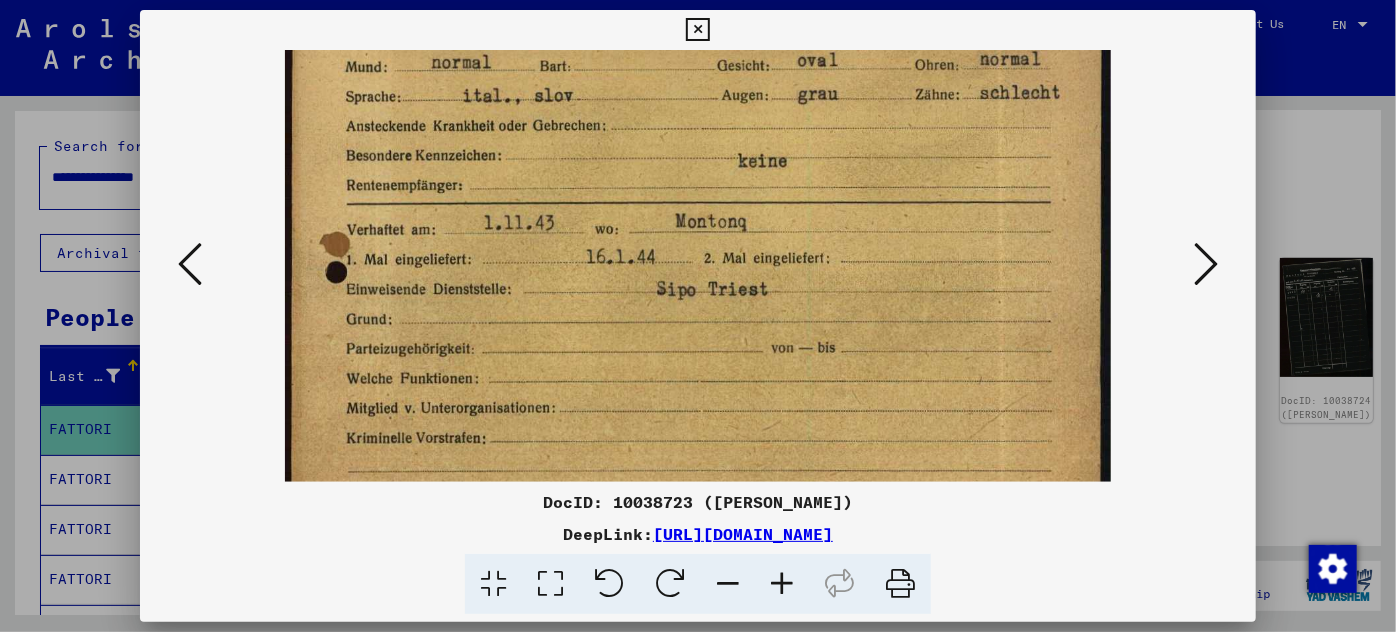 scroll, scrollTop: 522, scrollLeft: 0, axis: vertical 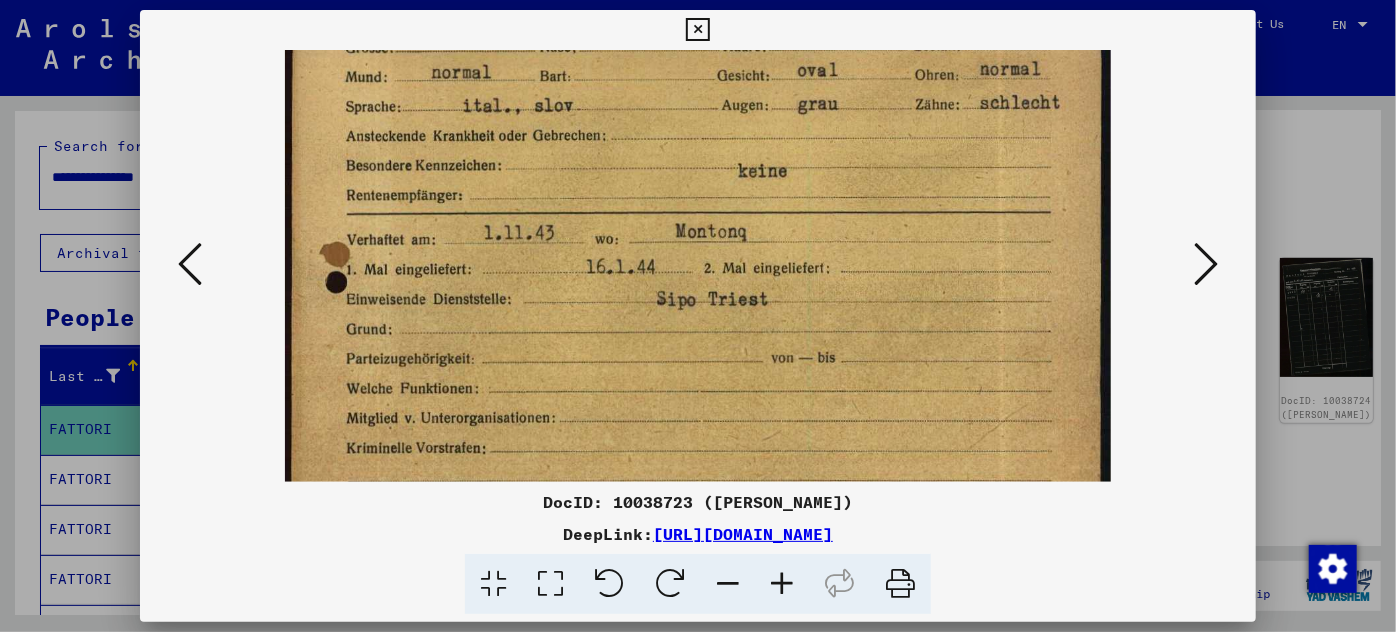 drag, startPoint x: 856, startPoint y: 418, endPoint x: 899, endPoint y: 310, distance: 116.24543 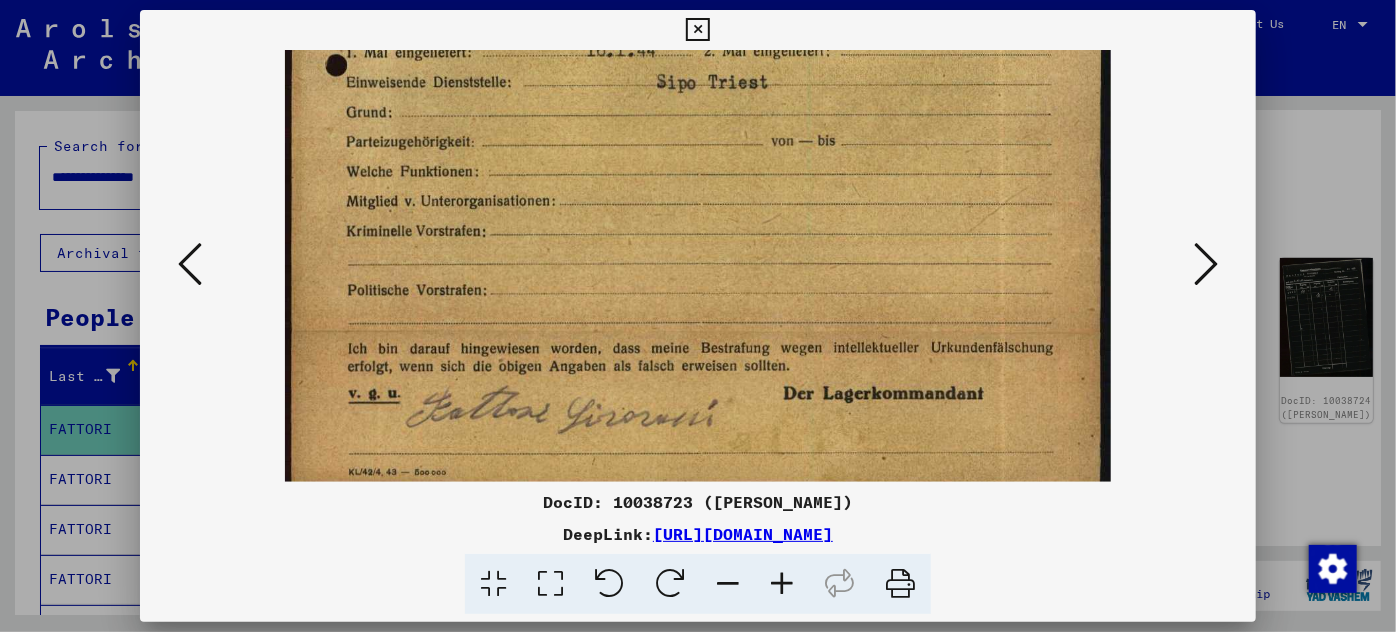 scroll, scrollTop: 749, scrollLeft: 0, axis: vertical 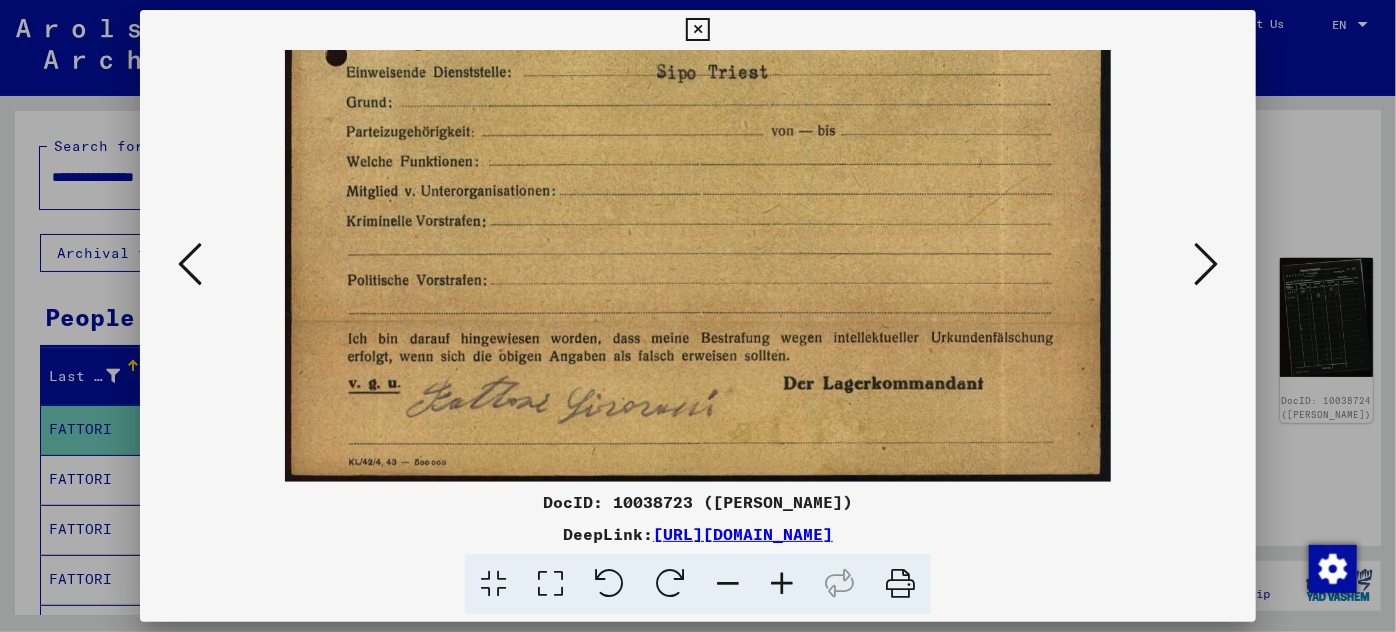 drag, startPoint x: 876, startPoint y: 420, endPoint x: 978, endPoint y: 80, distance: 354.97043 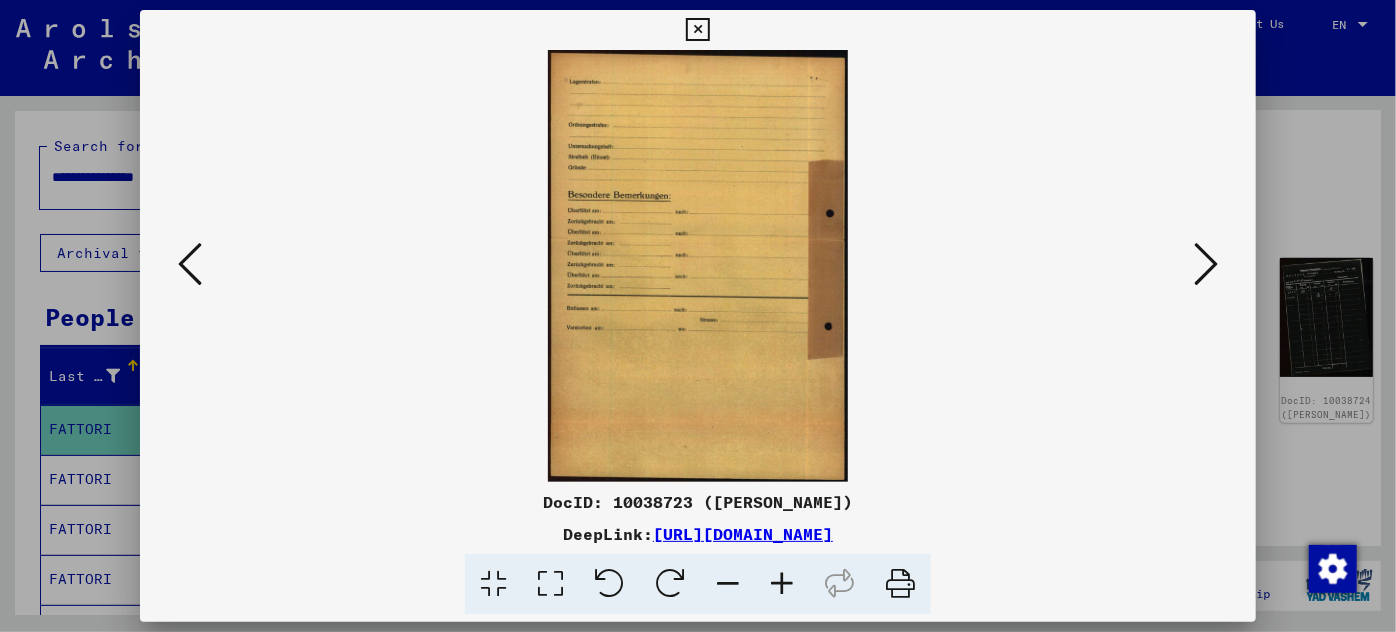 click at bounding box center [1206, 264] 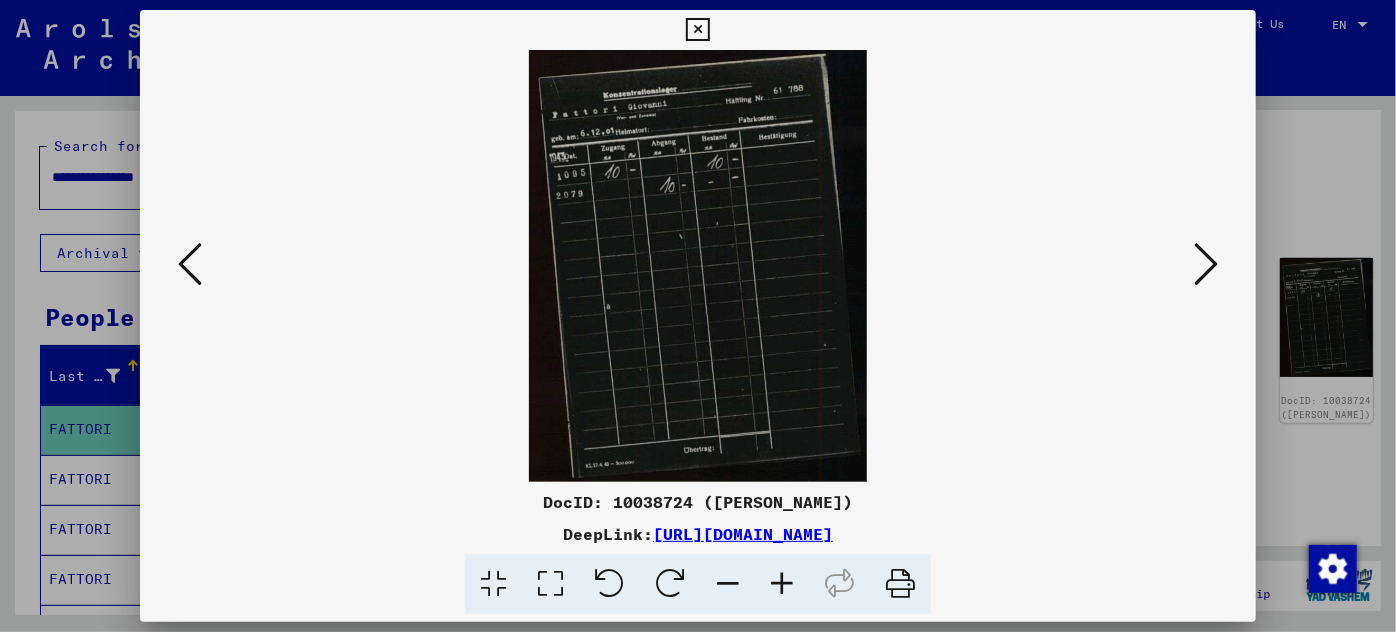 click at bounding box center (1206, 264) 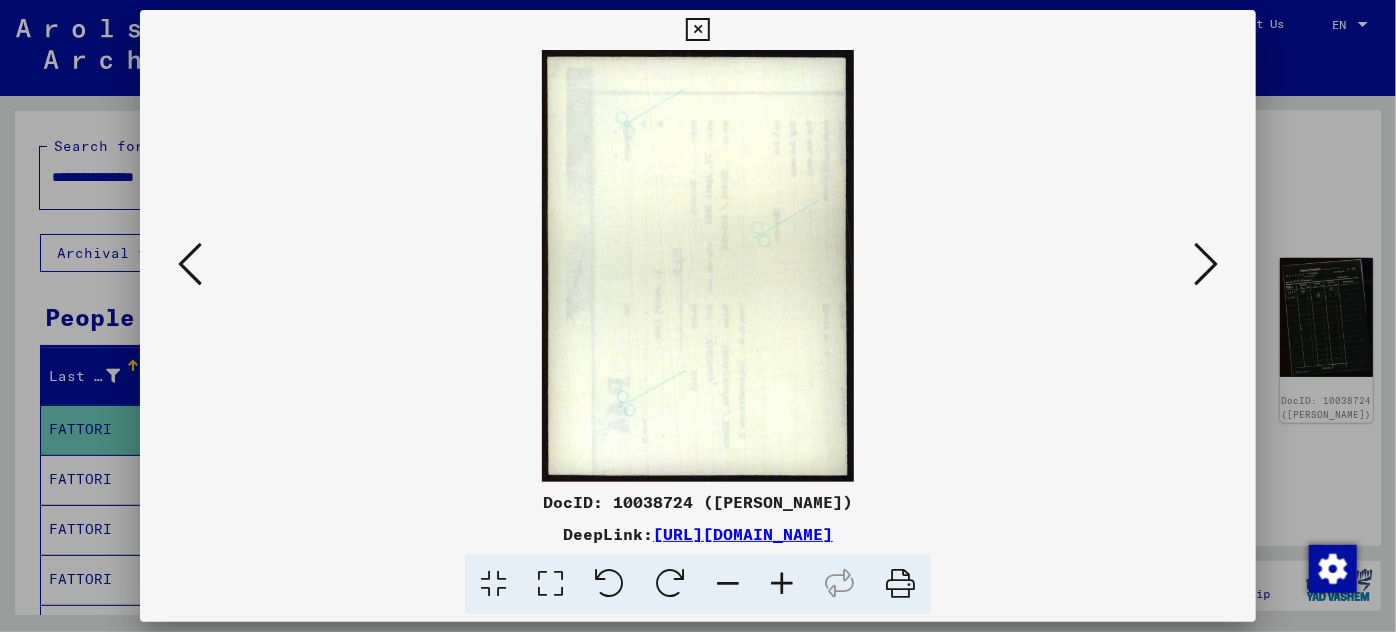 click at bounding box center [1206, 264] 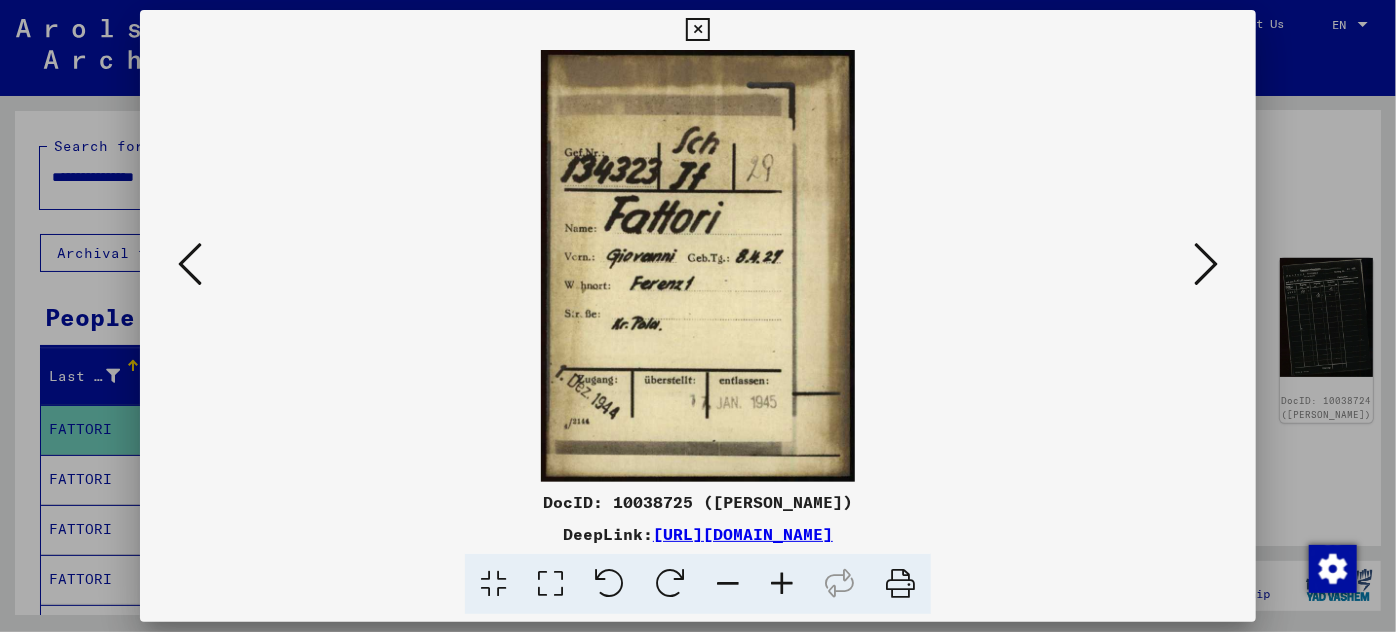 click at bounding box center (1206, 264) 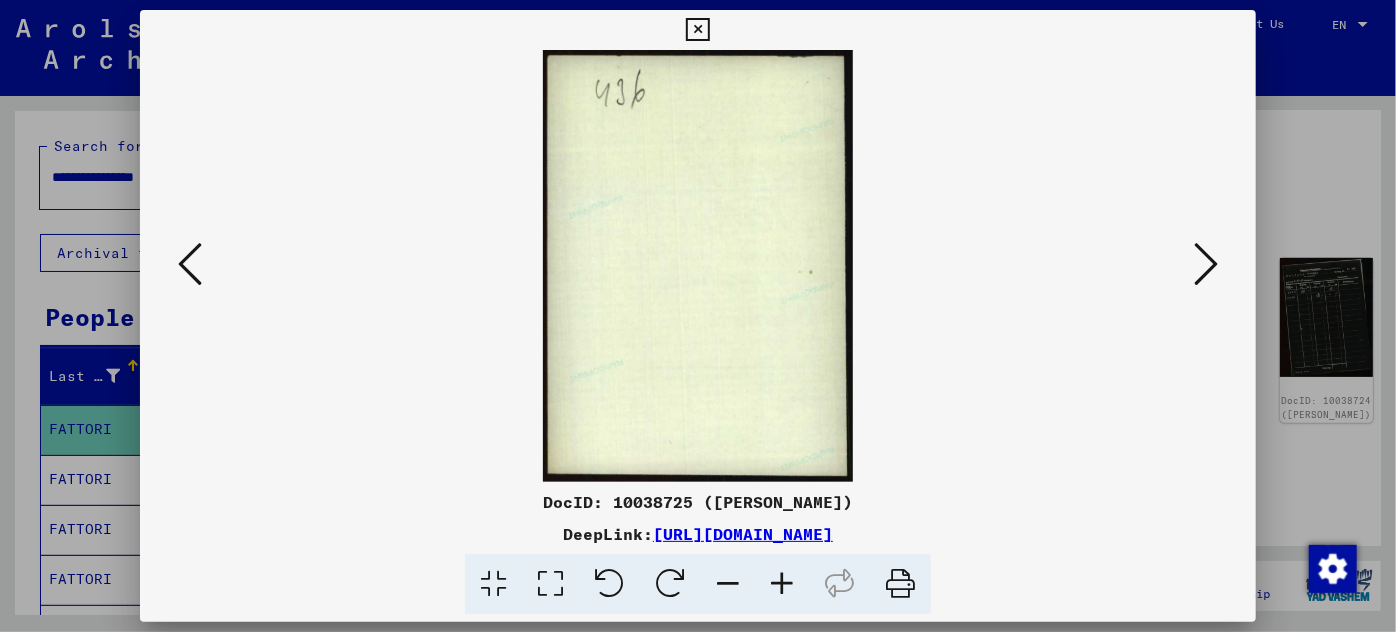click at bounding box center (190, 264) 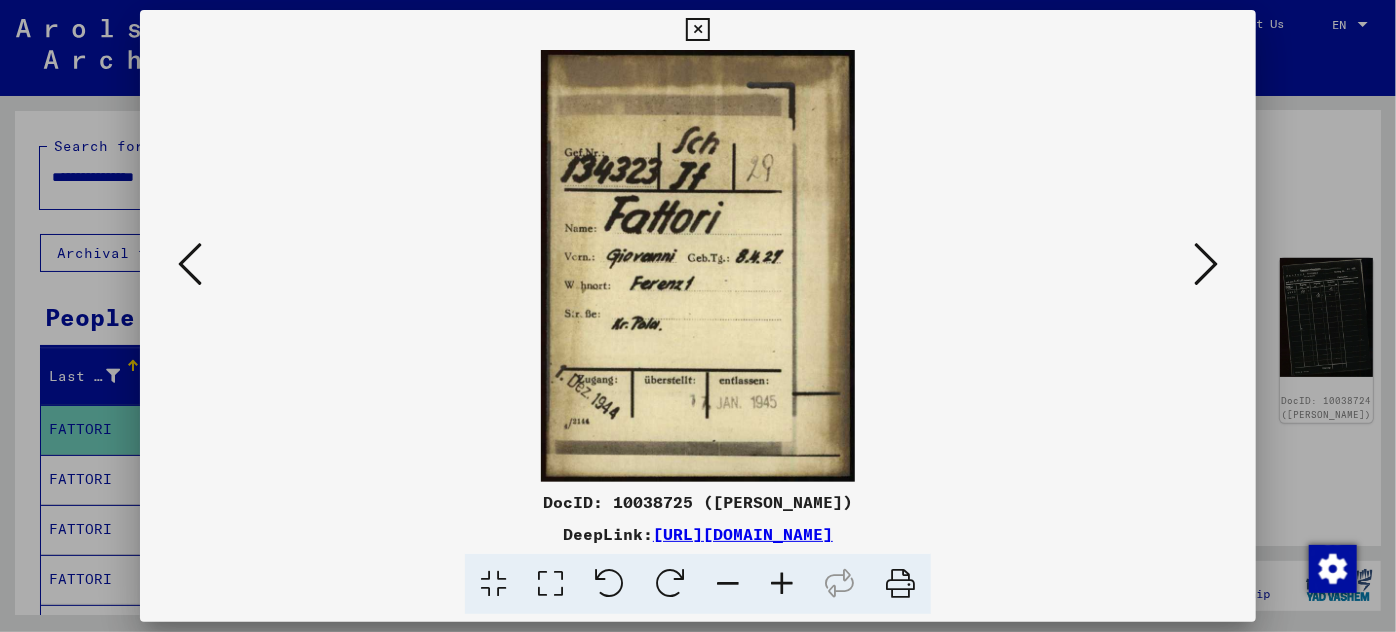click at bounding box center (190, 264) 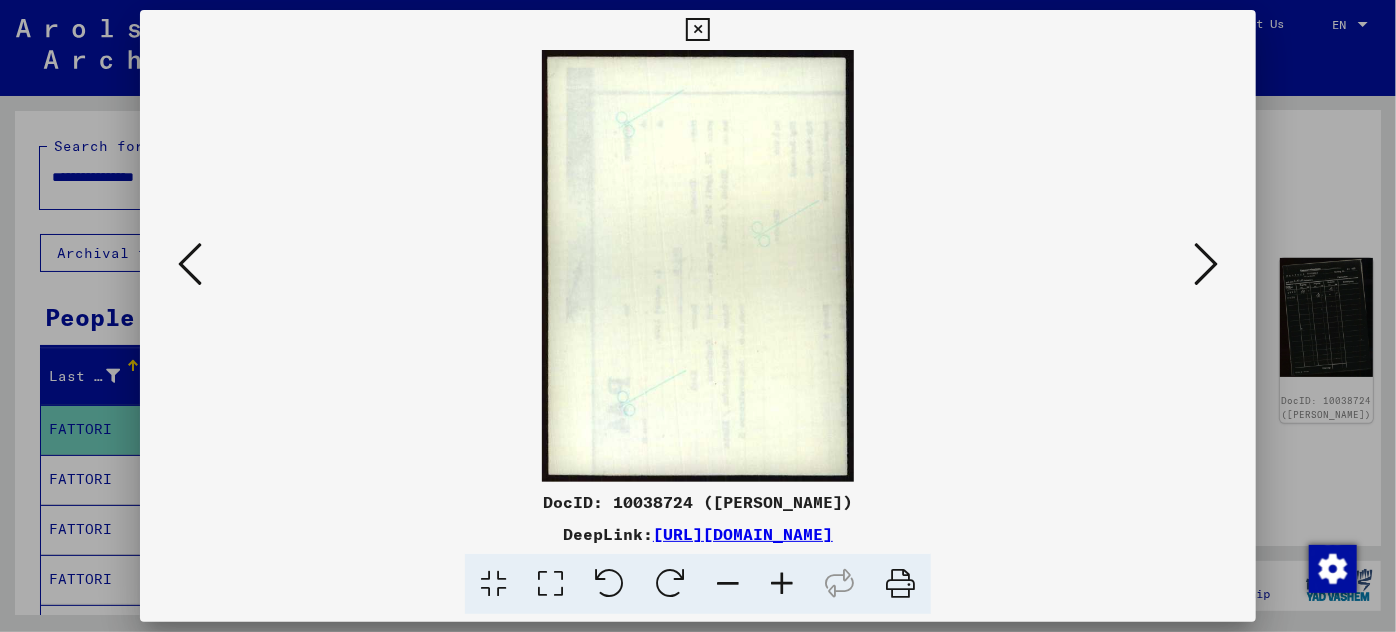 click at bounding box center [190, 264] 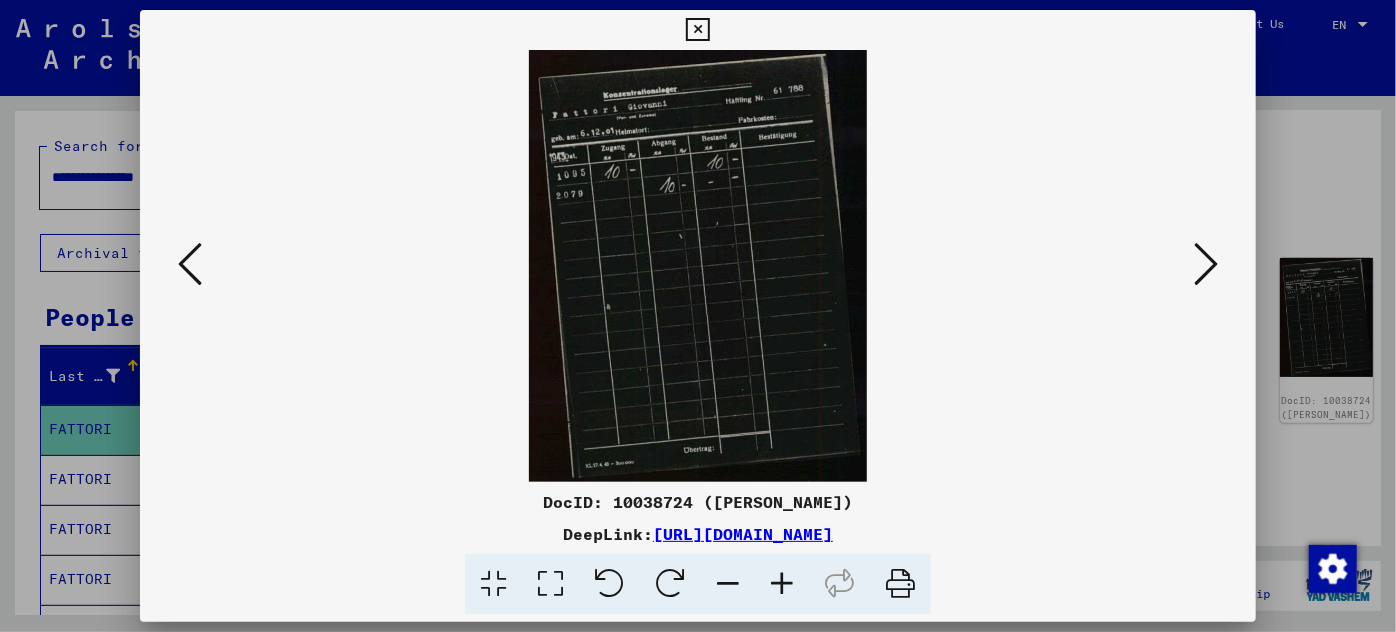 click at bounding box center [1206, 264] 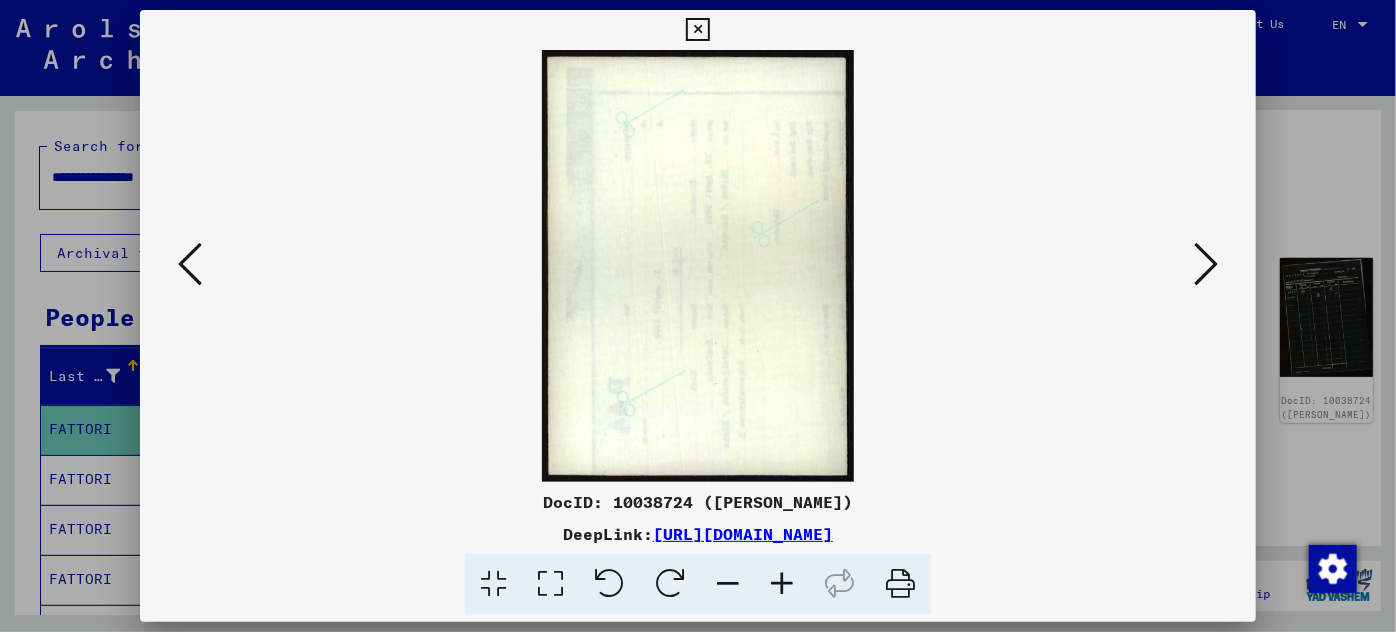 click at bounding box center (1206, 264) 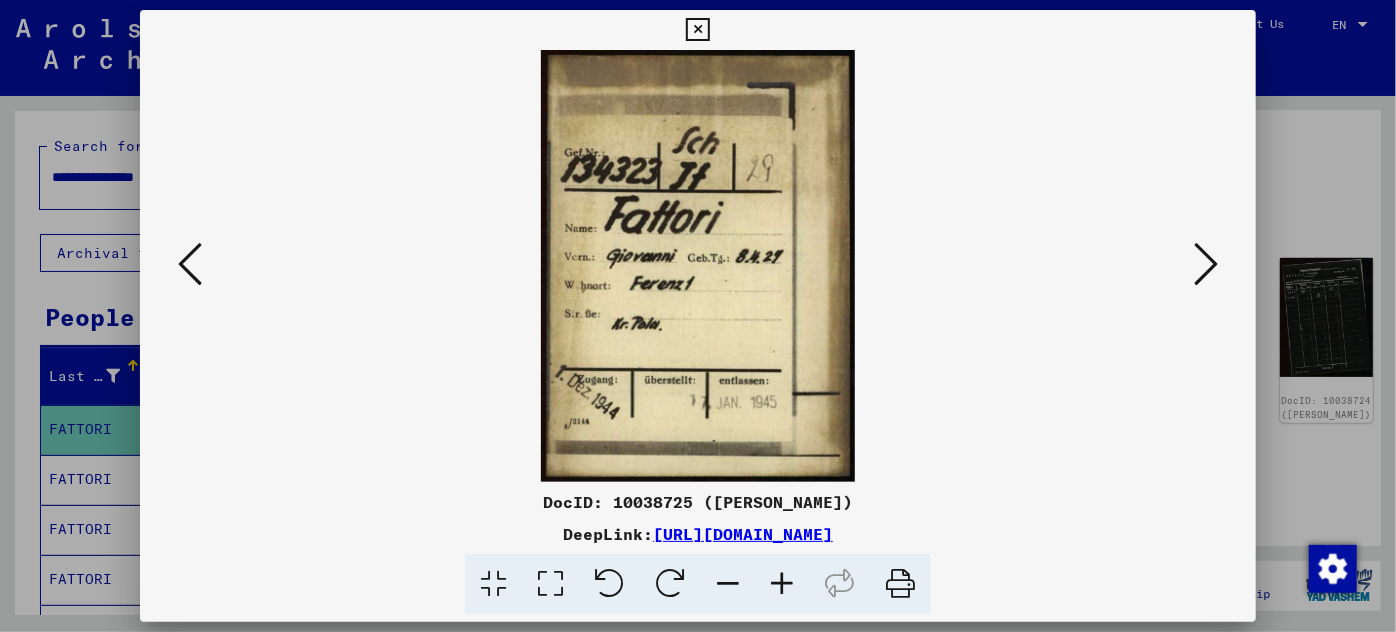 click at bounding box center (782, 584) 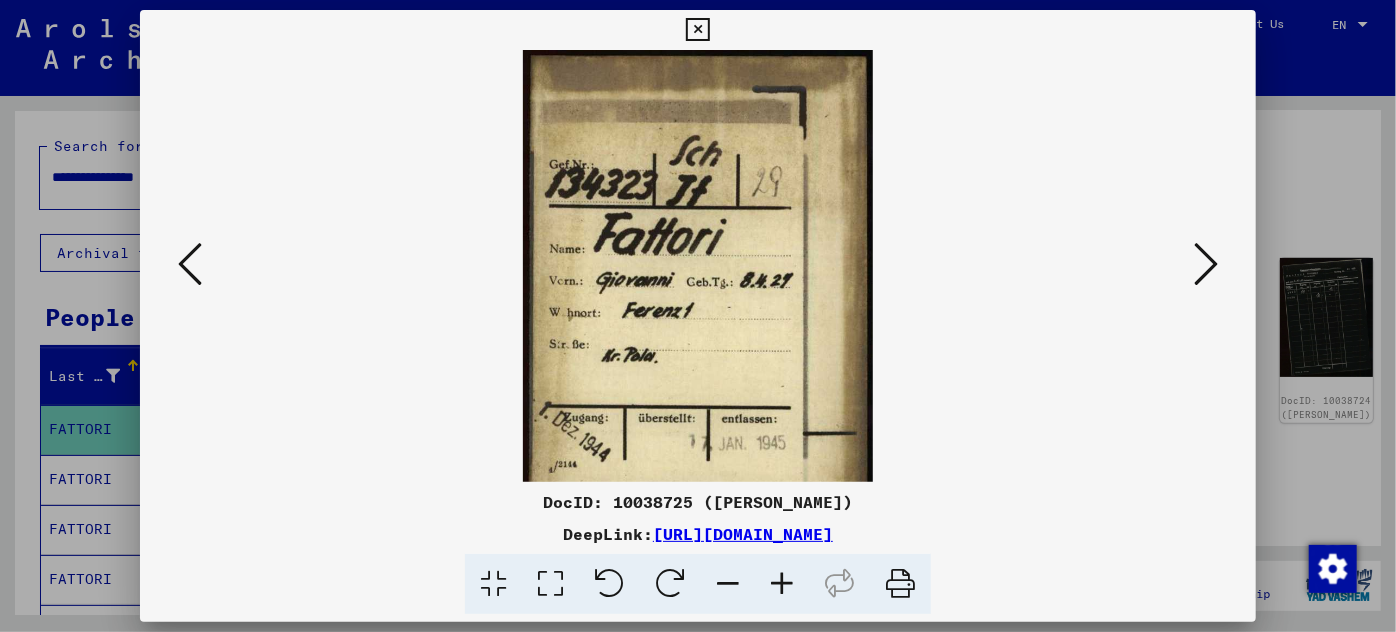 click at bounding box center (782, 584) 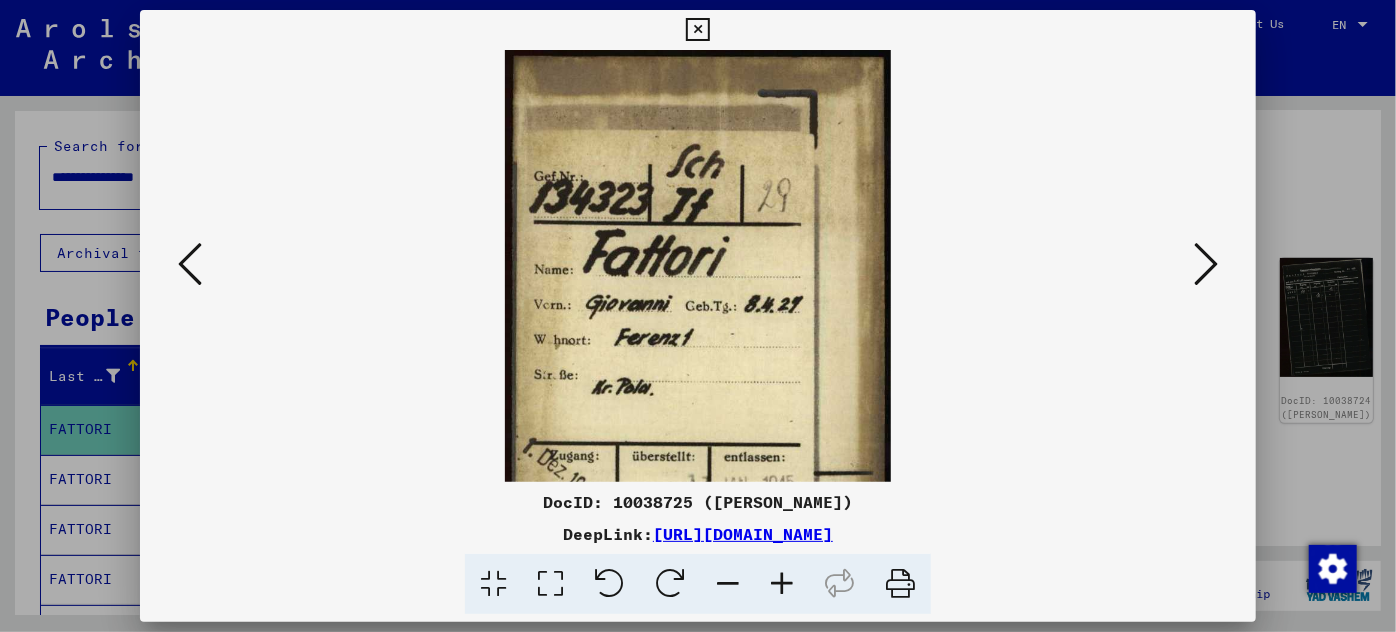click at bounding box center [782, 584] 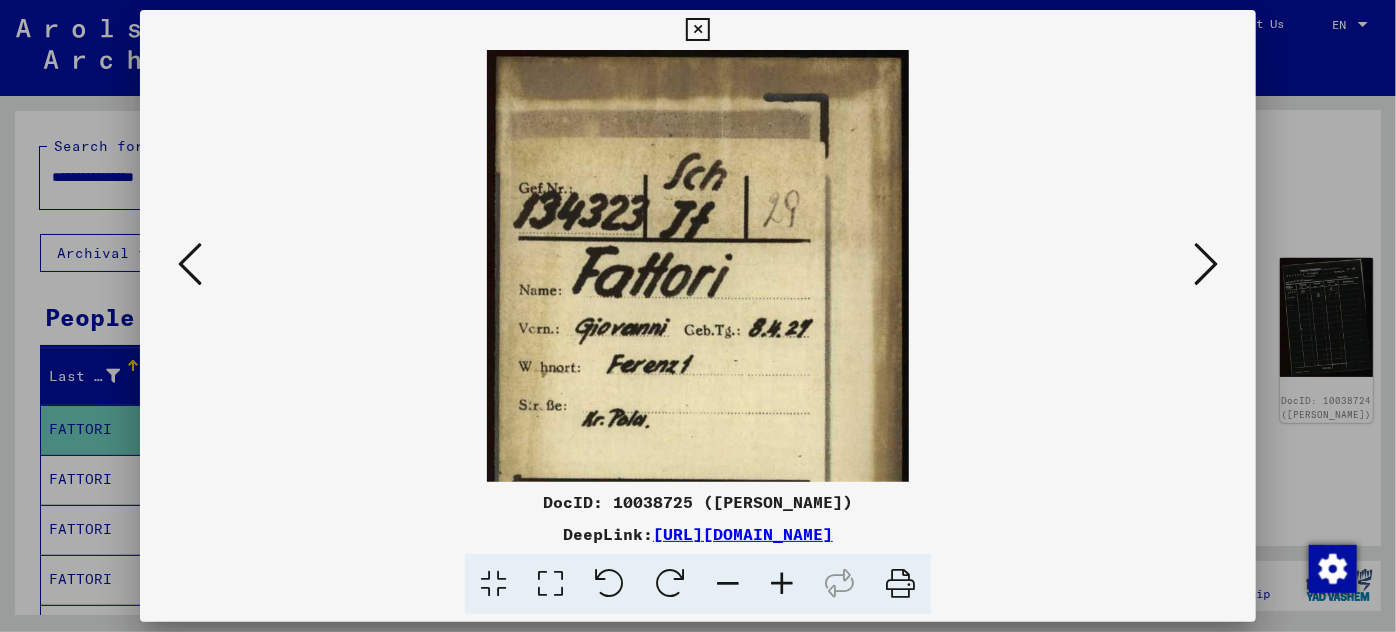 click at bounding box center (782, 584) 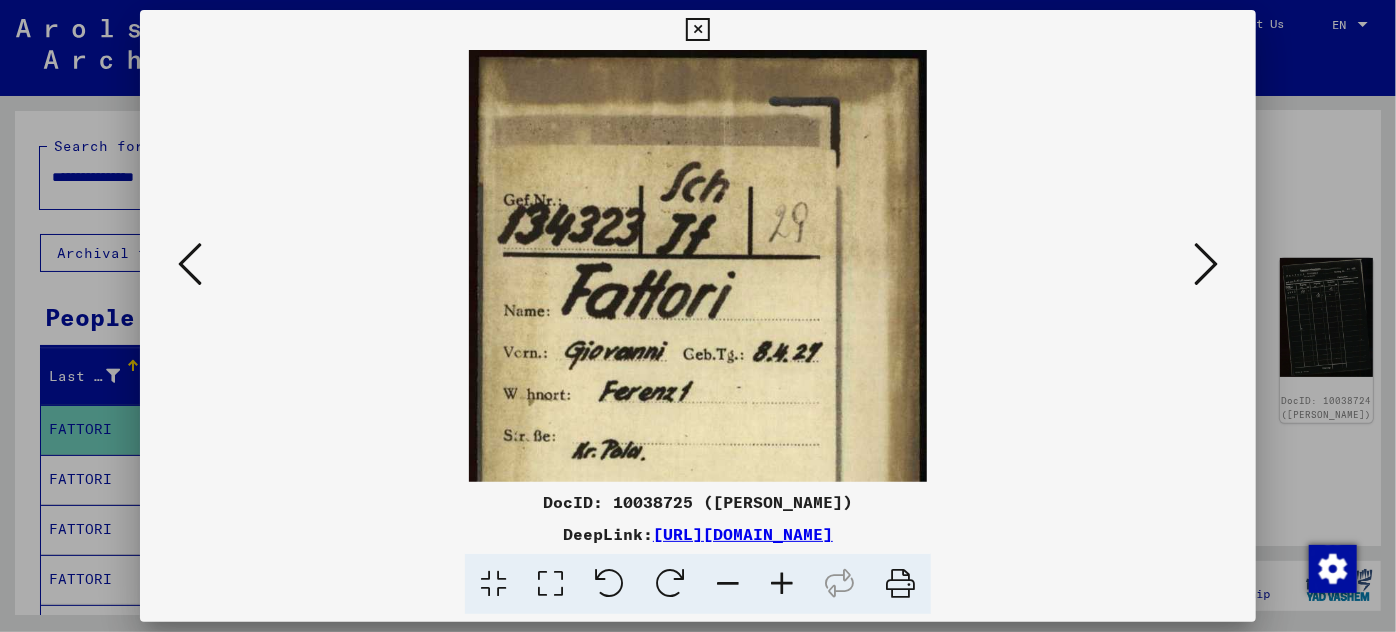 click at bounding box center [782, 584] 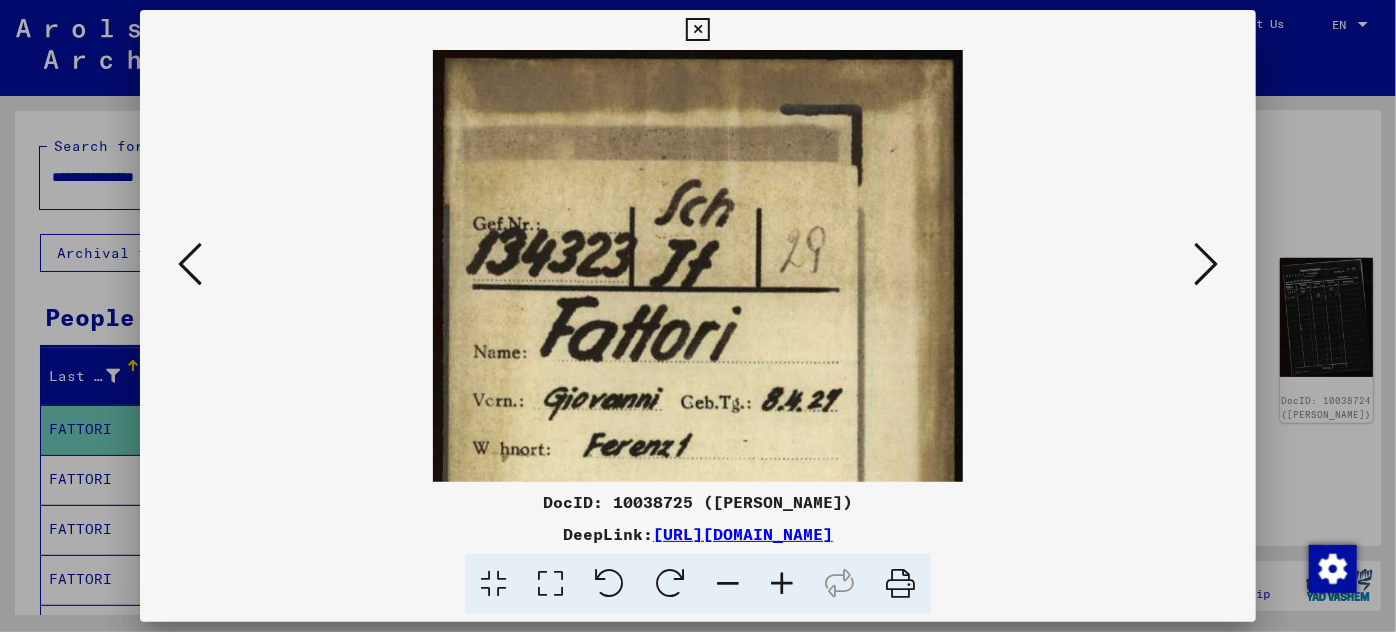 click at bounding box center [782, 584] 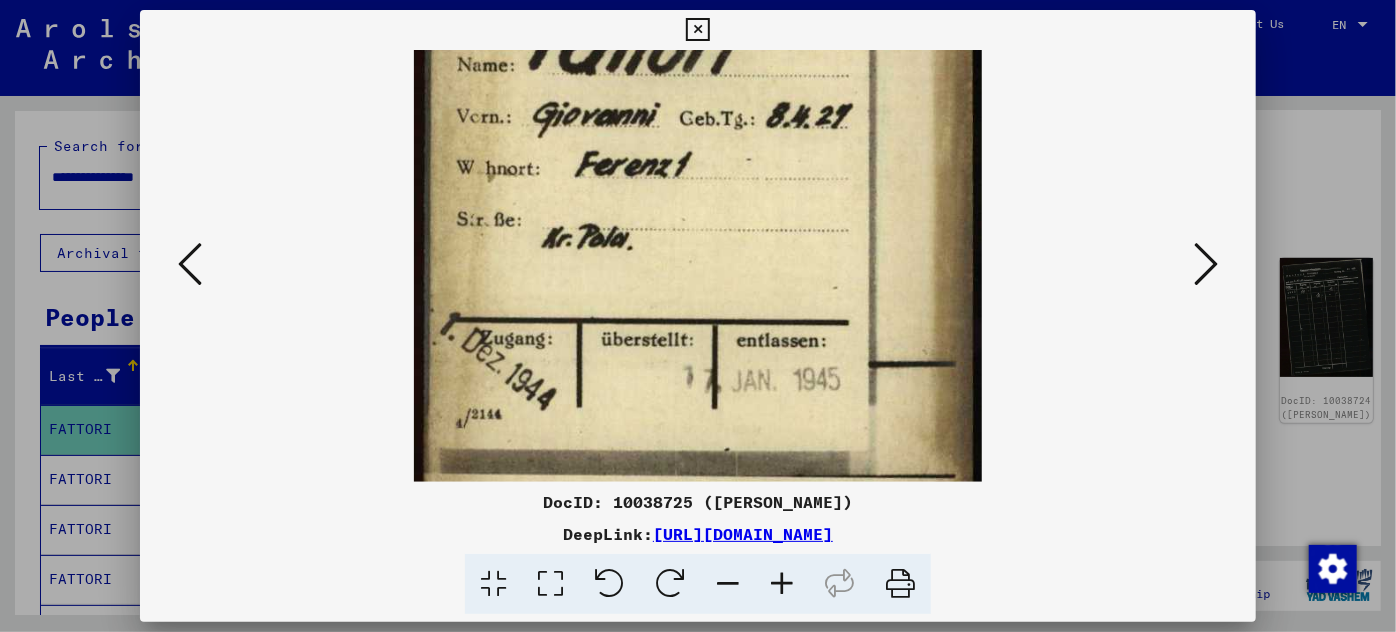 scroll, scrollTop: 320, scrollLeft: 0, axis: vertical 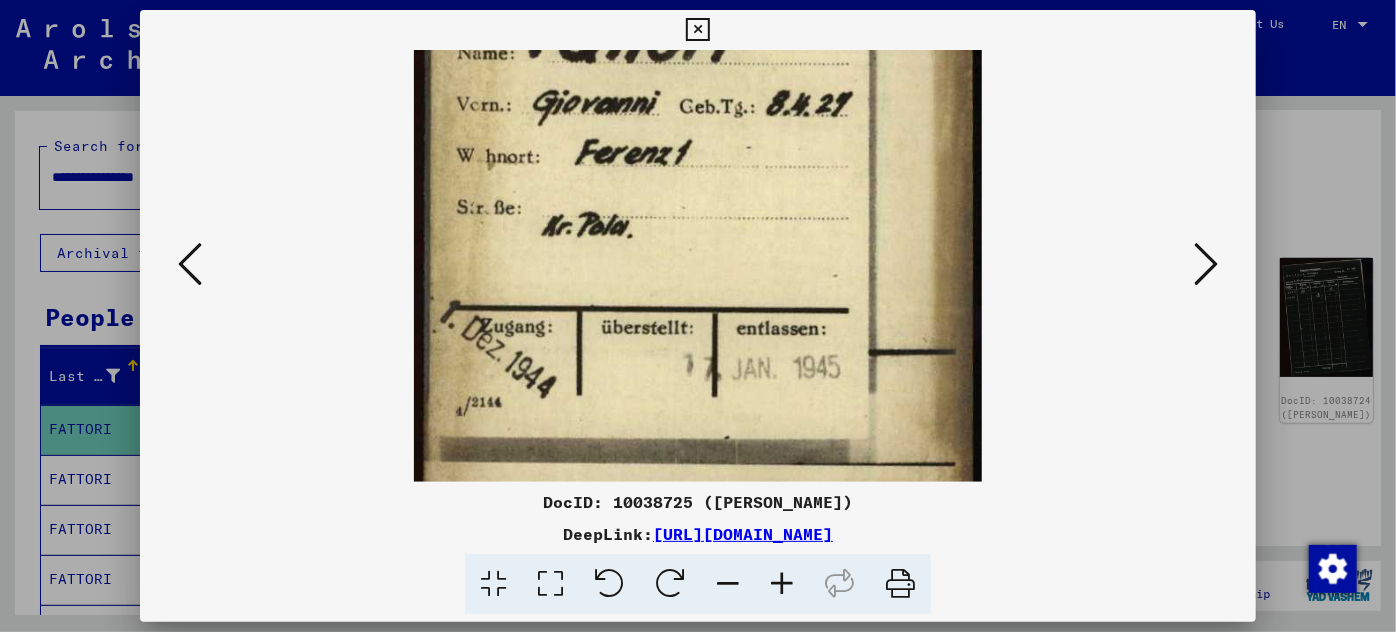 drag, startPoint x: 771, startPoint y: 463, endPoint x: 766, endPoint y: 149, distance: 314.0398 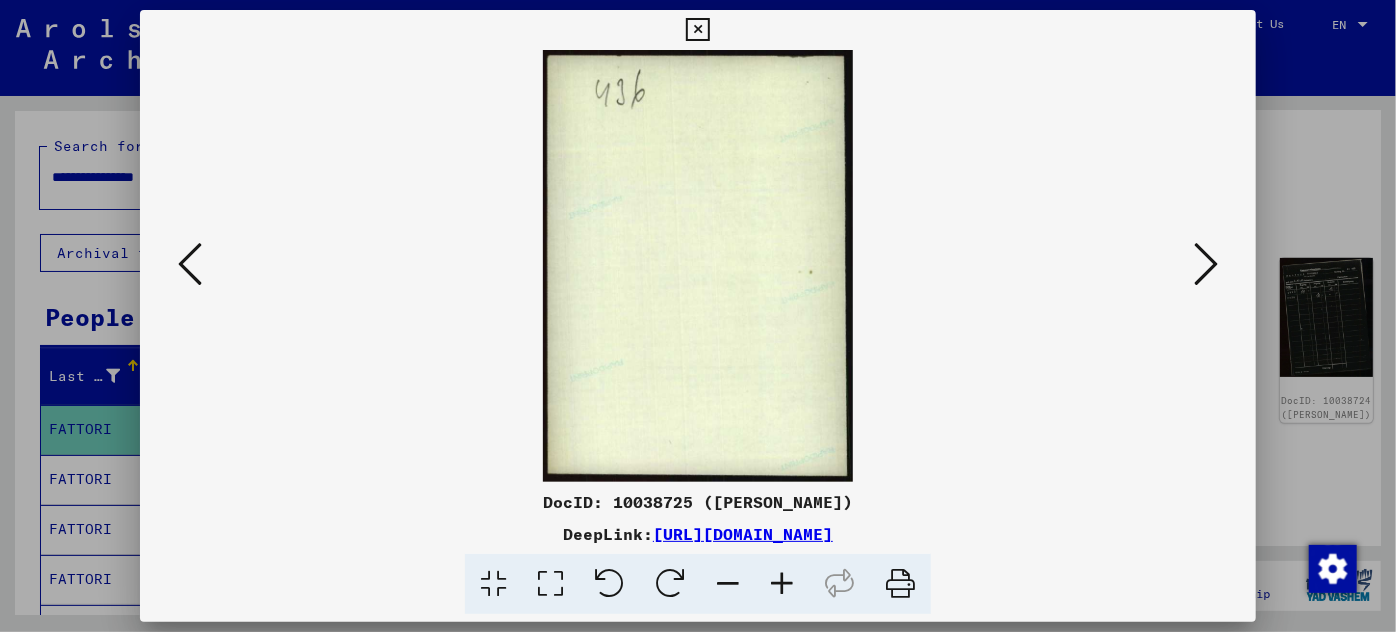 click at bounding box center (1206, 264) 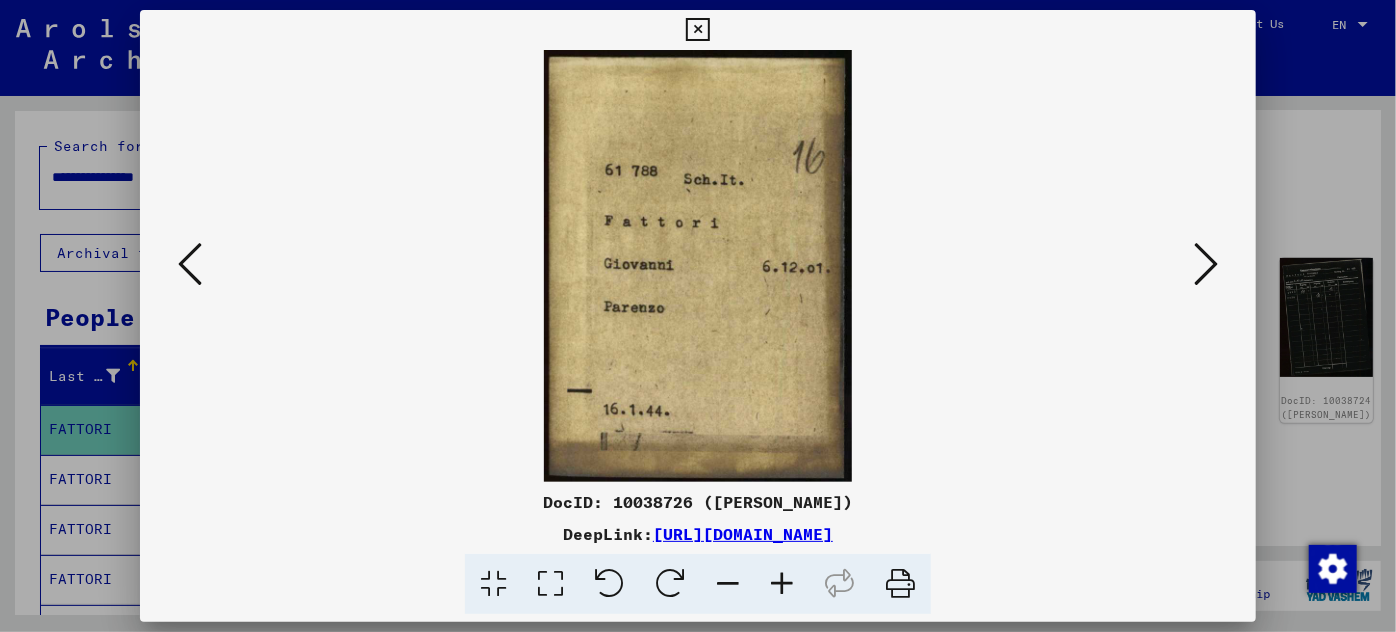 click at bounding box center [1206, 264] 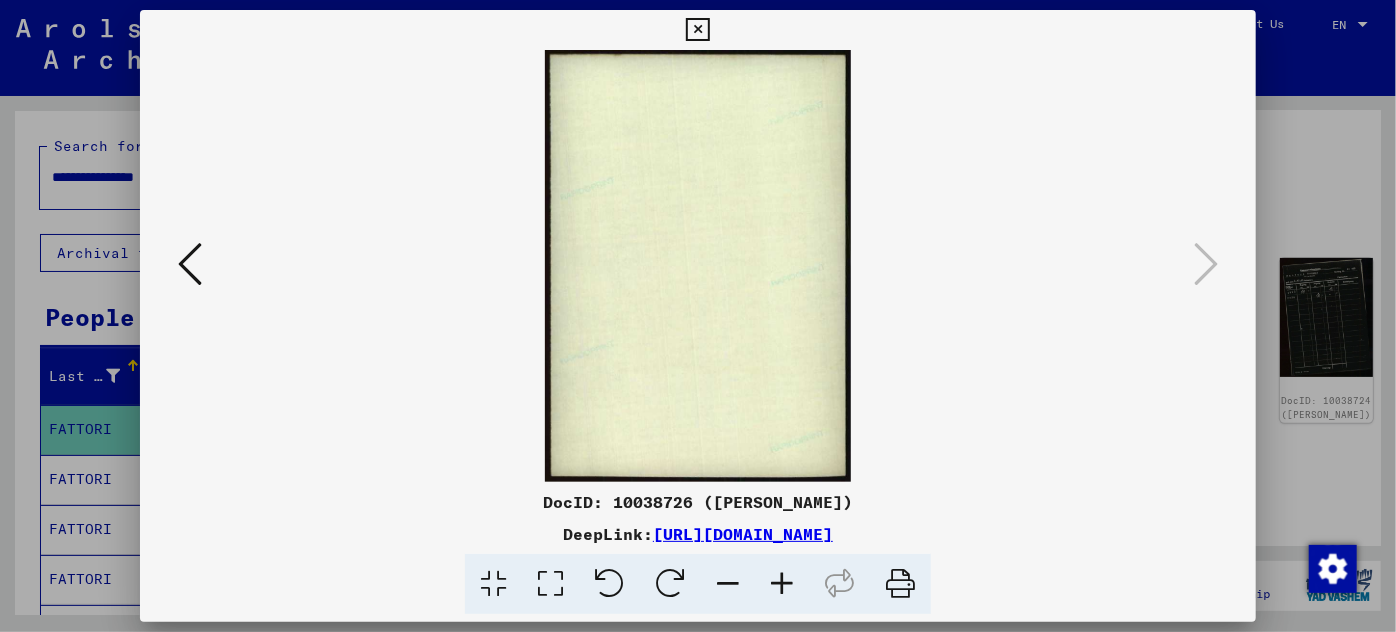 click at bounding box center (698, 316) 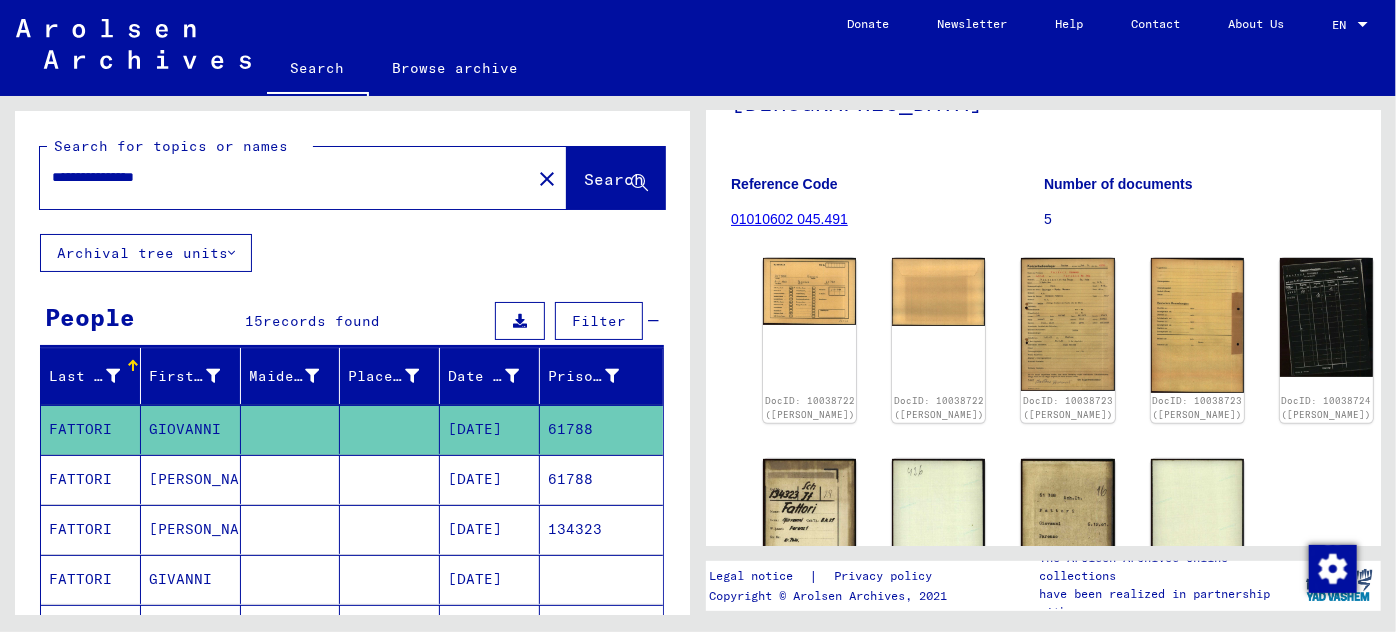 click on "[DATE]" at bounding box center (490, 529) 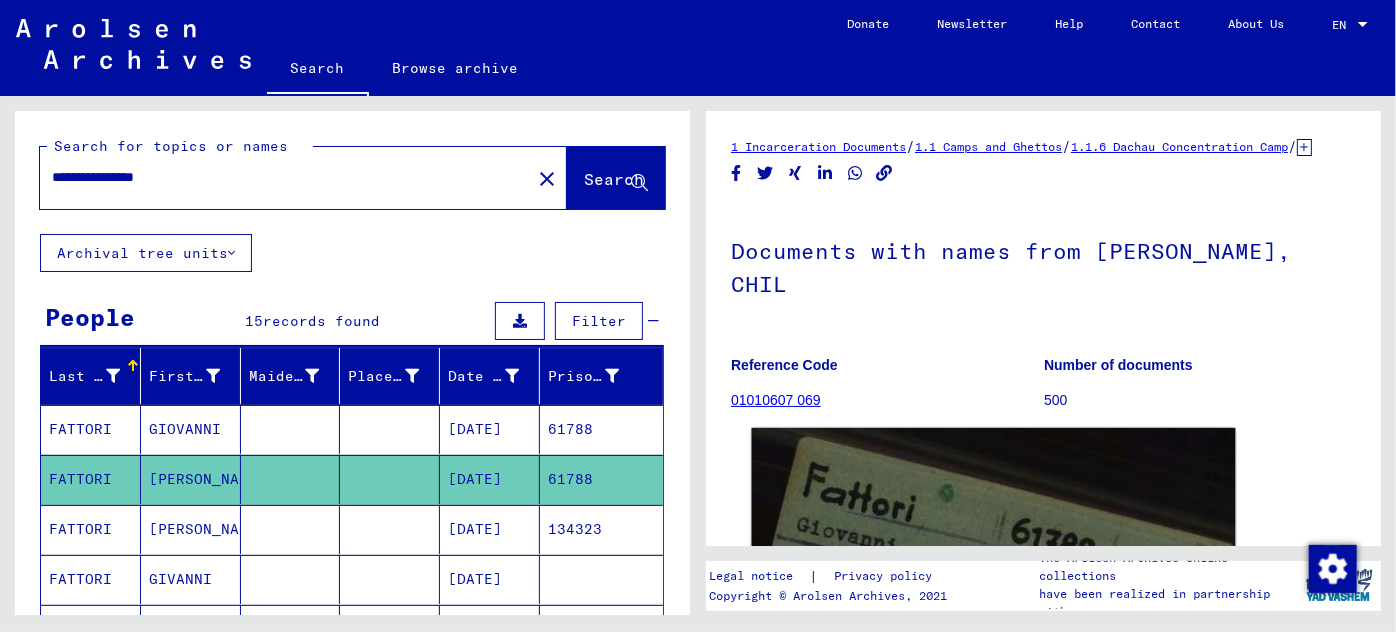 scroll, scrollTop: 58, scrollLeft: 0, axis: vertical 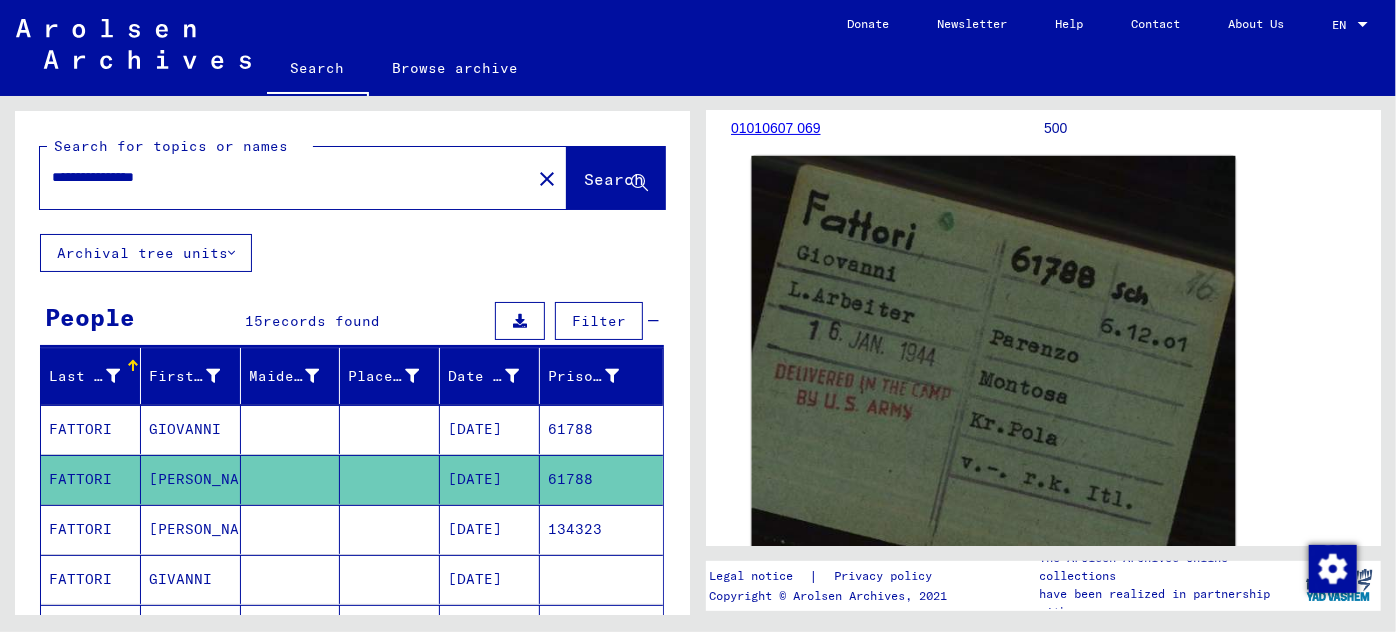 click 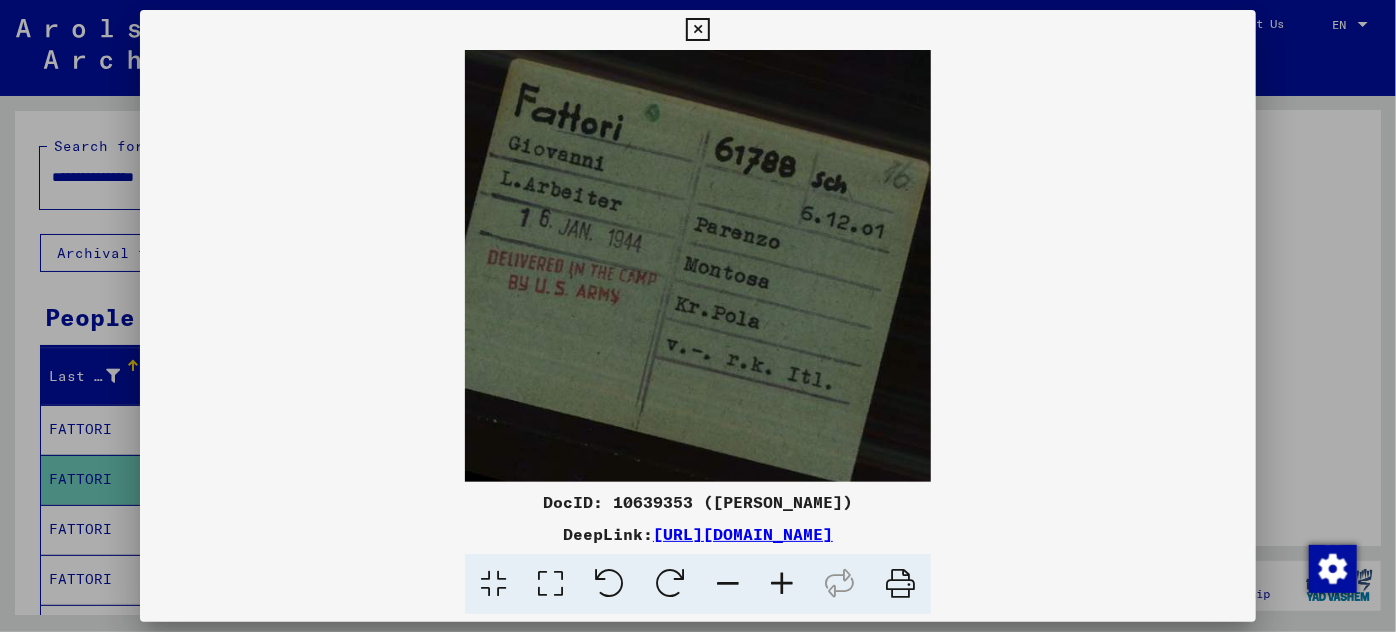 click at bounding box center [698, 316] 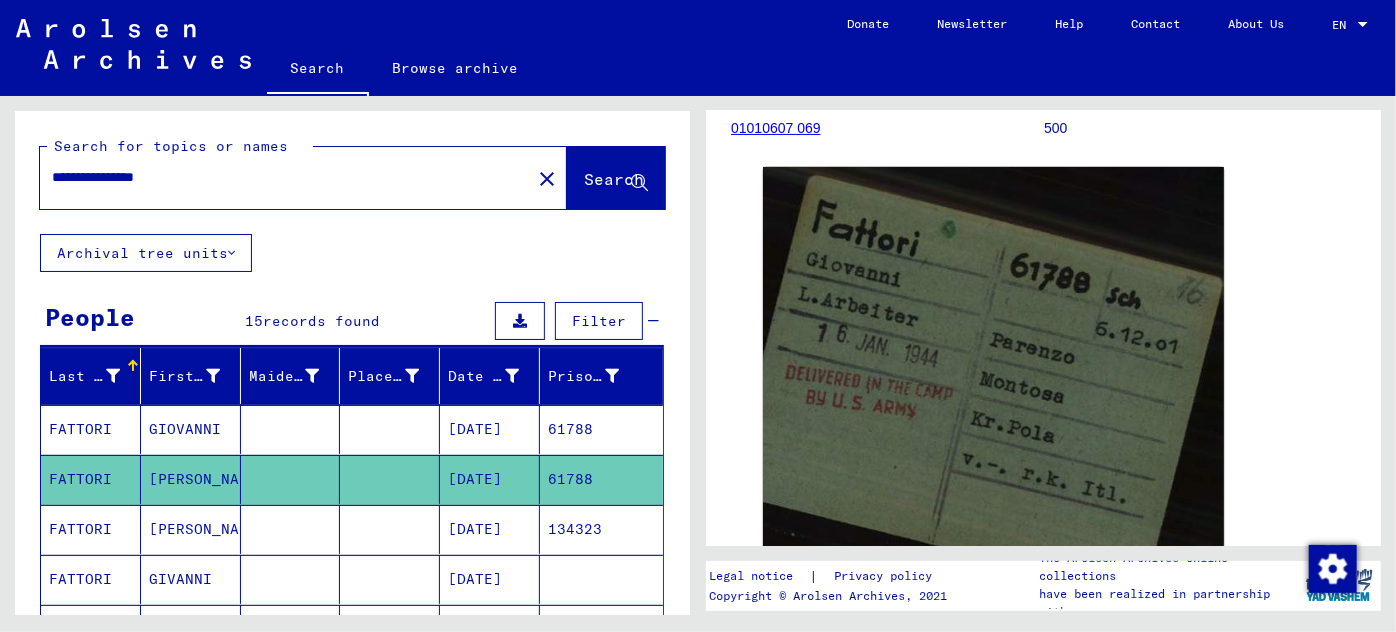click on "134323" at bounding box center (601, 579) 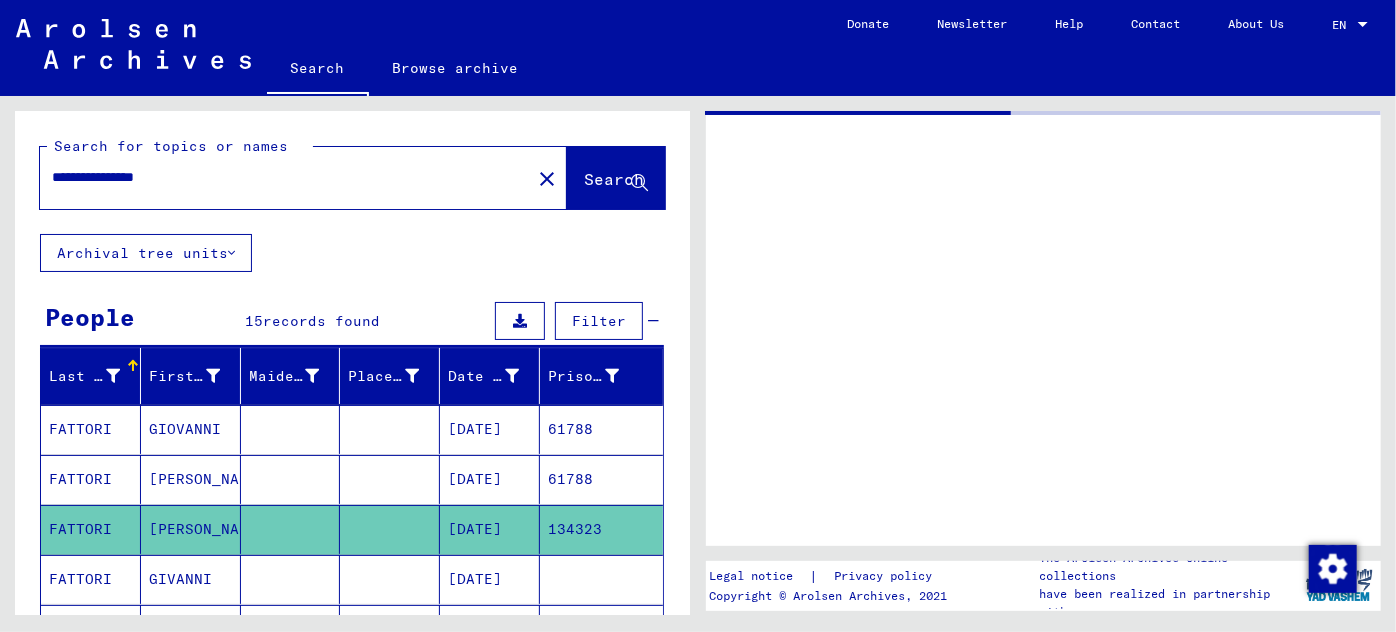 scroll, scrollTop: 0, scrollLeft: 0, axis: both 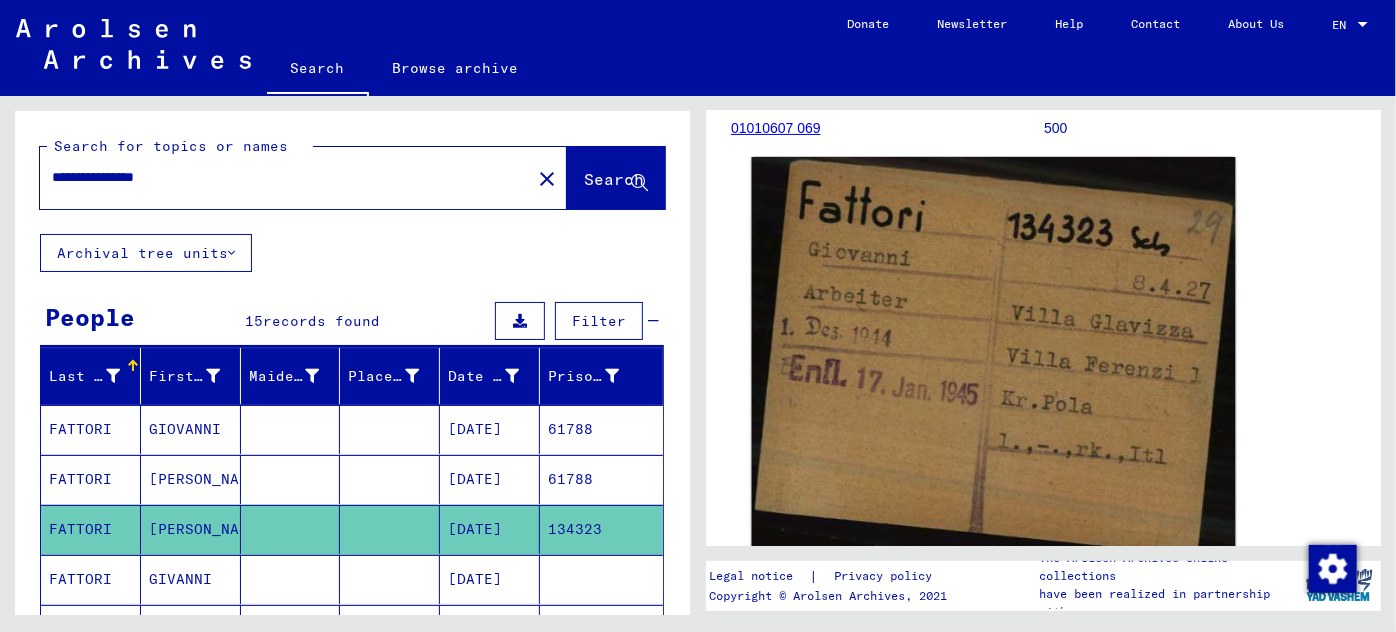 click 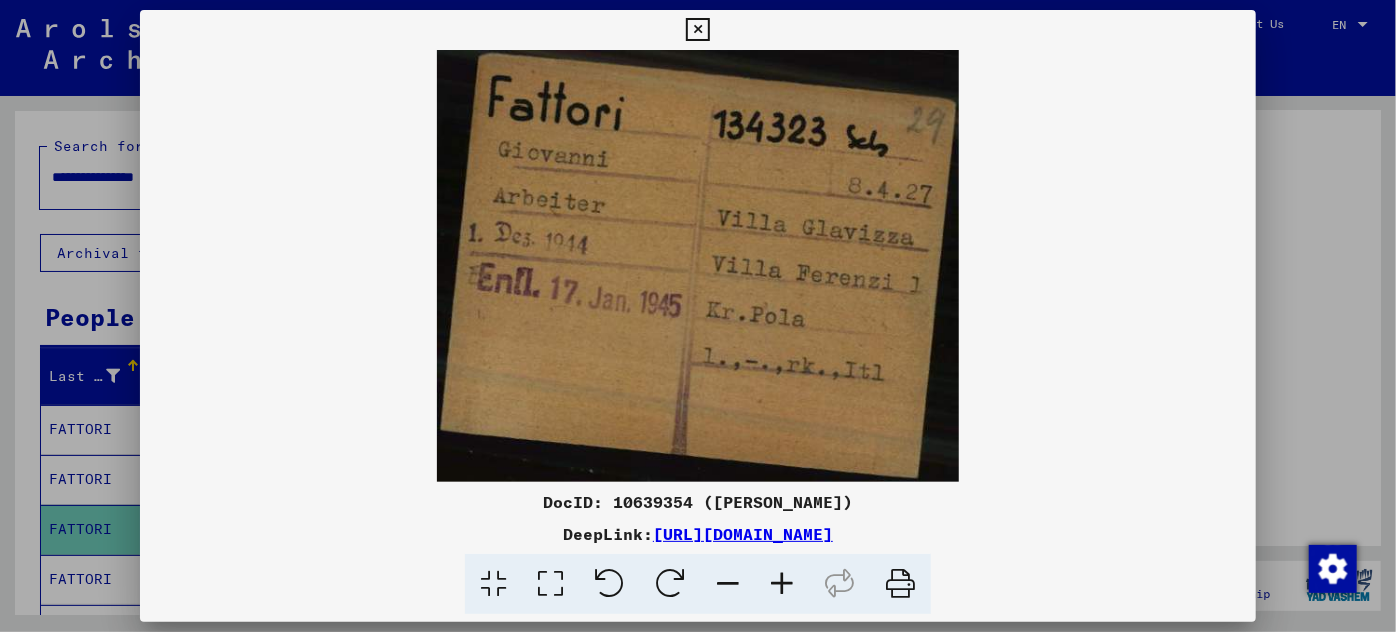 click at bounding box center (698, 316) 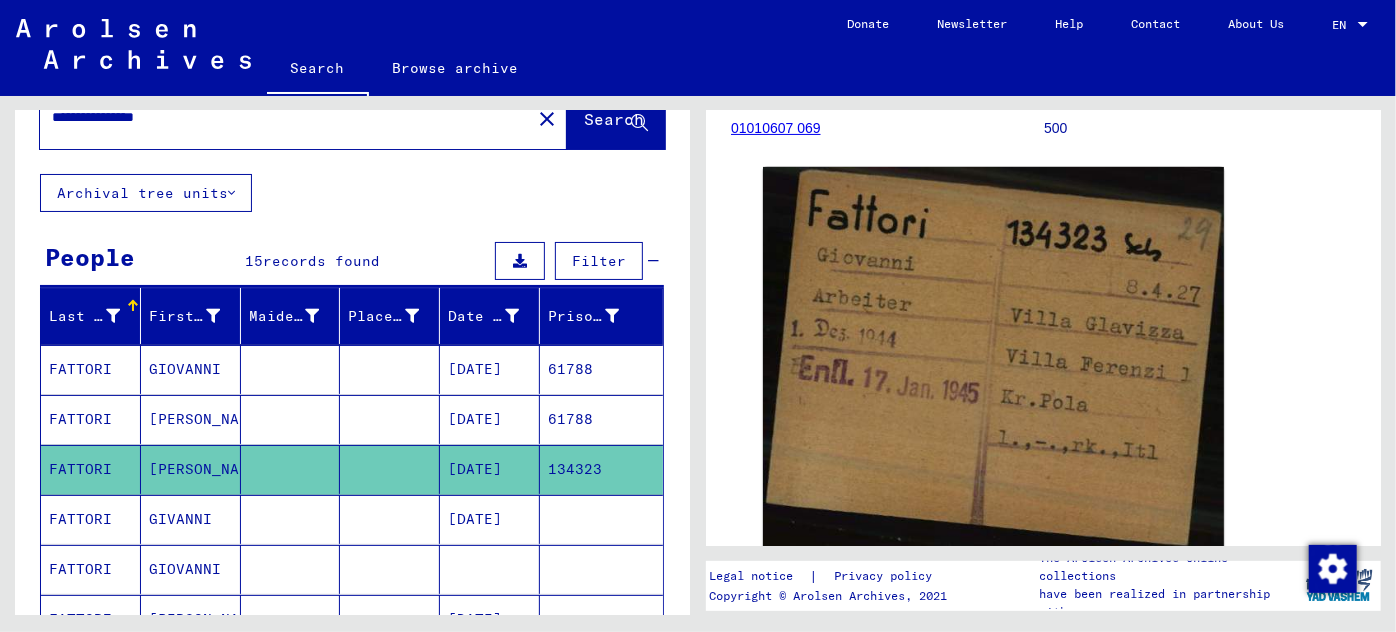 scroll, scrollTop: 90, scrollLeft: 0, axis: vertical 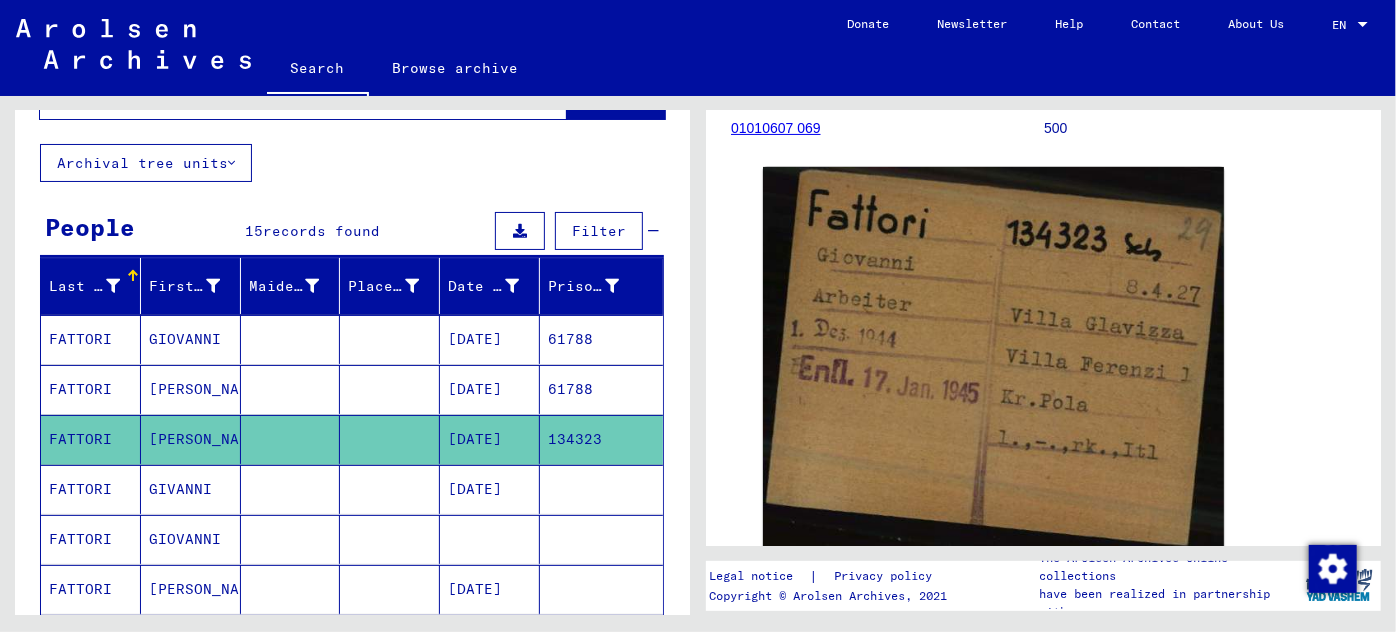 click on "GIVANNI" at bounding box center [191, 539] 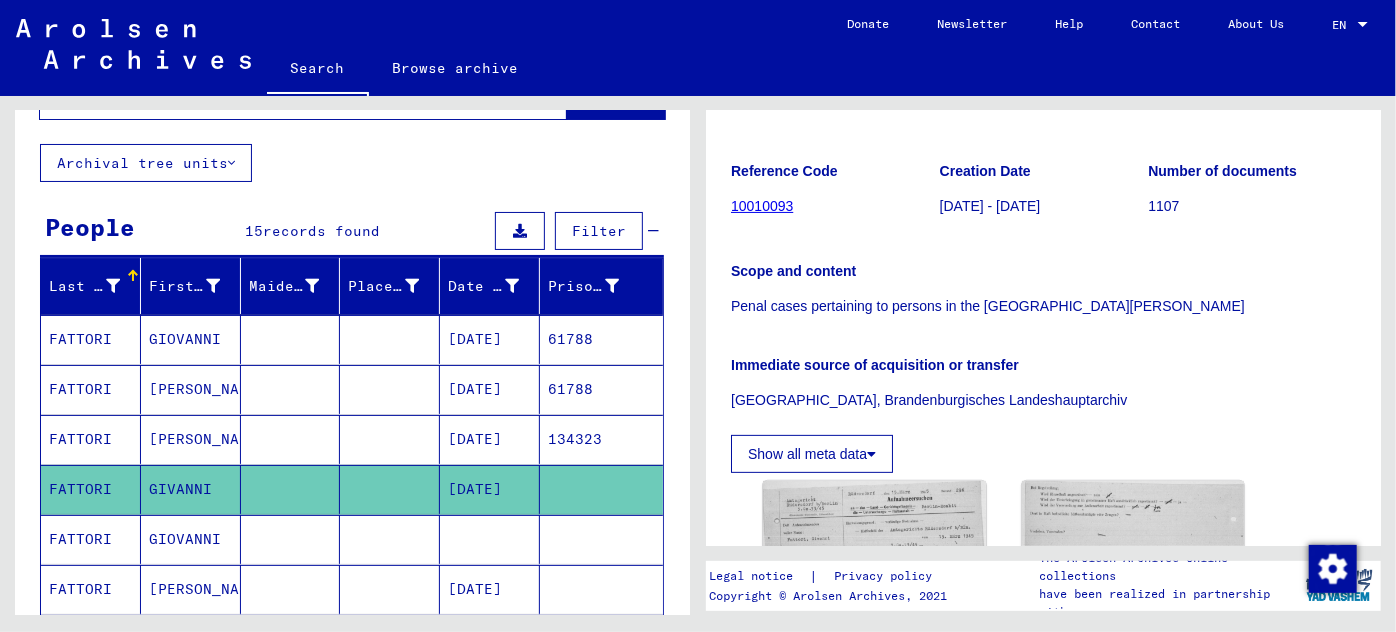 scroll, scrollTop: 272, scrollLeft: 0, axis: vertical 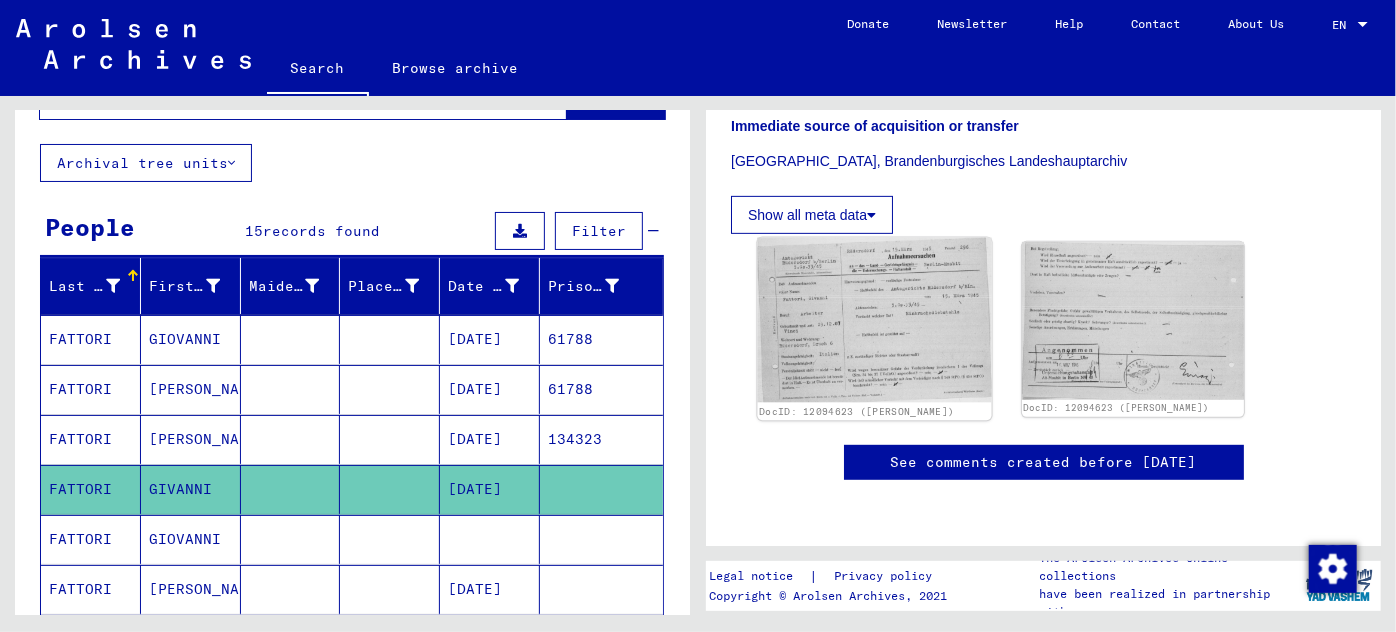 click 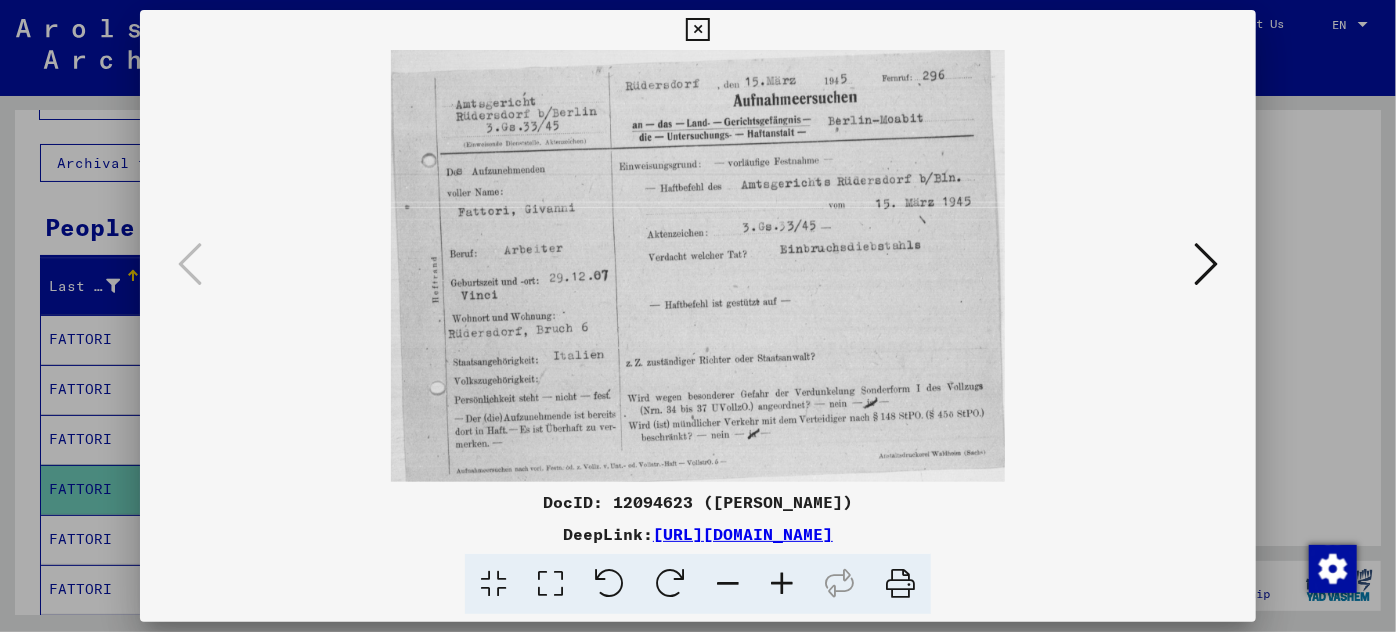 click at bounding box center [698, 316] 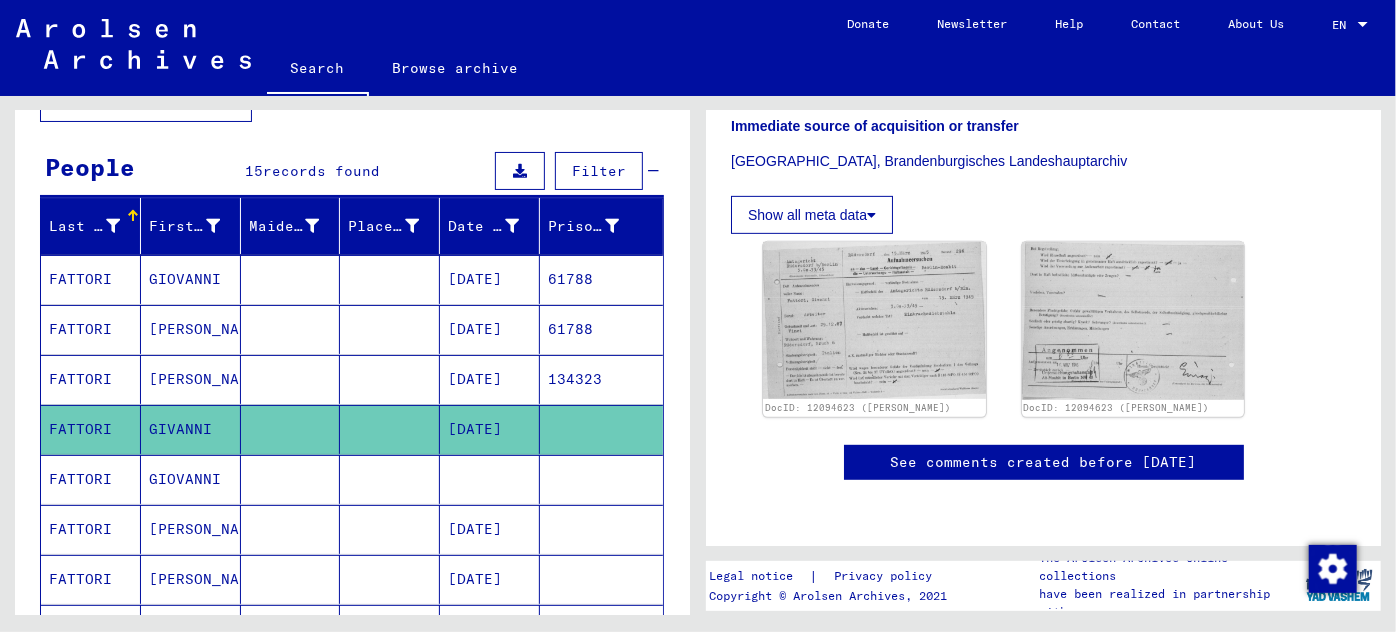 scroll, scrollTop: 181, scrollLeft: 0, axis: vertical 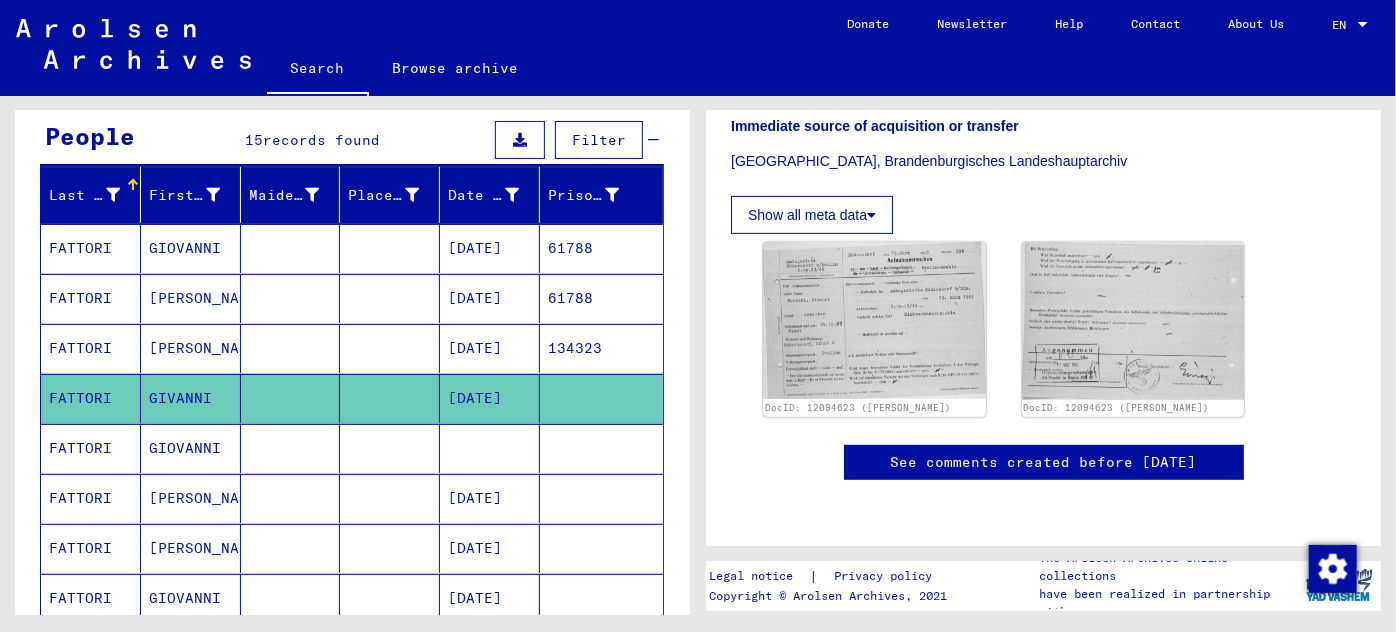click on "[DATE]" at bounding box center (490, 548) 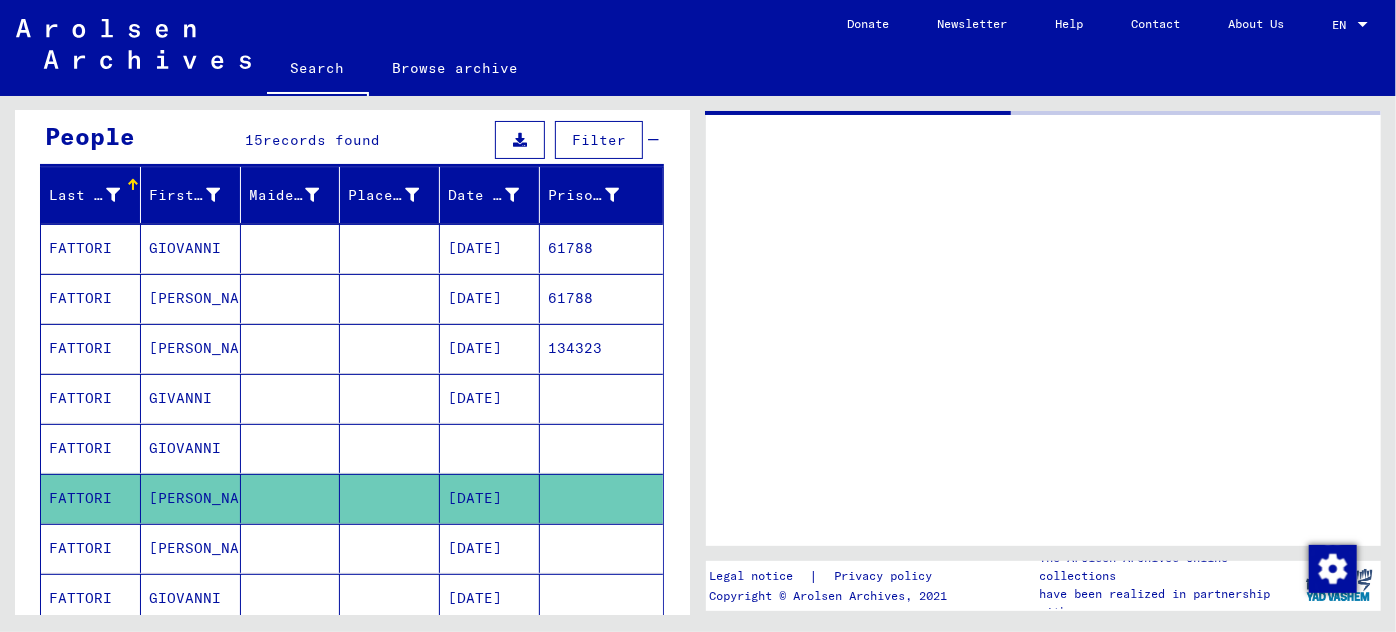 scroll, scrollTop: 0, scrollLeft: 0, axis: both 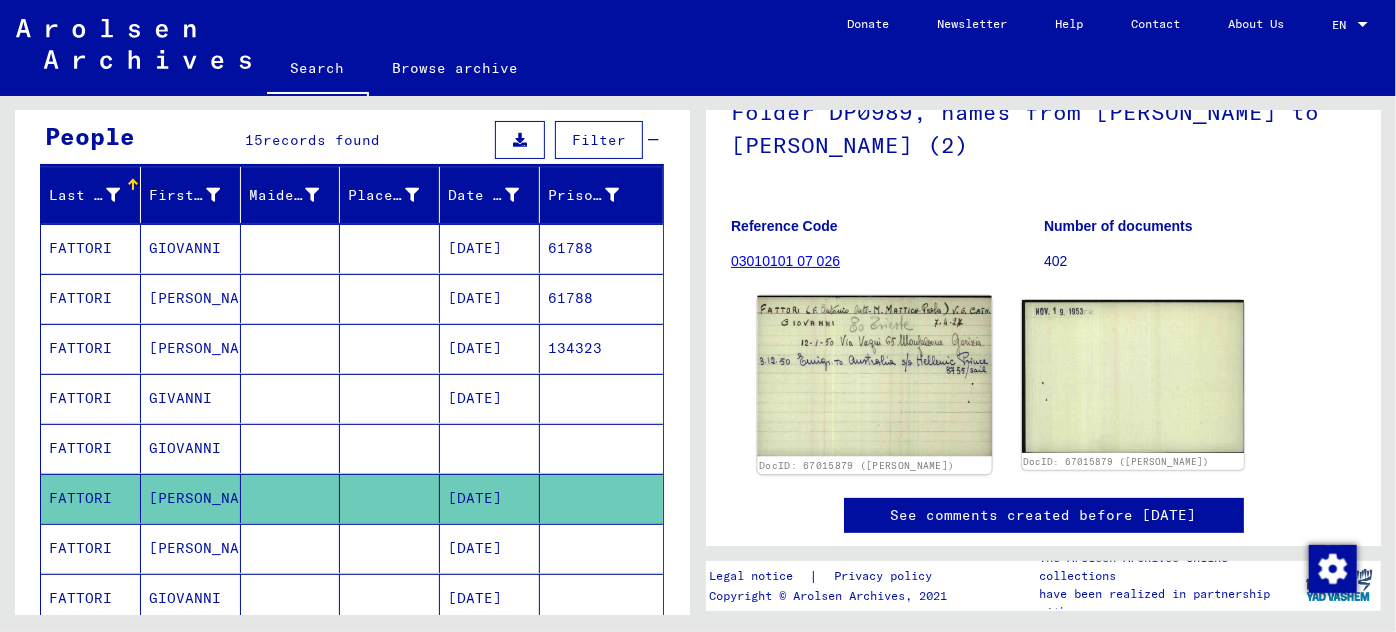 click 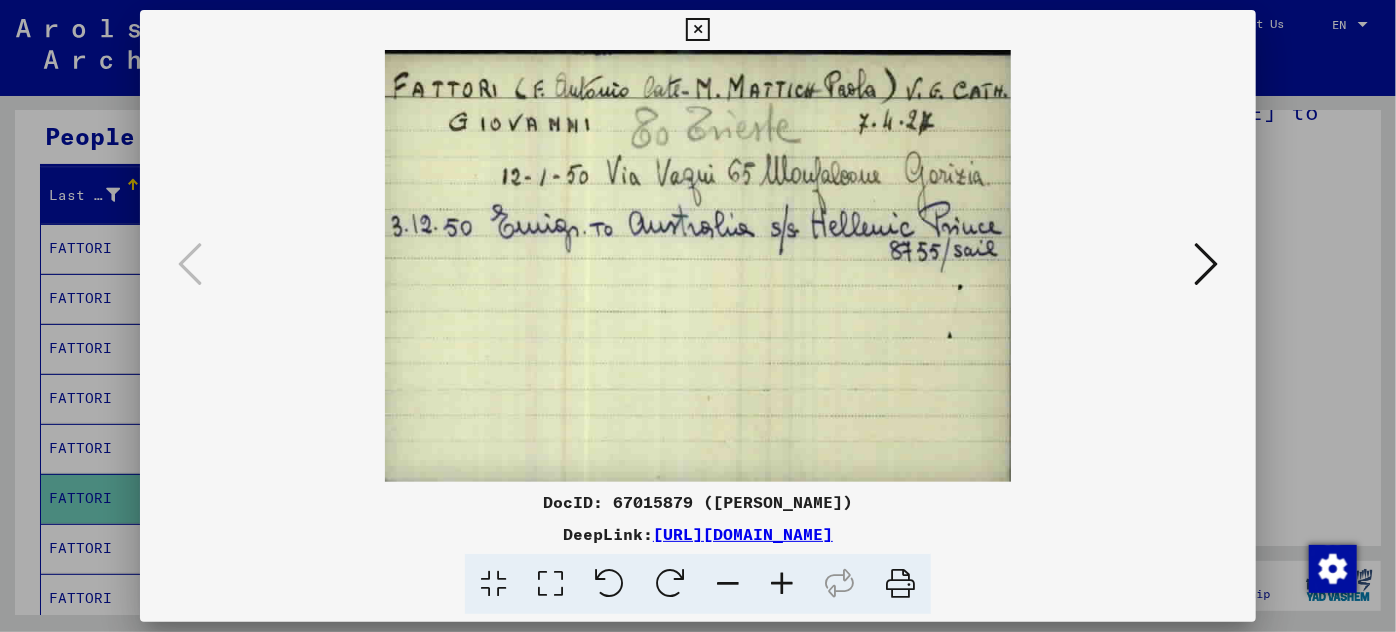 click at bounding box center [782, 584] 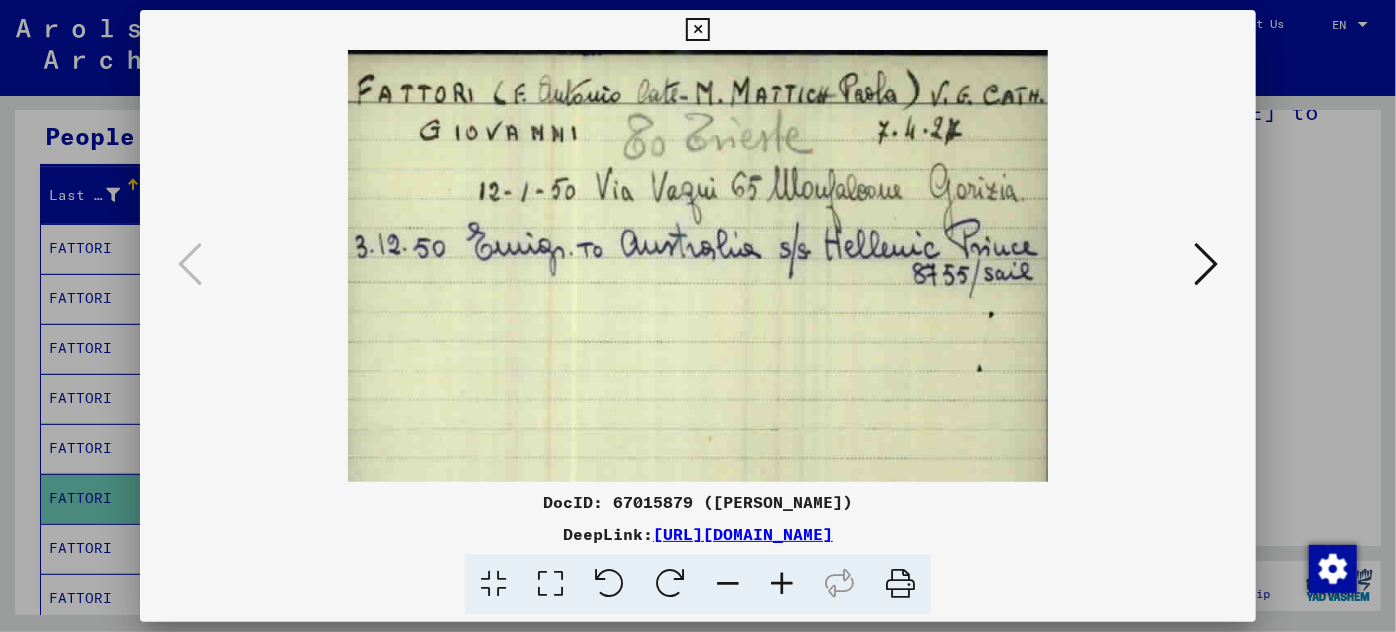 click at bounding box center [782, 584] 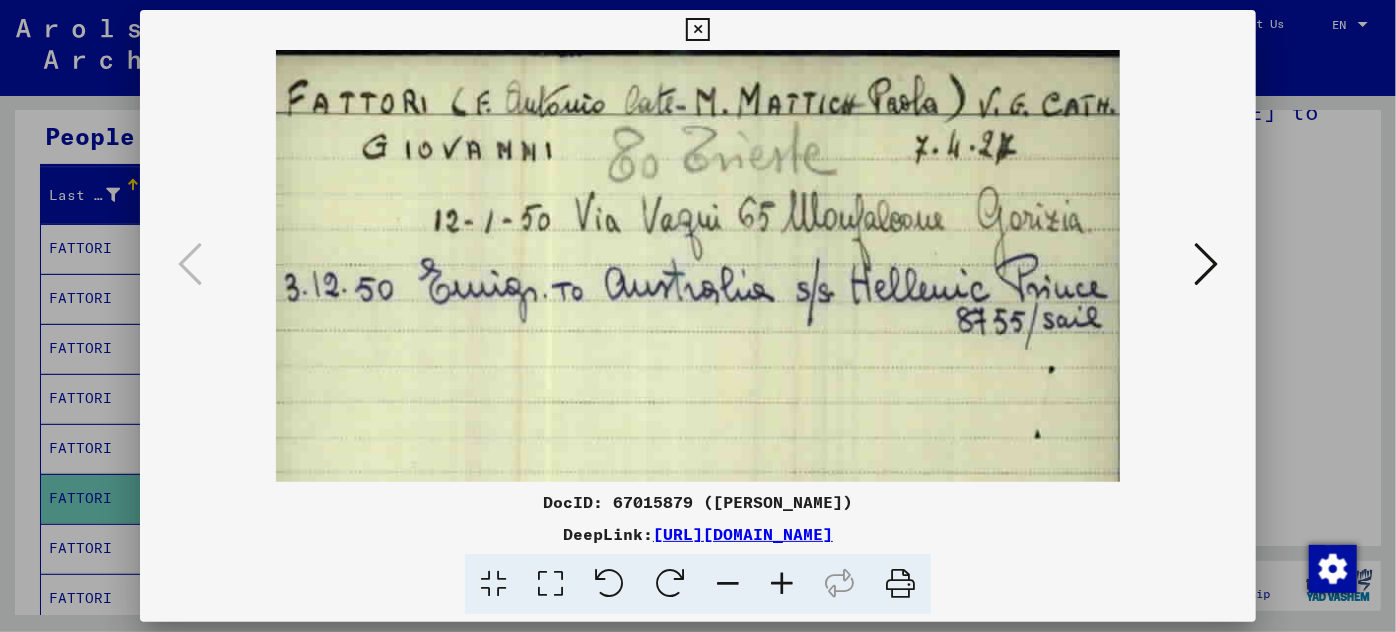 click at bounding box center [782, 584] 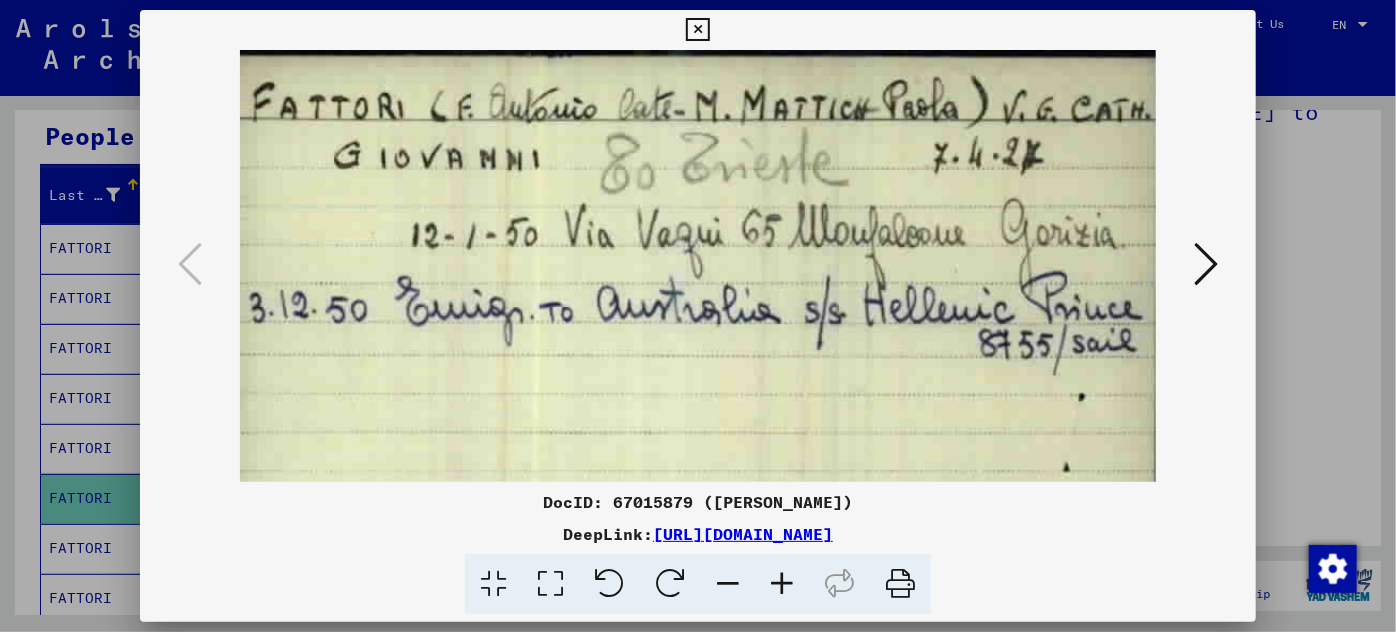 click at bounding box center [1206, 264] 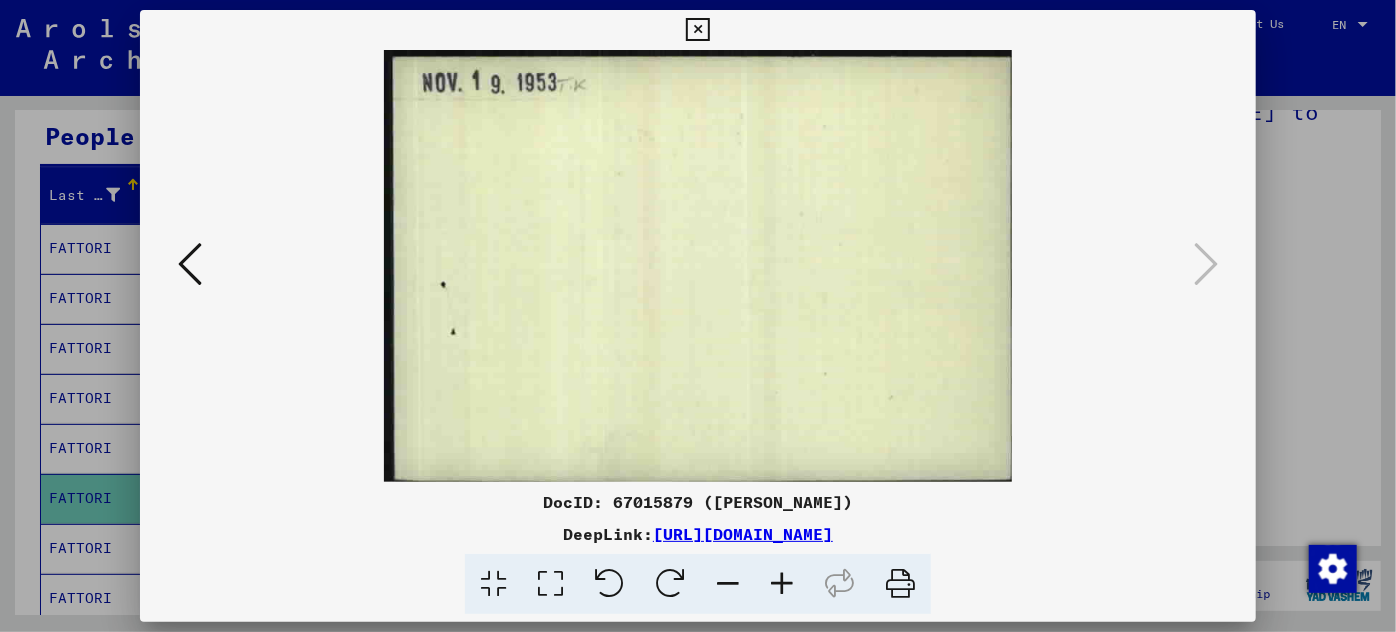 click at bounding box center [698, 316] 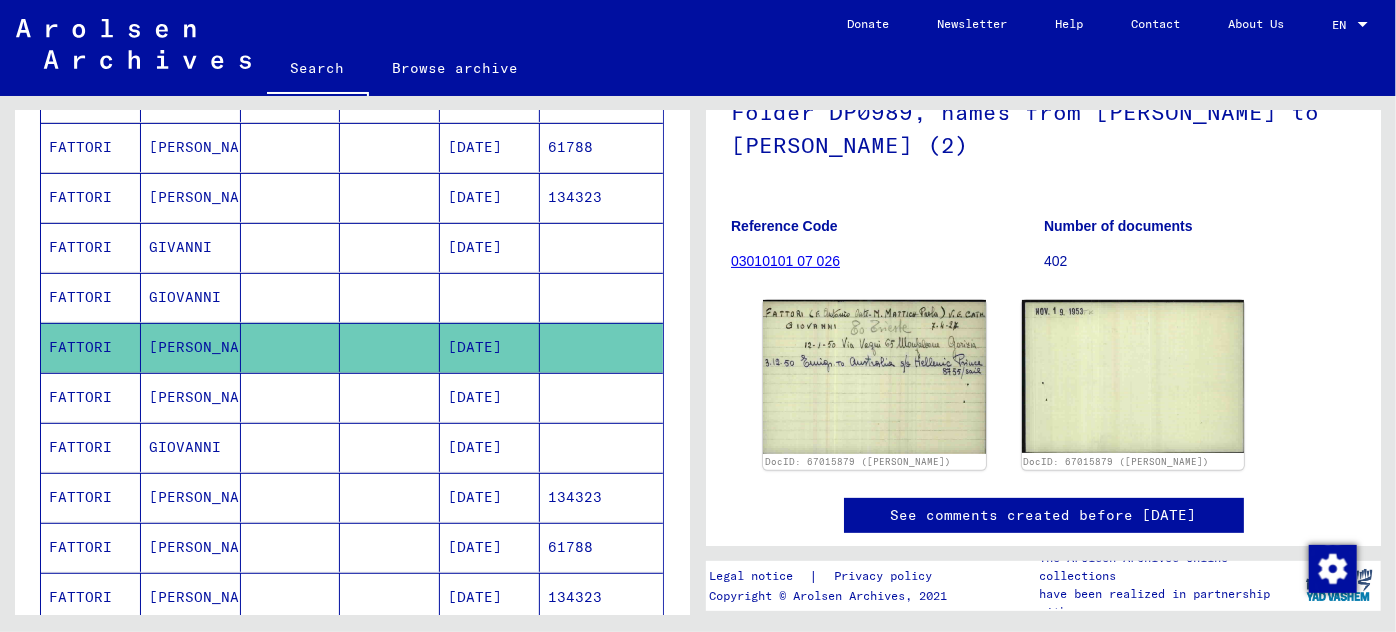 scroll, scrollTop: 363, scrollLeft: 0, axis: vertical 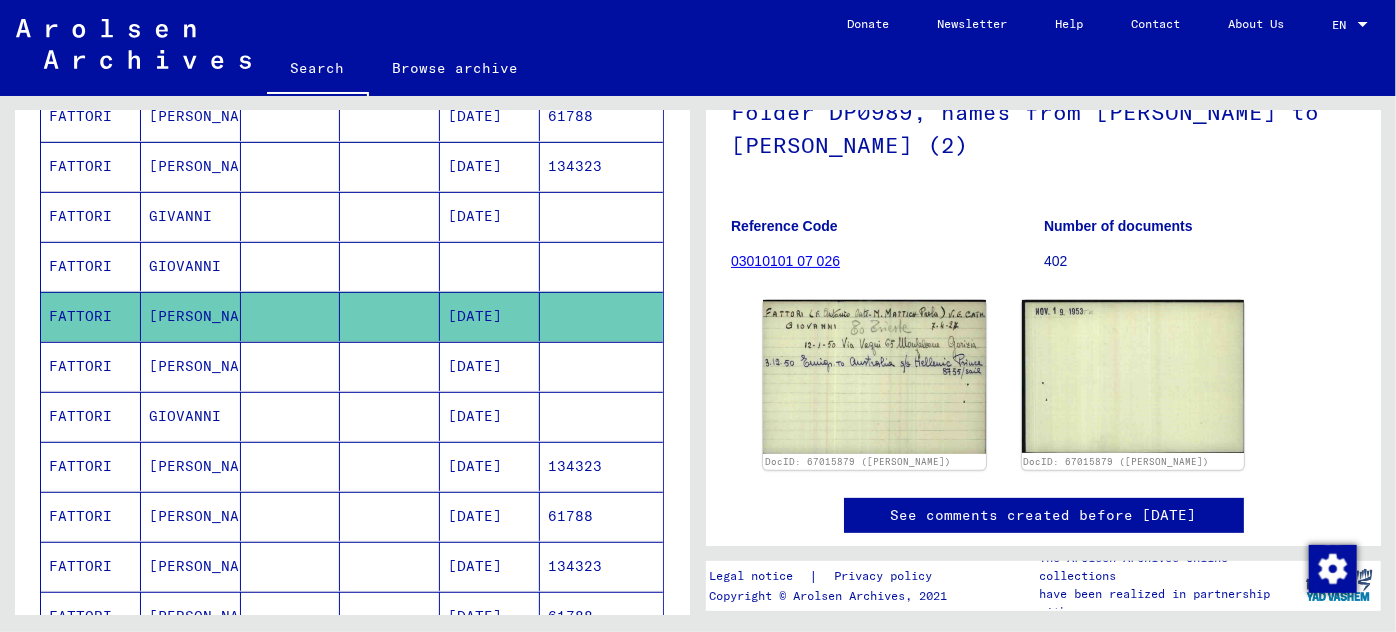 click on "[DATE]" at bounding box center (490, 416) 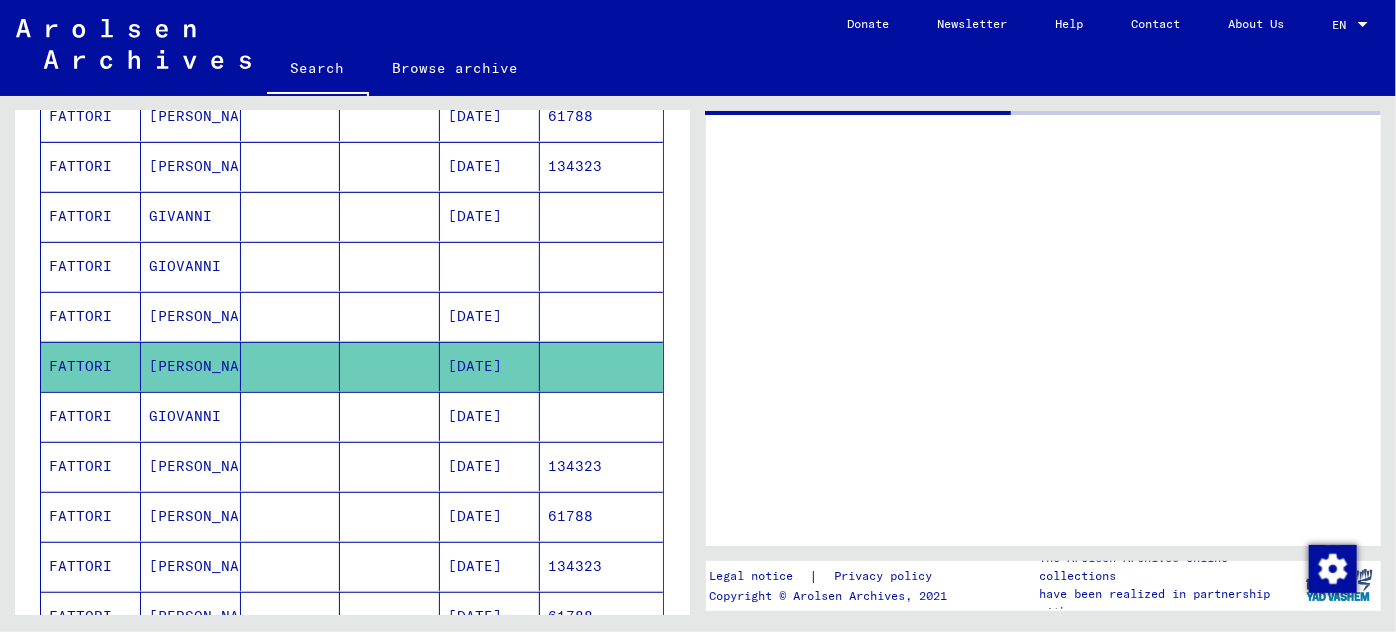 scroll, scrollTop: 0, scrollLeft: 0, axis: both 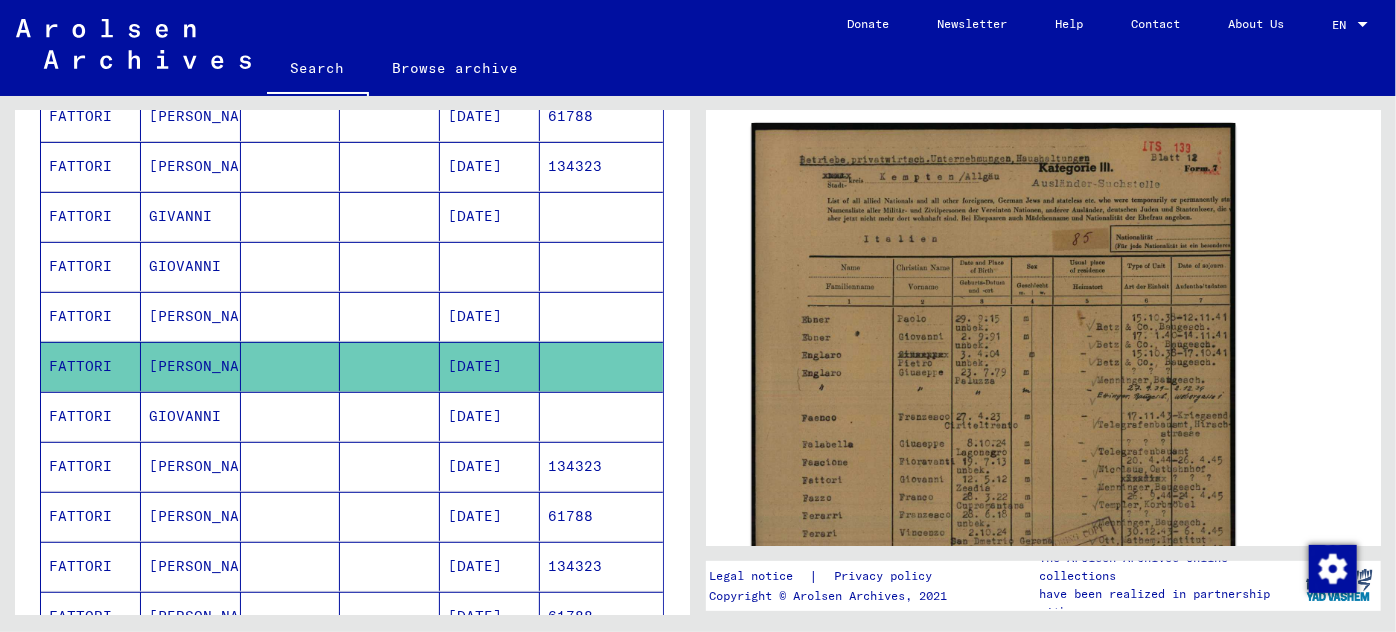 click 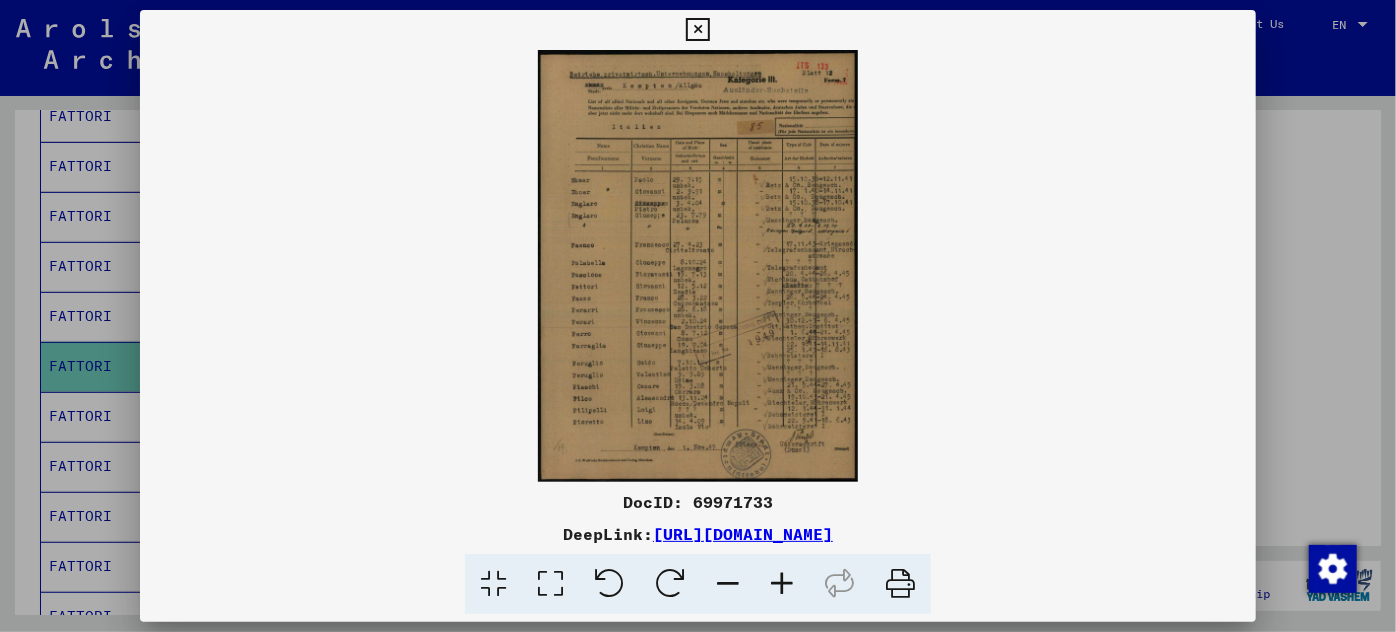 click at bounding box center (782, 584) 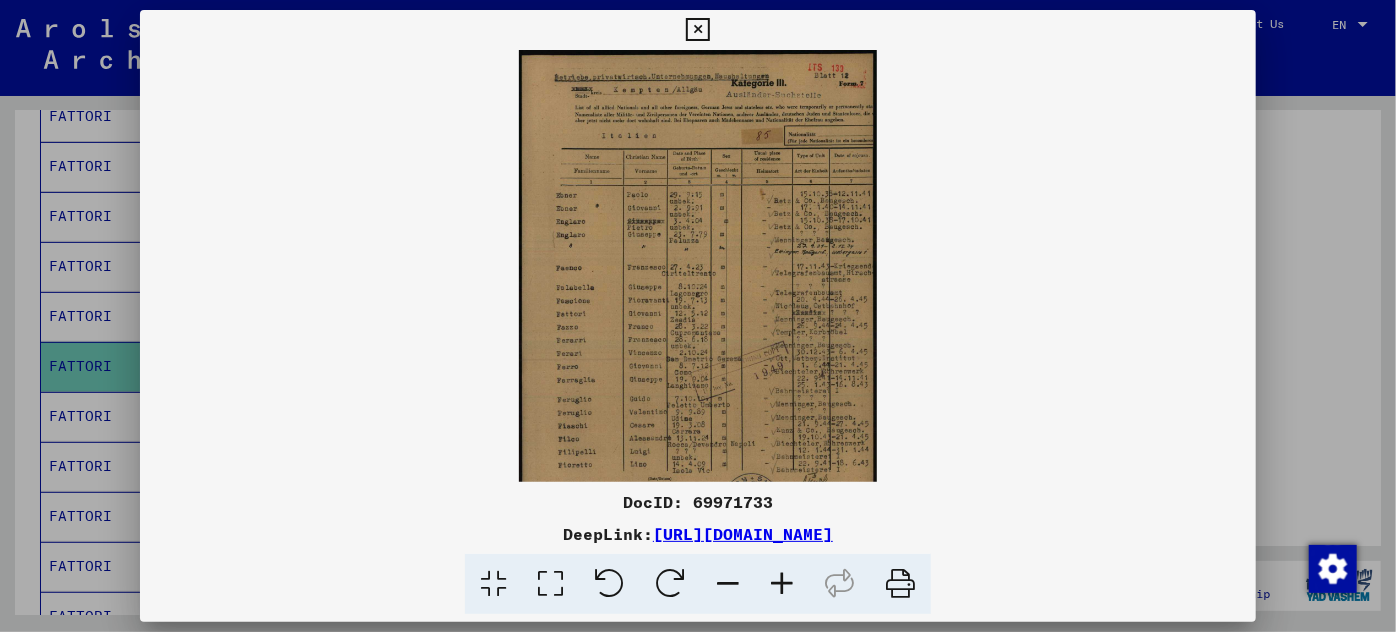 click at bounding box center [782, 584] 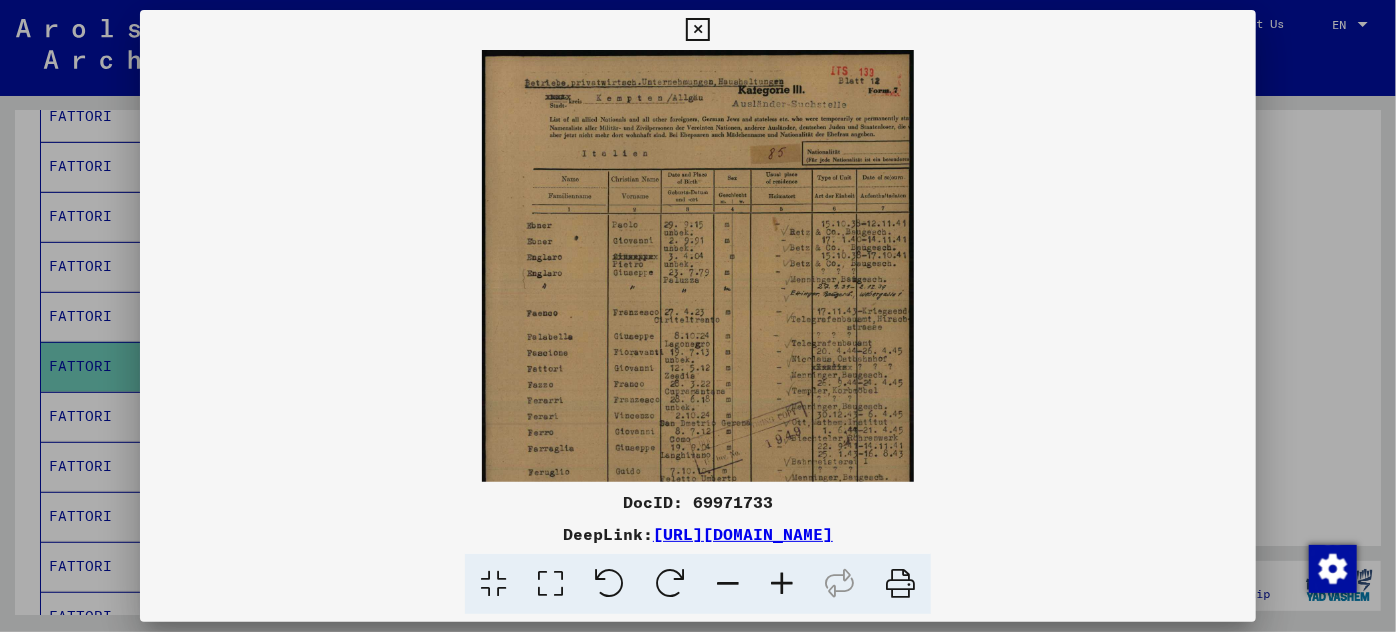 click at bounding box center [782, 584] 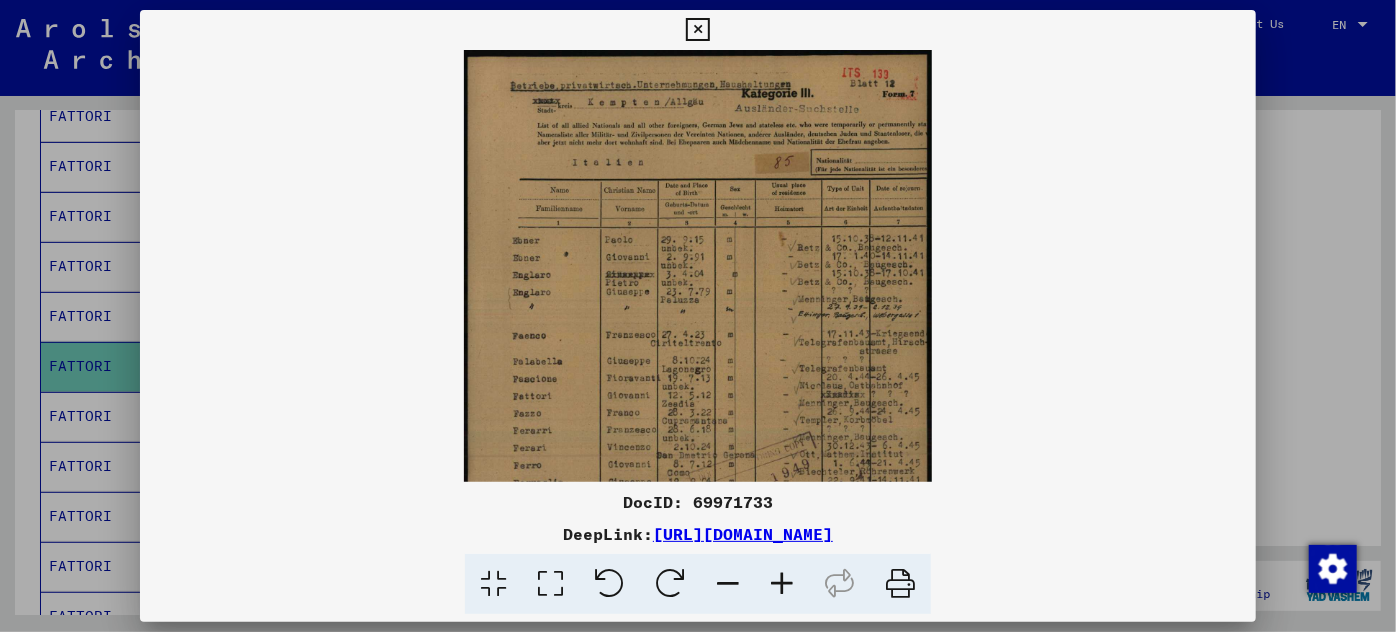 click at bounding box center [782, 584] 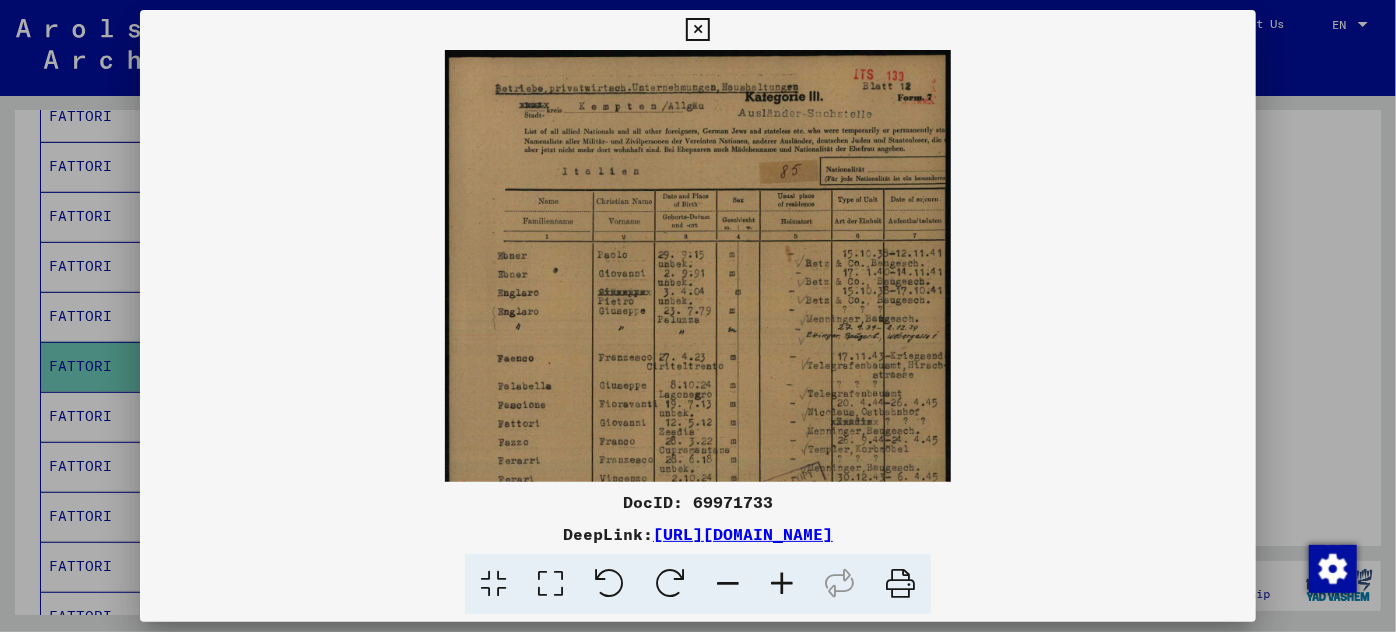 click at bounding box center (782, 584) 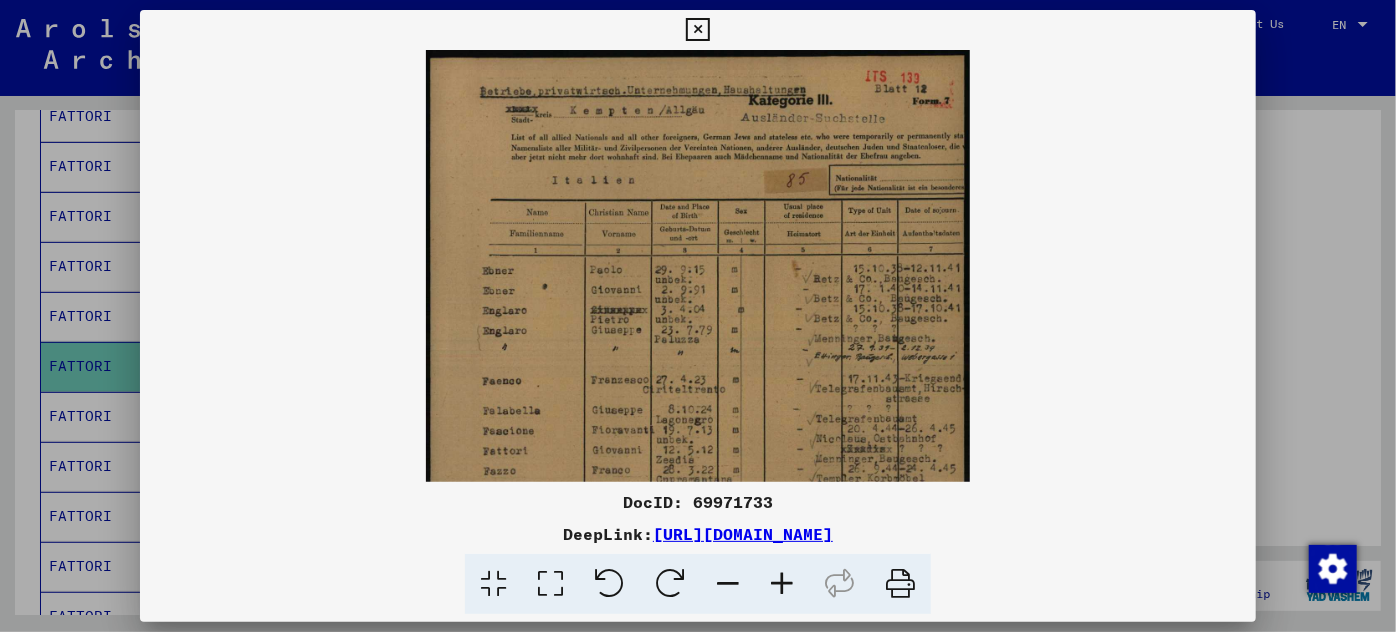 click at bounding box center [782, 584] 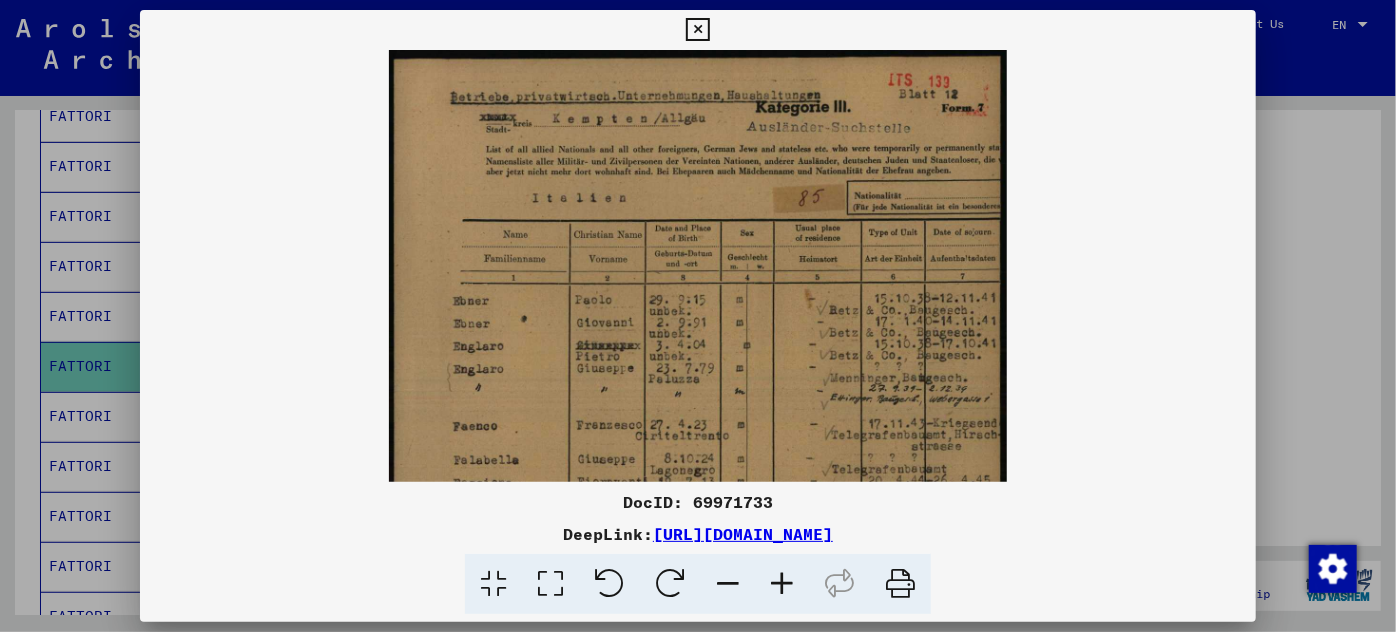 click at bounding box center [782, 584] 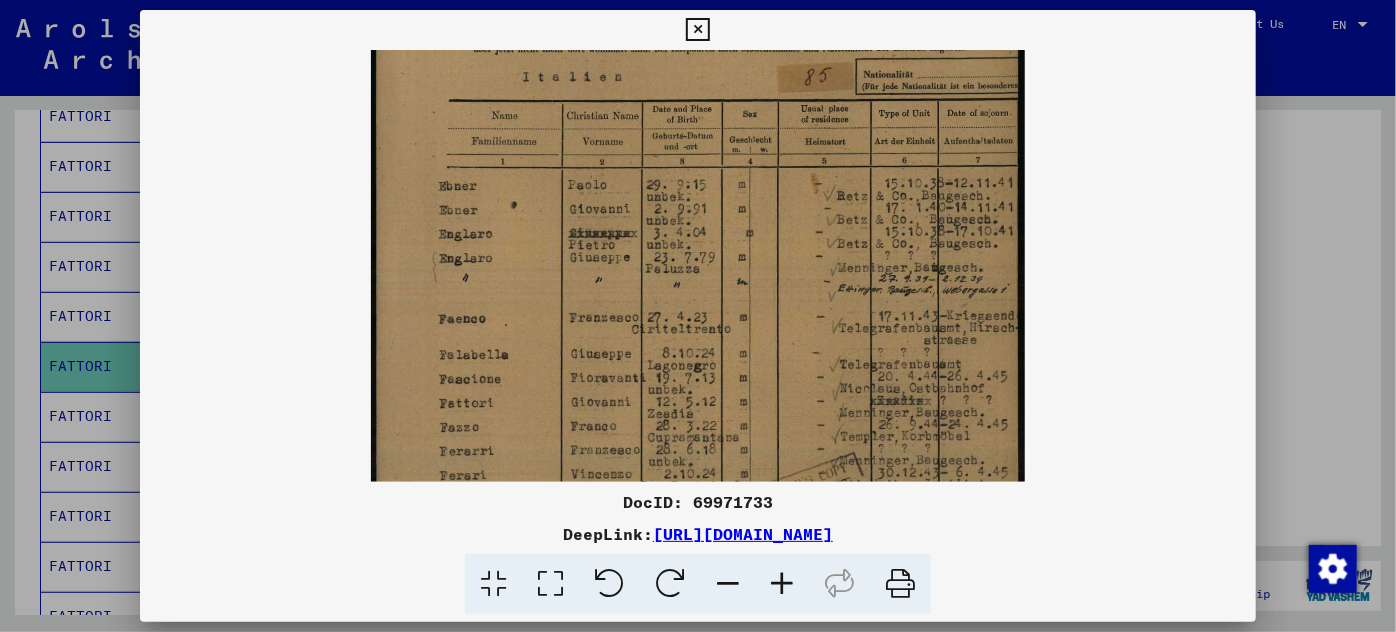 scroll, scrollTop: 202, scrollLeft: 0, axis: vertical 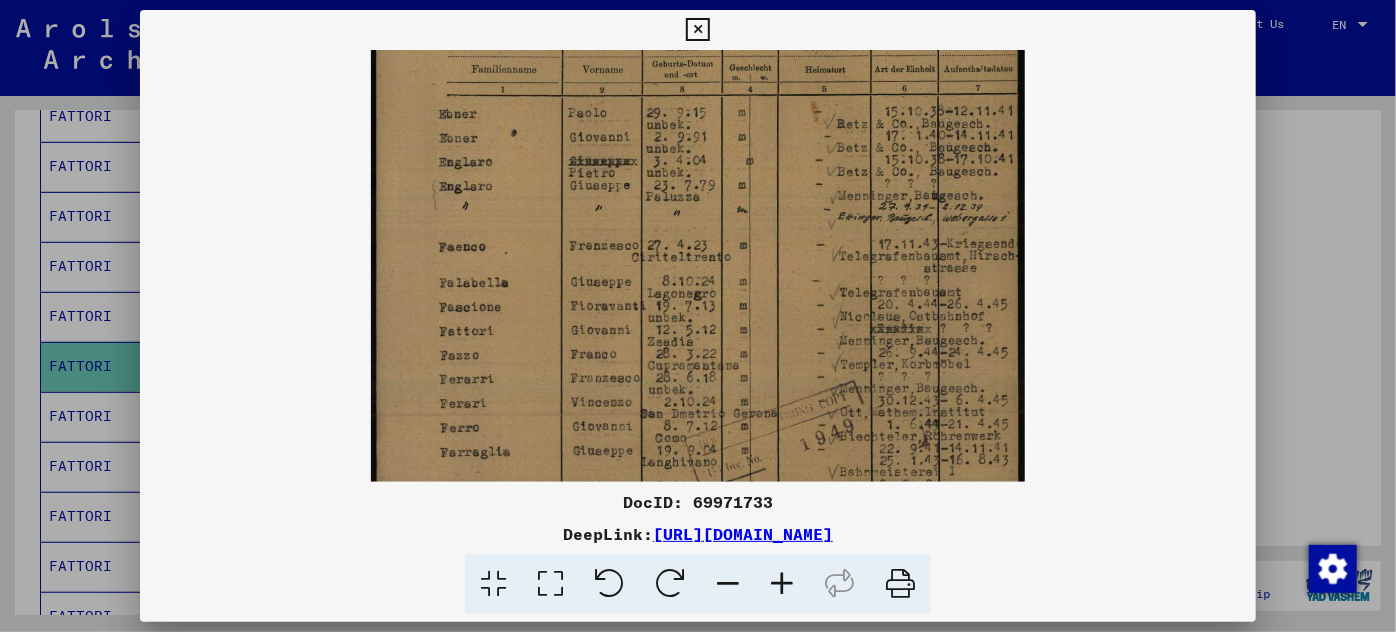 drag, startPoint x: 765, startPoint y: 418, endPoint x: 680, endPoint y: 217, distance: 218.23383 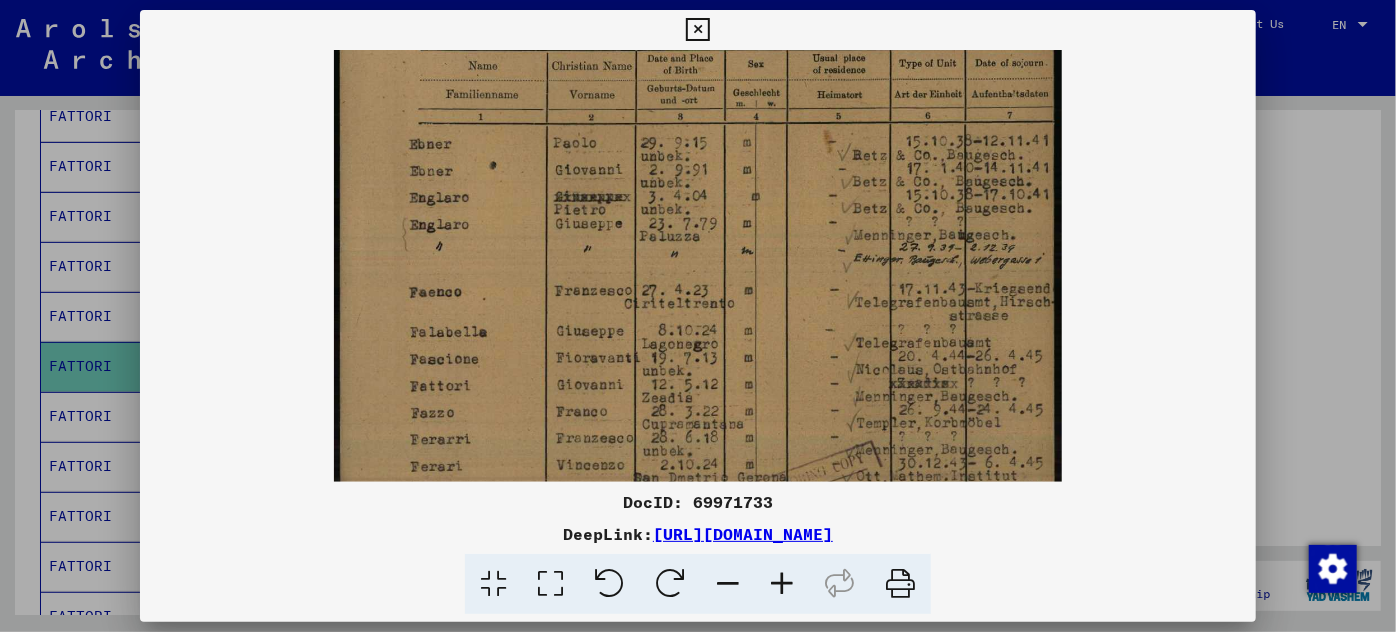 click at bounding box center (782, 584) 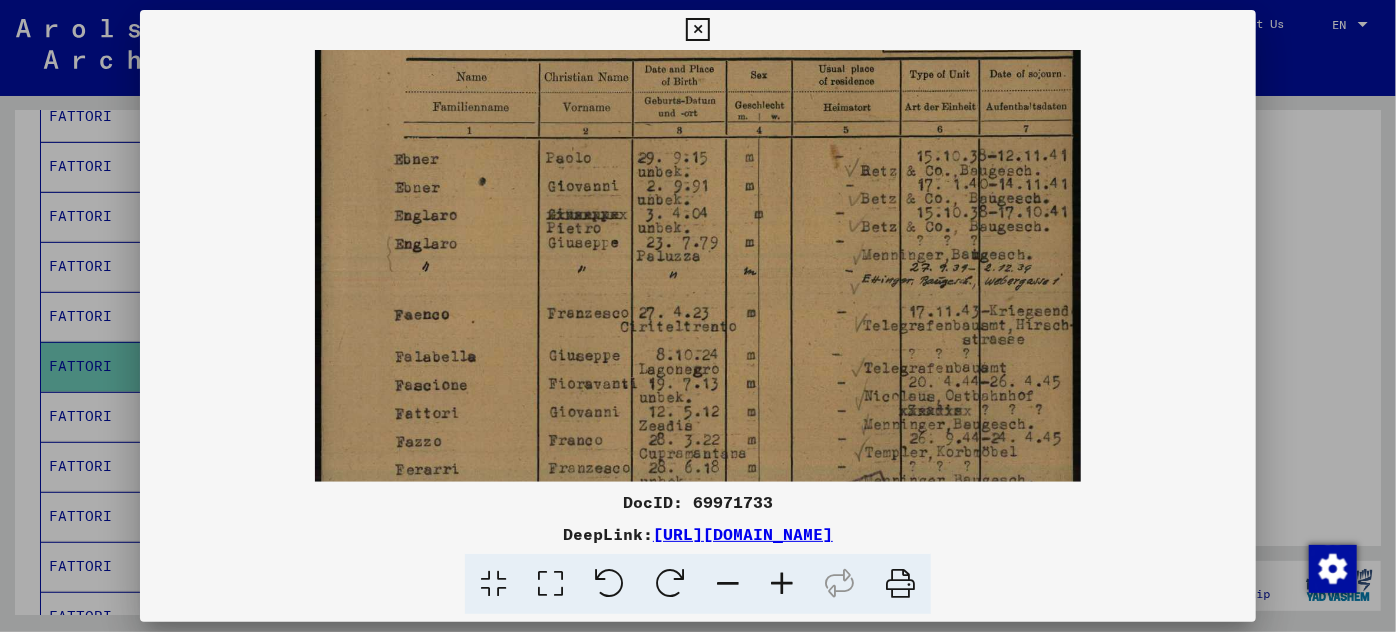 click at bounding box center (782, 584) 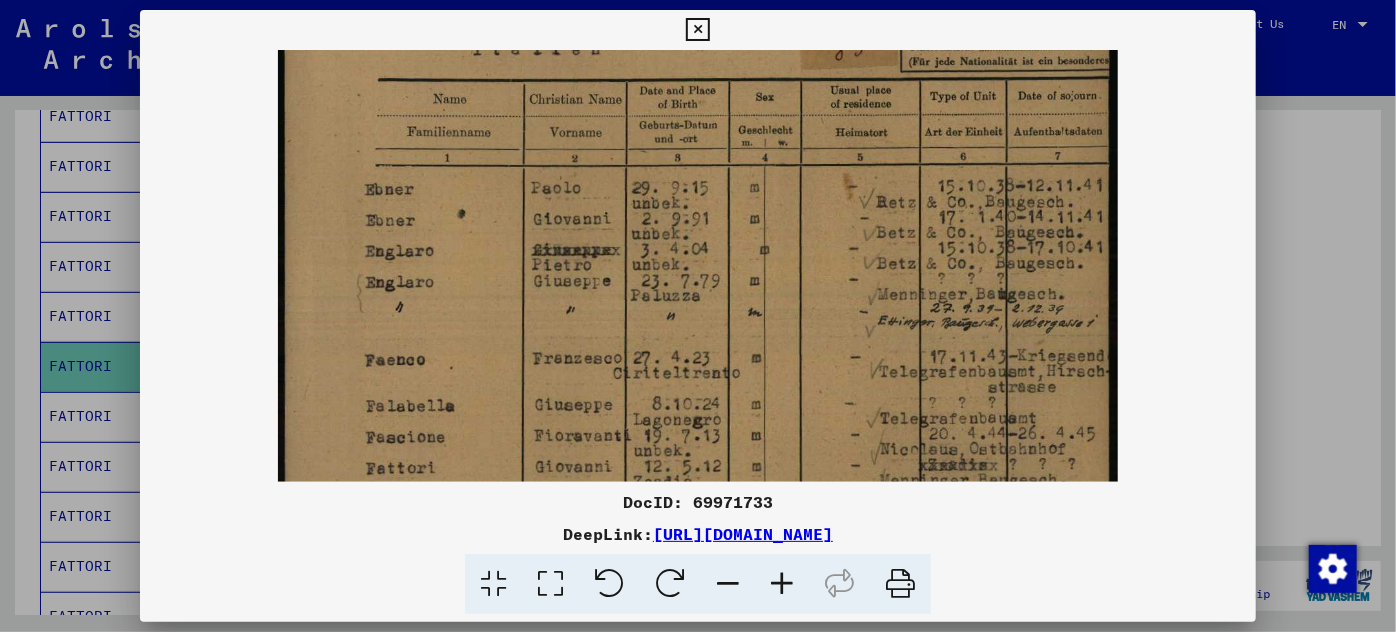 click at bounding box center (782, 584) 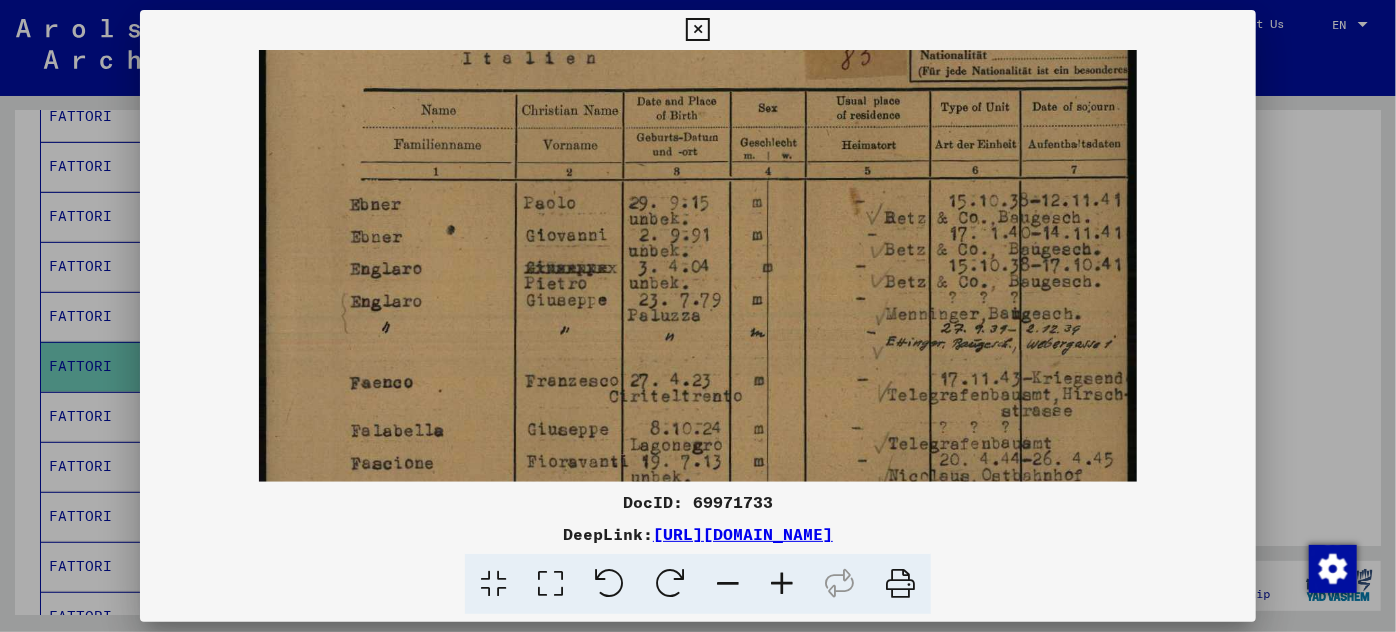 click at bounding box center (782, 584) 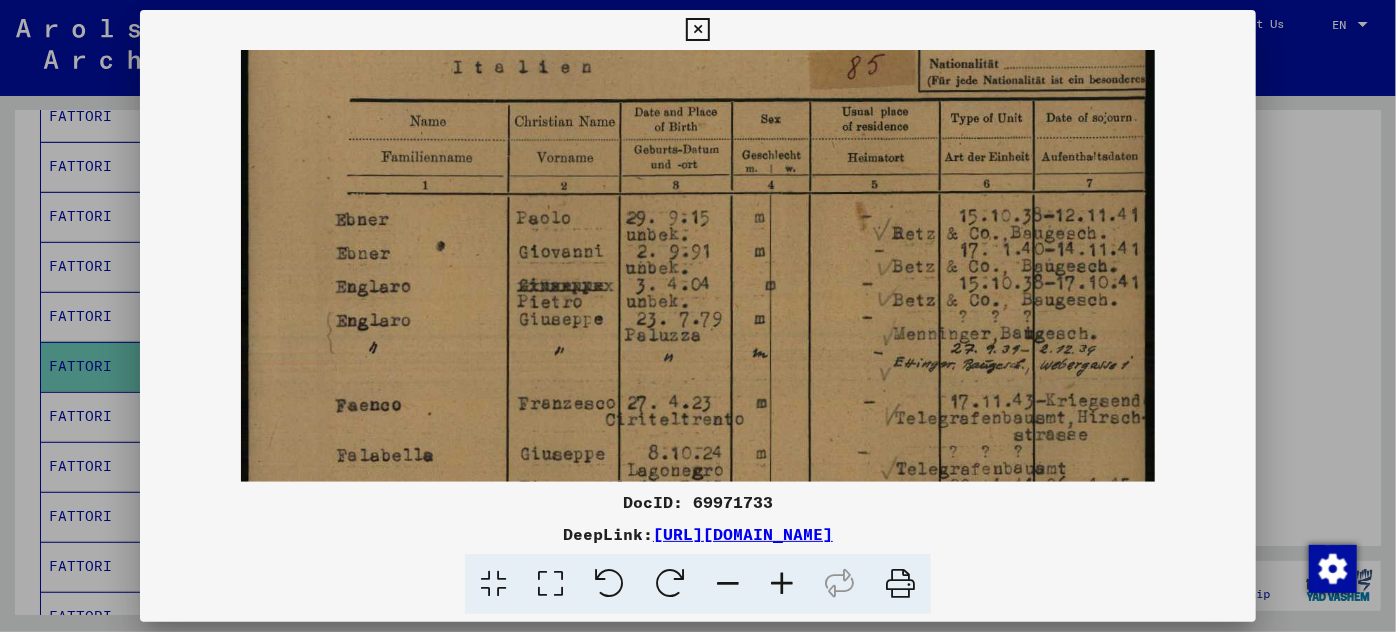 click at bounding box center [782, 584] 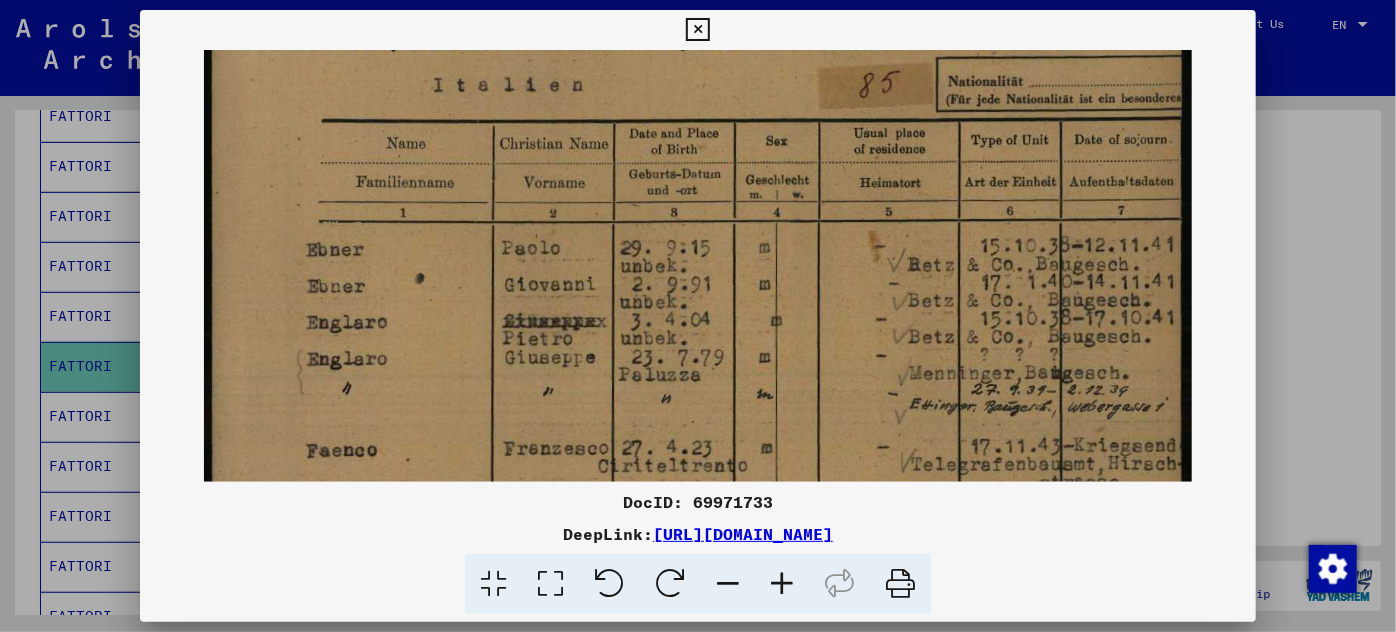 click at bounding box center (782, 584) 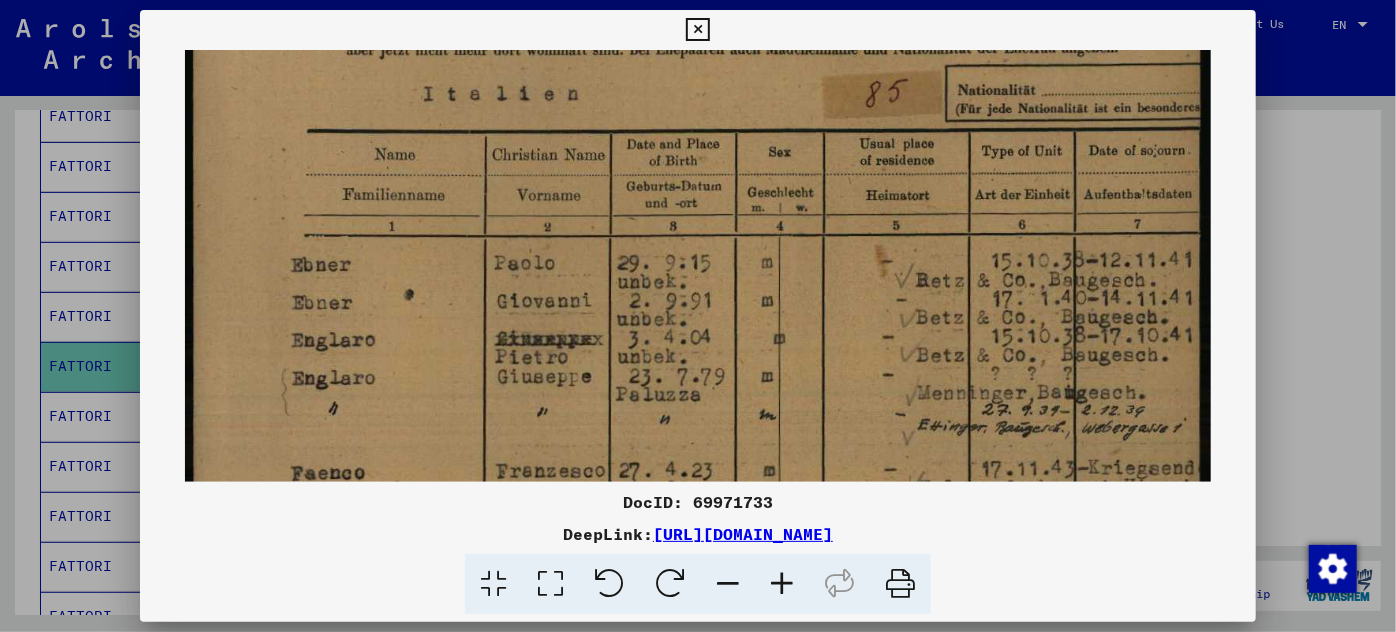 click at bounding box center (782, 584) 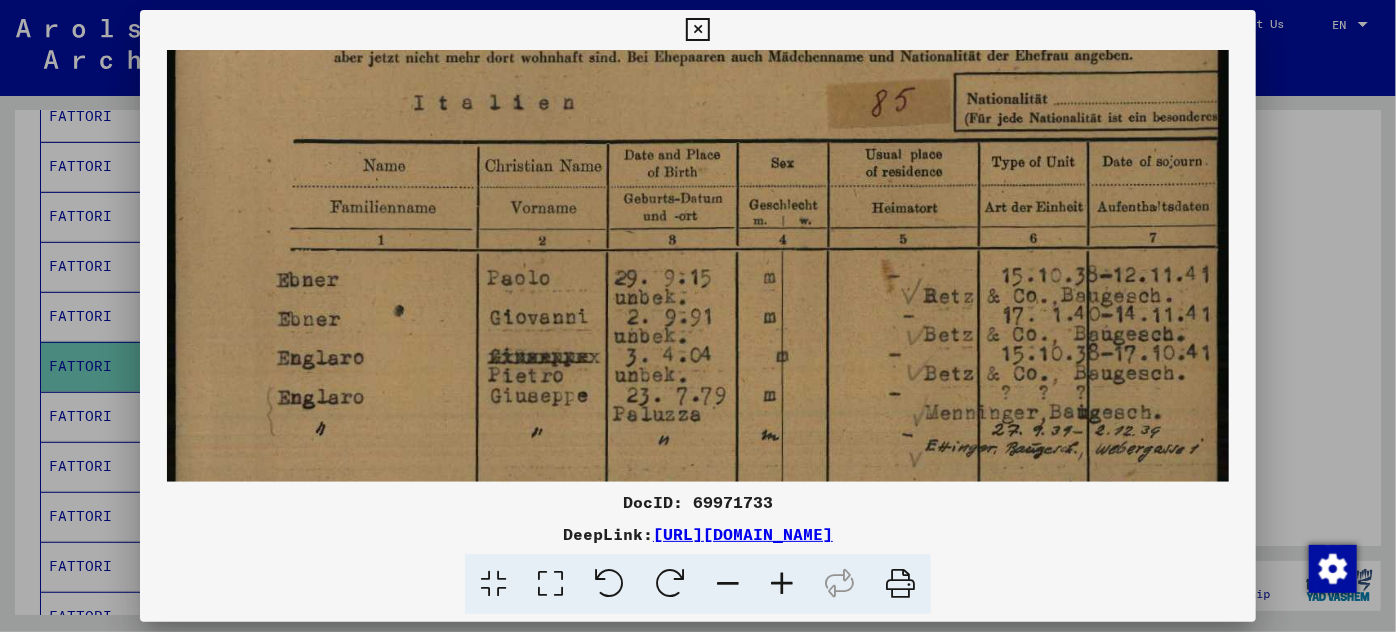 click at bounding box center [782, 584] 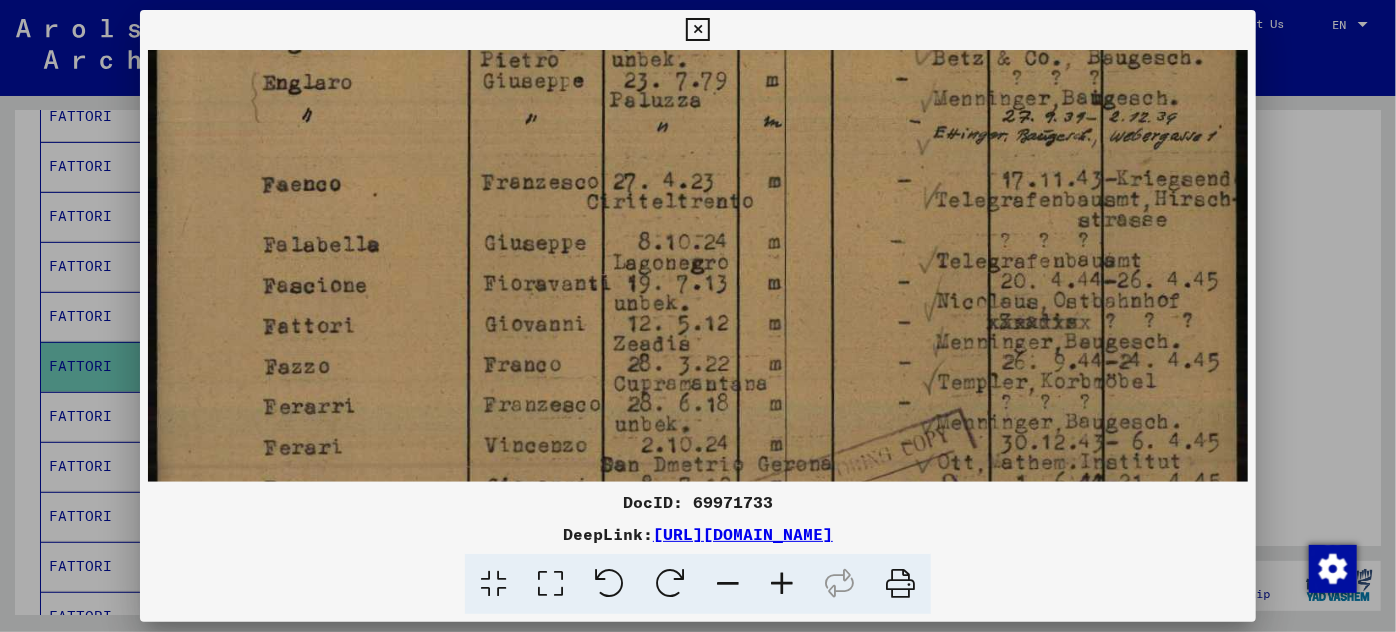 scroll, scrollTop: 538, scrollLeft: 0, axis: vertical 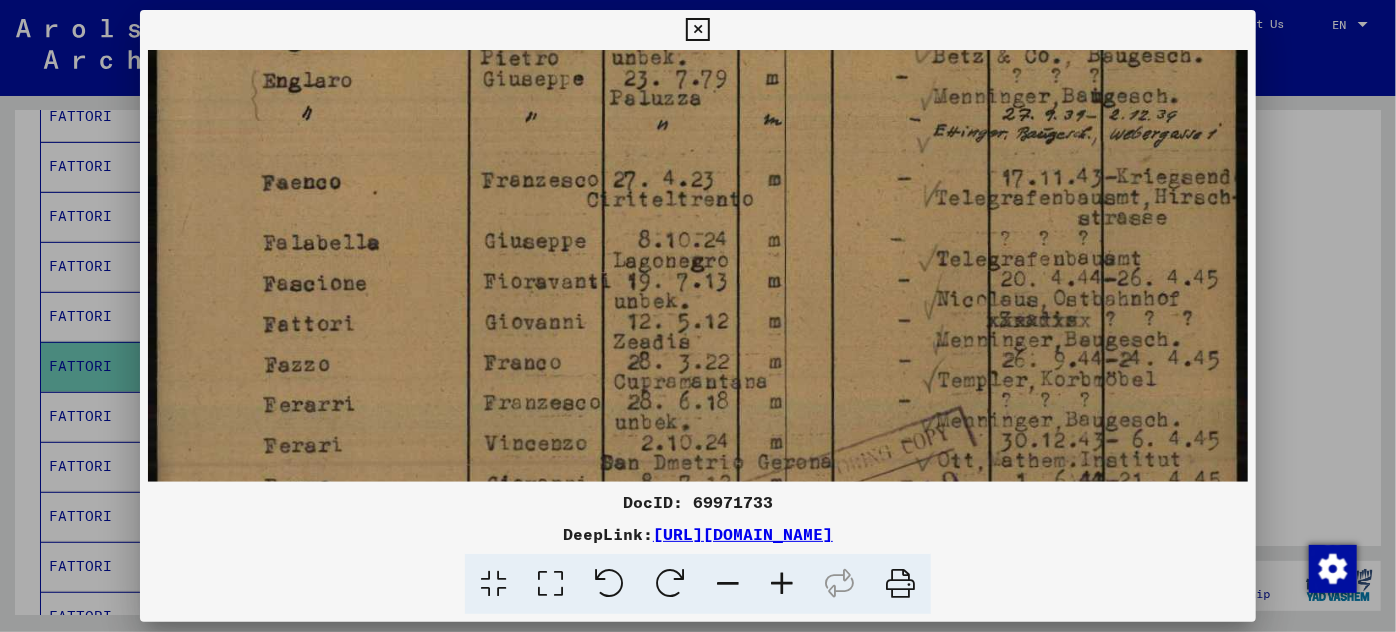drag, startPoint x: 632, startPoint y: 444, endPoint x: 584, endPoint y: 110, distance: 337.4315 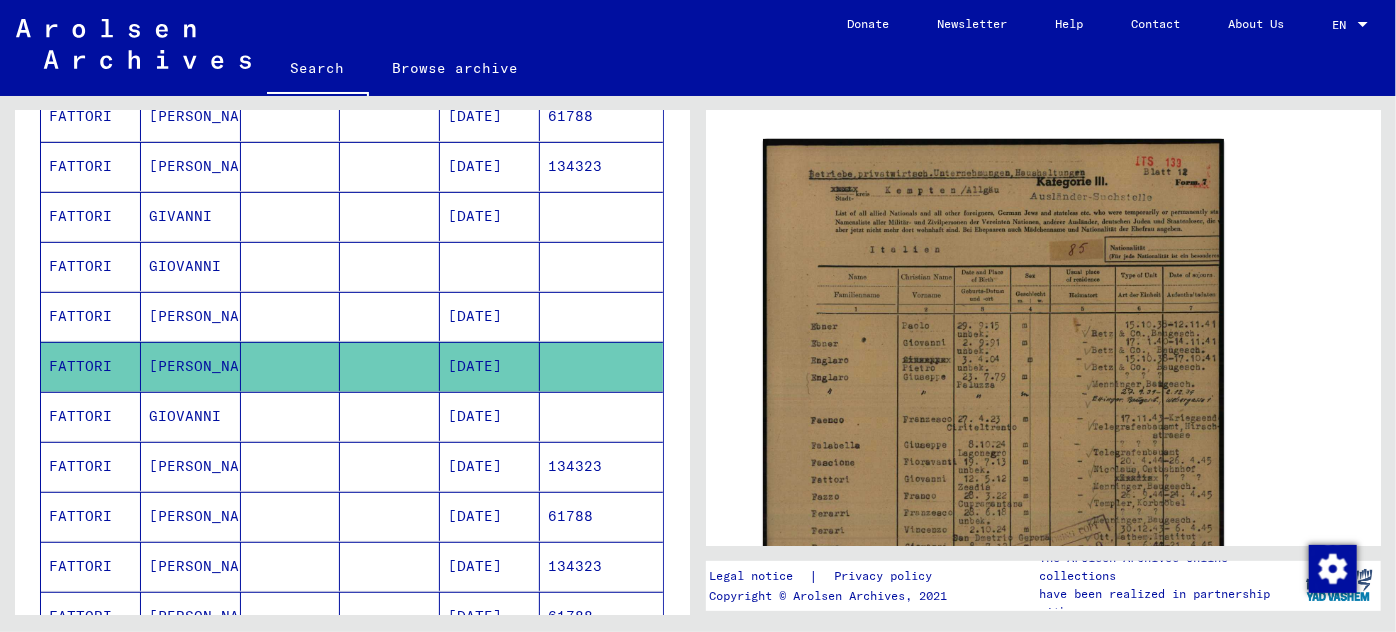 click on "[DATE]" at bounding box center (490, 466) 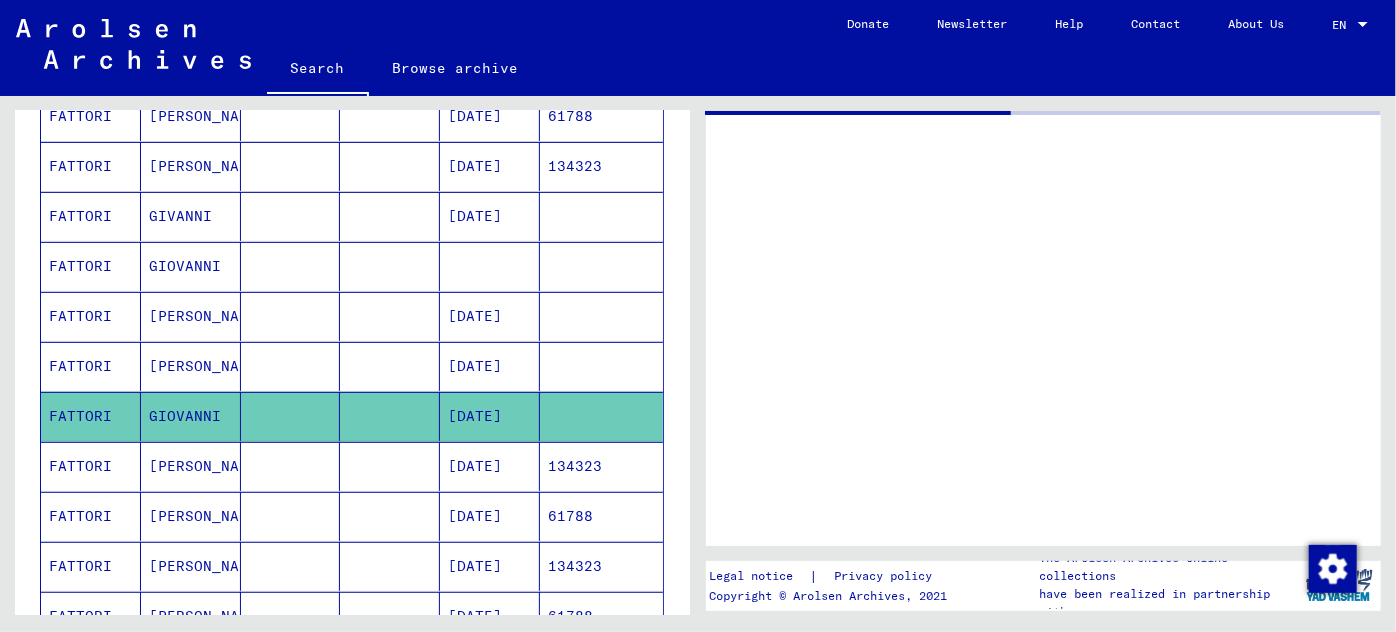scroll, scrollTop: 0, scrollLeft: 0, axis: both 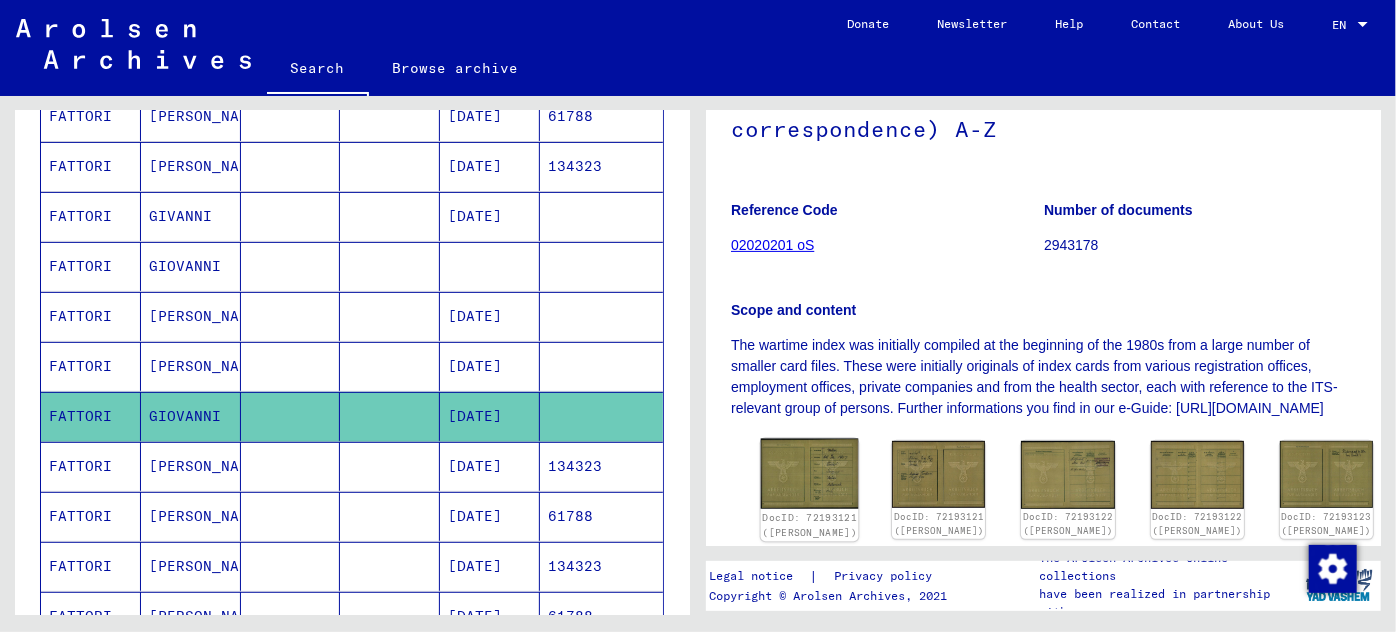 click 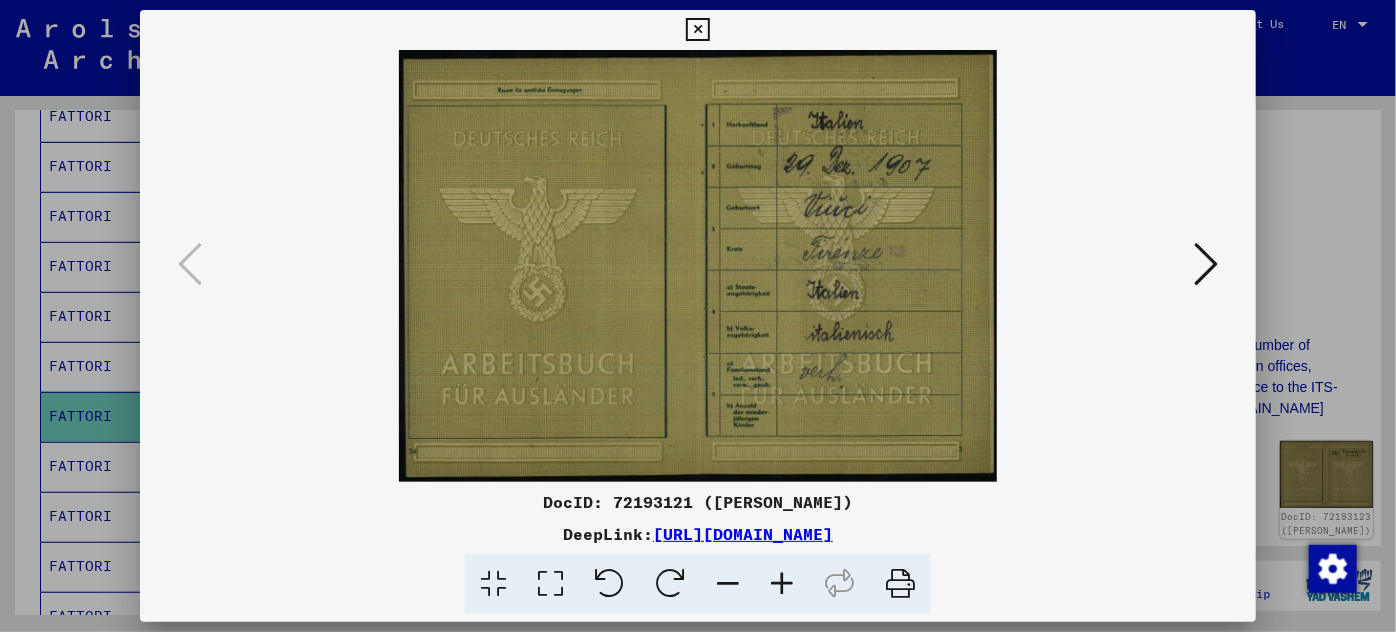 click at bounding box center (782, 584) 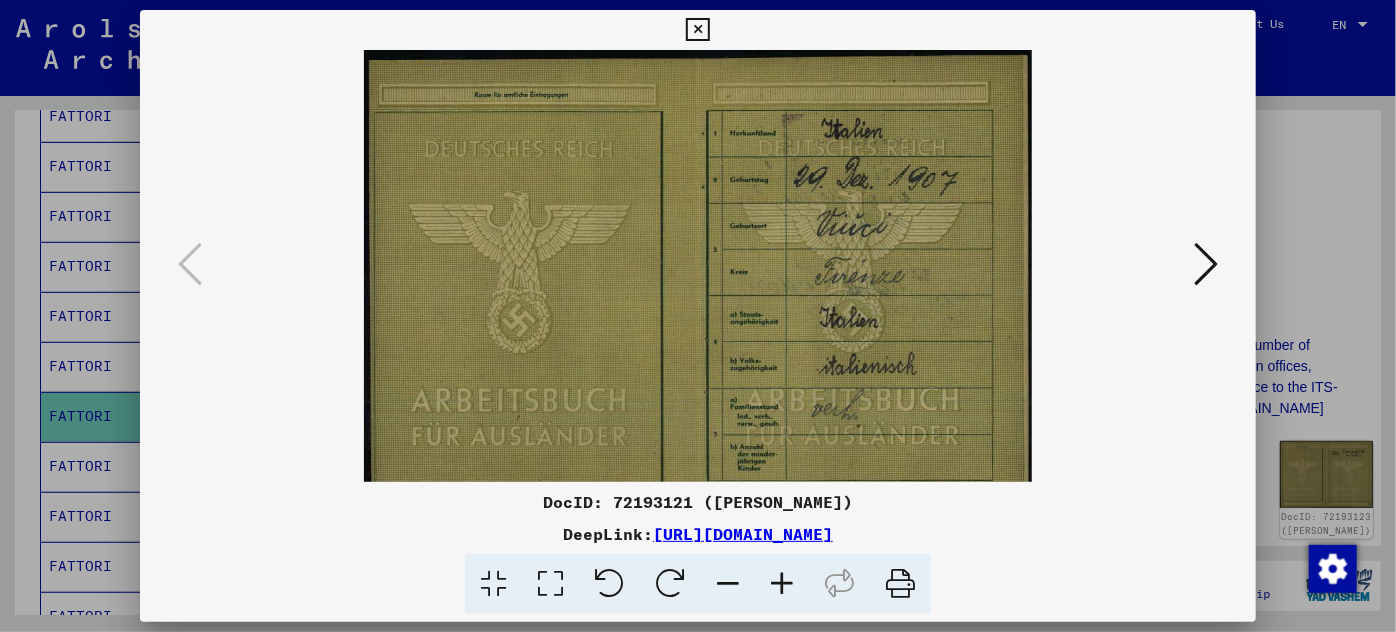 click at bounding box center (782, 584) 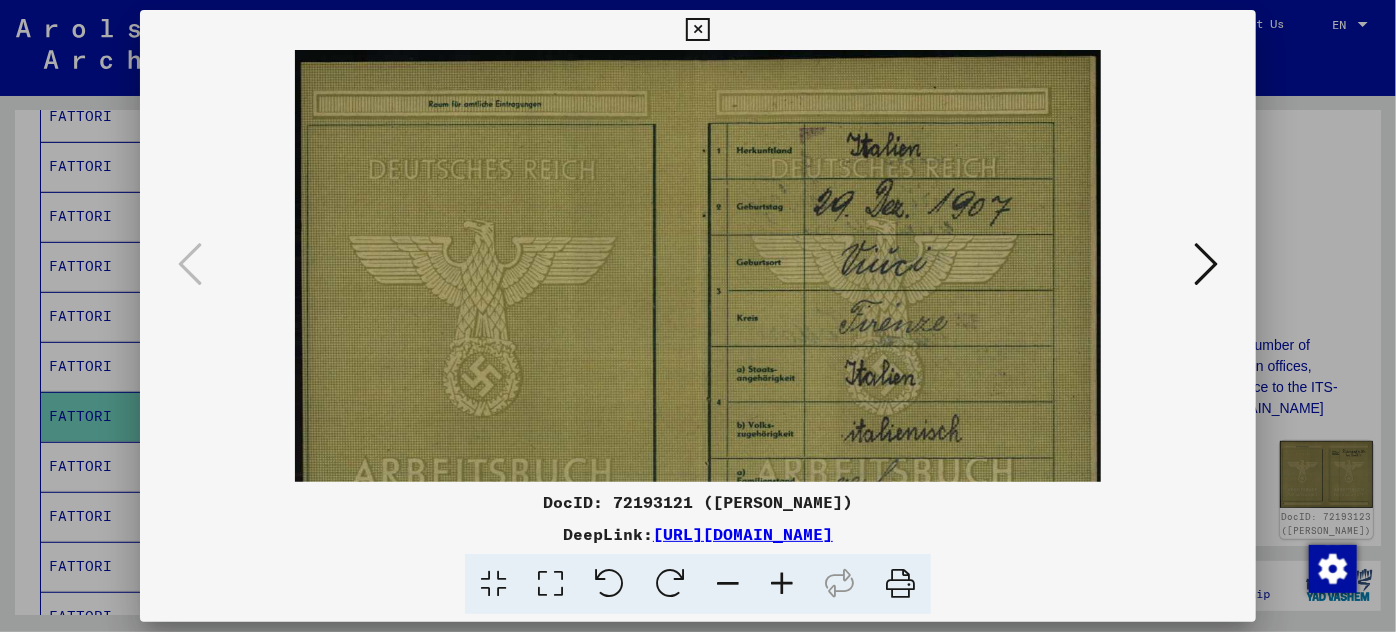 click at bounding box center (782, 584) 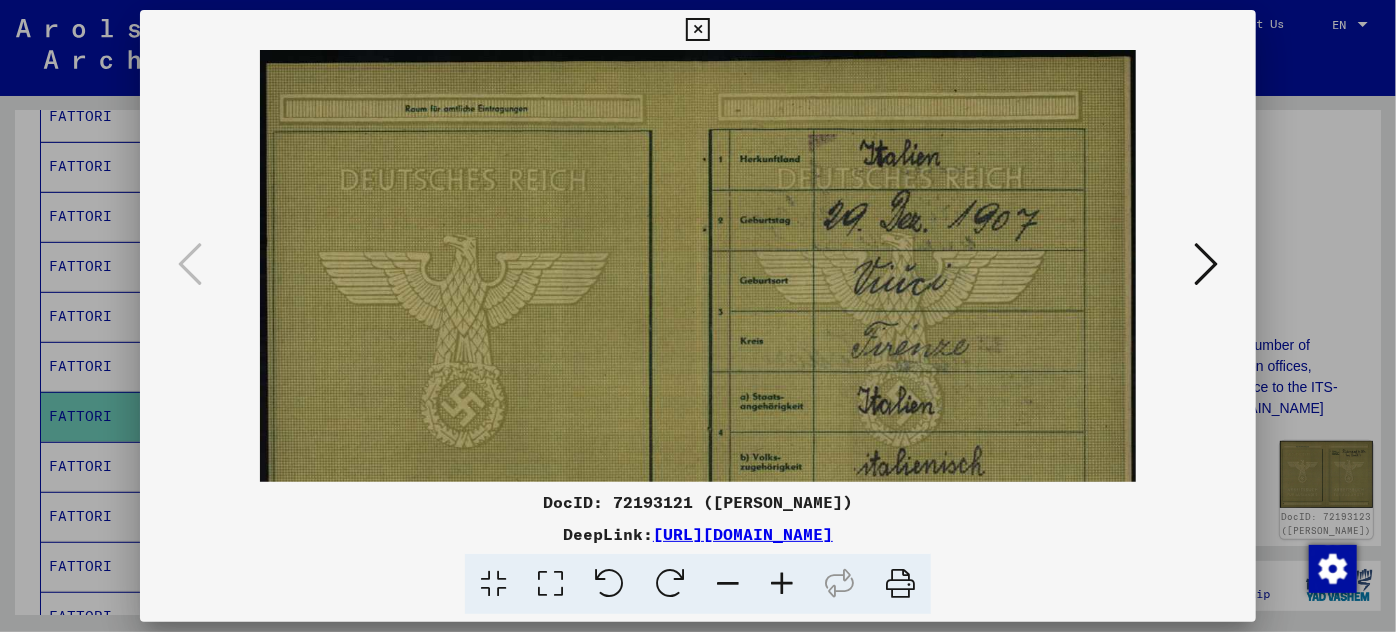 click at bounding box center [782, 584] 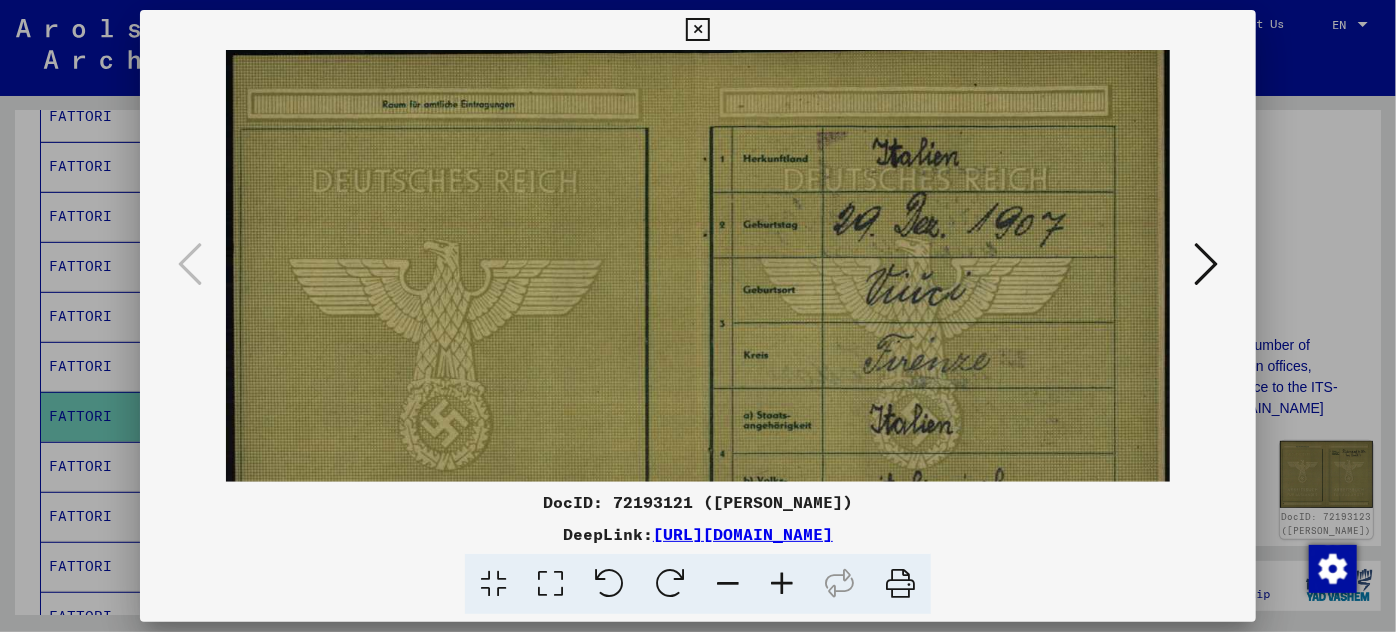 scroll, scrollTop: 15, scrollLeft: 0, axis: vertical 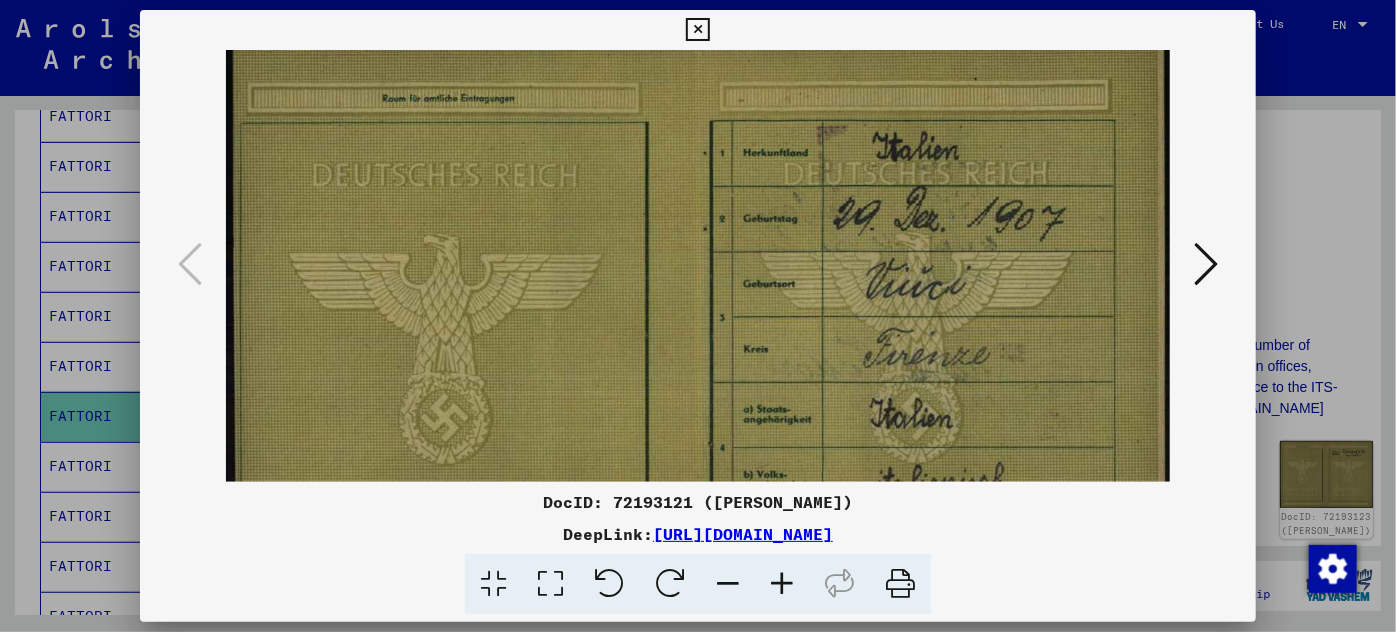 drag, startPoint x: 809, startPoint y: 389, endPoint x: 761, endPoint y: 367, distance: 52.801514 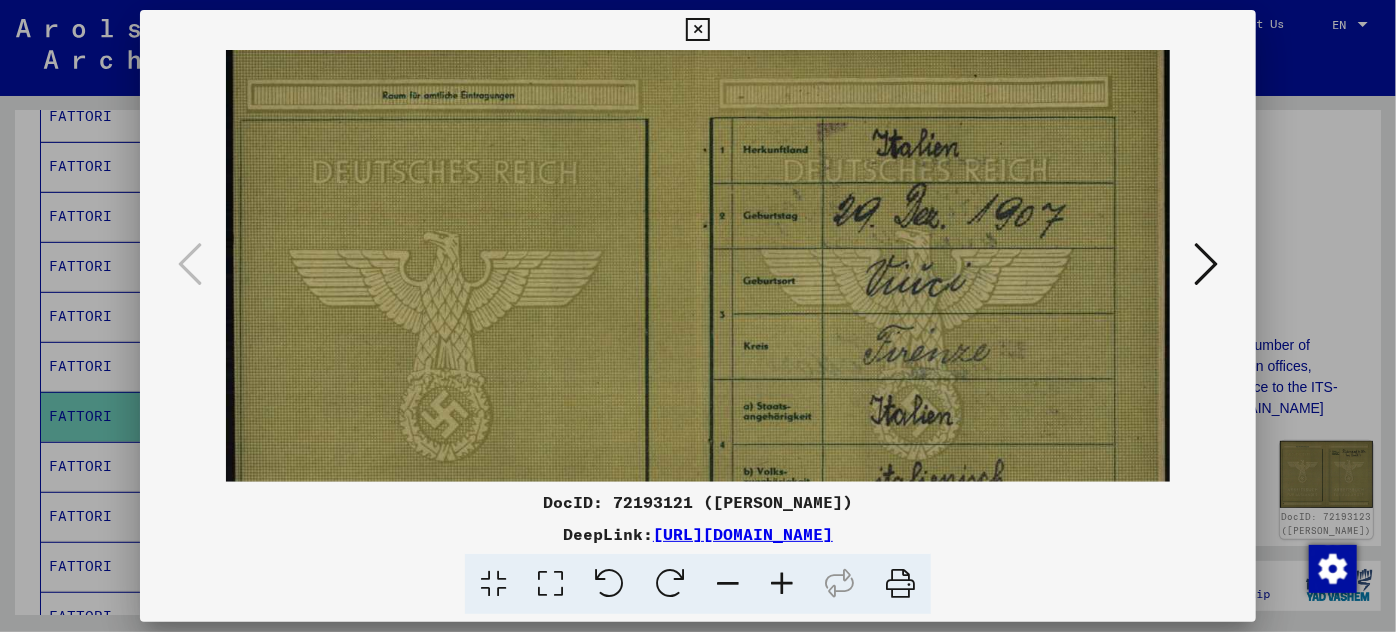 click at bounding box center [698, 316] 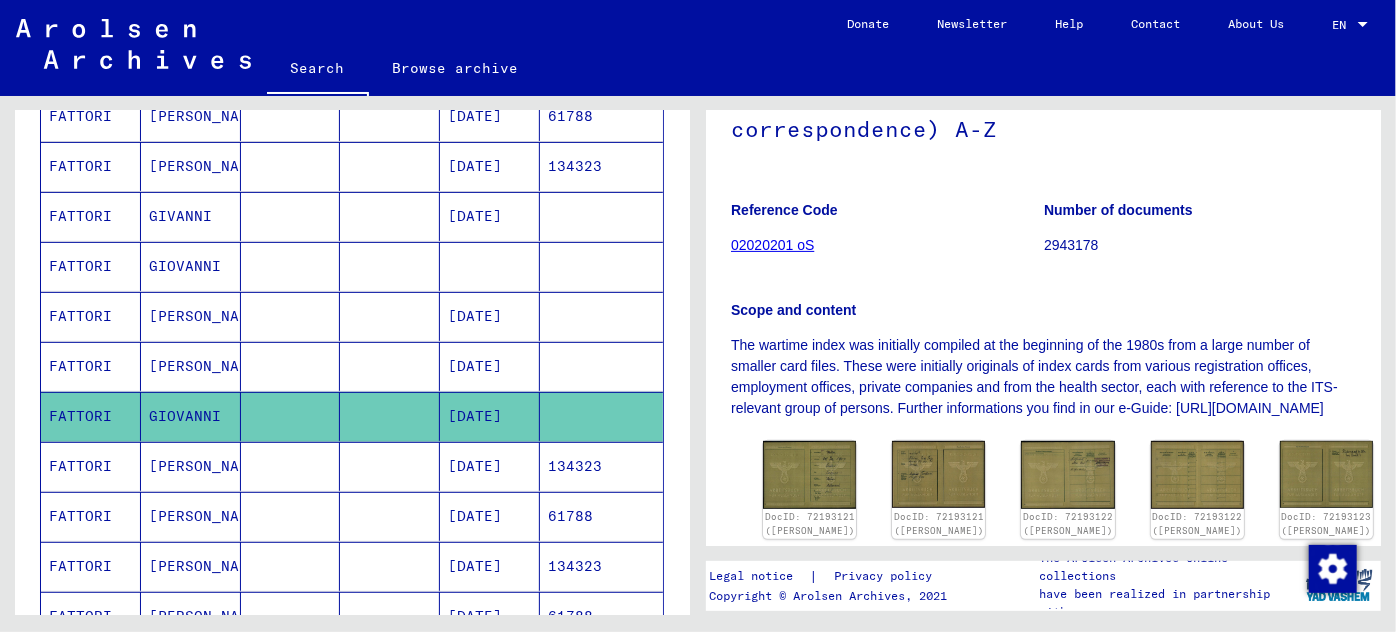 click on "[DATE]" at bounding box center [490, 516] 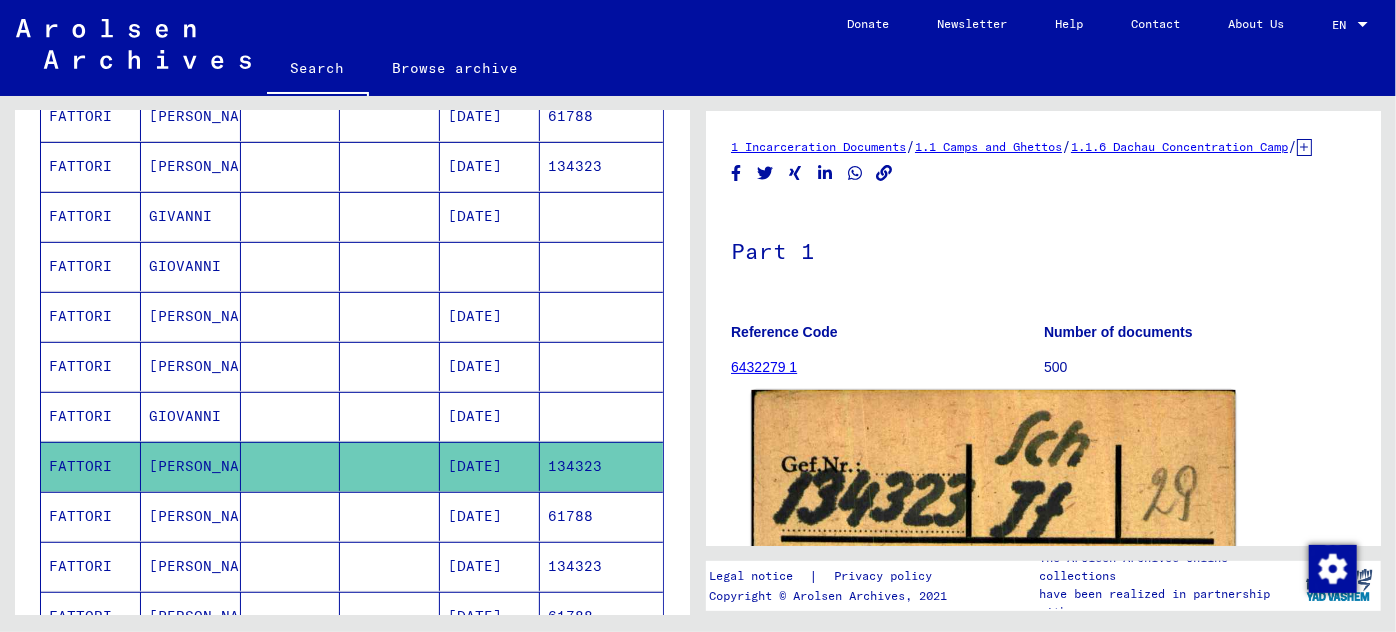 scroll, scrollTop: 0, scrollLeft: 0, axis: both 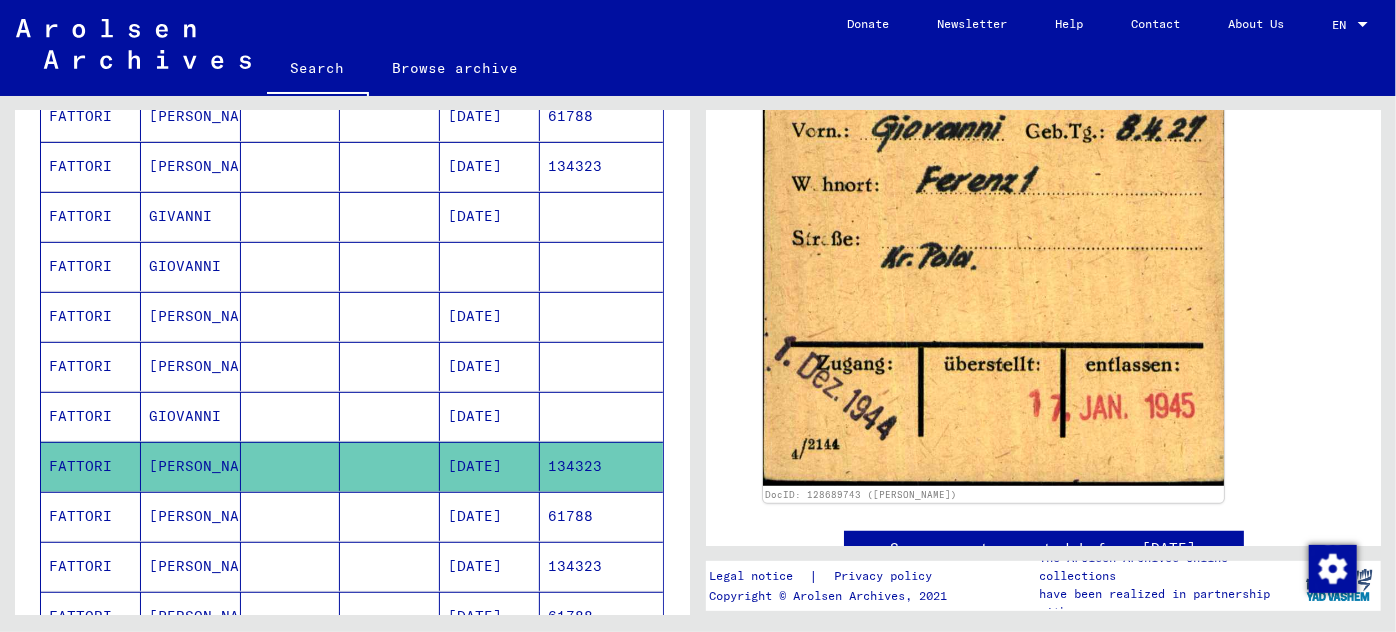 click on "[DATE]" at bounding box center (490, 566) 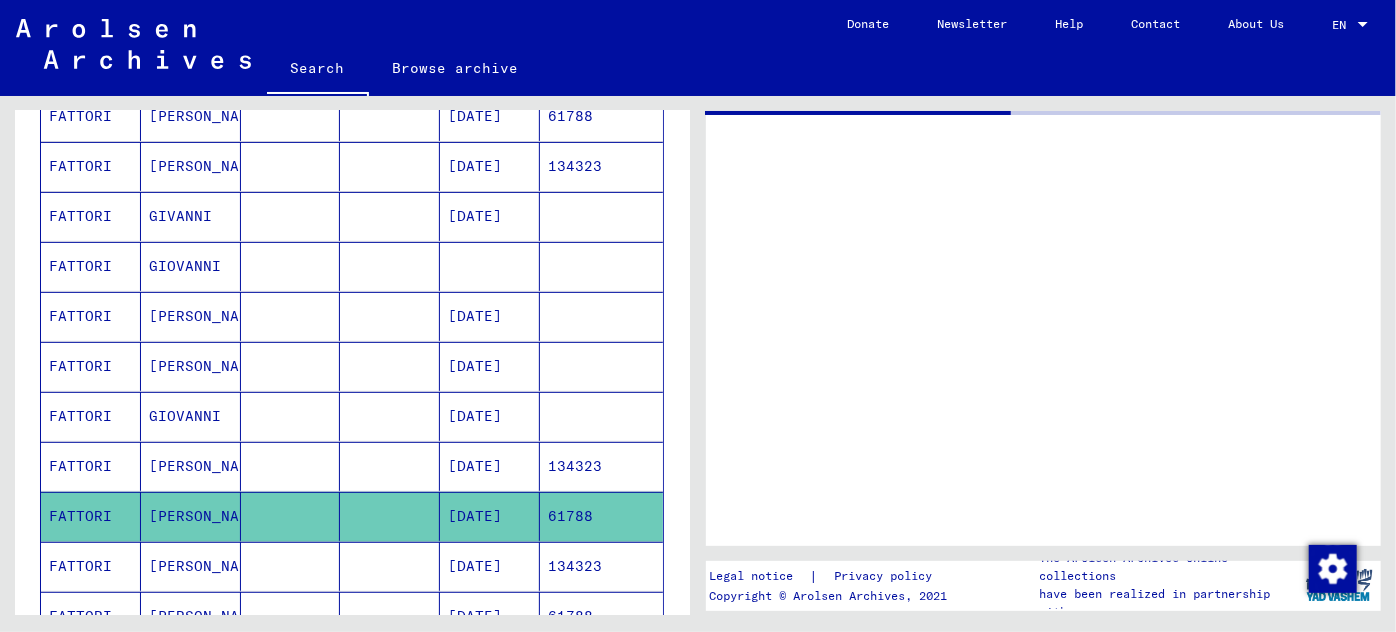 scroll, scrollTop: 0, scrollLeft: 0, axis: both 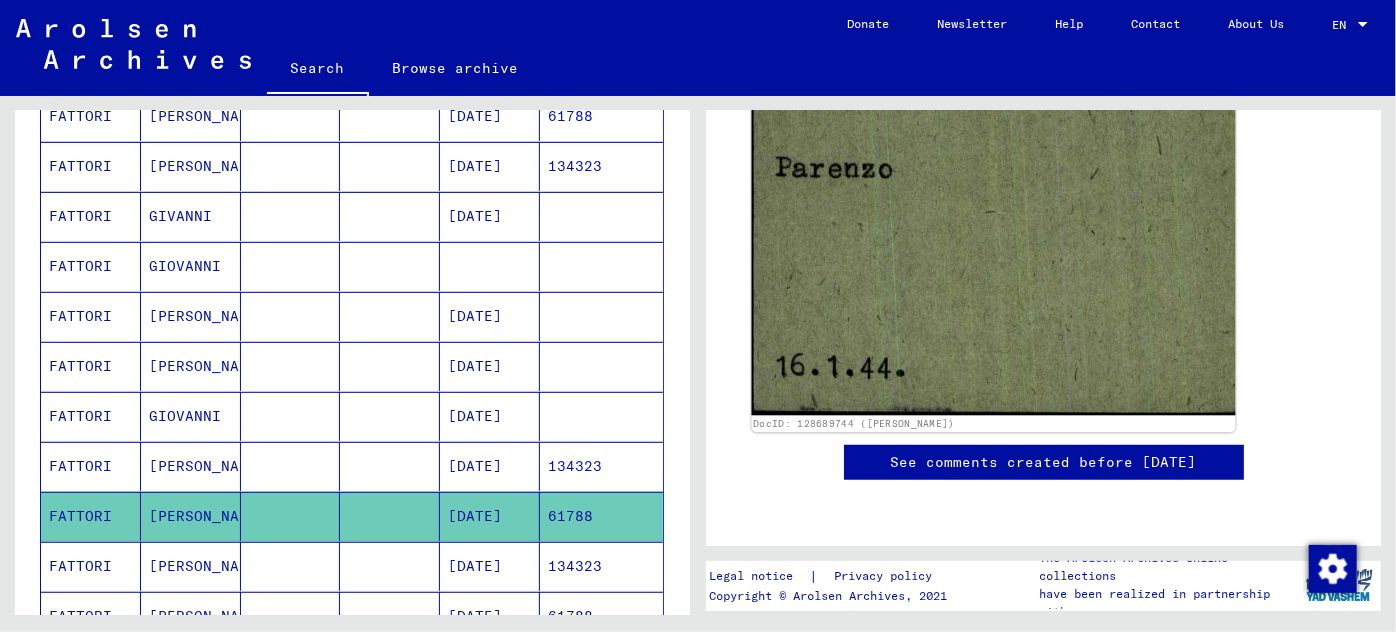 click 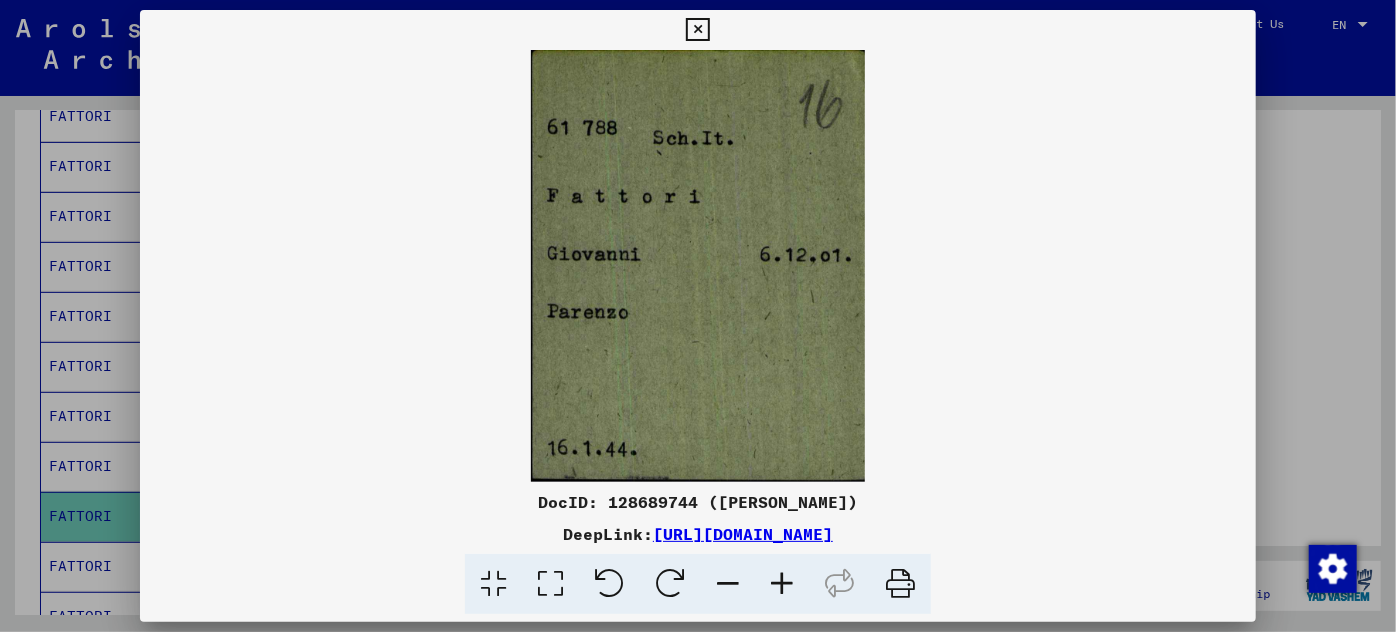 click at bounding box center [698, 316] 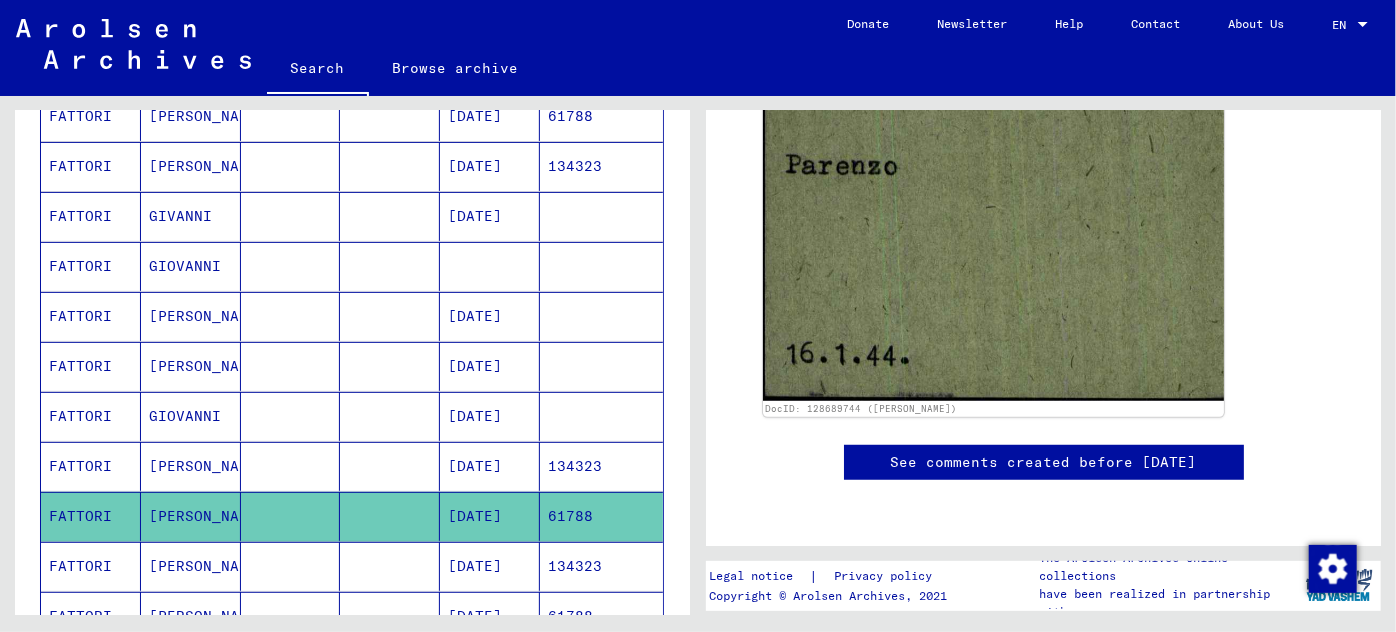 click on "[DATE]" at bounding box center [490, 616] 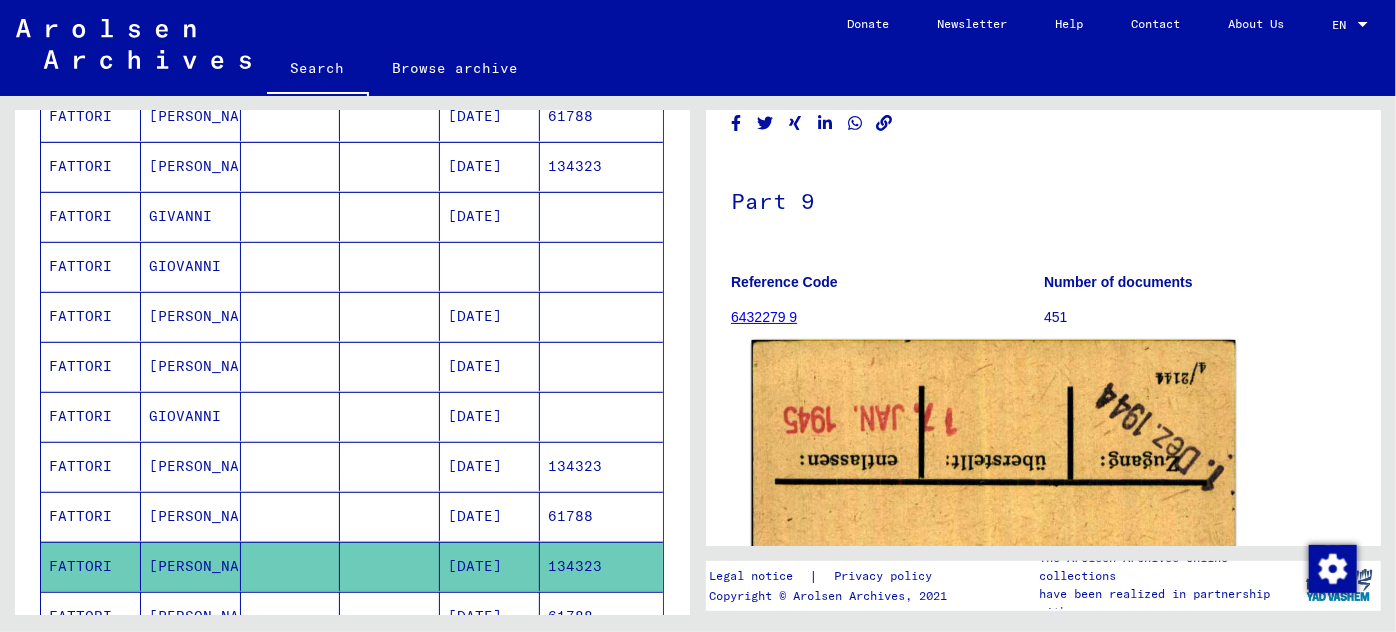 scroll, scrollTop: 90, scrollLeft: 0, axis: vertical 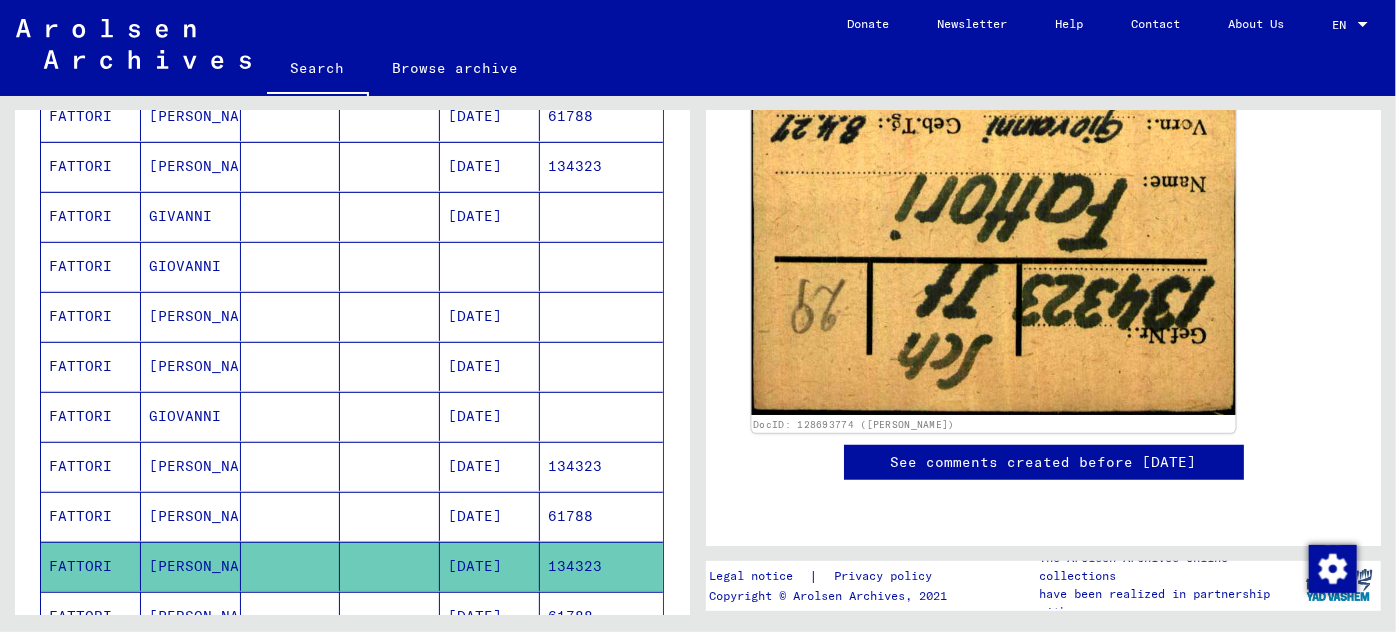 click 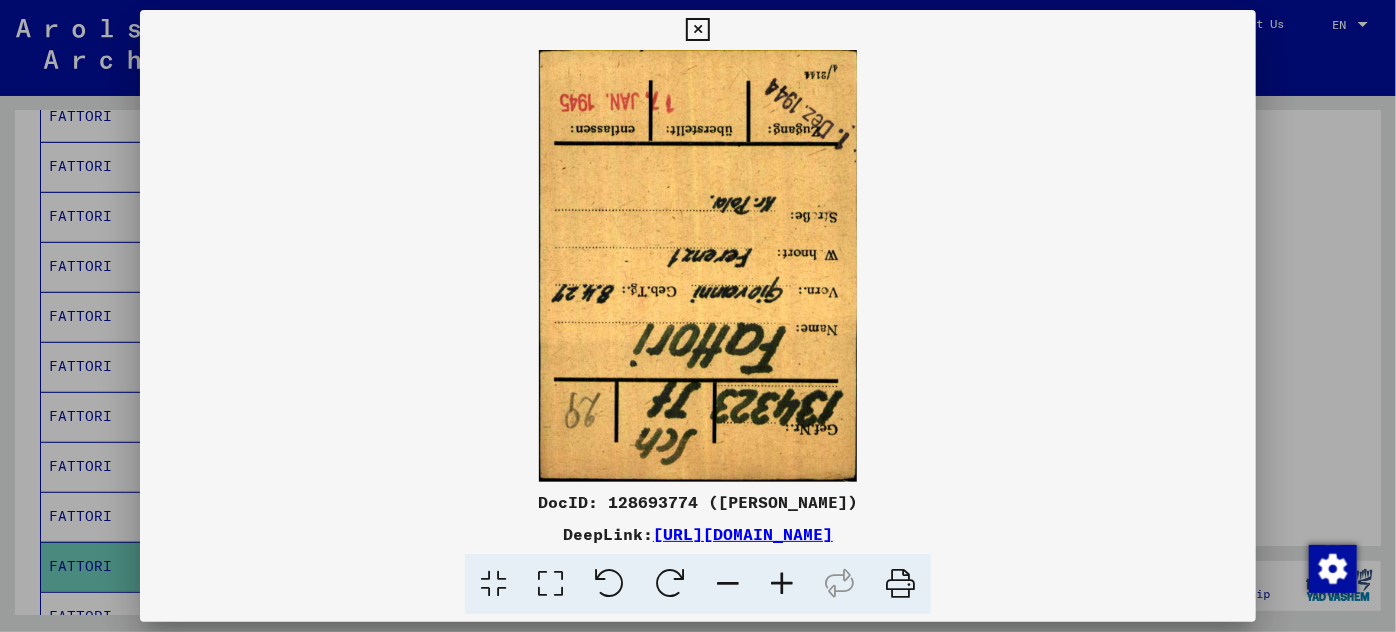 click at bounding box center [670, 584] 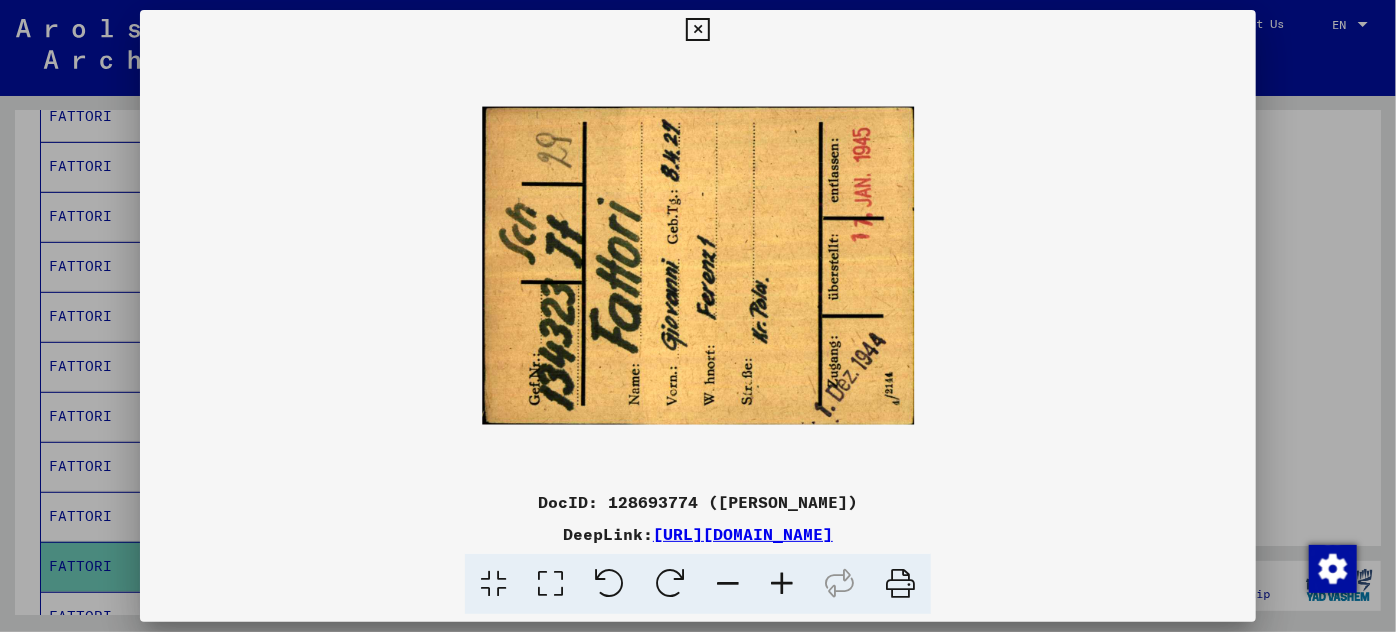 click at bounding box center [670, 584] 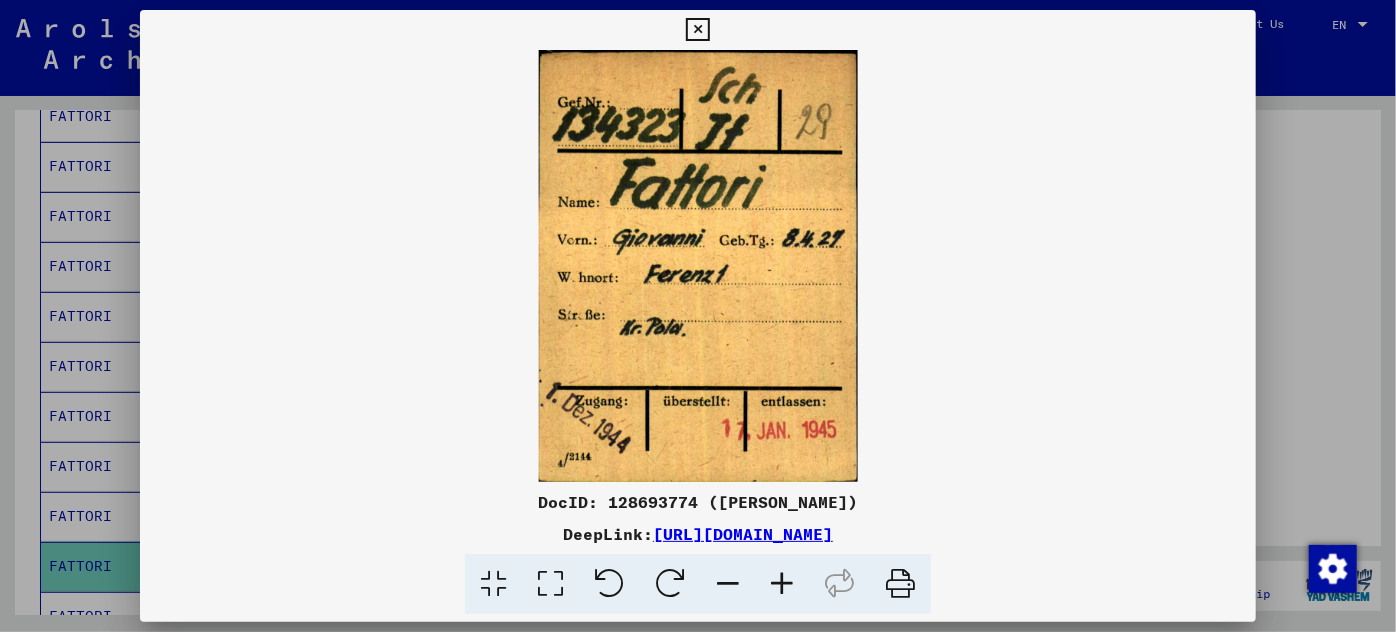 click at bounding box center (698, 316) 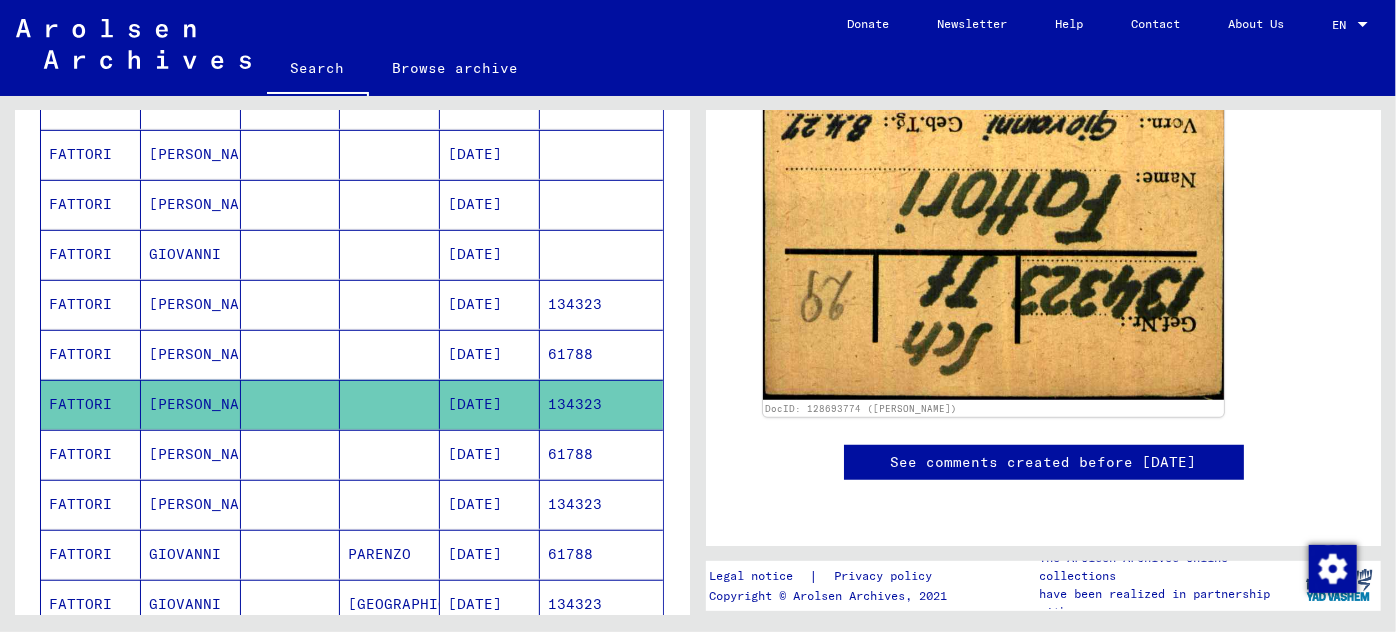 scroll, scrollTop: 545, scrollLeft: 0, axis: vertical 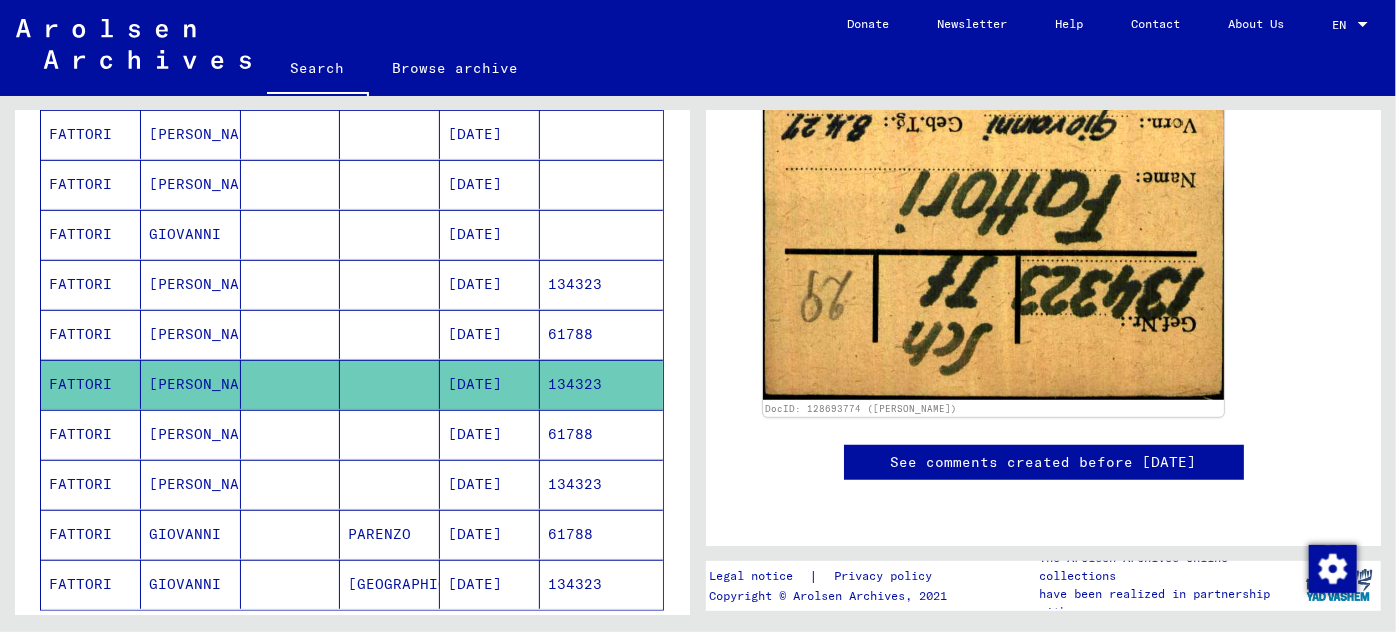 click on "[DATE]" at bounding box center (490, 484) 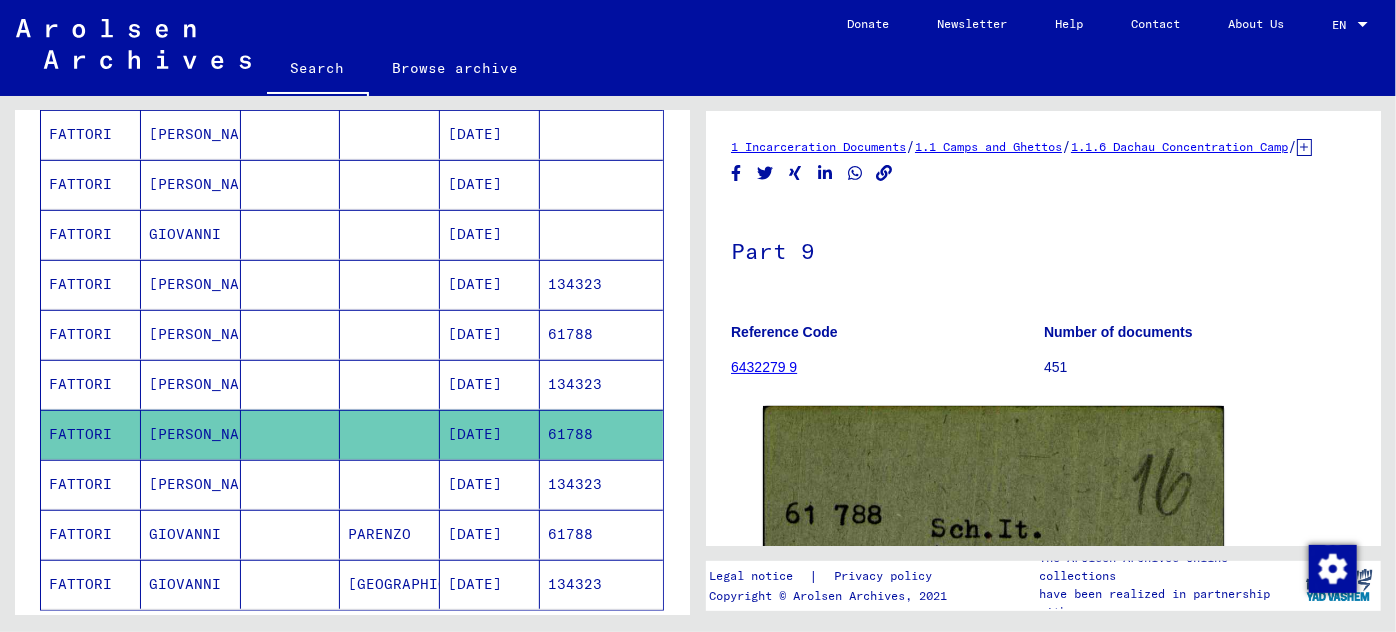scroll, scrollTop: 0, scrollLeft: 0, axis: both 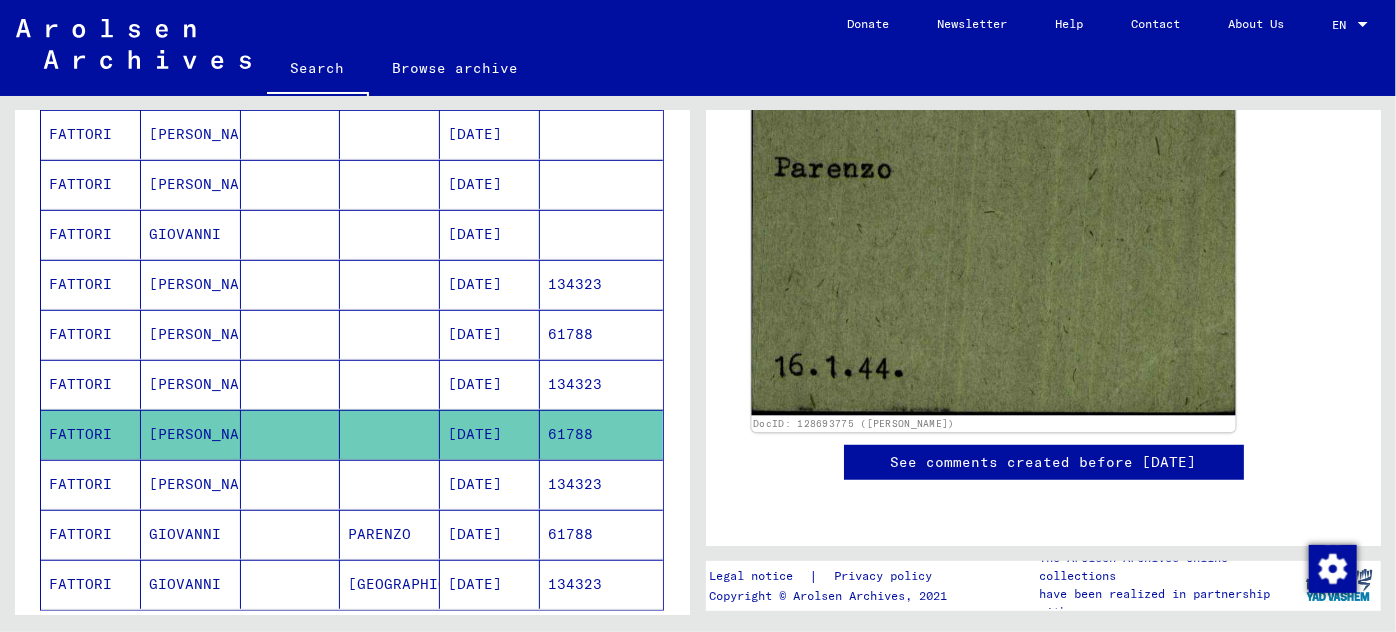 click 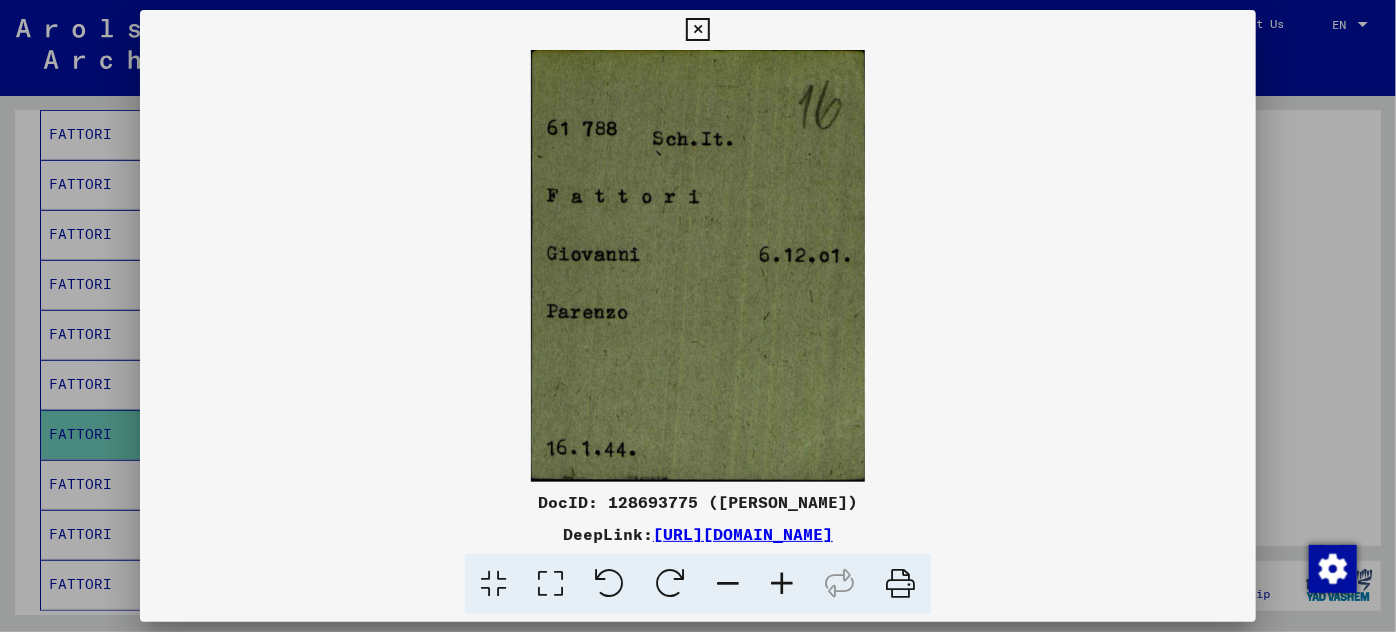 scroll, scrollTop: 726, scrollLeft: 0, axis: vertical 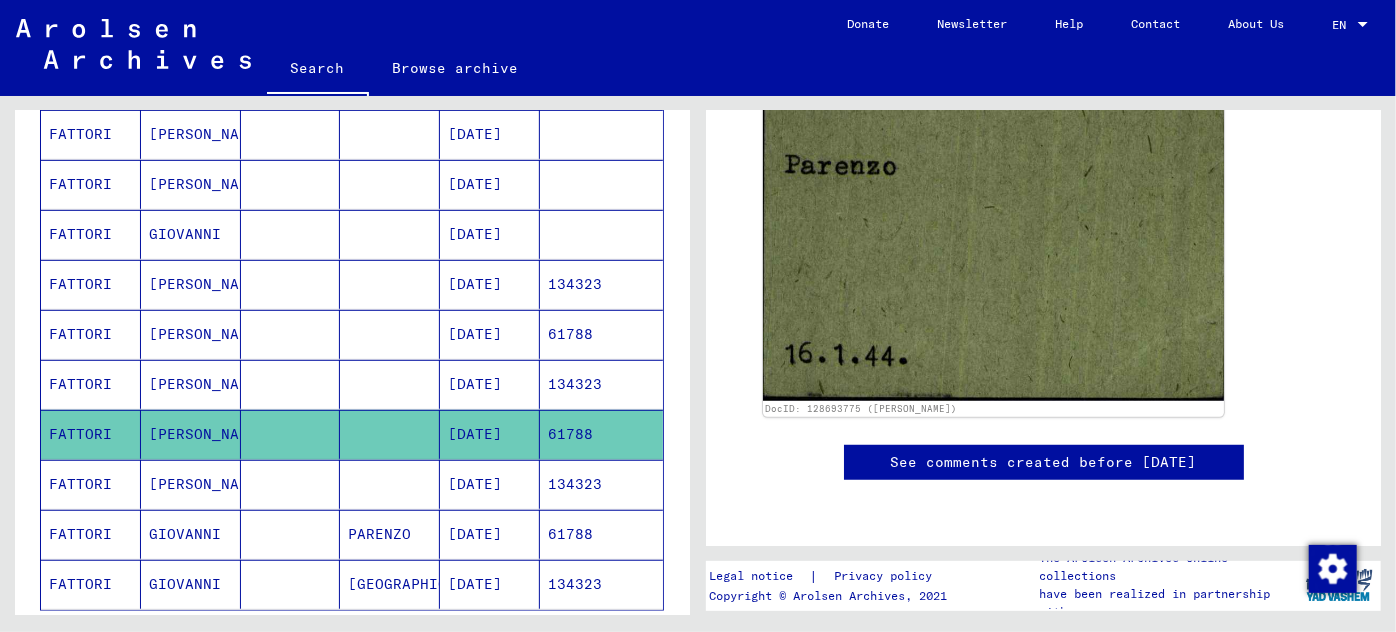 click on "[DATE]" at bounding box center (490, 534) 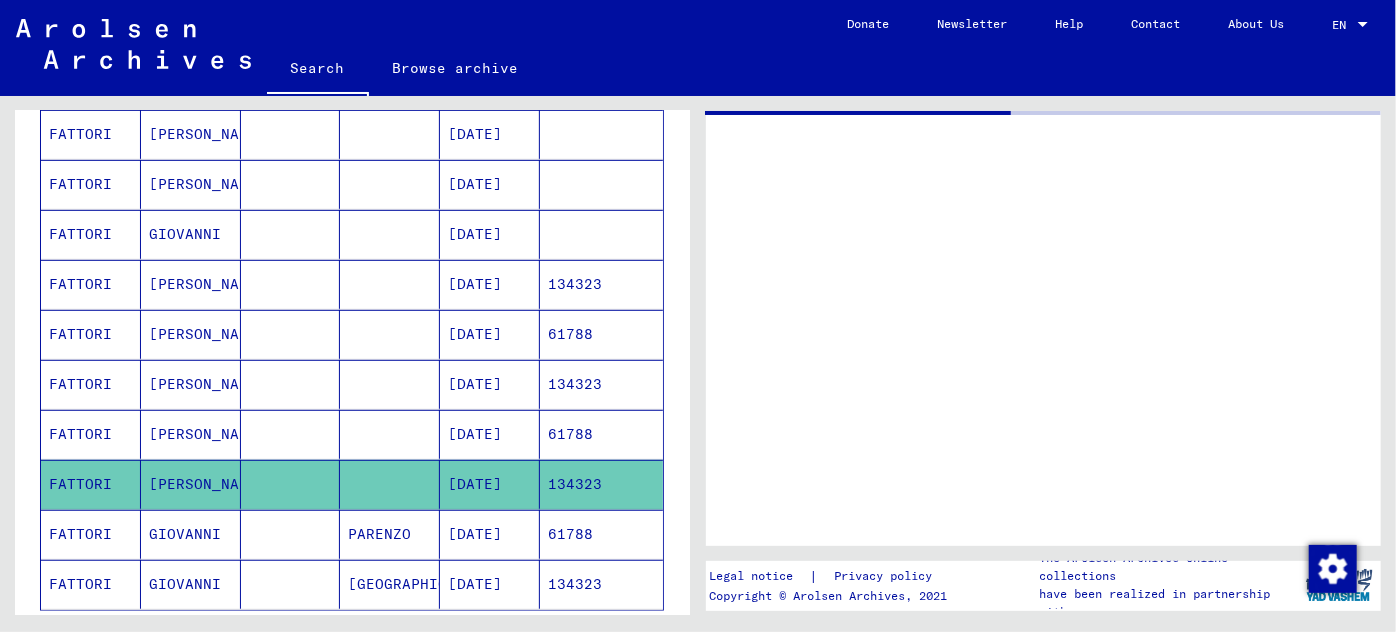 scroll, scrollTop: 0, scrollLeft: 0, axis: both 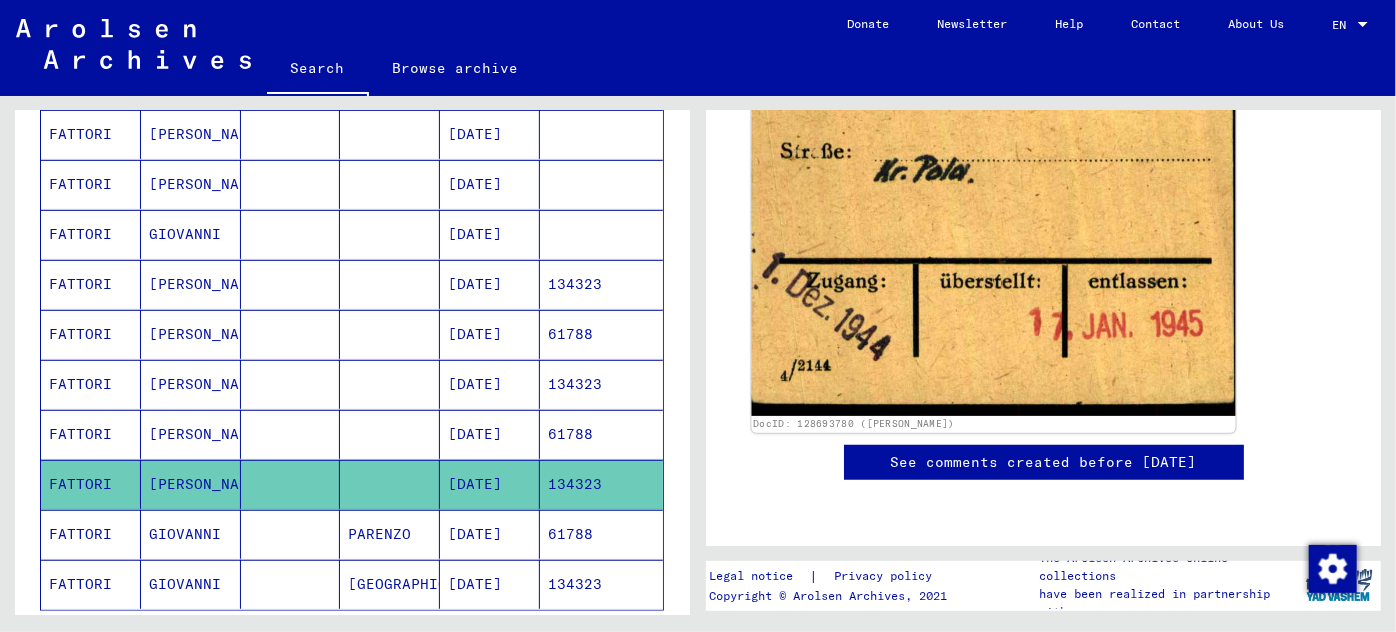 click 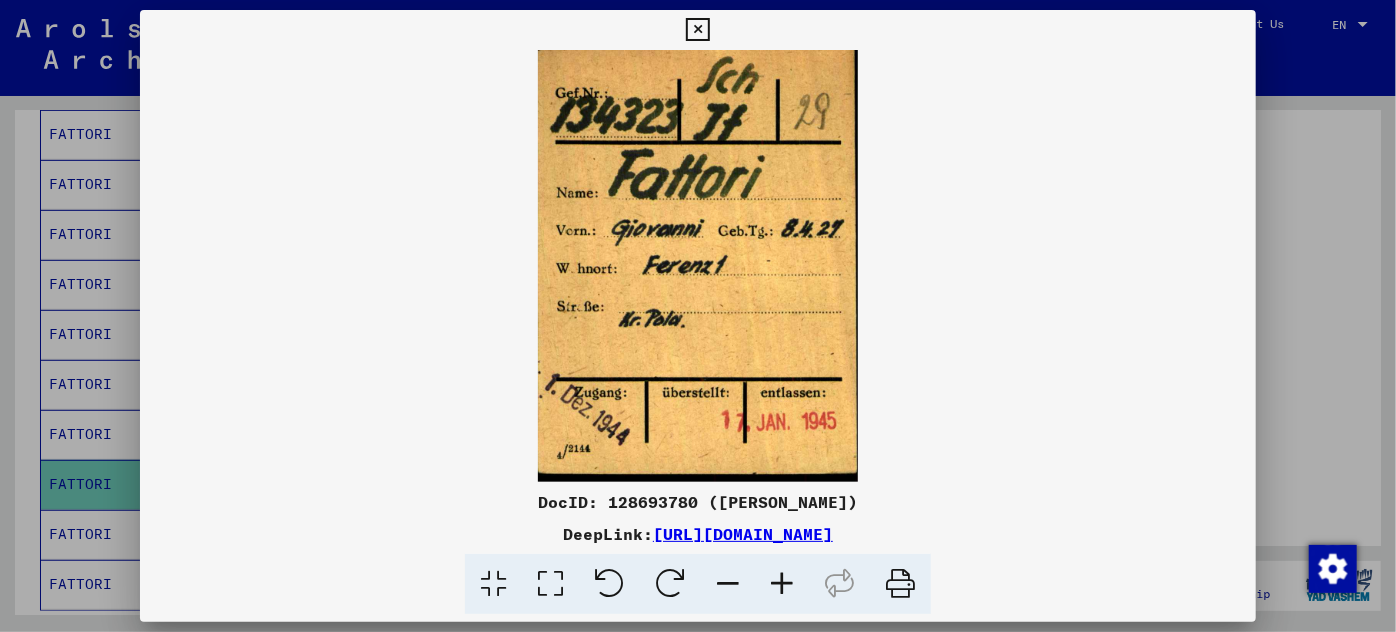 click at bounding box center (698, 316) 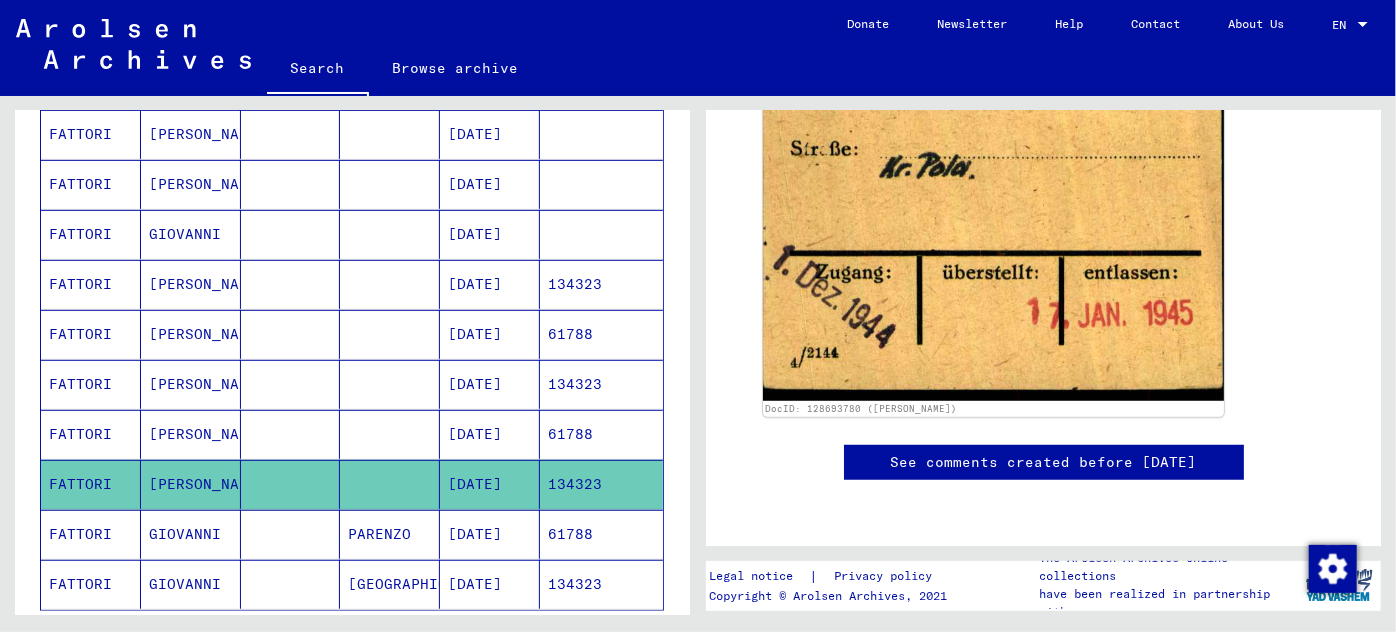 click on "[DATE]" at bounding box center (490, 584) 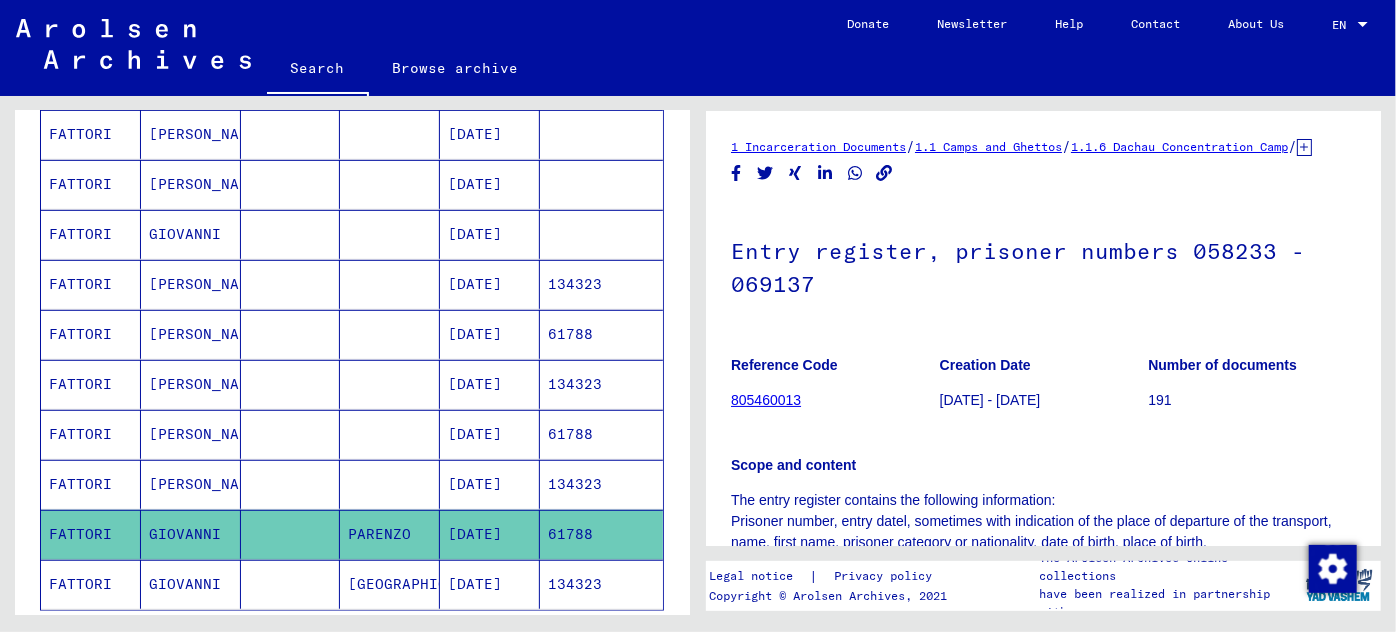 scroll, scrollTop: 0, scrollLeft: 0, axis: both 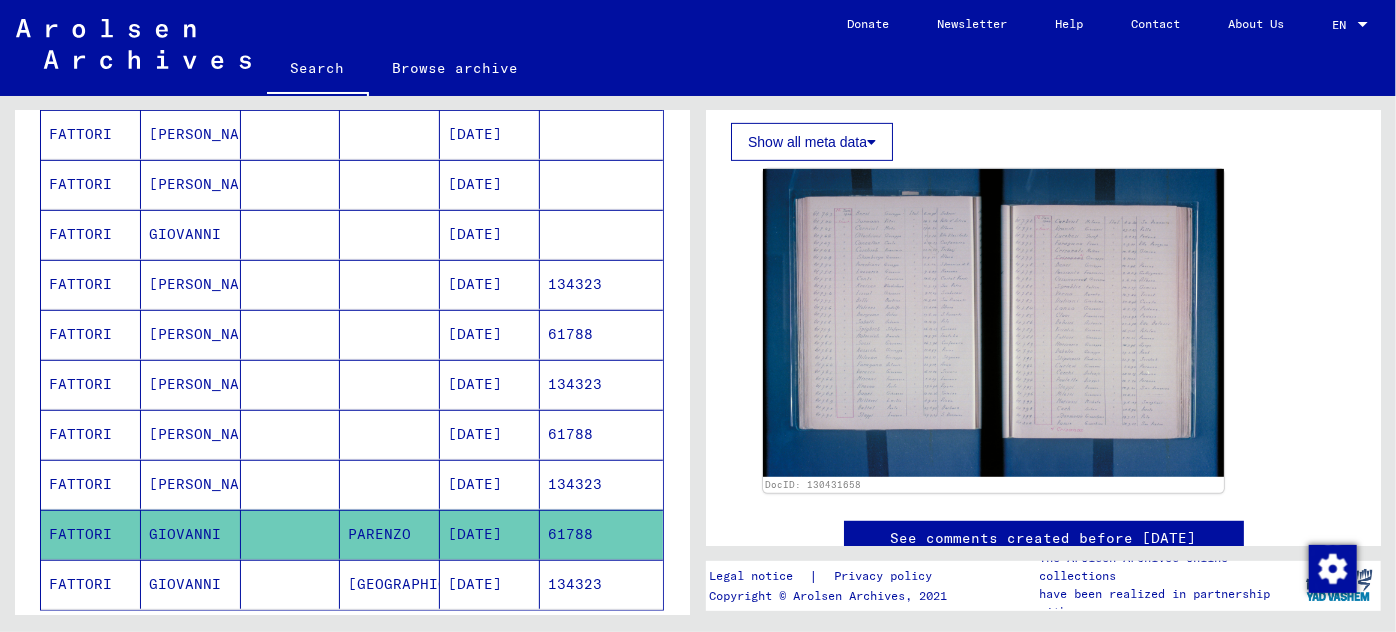 click on "[DATE]" 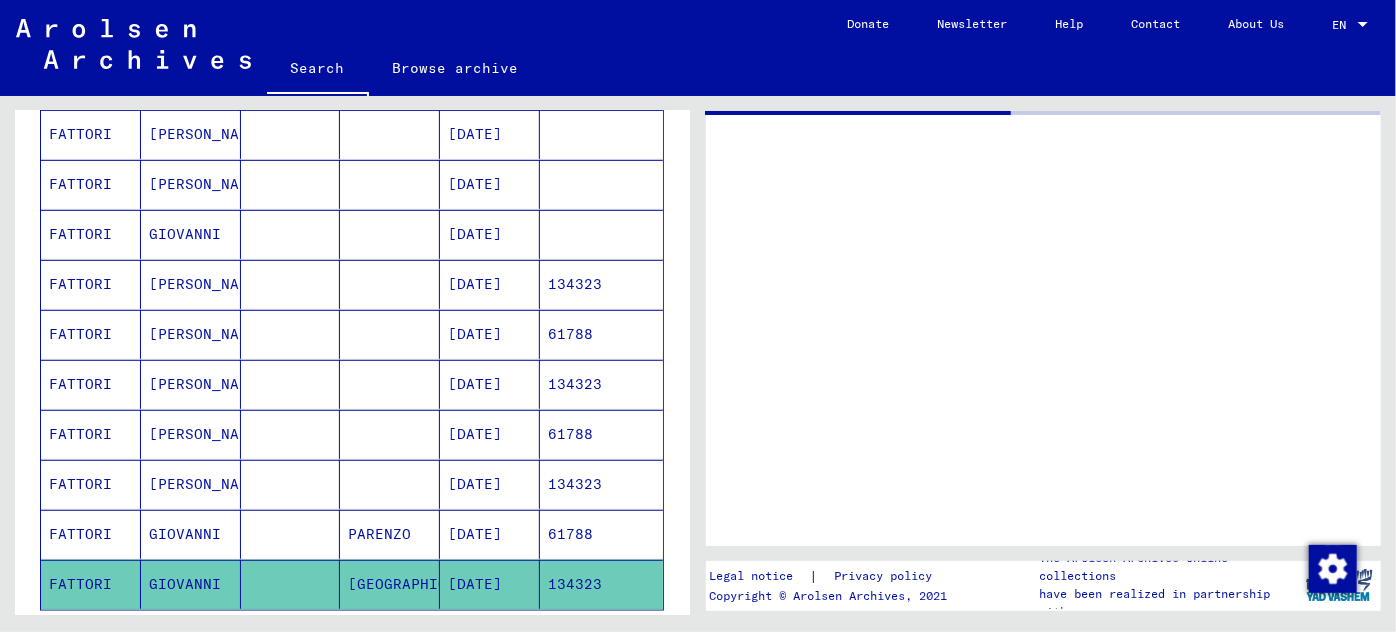 scroll, scrollTop: 0, scrollLeft: 0, axis: both 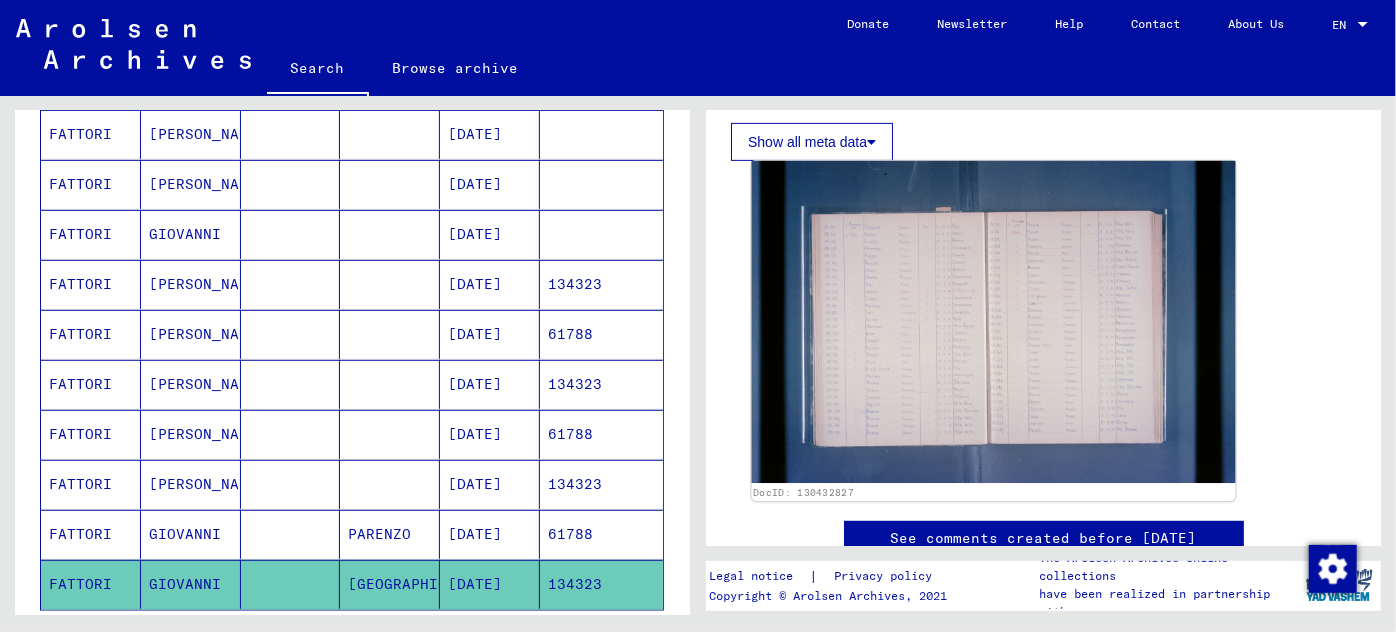 click 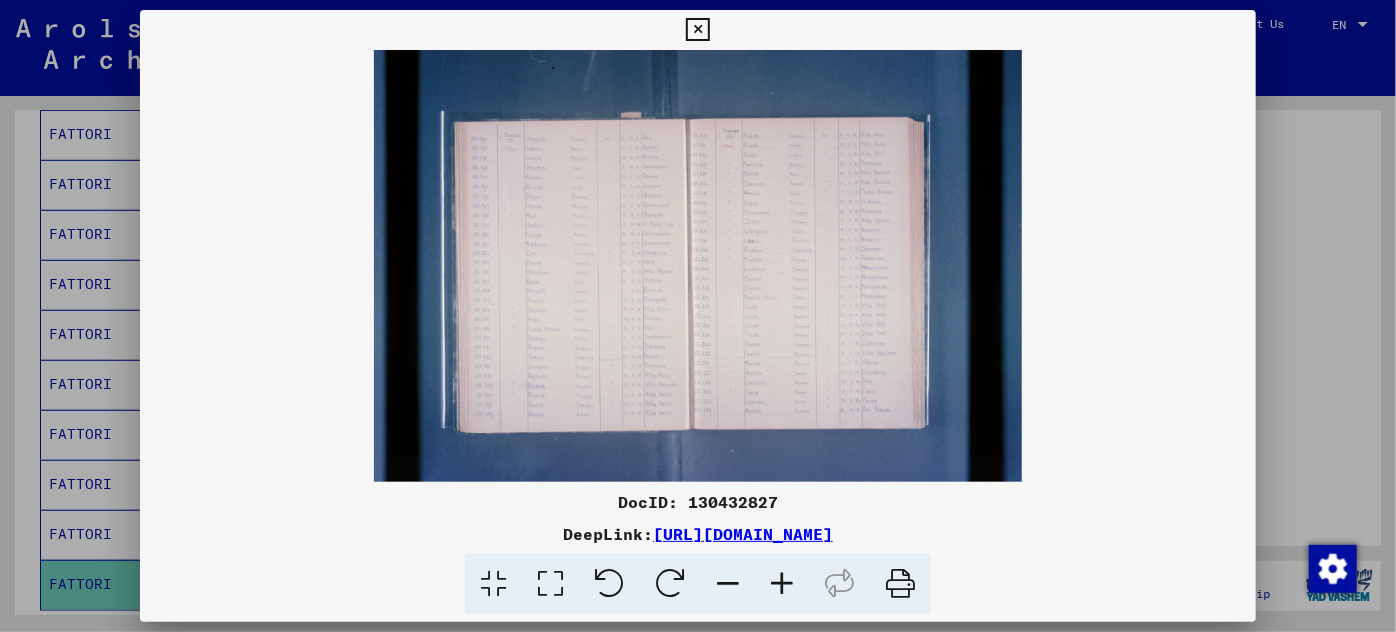 click at bounding box center [698, 266] 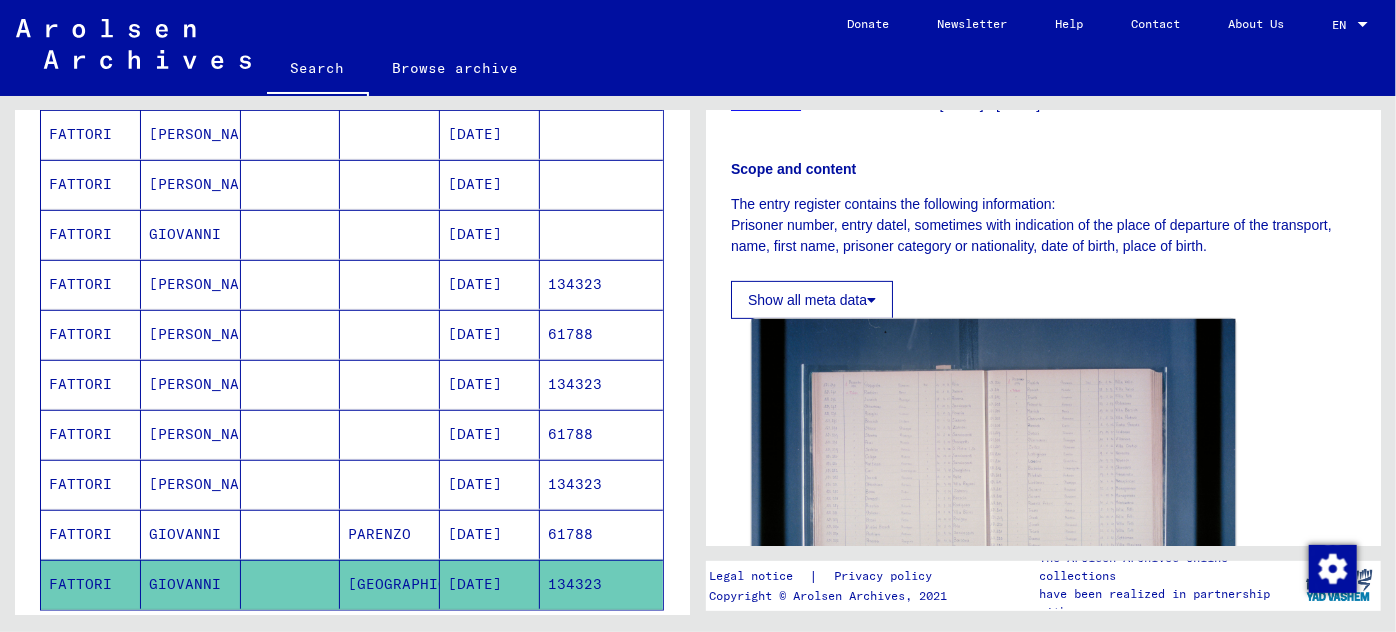scroll, scrollTop: 272, scrollLeft: 0, axis: vertical 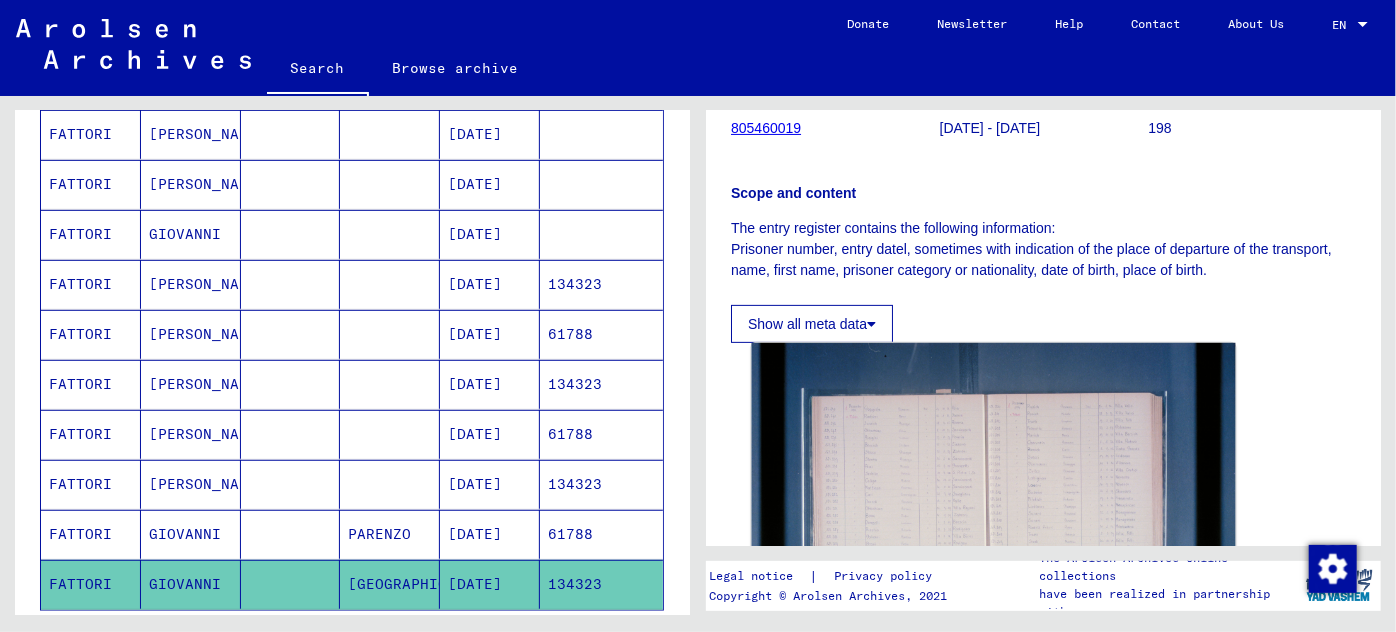 click 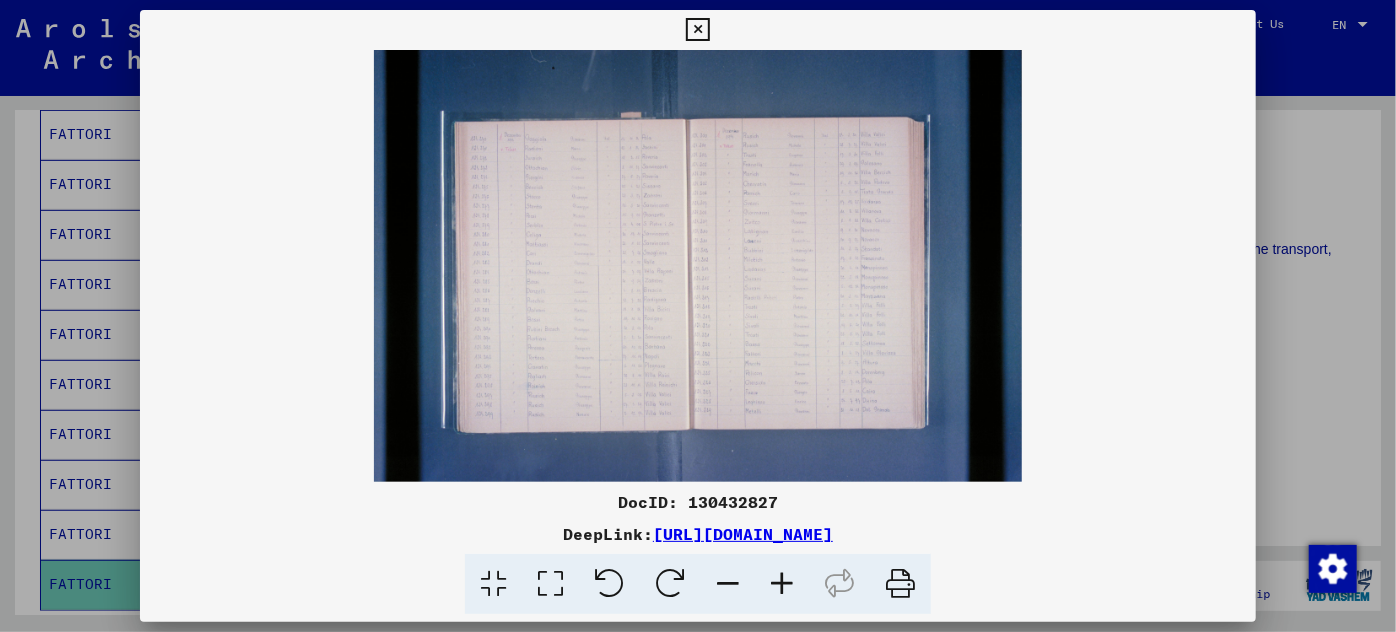 click at bounding box center (782, 584) 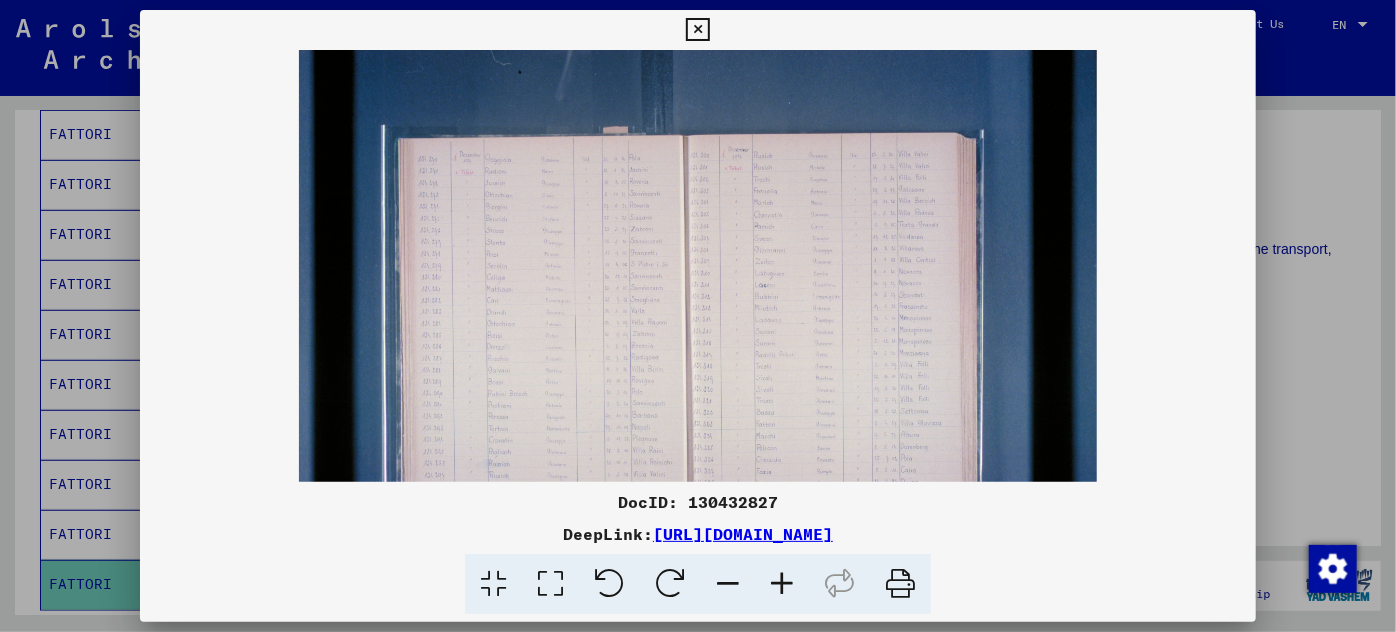 click at bounding box center (782, 584) 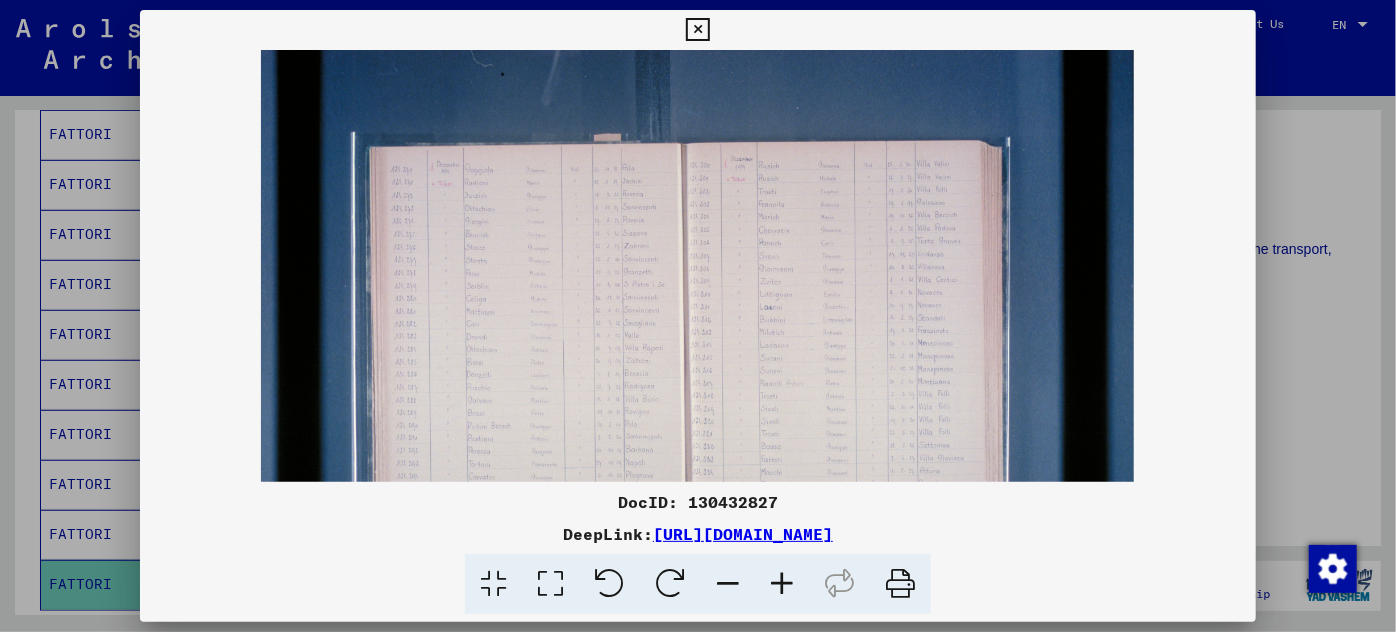 click at bounding box center (782, 584) 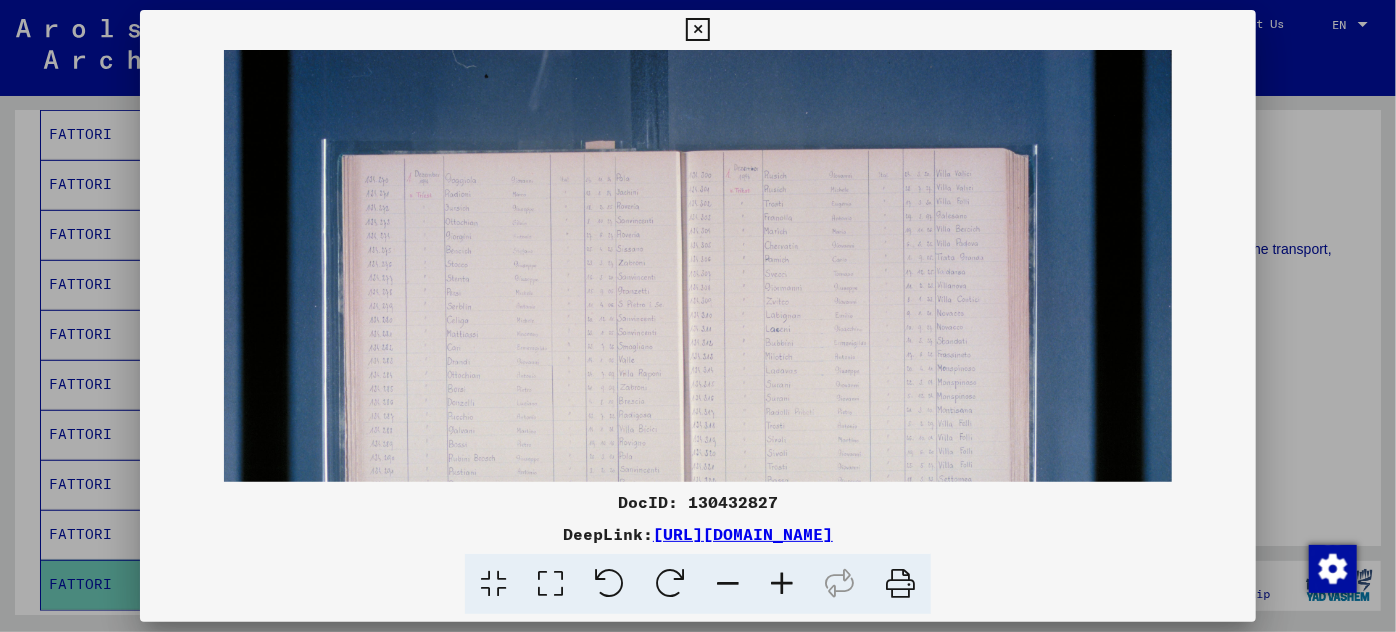 click at bounding box center (782, 584) 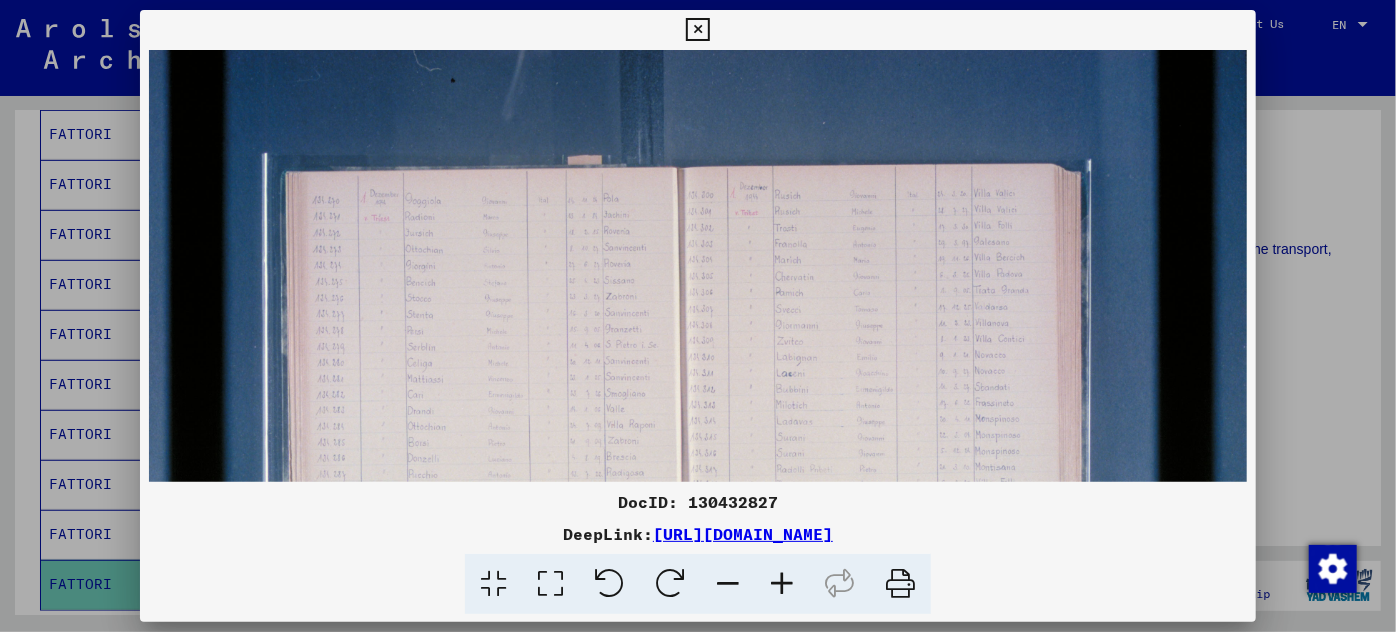 click at bounding box center (782, 584) 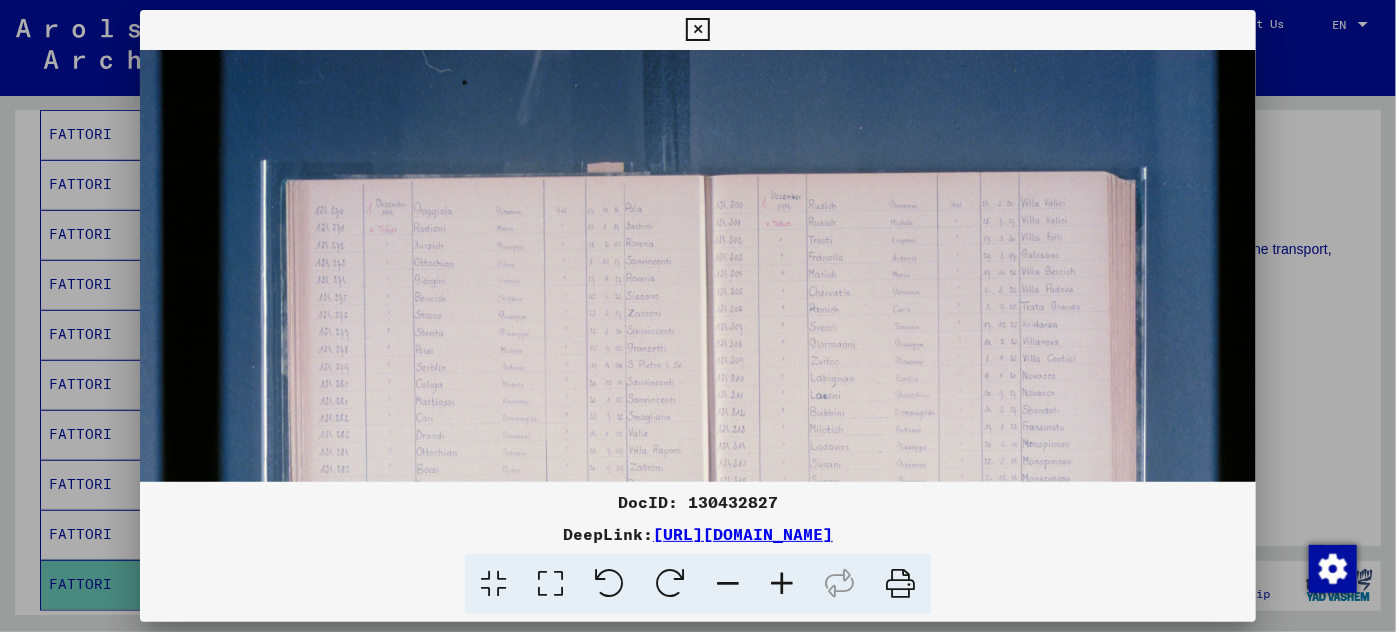 click at bounding box center [782, 584] 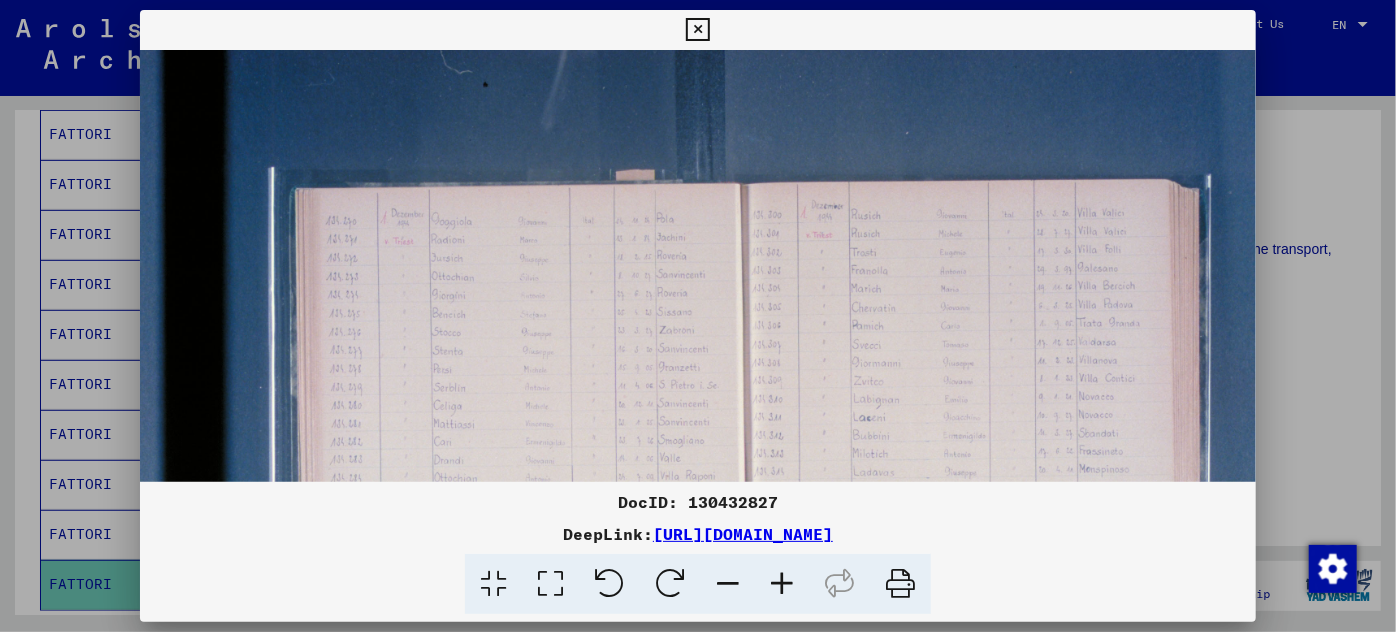 click at bounding box center (782, 584) 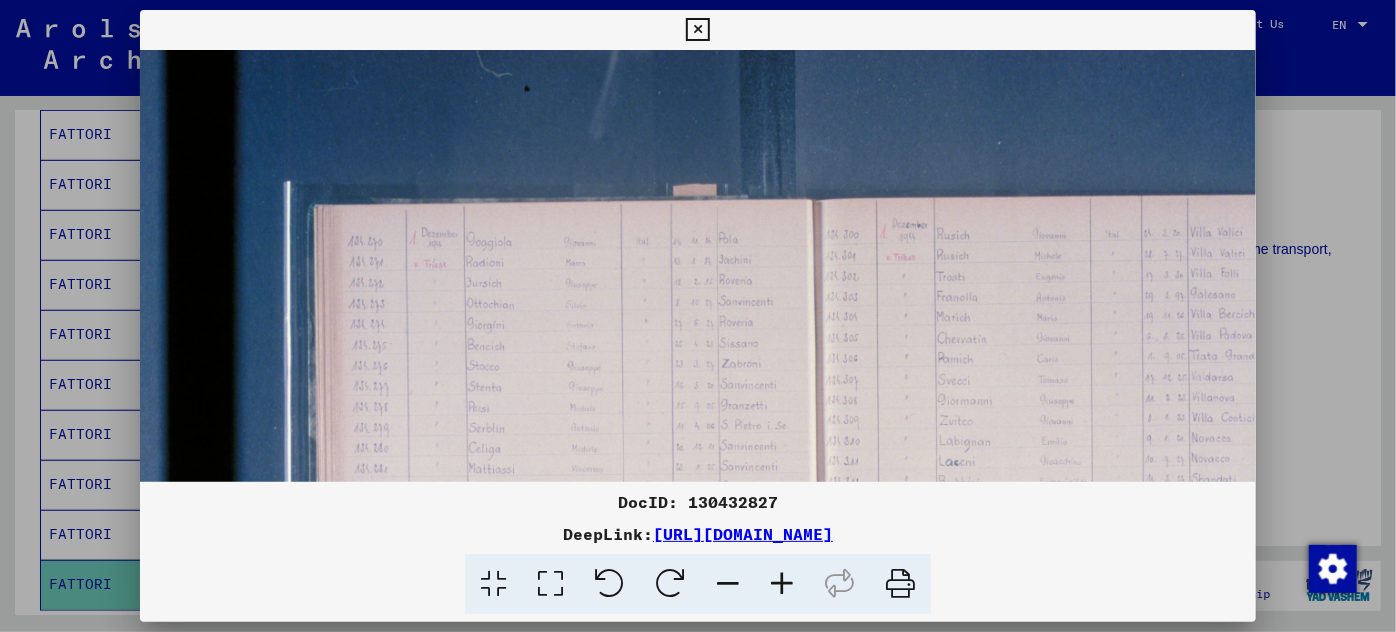 click at bounding box center (782, 584) 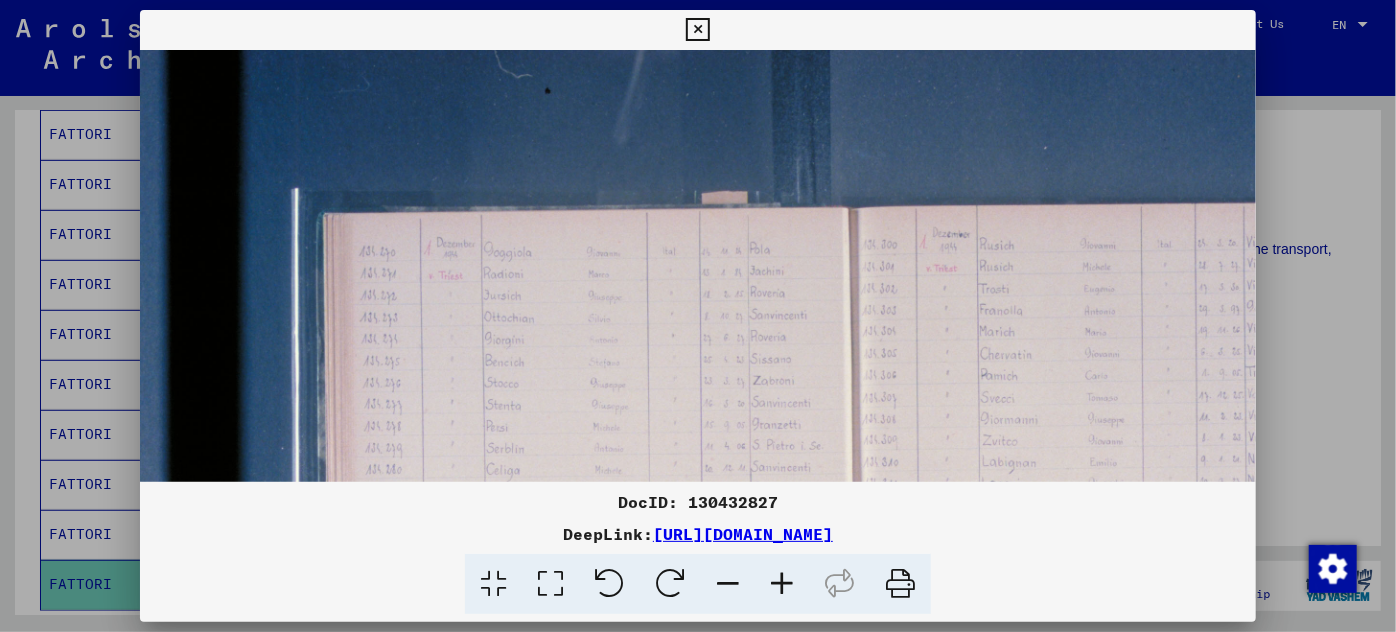 click at bounding box center (782, 584) 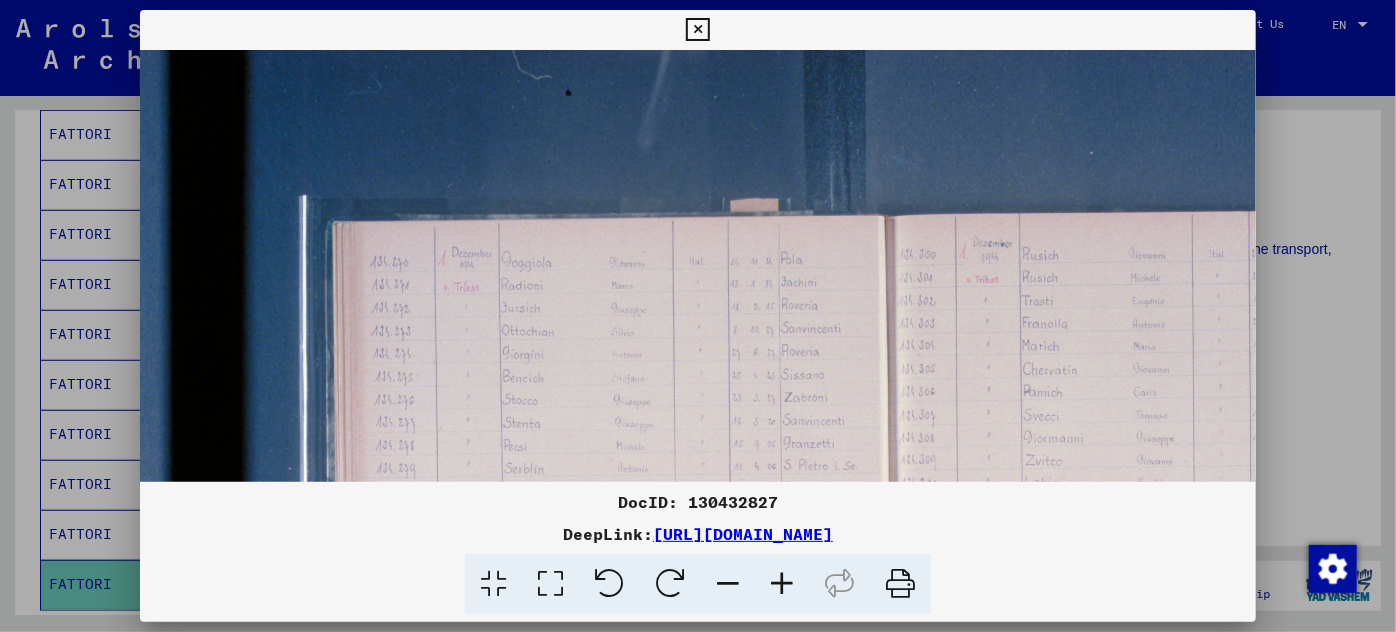 click at bounding box center [782, 584] 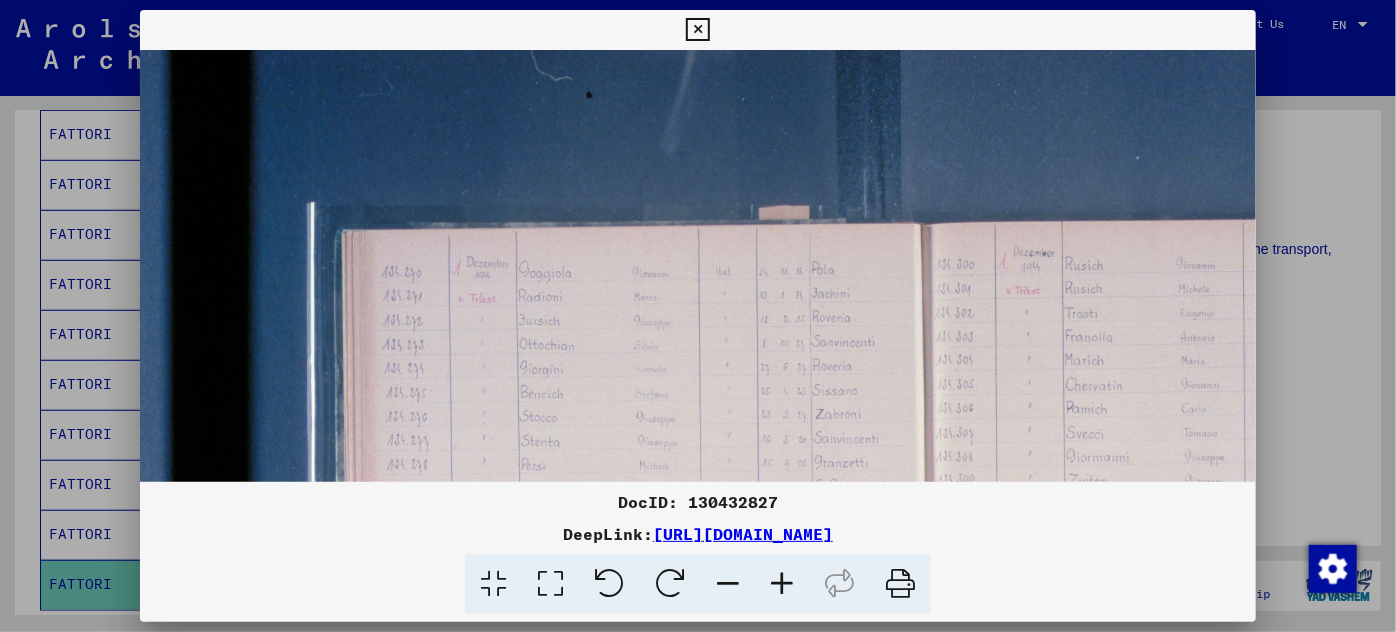 click at bounding box center [782, 584] 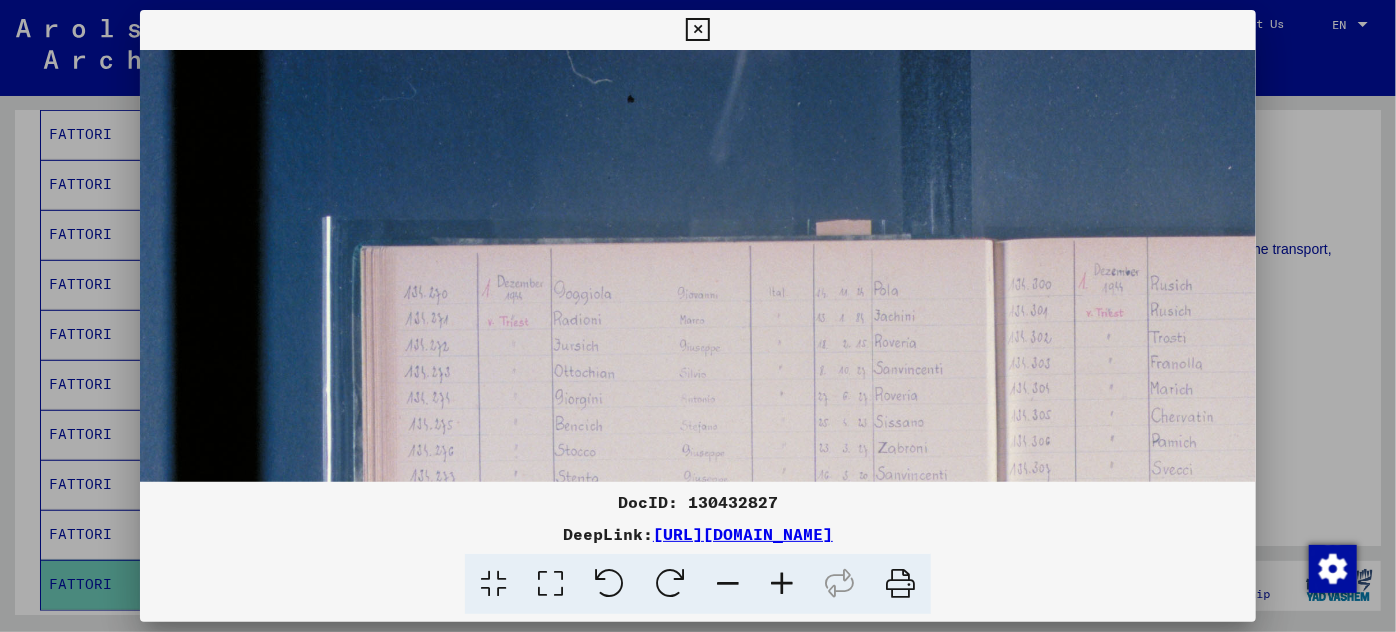 click at bounding box center [782, 584] 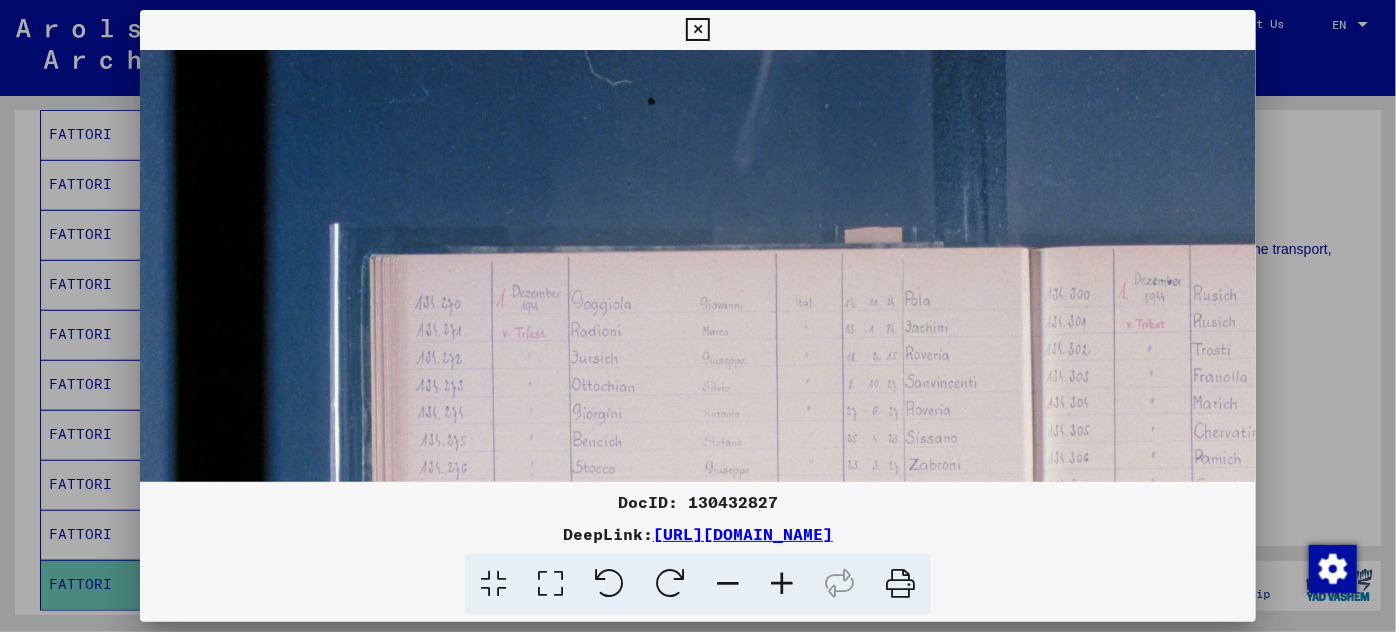 click at bounding box center (782, 584) 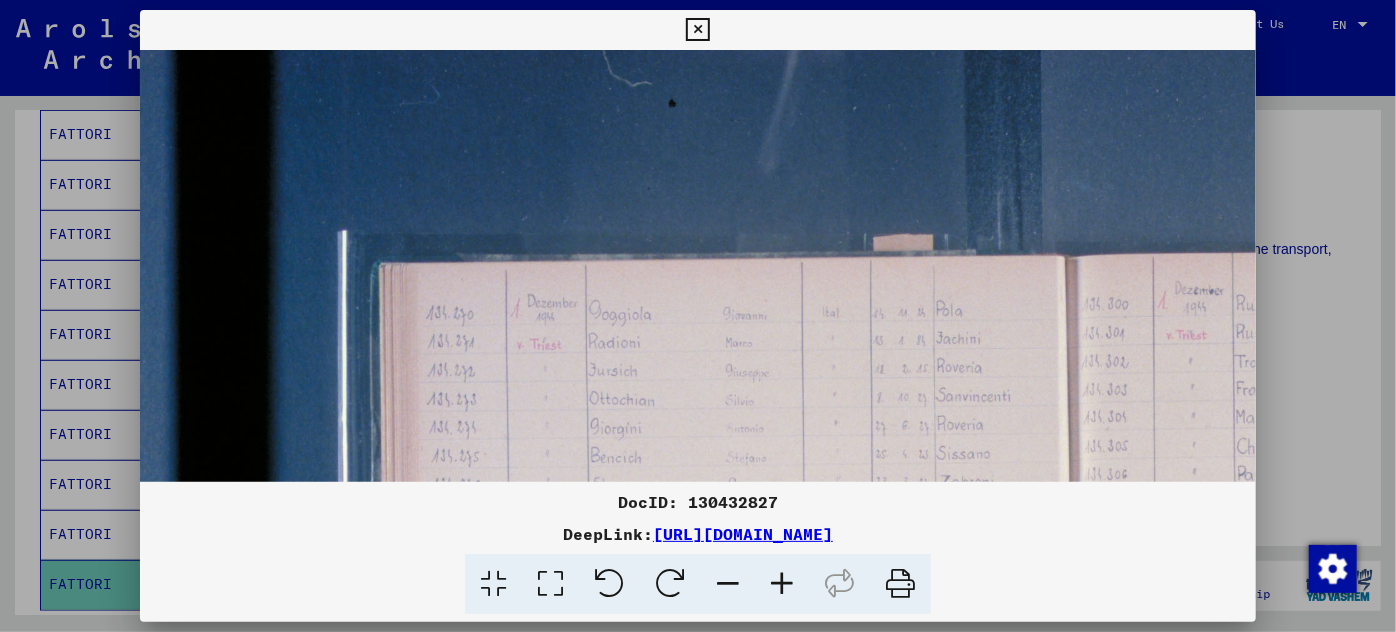 click at bounding box center [782, 584] 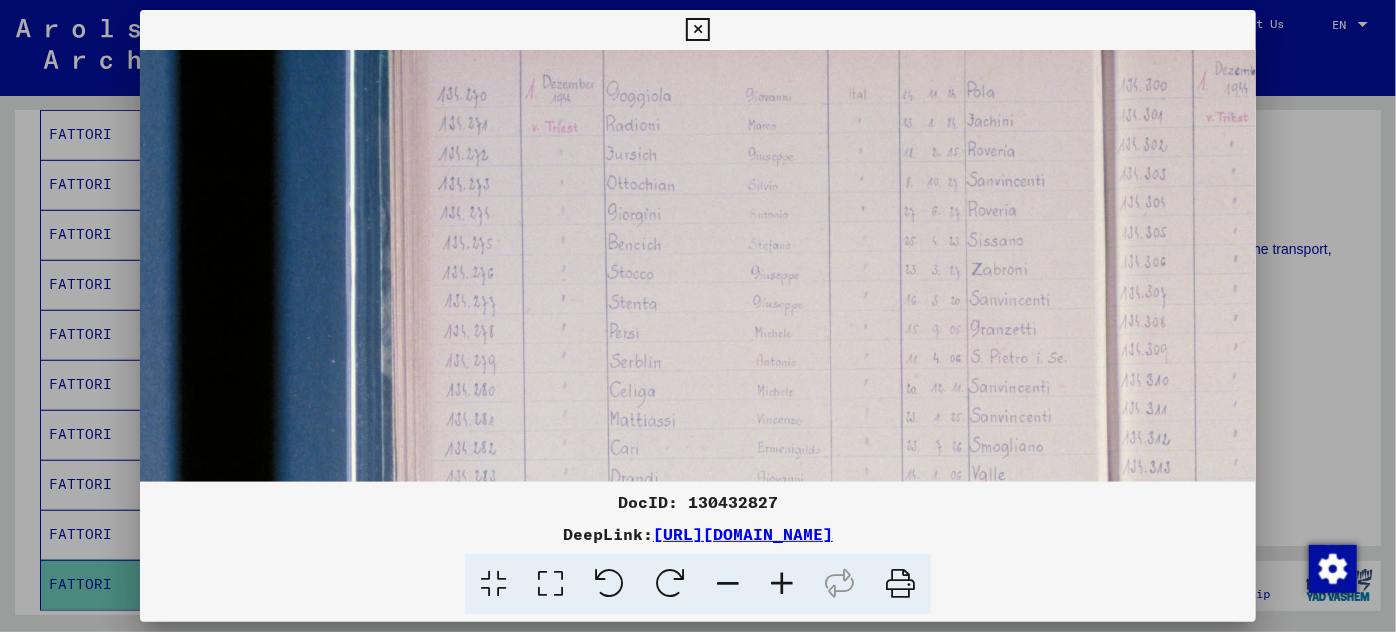 scroll, scrollTop: 261, scrollLeft: 0, axis: vertical 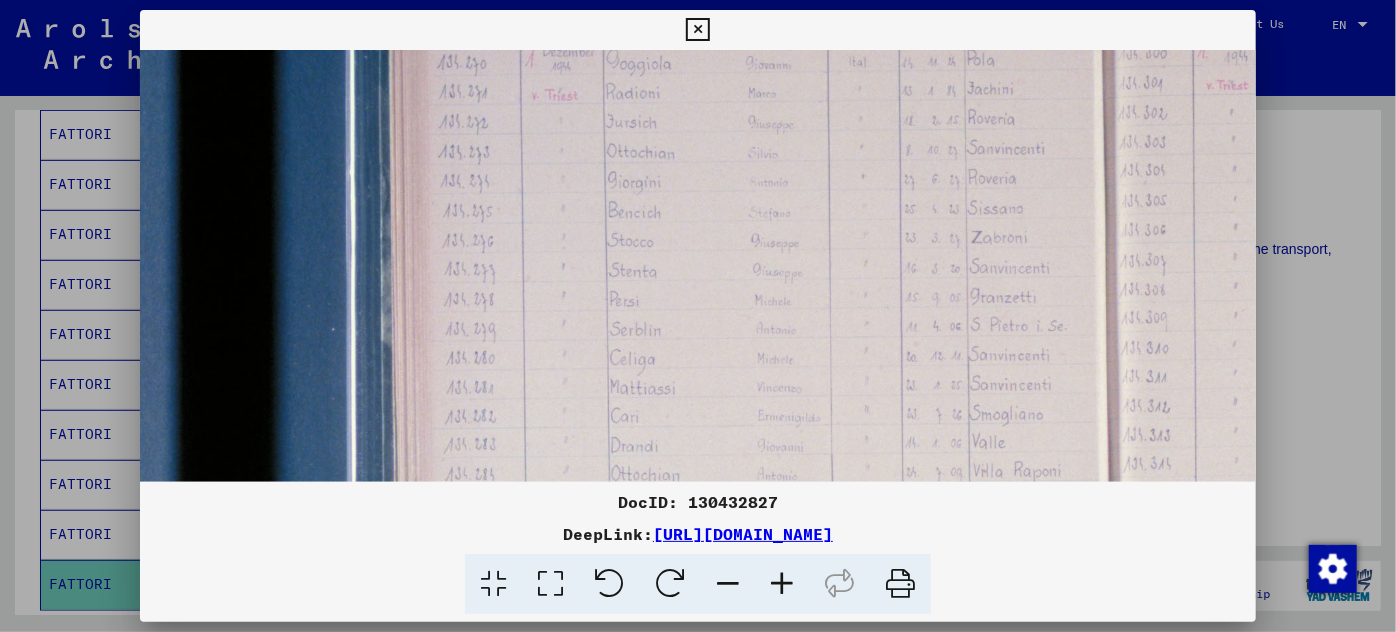 drag, startPoint x: 706, startPoint y: 423, endPoint x: 706, endPoint y: 162, distance: 261 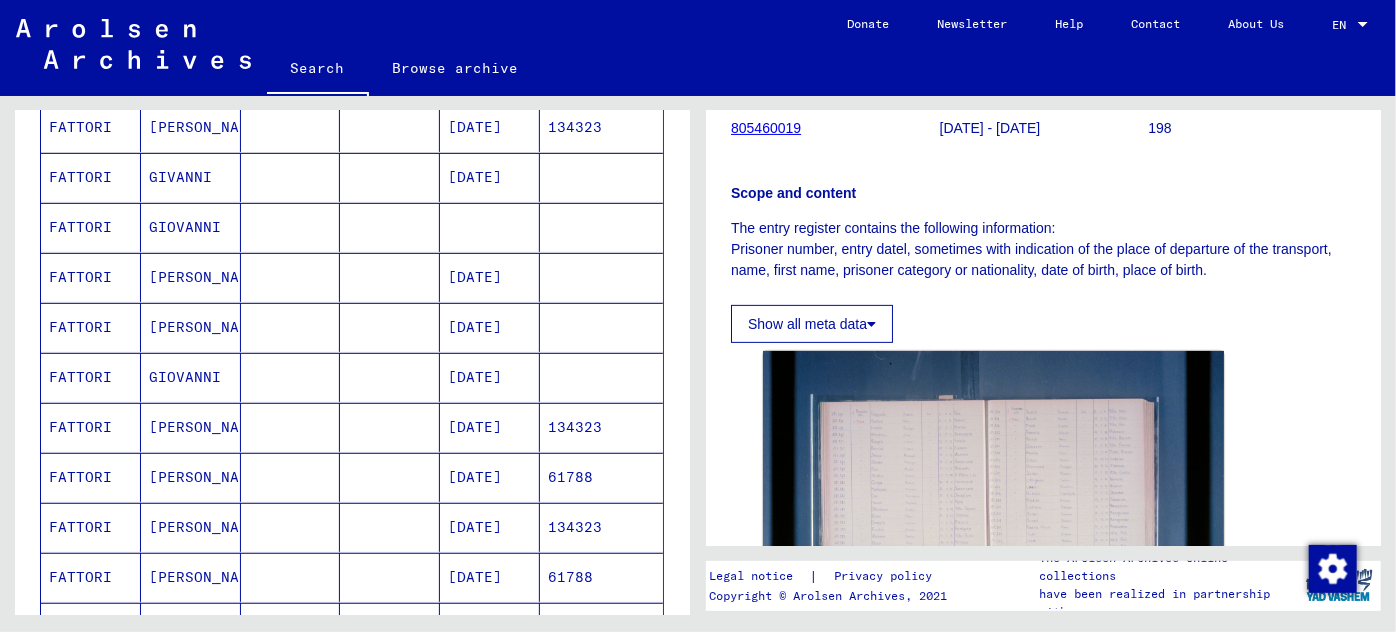 scroll, scrollTop: 0, scrollLeft: 0, axis: both 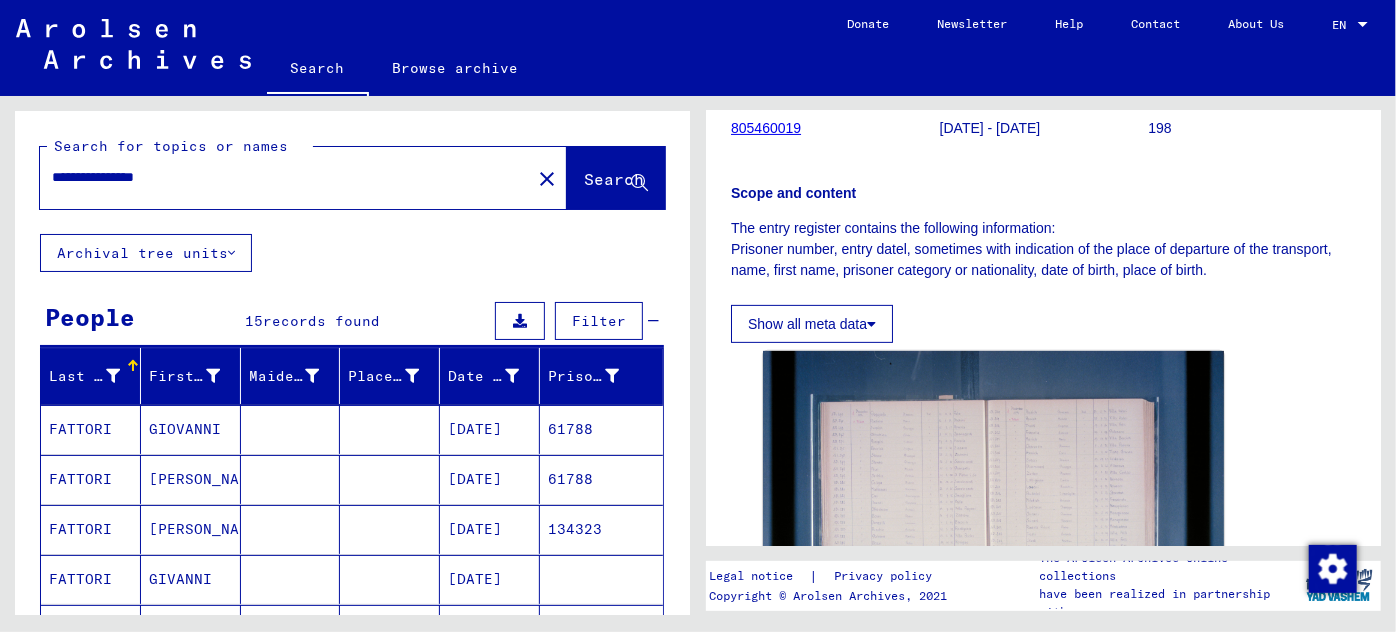 drag, startPoint x: 248, startPoint y: 163, endPoint x: 98, endPoint y: 168, distance: 150.08331 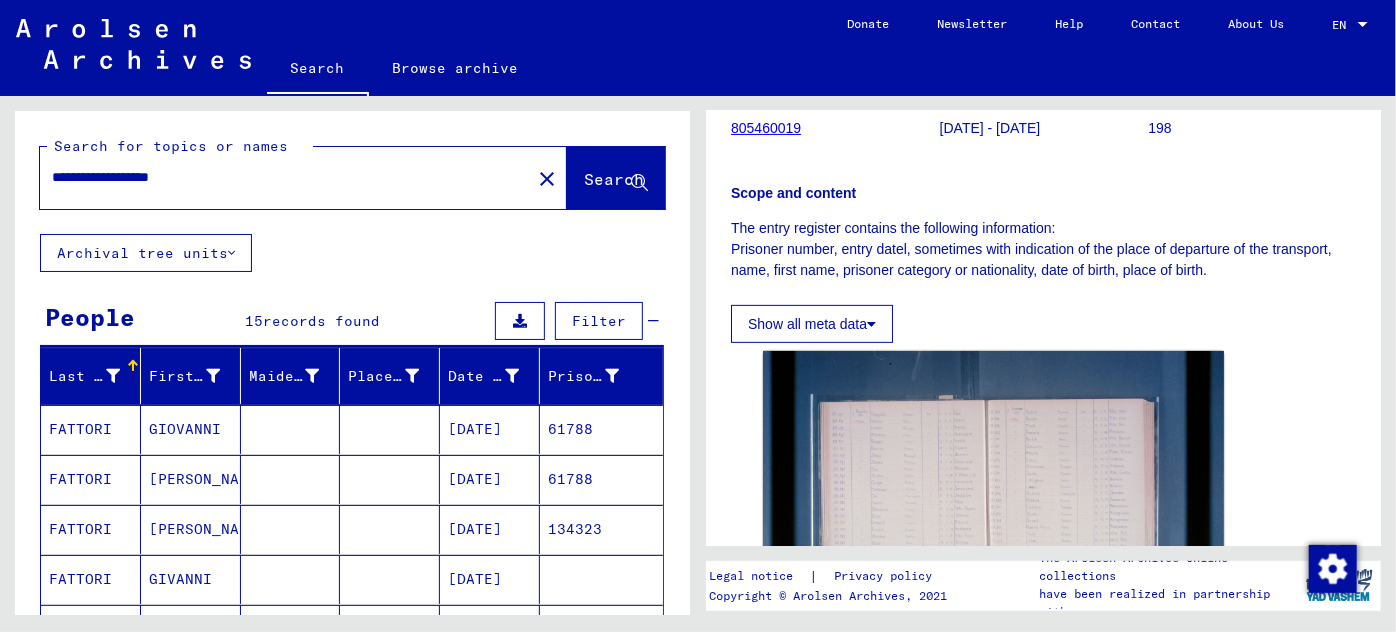 click on "Search" 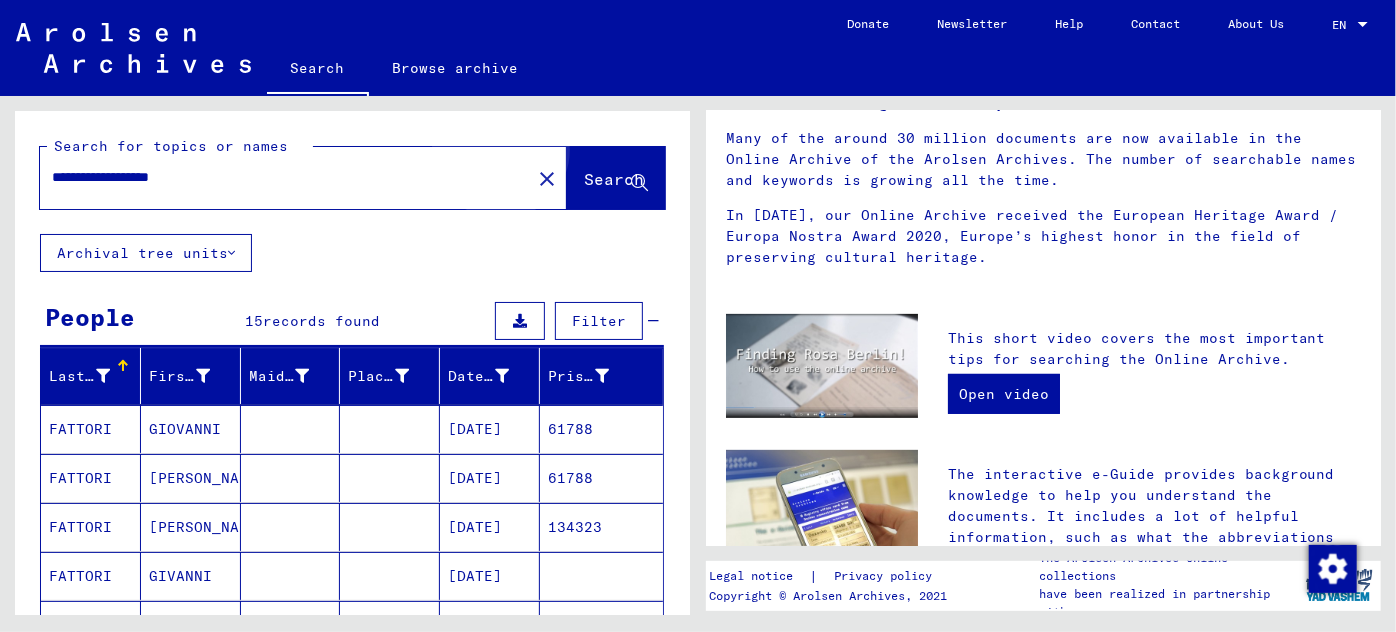 scroll, scrollTop: 0, scrollLeft: 0, axis: both 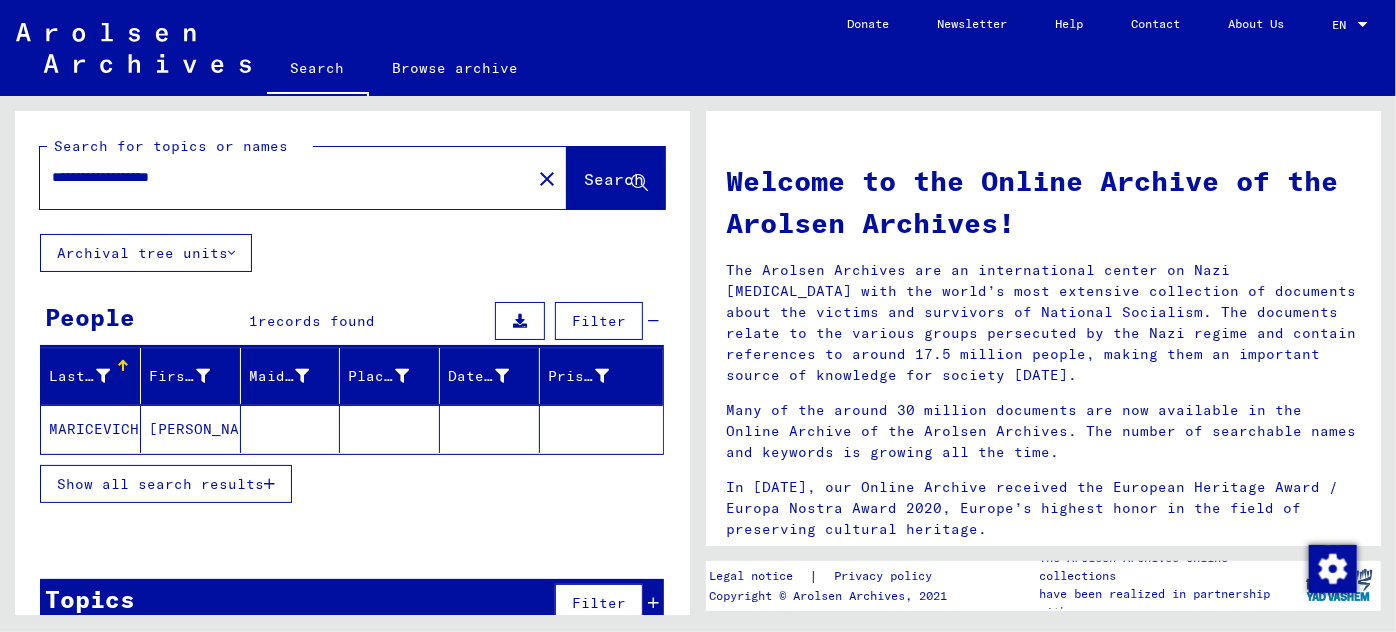 click on "[PERSON_NAME]" 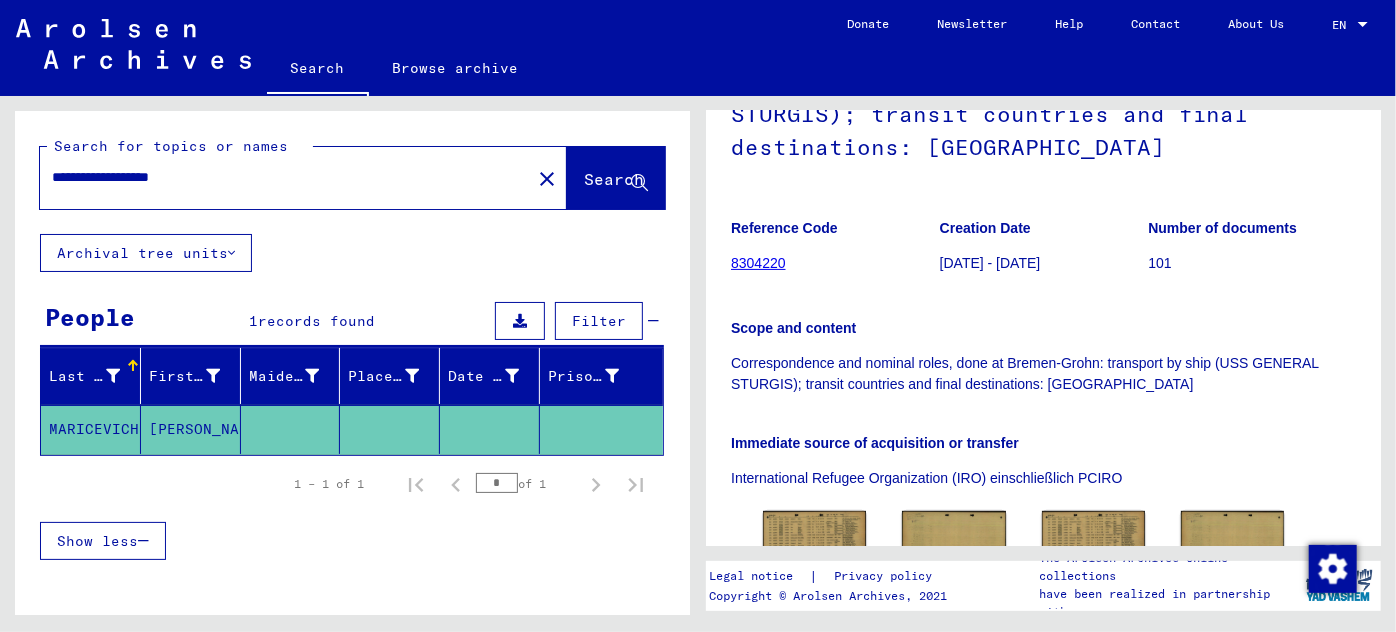 scroll, scrollTop: 363, scrollLeft: 0, axis: vertical 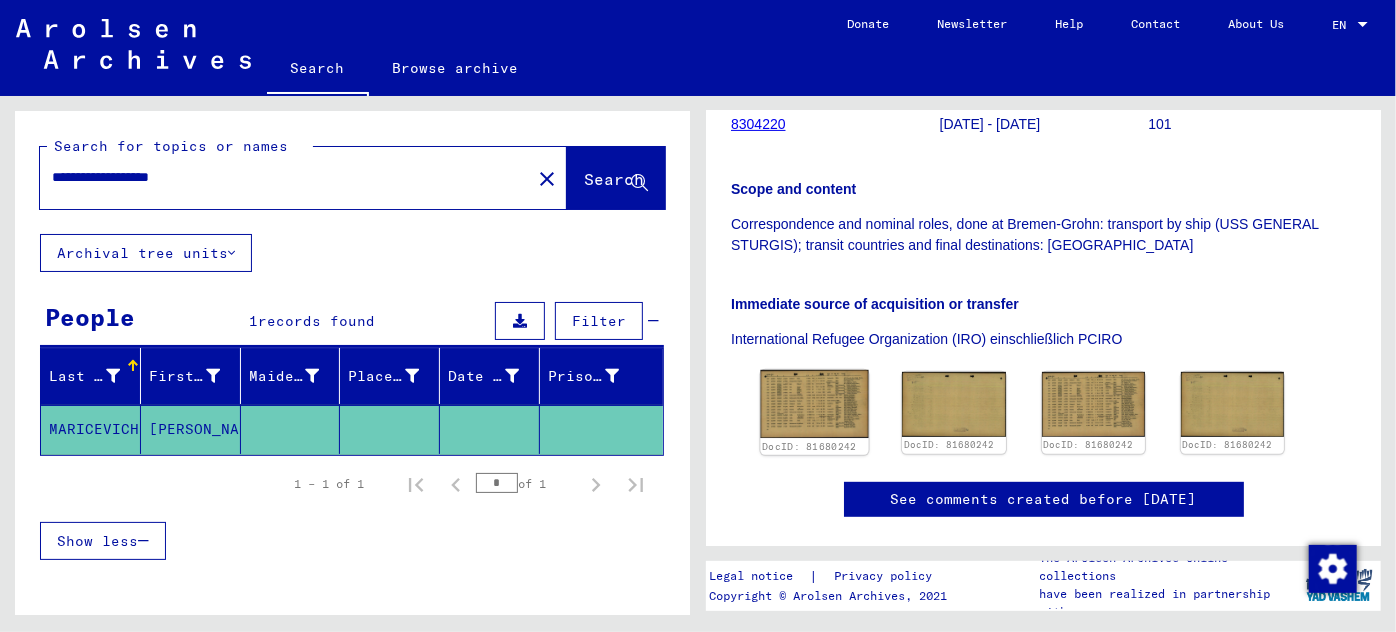 click 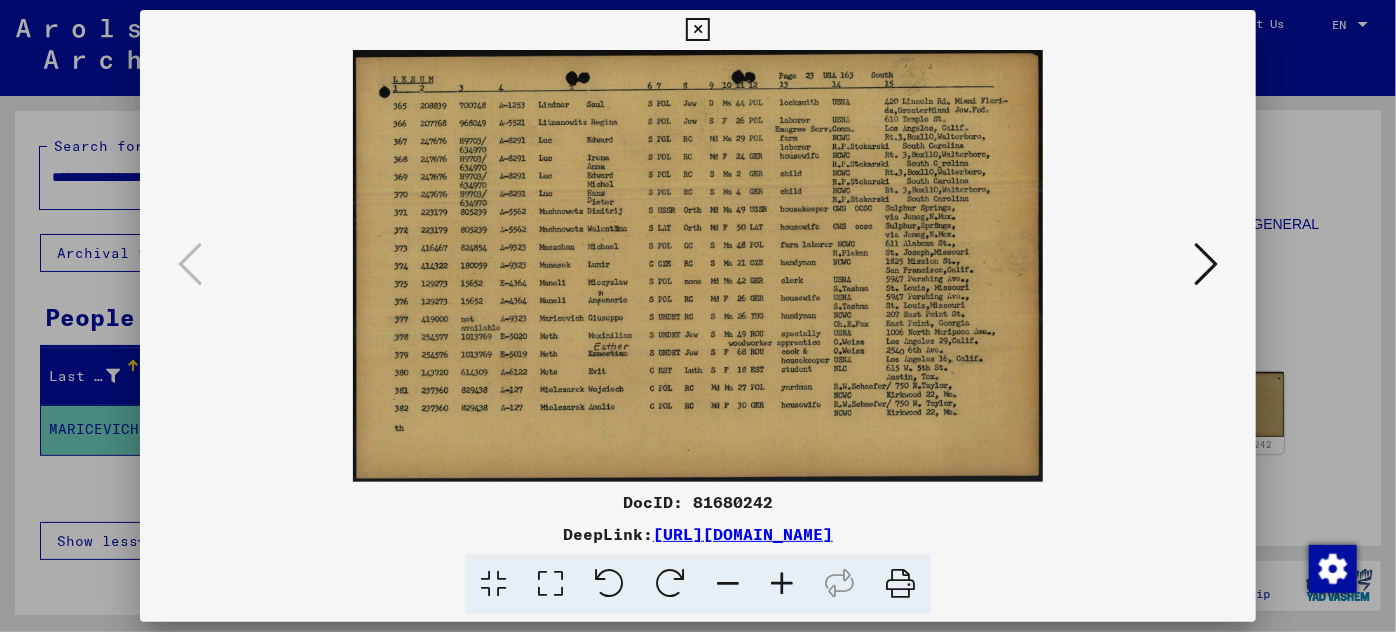 click at bounding box center [1206, 264] 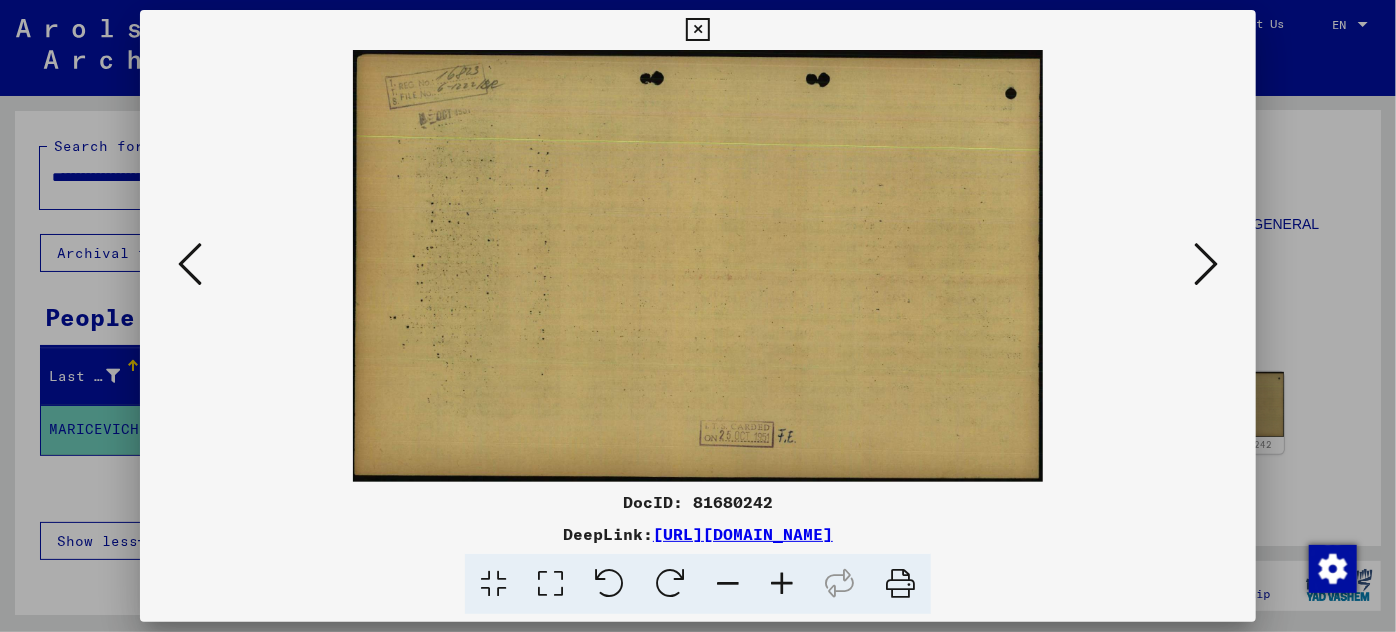click at bounding box center [1206, 264] 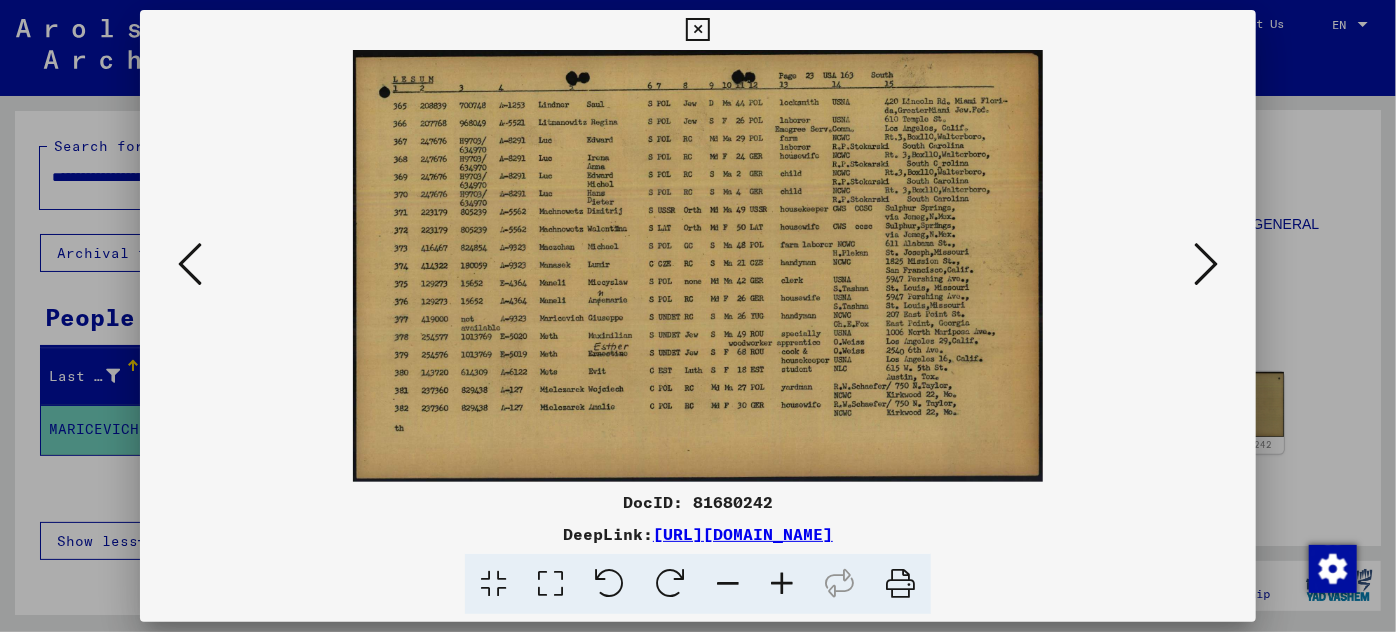 click at bounding box center (1206, 264) 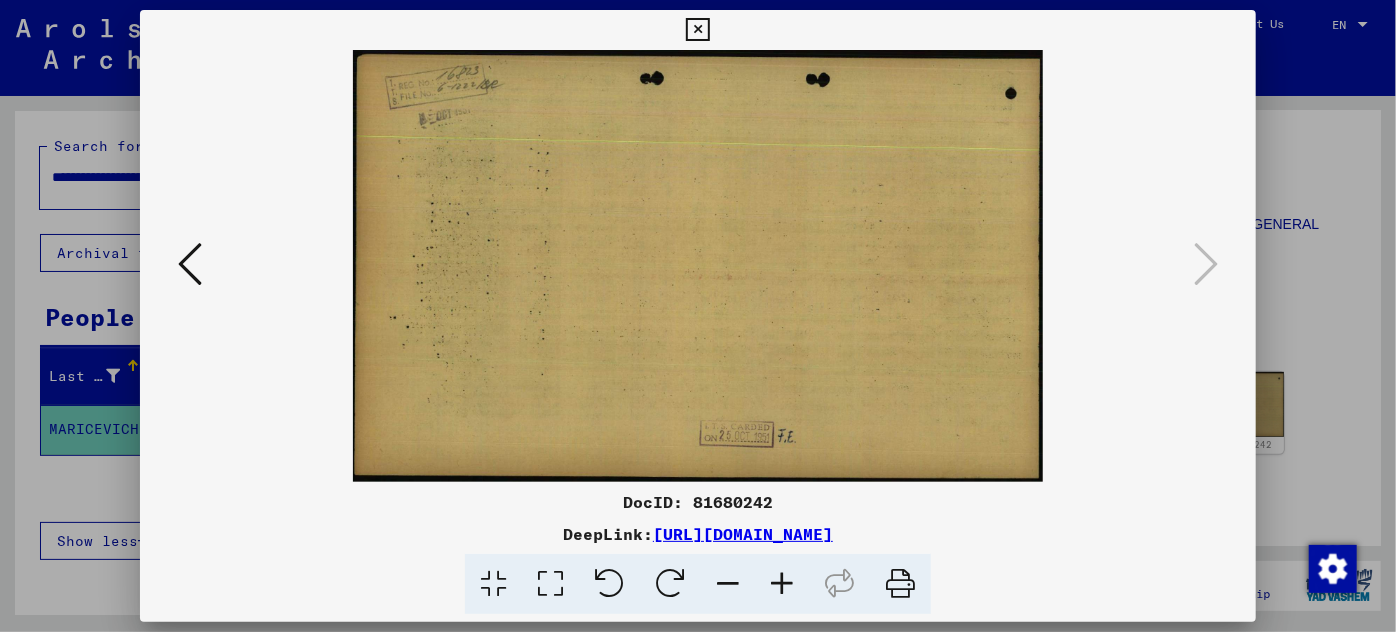 click at bounding box center (190, 264) 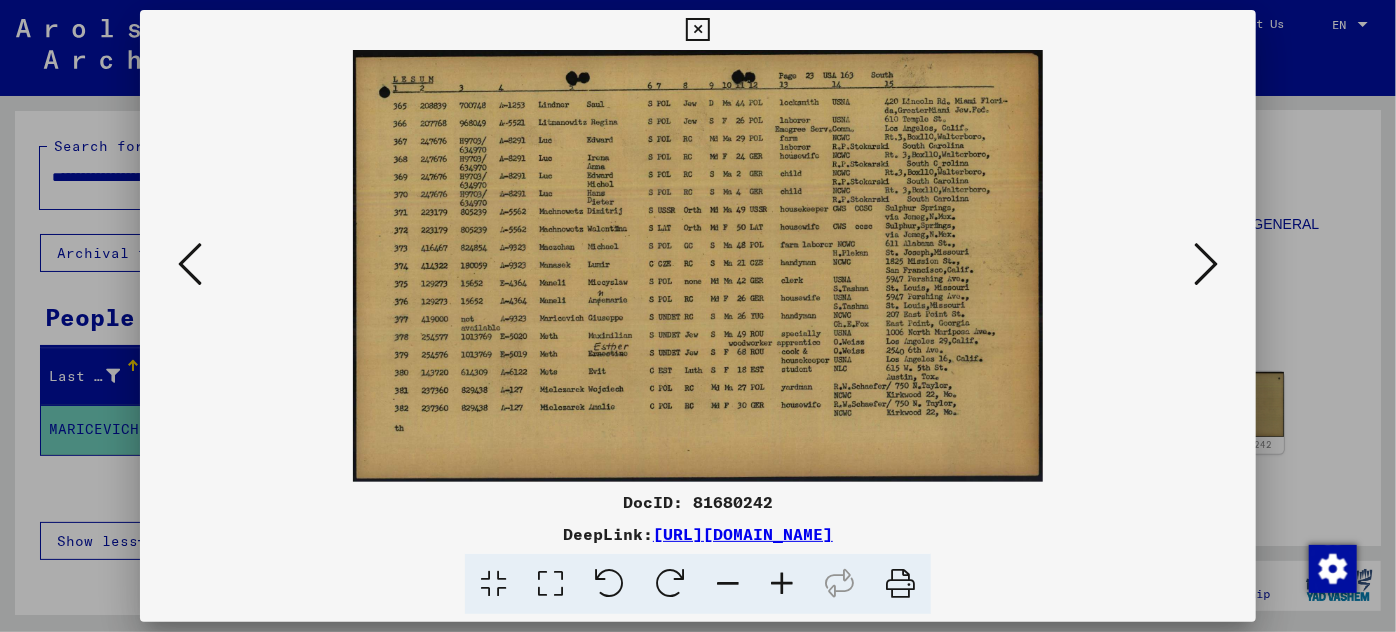click at bounding box center (782, 584) 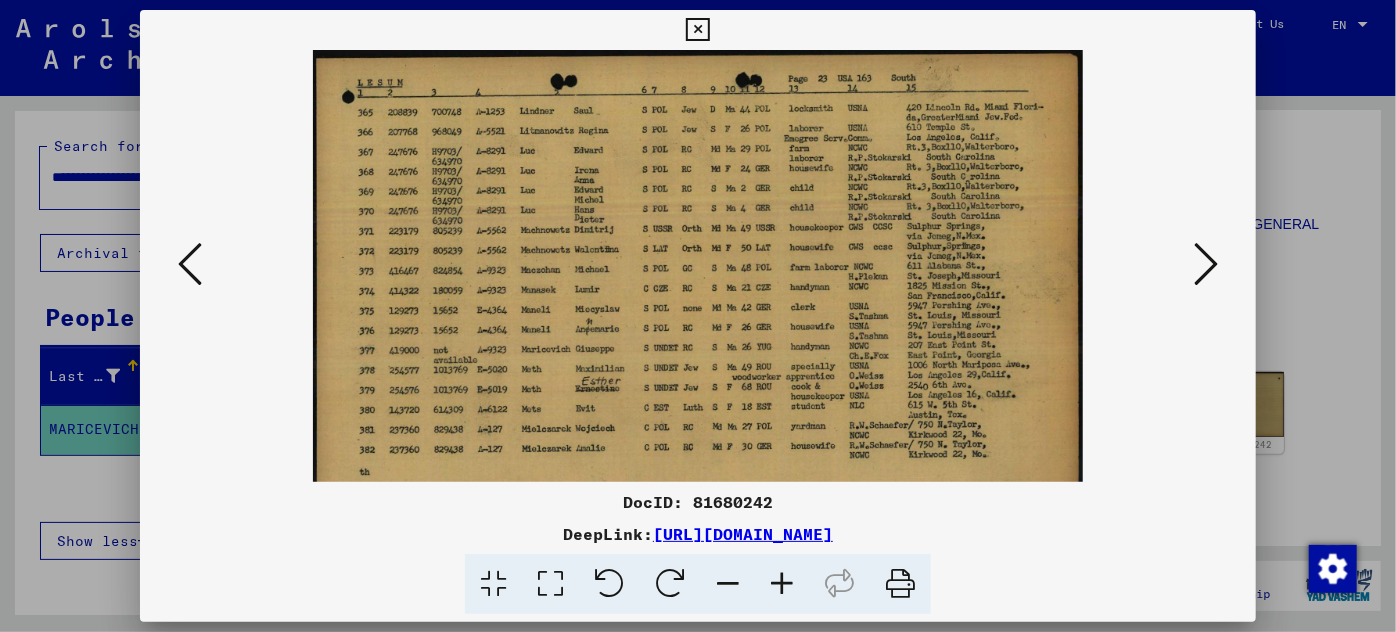click at bounding box center (782, 584) 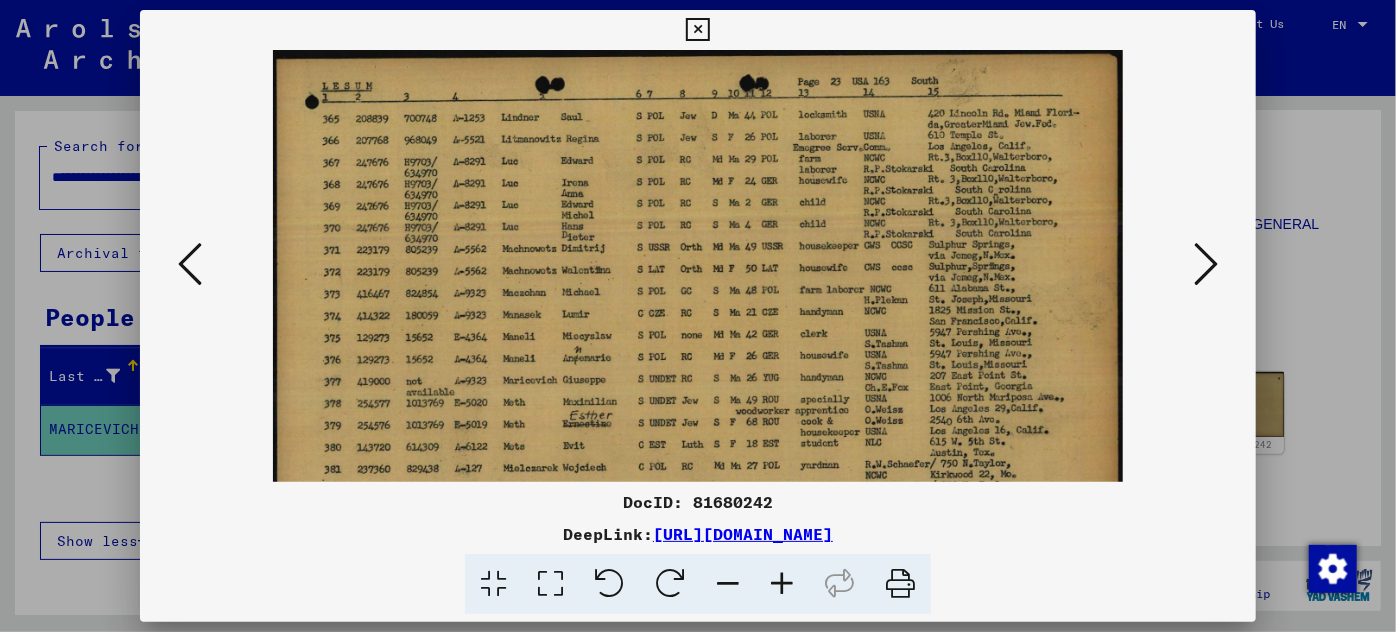 click at bounding box center [782, 584] 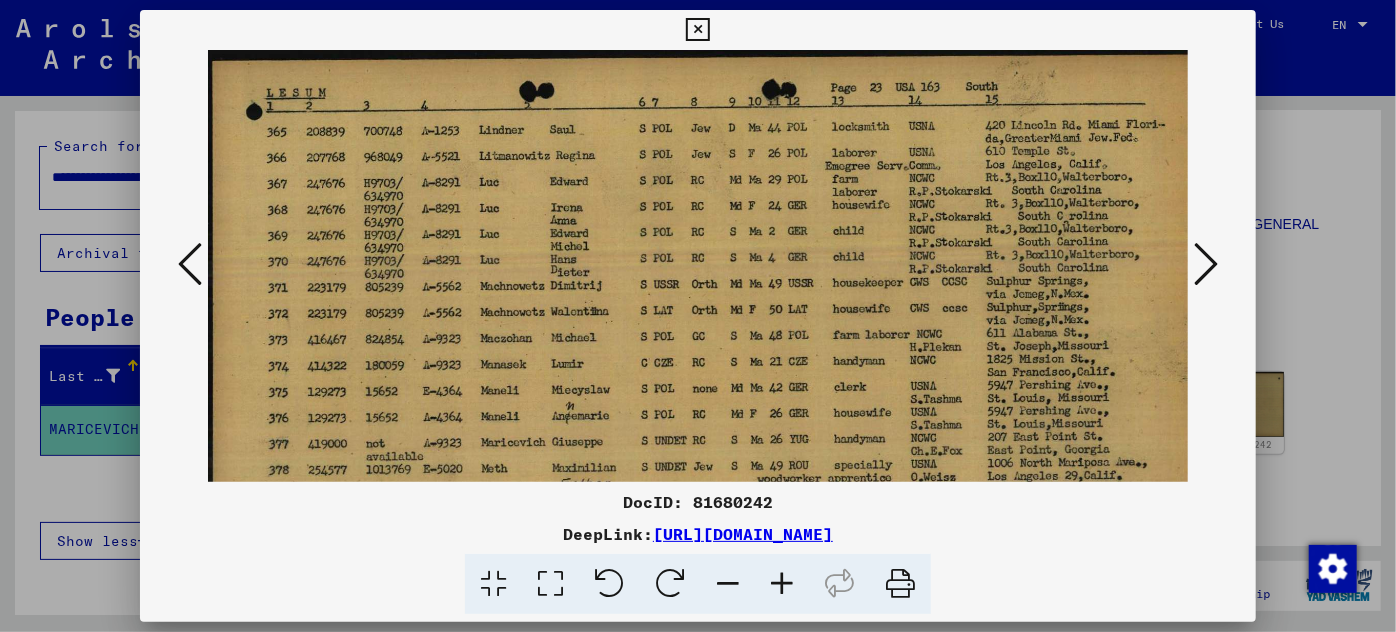 click at bounding box center [782, 584] 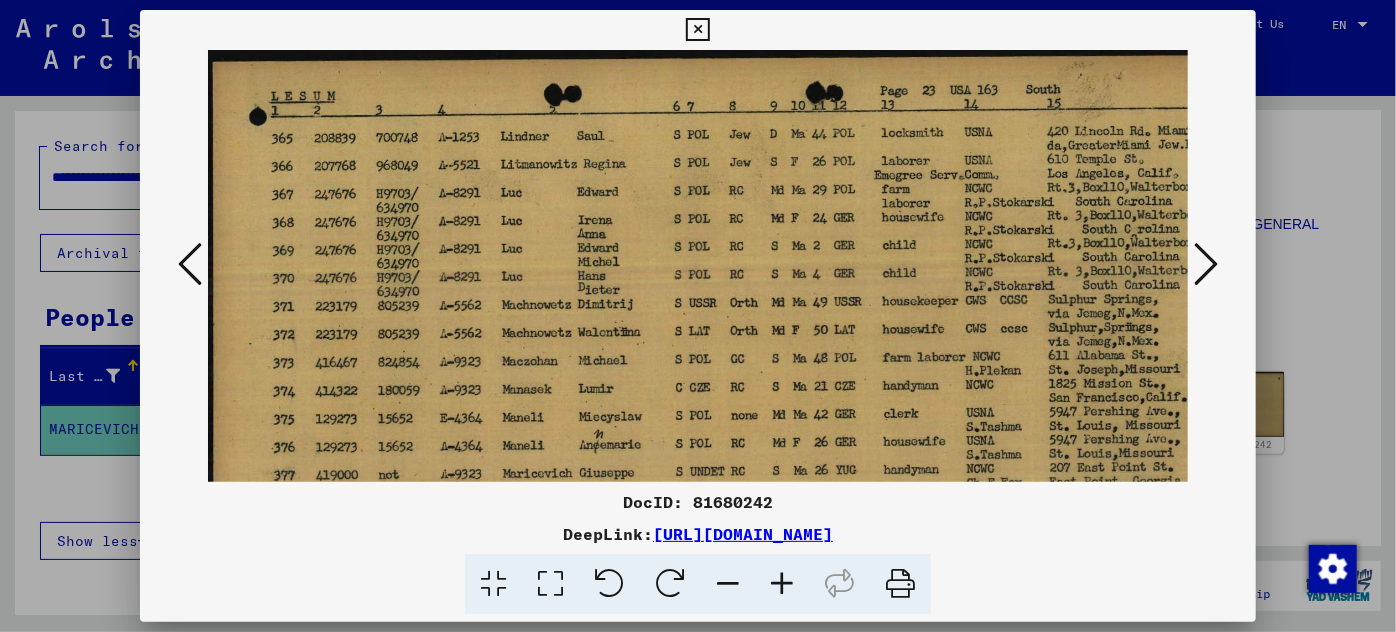 click at bounding box center [782, 584] 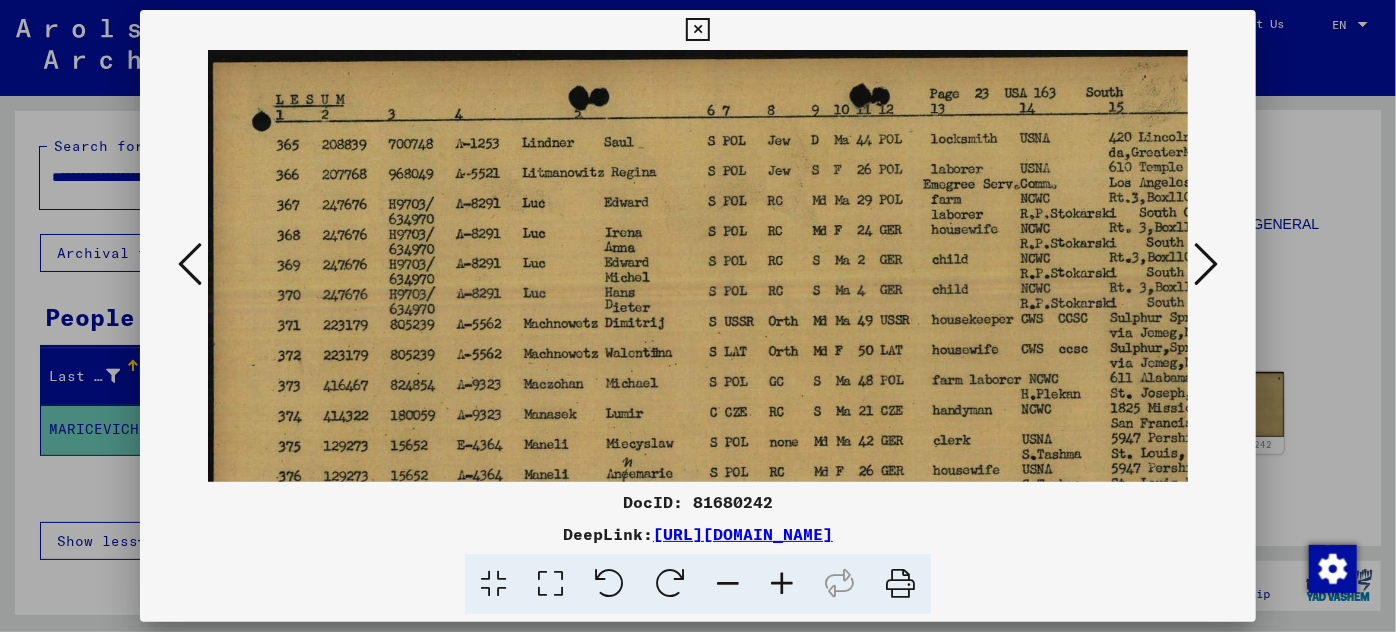 click at bounding box center [782, 584] 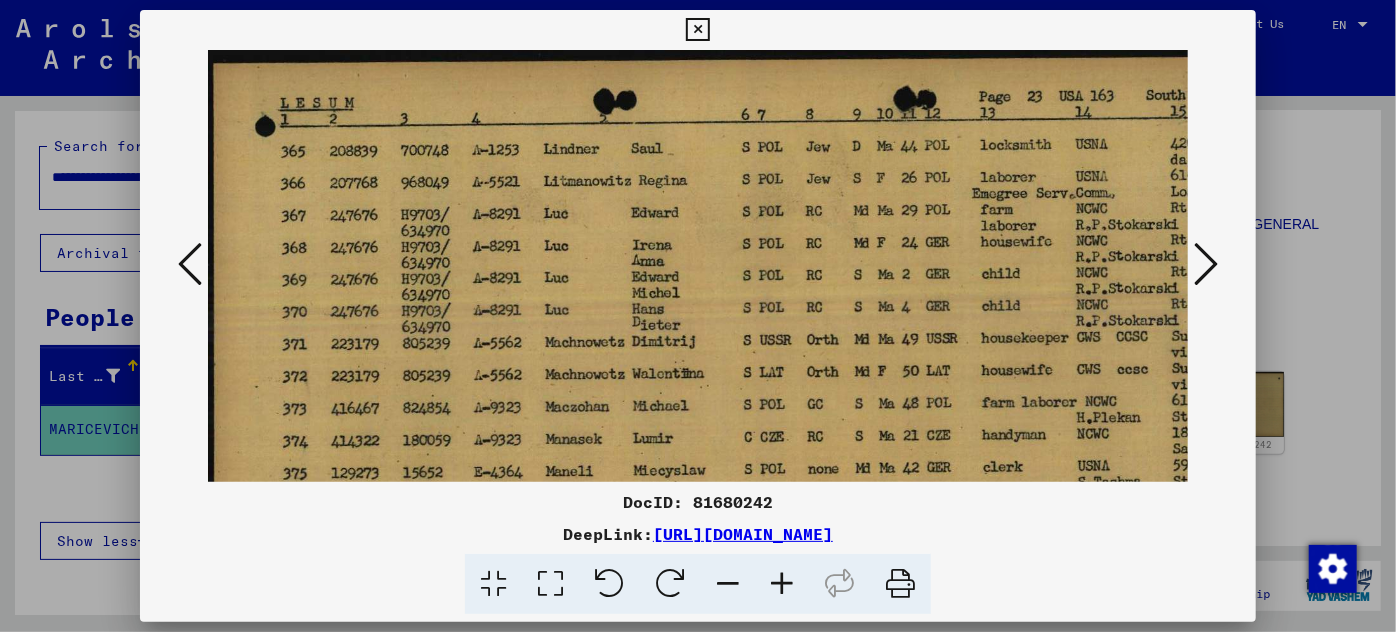 click at bounding box center [782, 584] 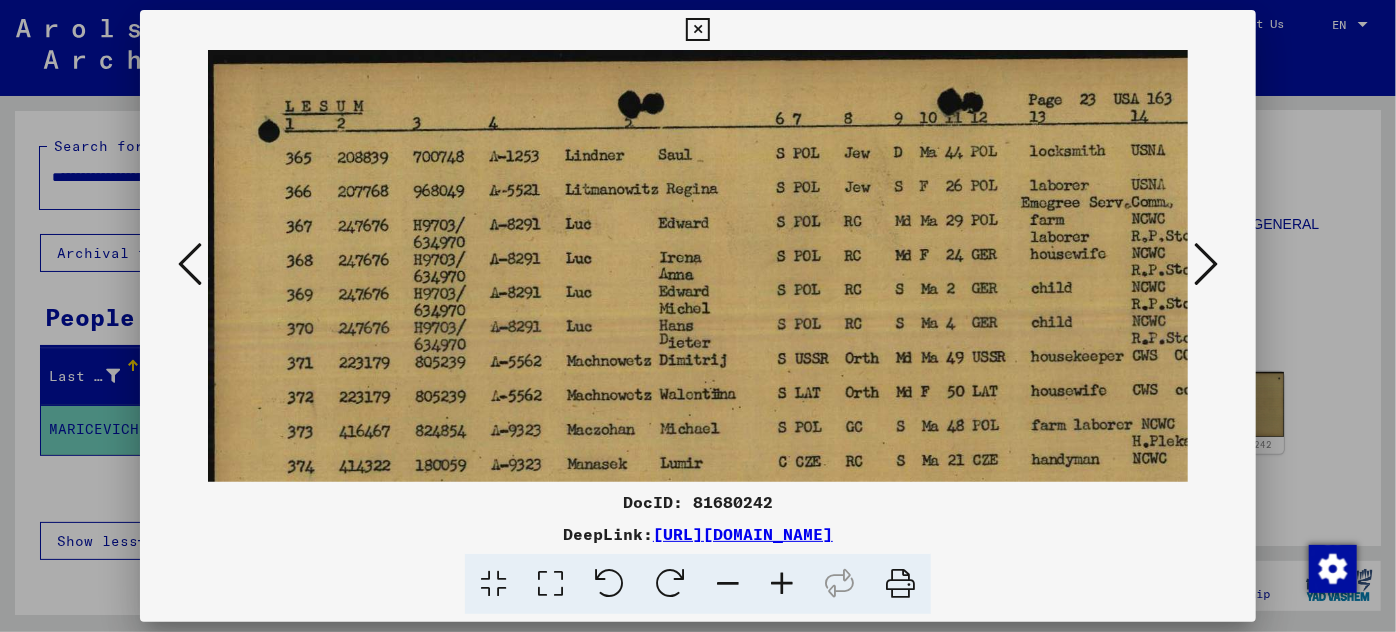 click at bounding box center (782, 584) 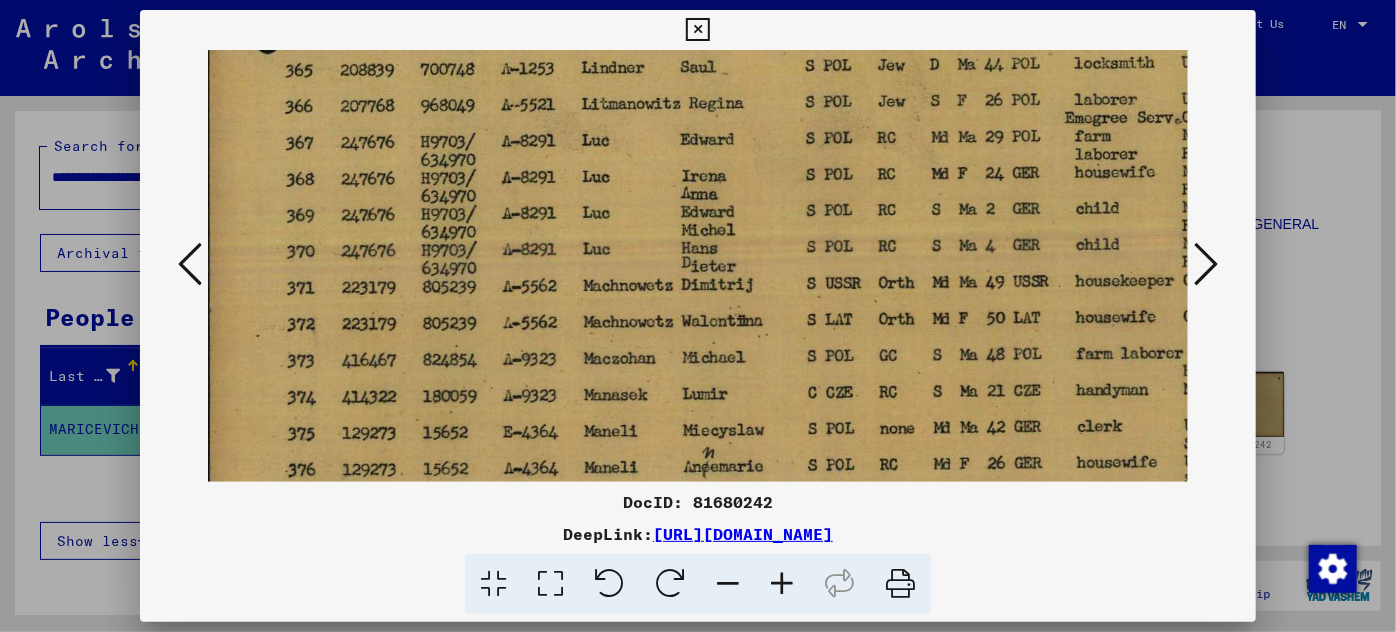 scroll, scrollTop: 145, scrollLeft: 0, axis: vertical 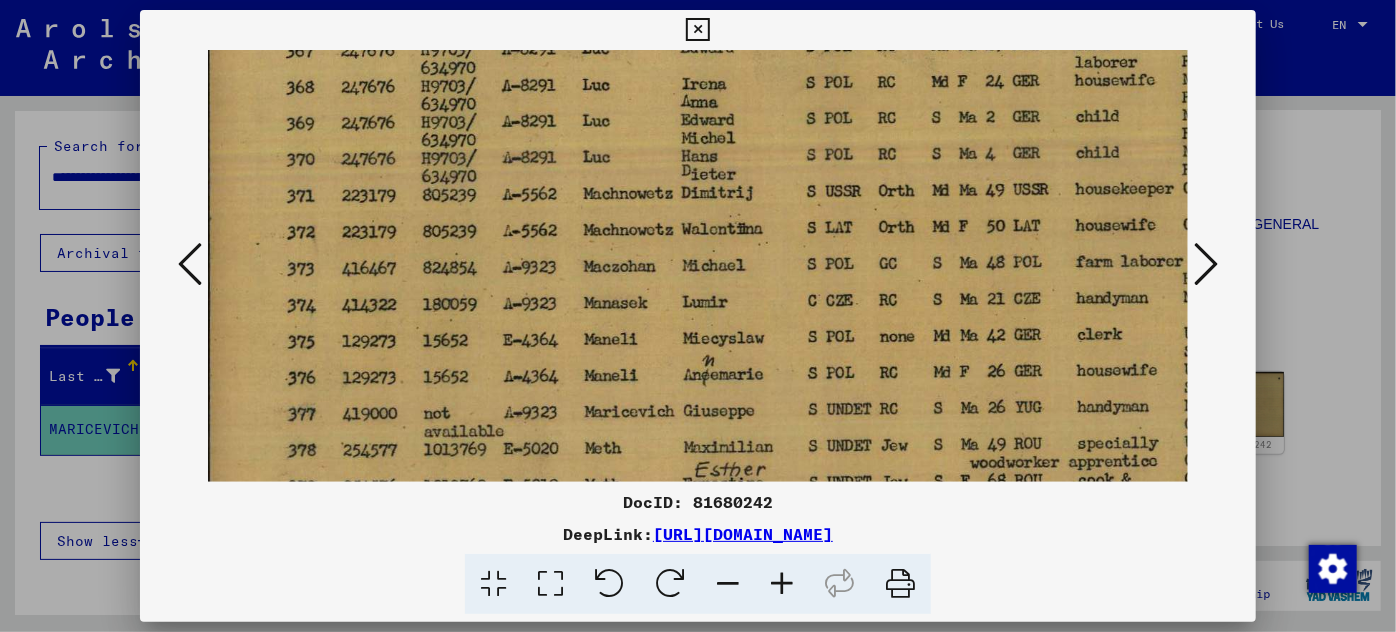 drag, startPoint x: 664, startPoint y: 361, endPoint x: 658, endPoint y: 173, distance: 188.09572 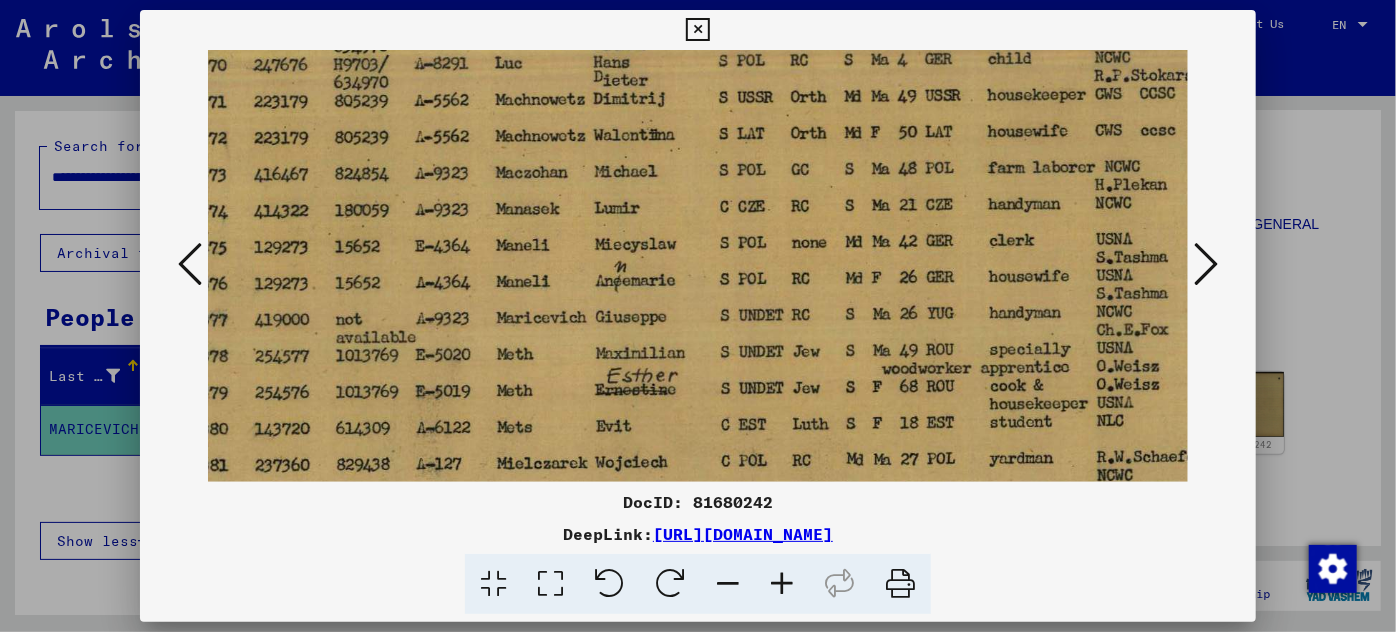 scroll, scrollTop: 279, scrollLeft: 82, axis: both 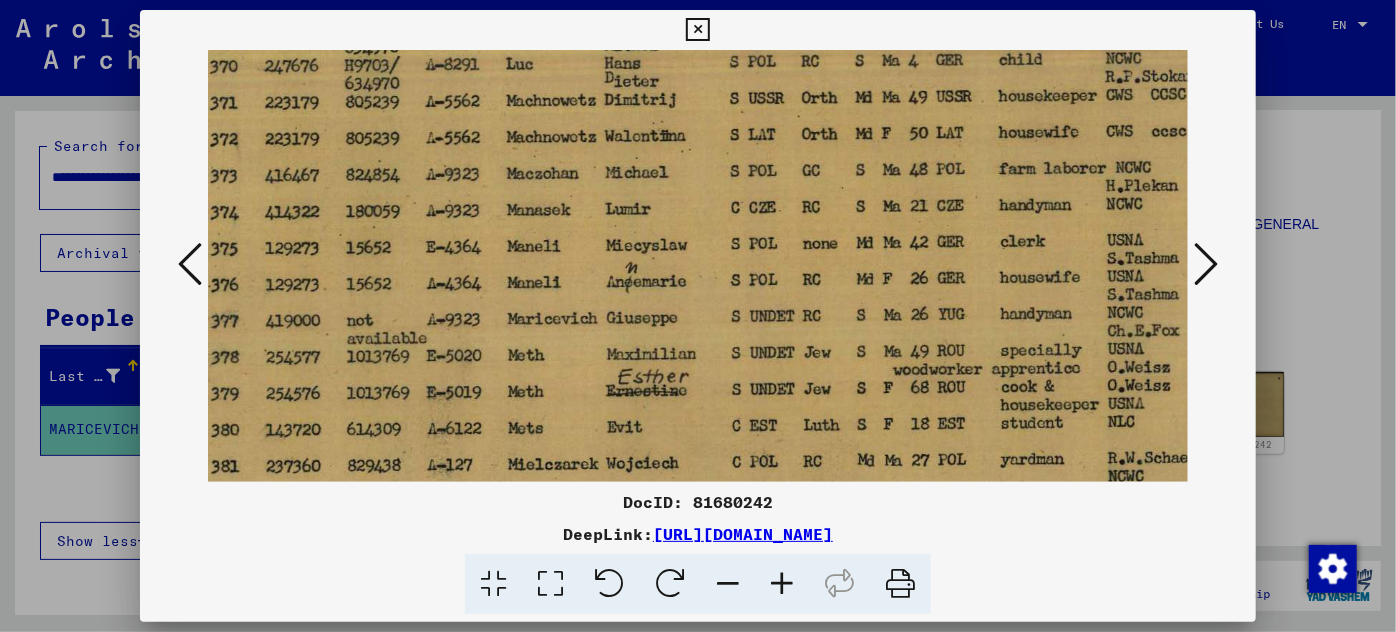 drag, startPoint x: 645, startPoint y: 418, endPoint x: 578, endPoint y: 328, distance: 112.200714 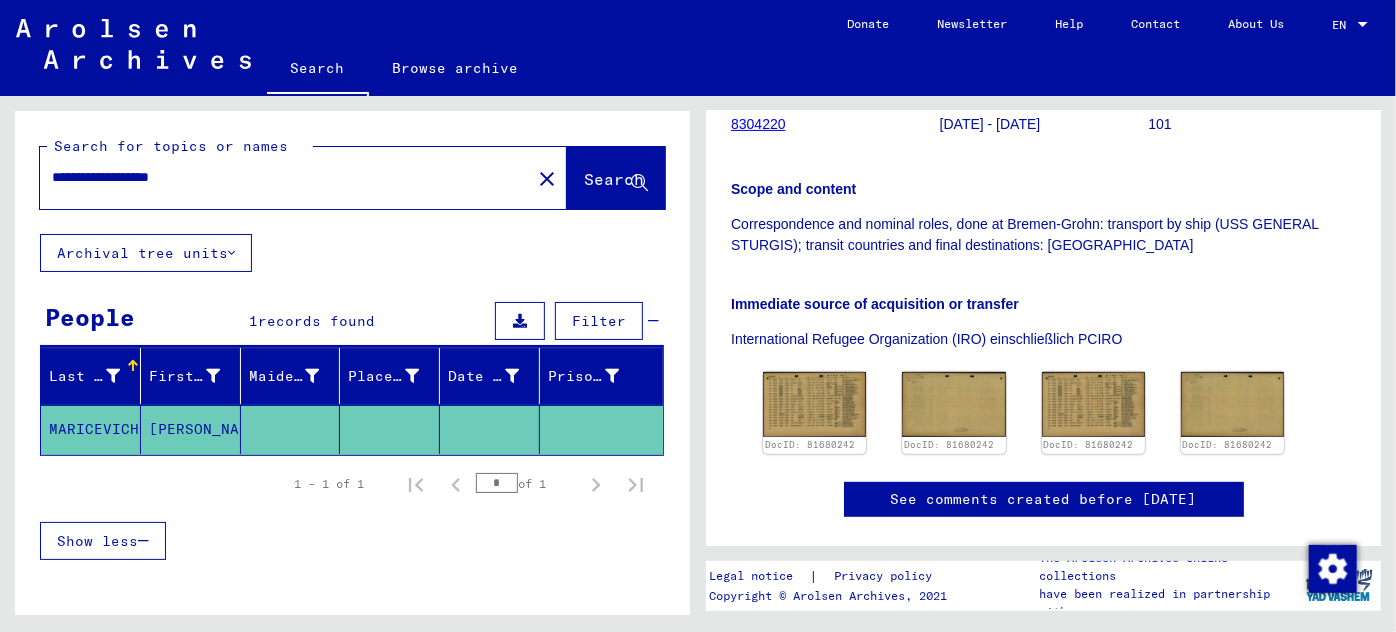 drag, startPoint x: 130, startPoint y: 173, endPoint x: 132, endPoint y: 188, distance: 15.132746 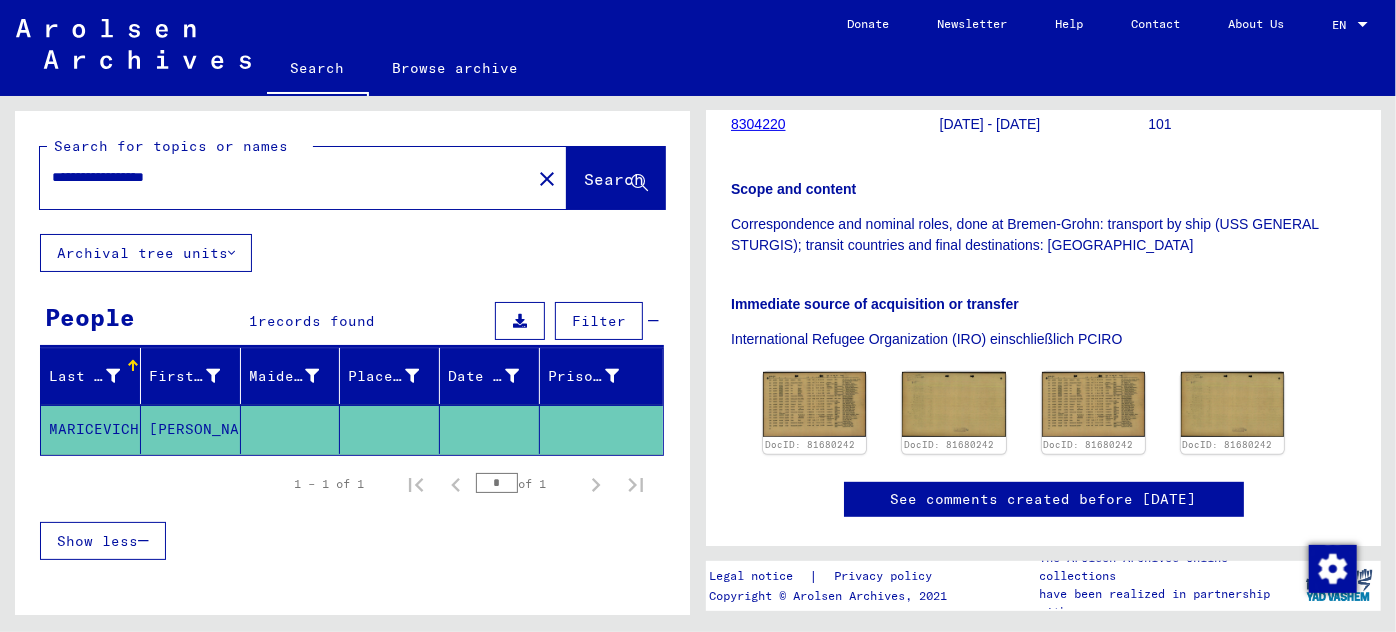 click on "Search" 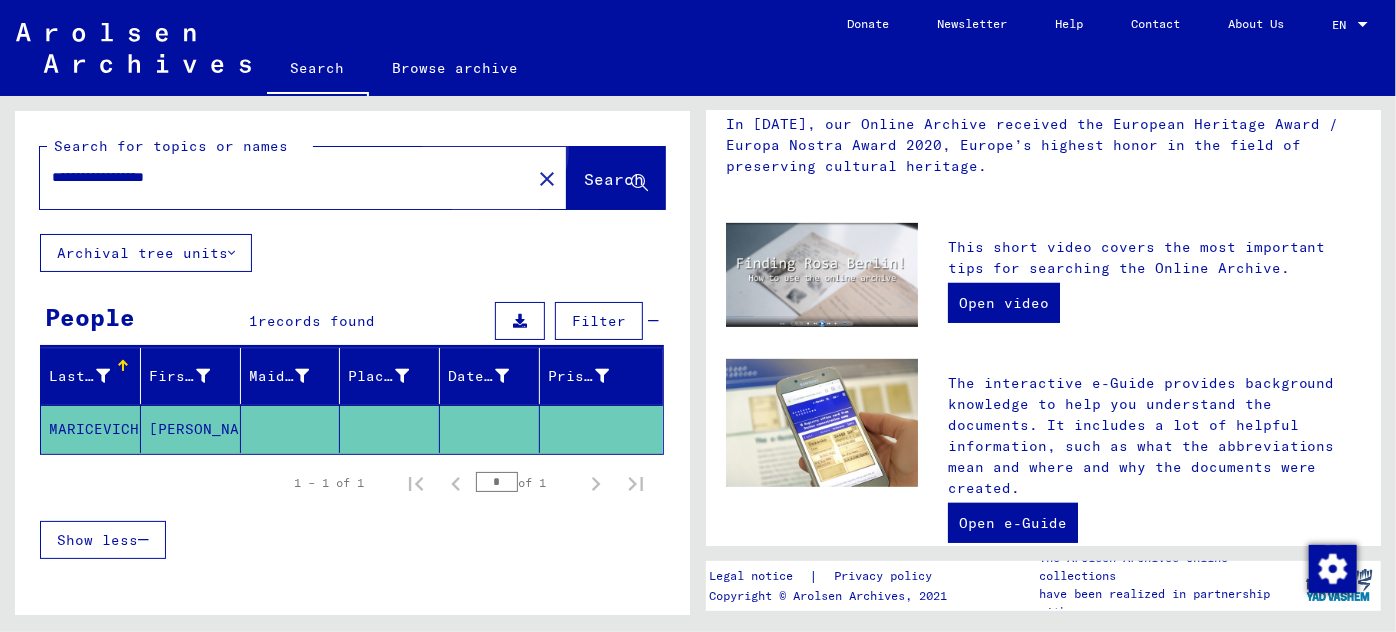 scroll, scrollTop: 0, scrollLeft: 0, axis: both 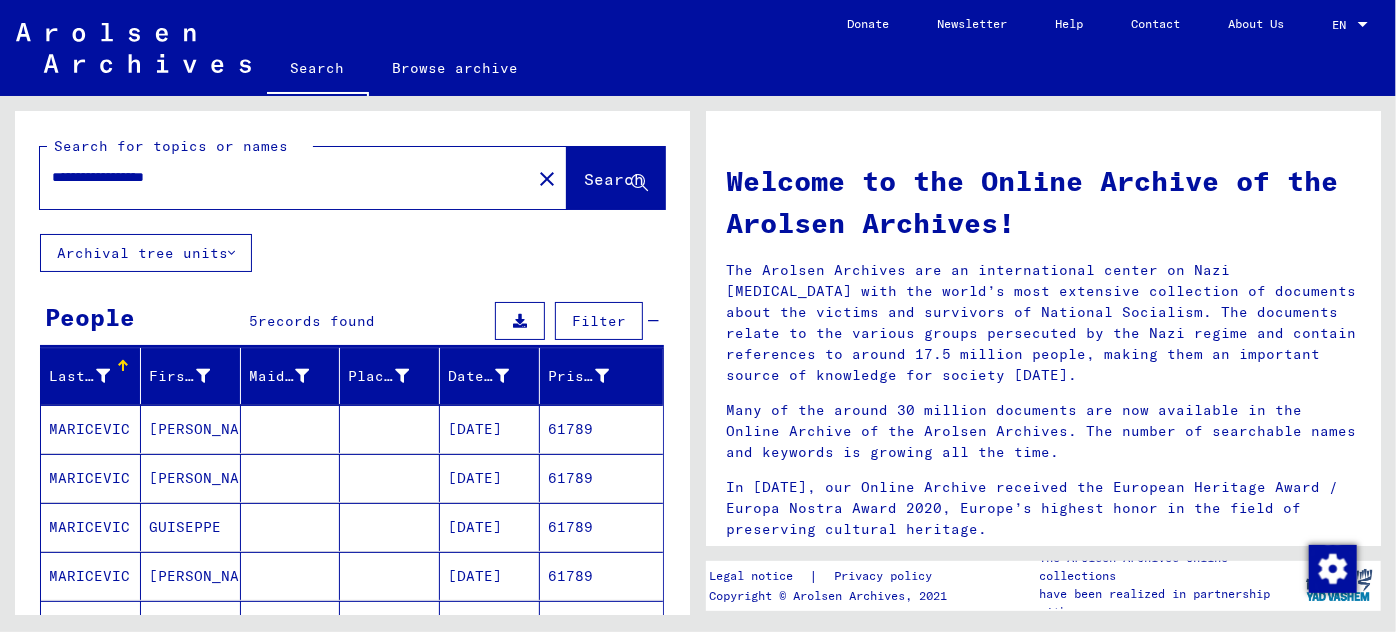 click on "[PERSON_NAME]" at bounding box center [191, 478] 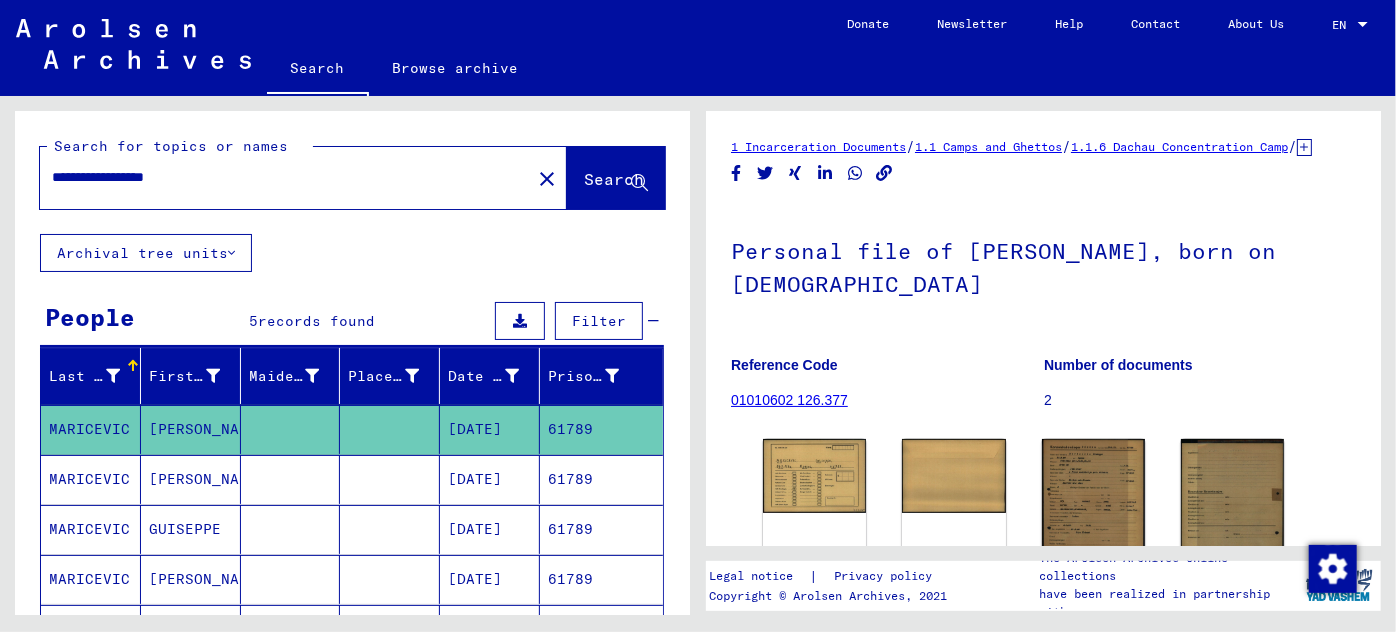 scroll, scrollTop: 0, scrollLeft: 0, axis: both 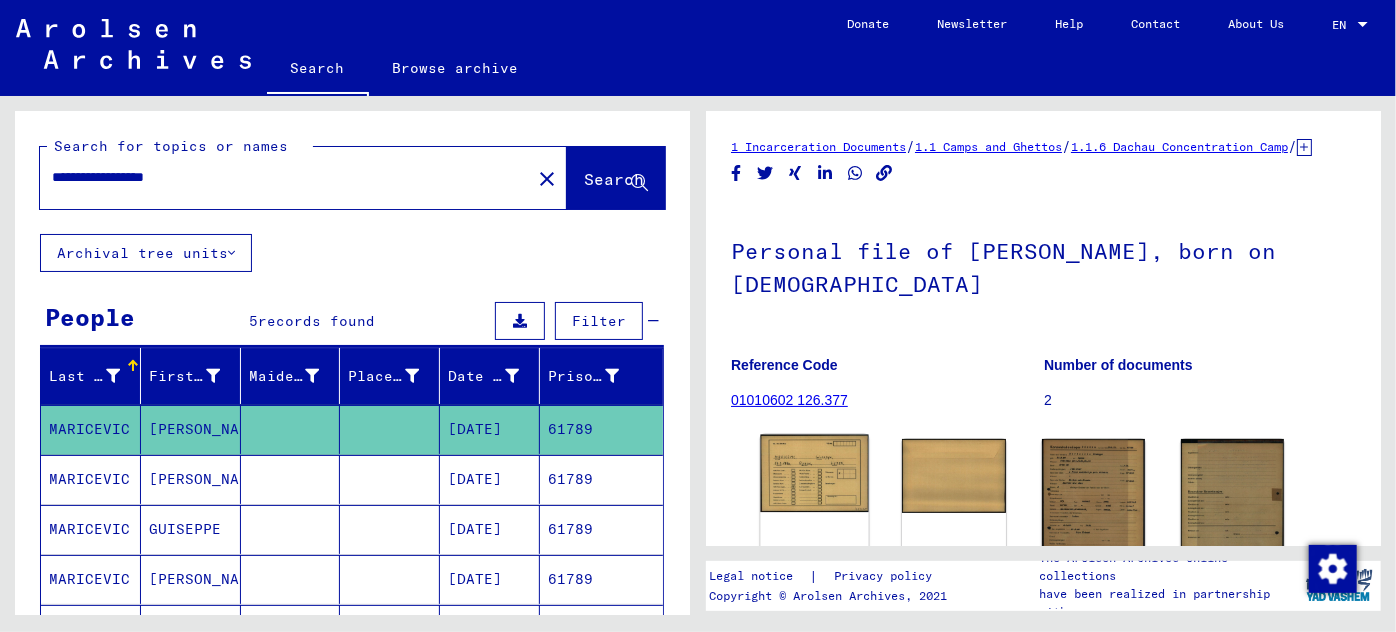 click 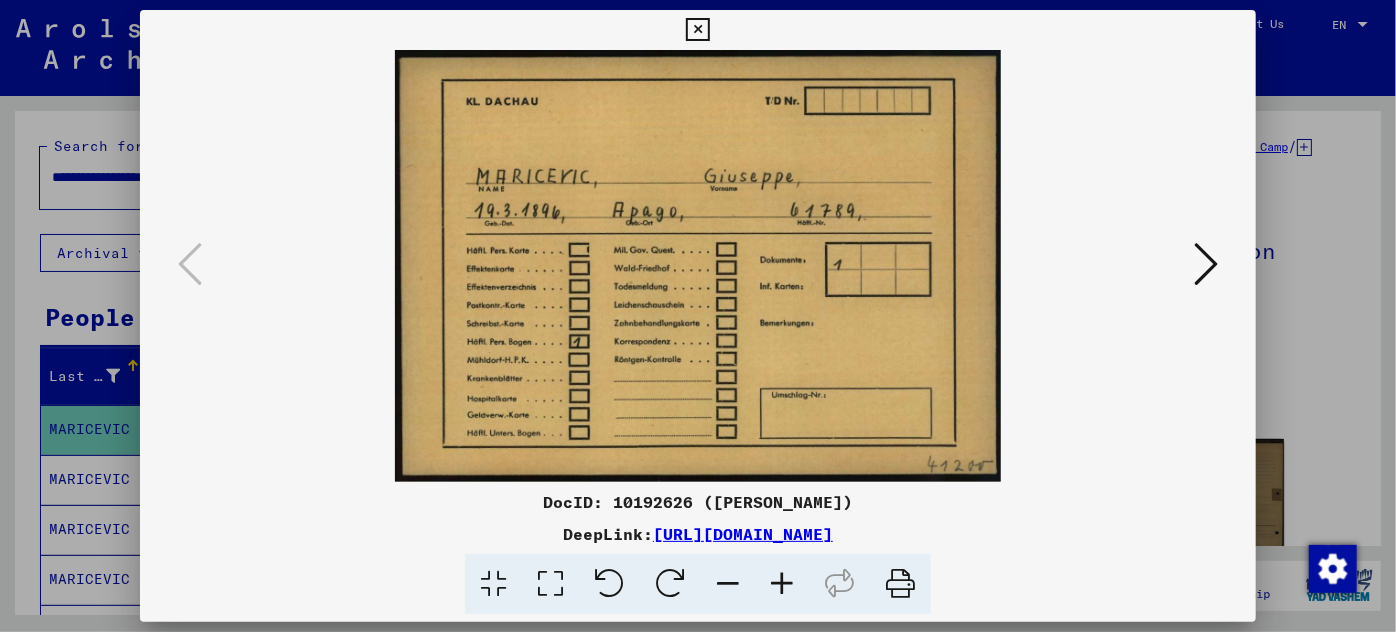 click at bounding box center (1206, 264) 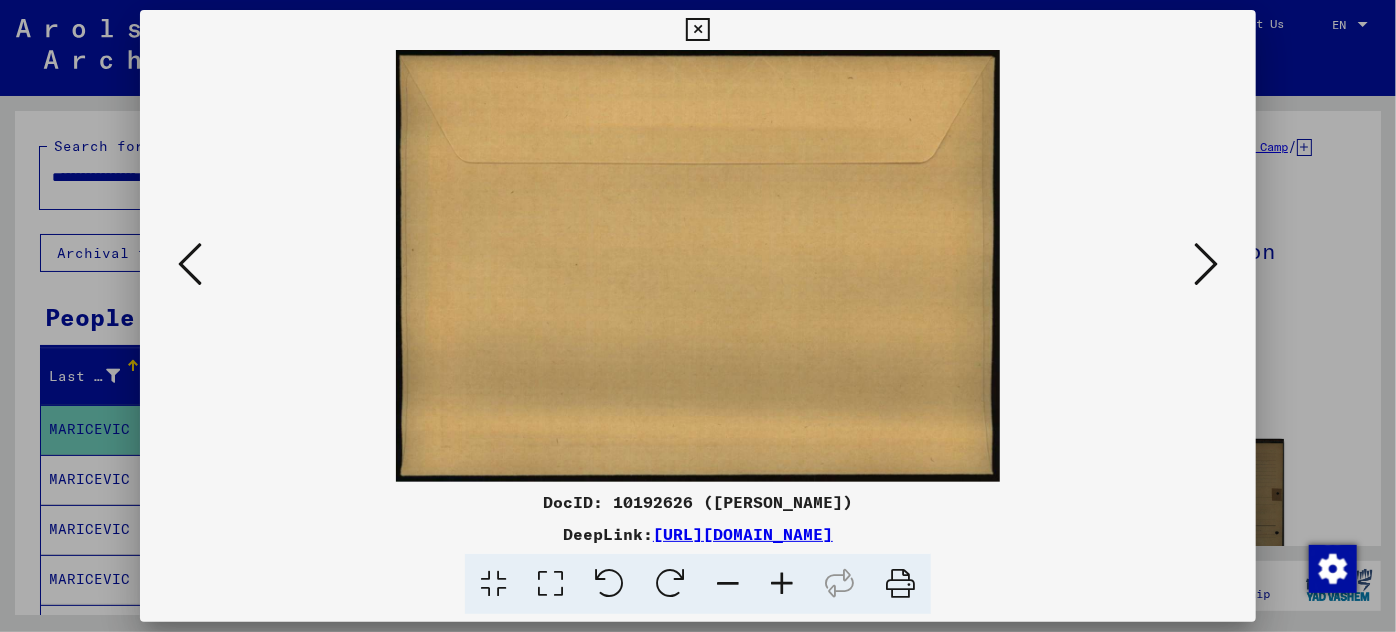 click at bounding box center [1206, 264] 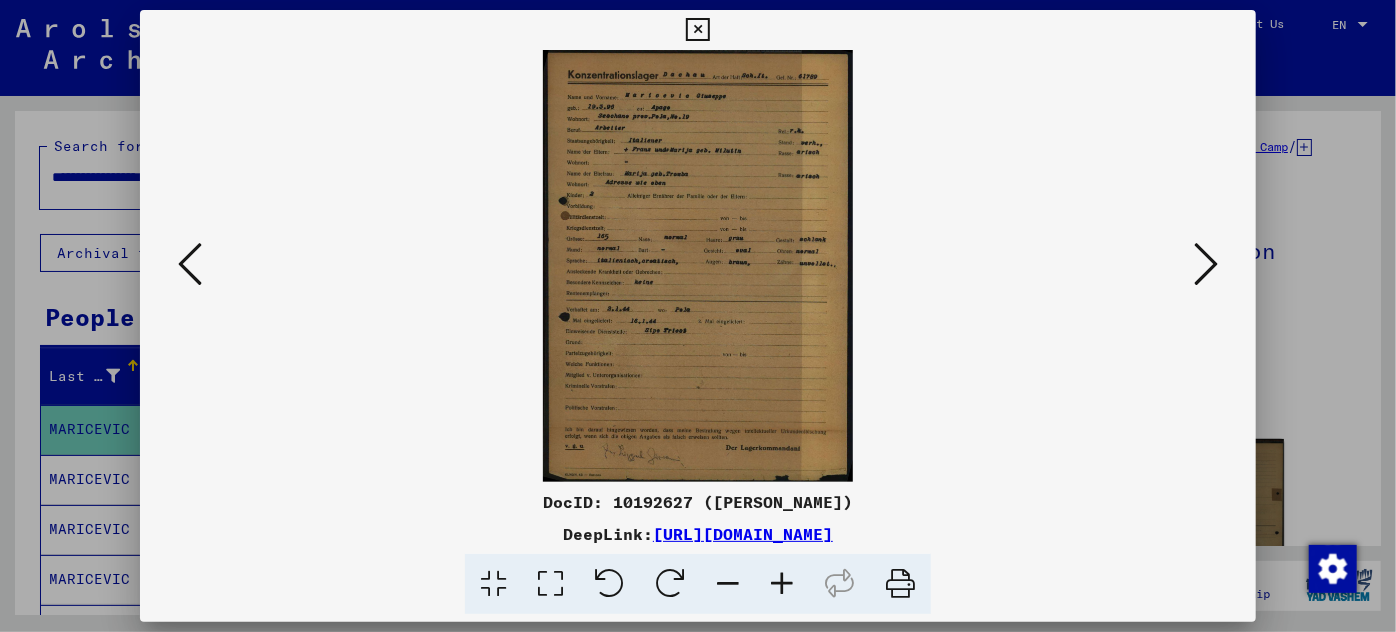 click at bounding box center [782, 584] 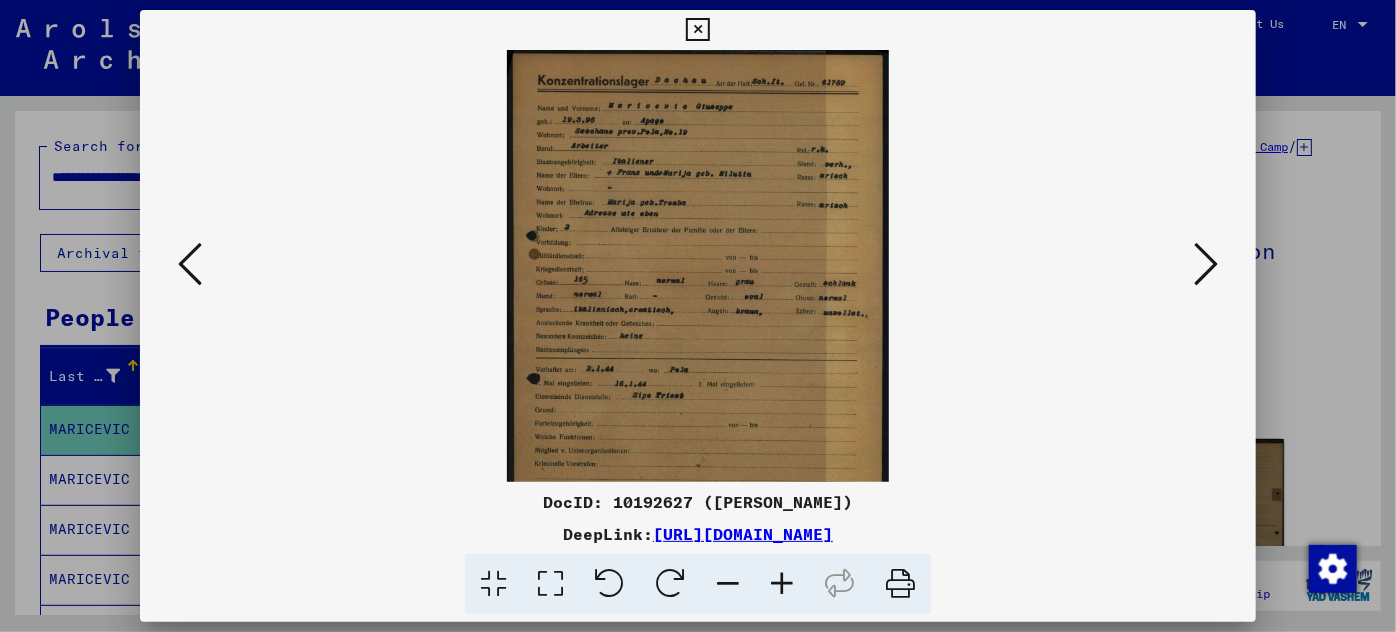 click at bounding box center (782, 584) 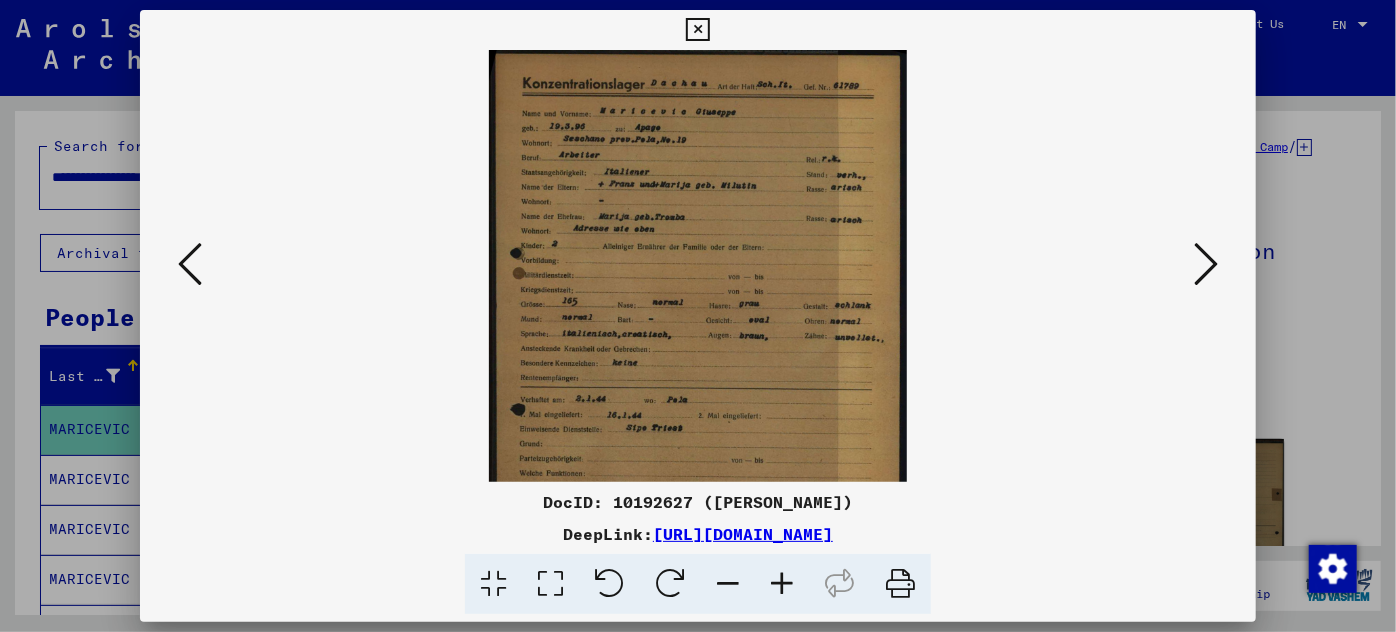 click at bounding box center (782, 584) 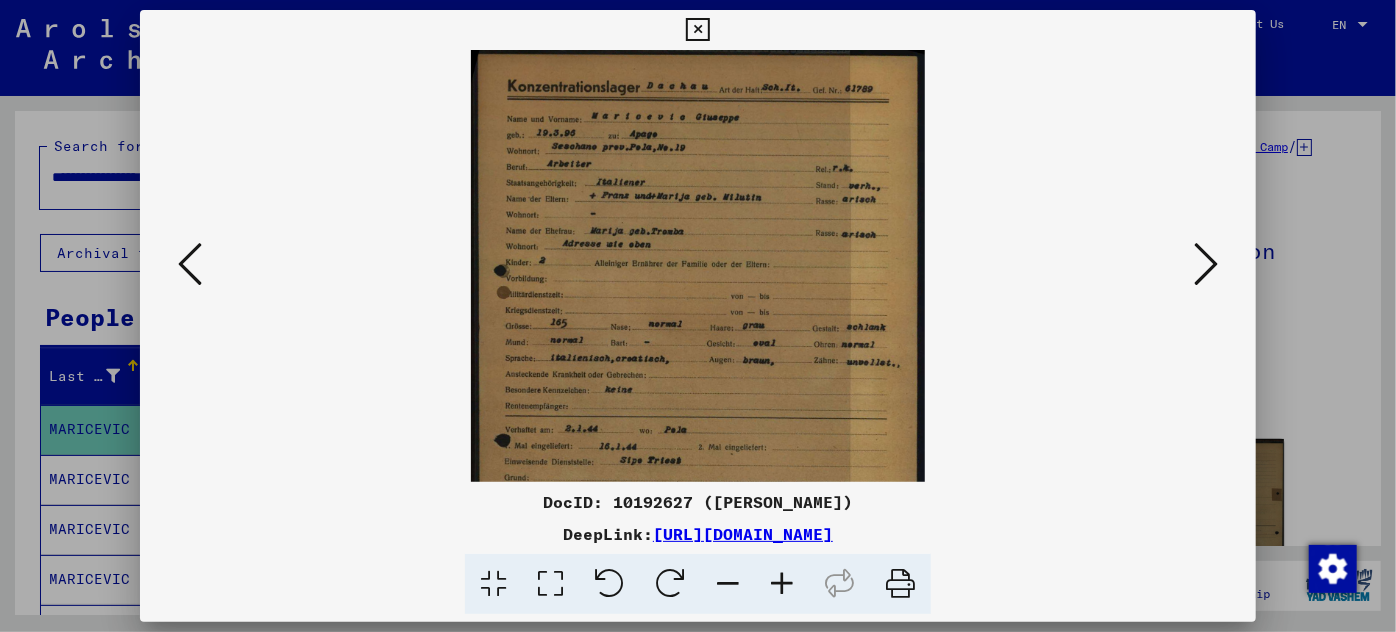 click at bounding box center [782, 584] 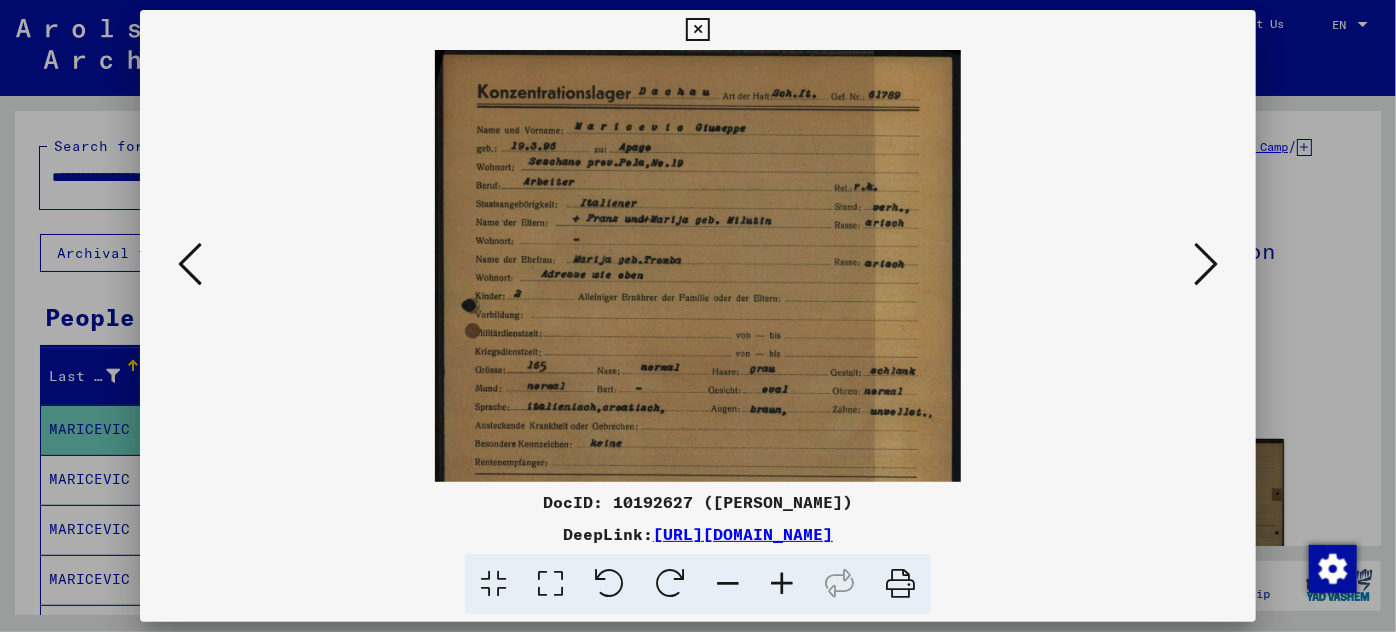 click at bounding box center (782, 584) 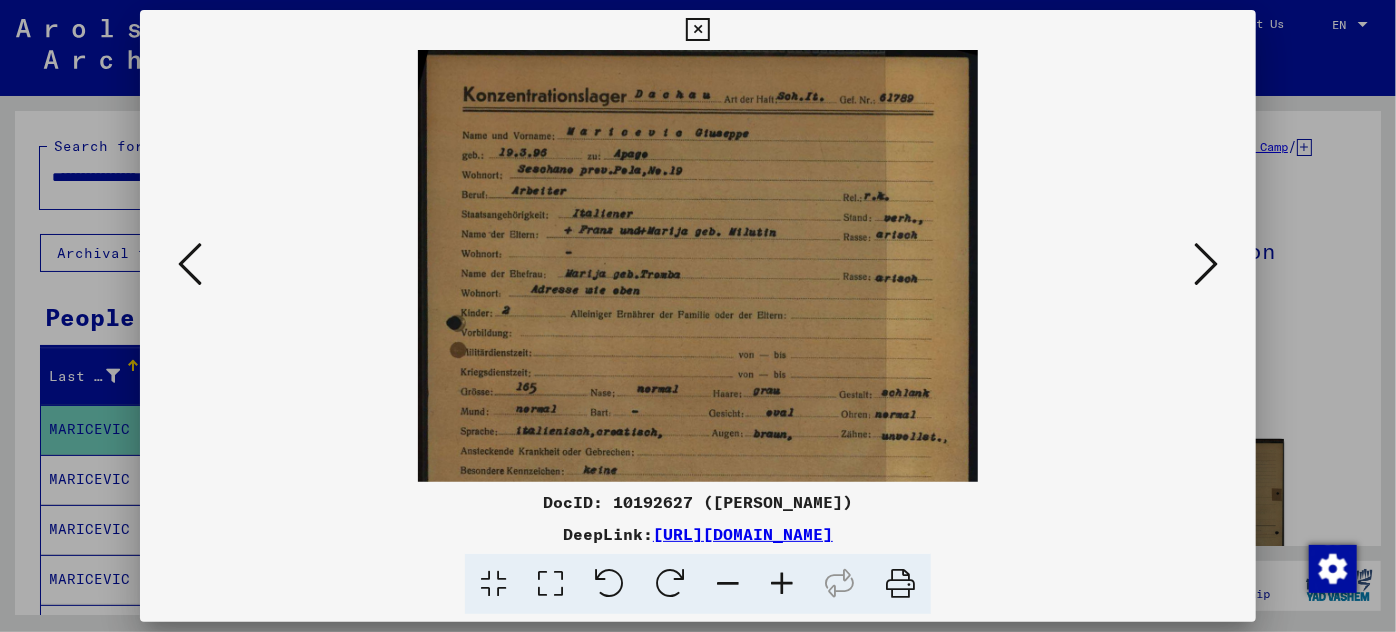 click at bounding box center [782, 584] 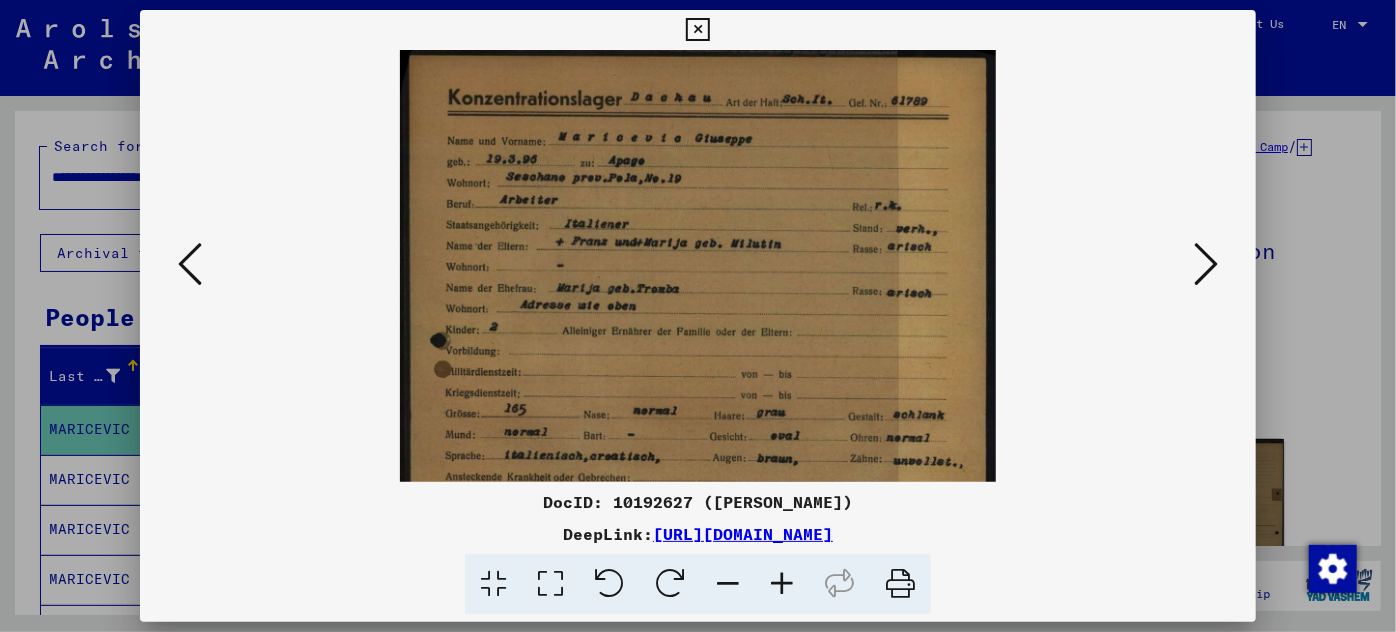 click at bounding box center (782, 584) 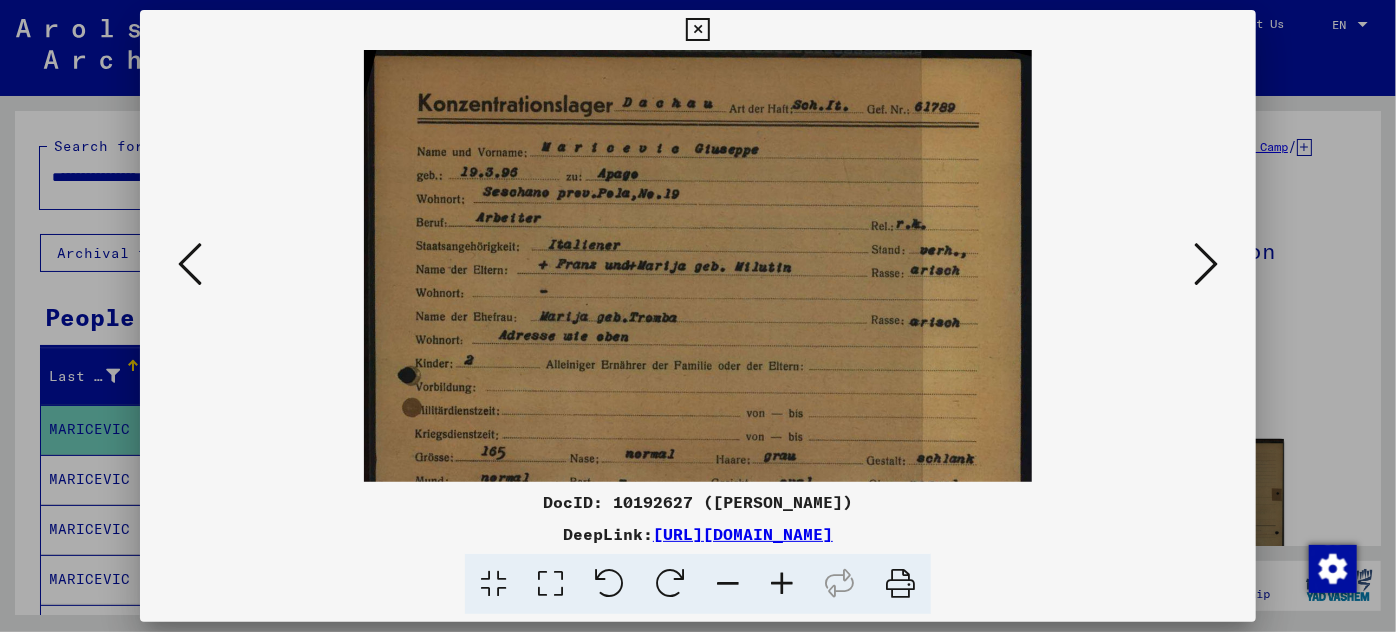 click at bounding box center (782, 584) 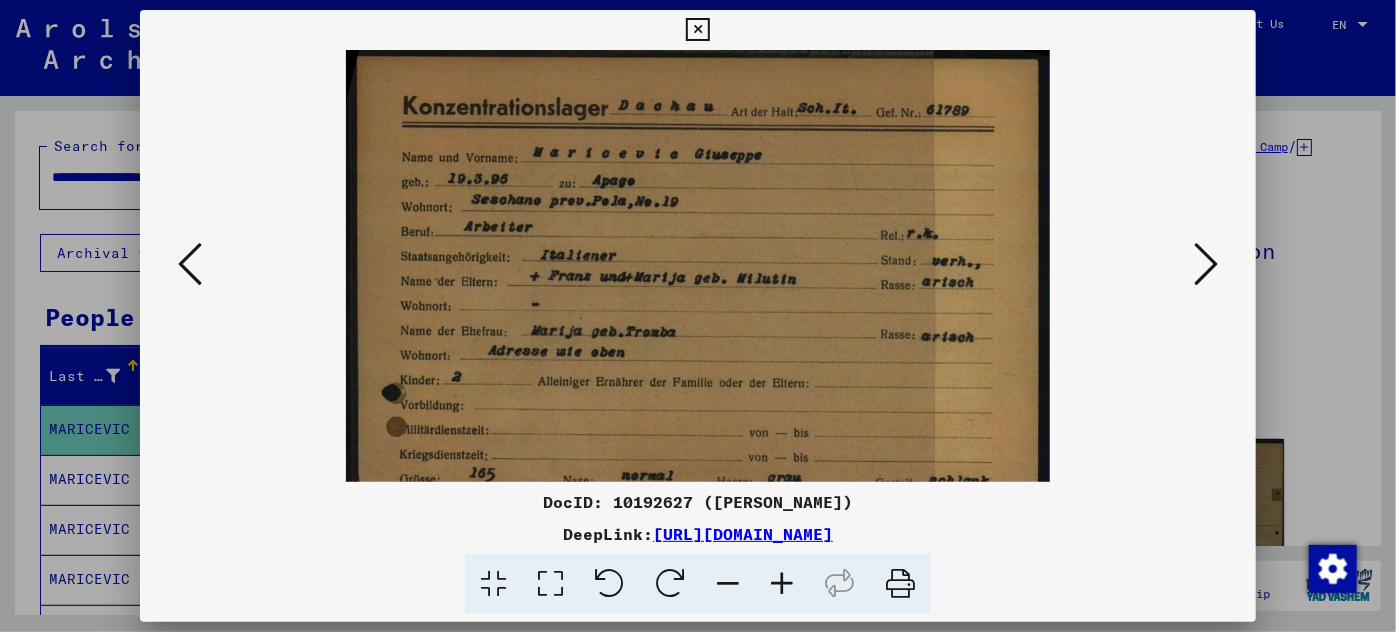 click at bounding box center [782, 584] 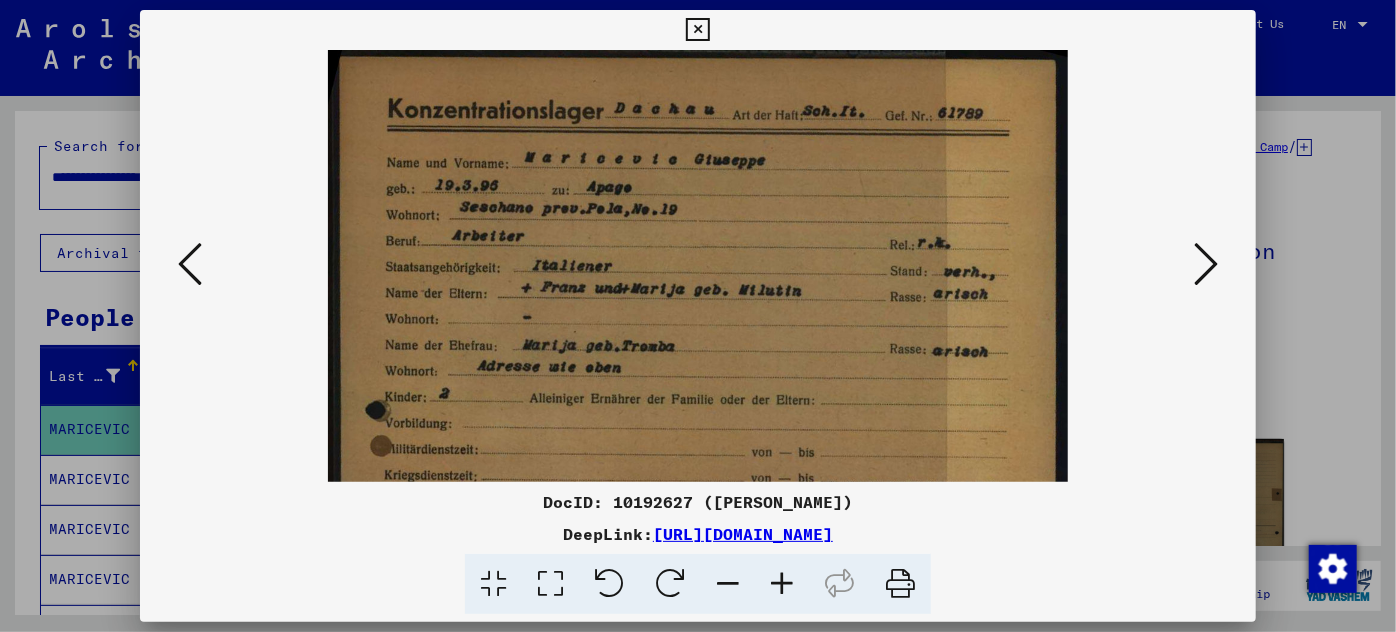 click at bounding box center (782, 584) 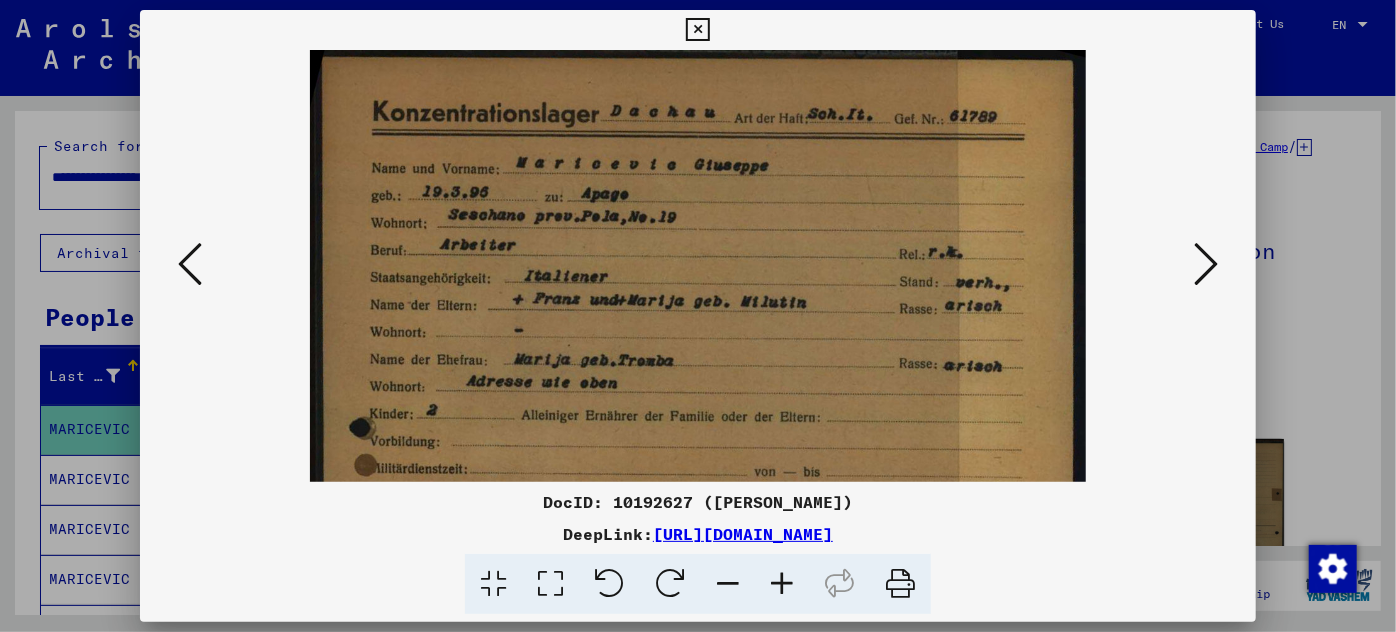 click at bounding box center [782, 584] 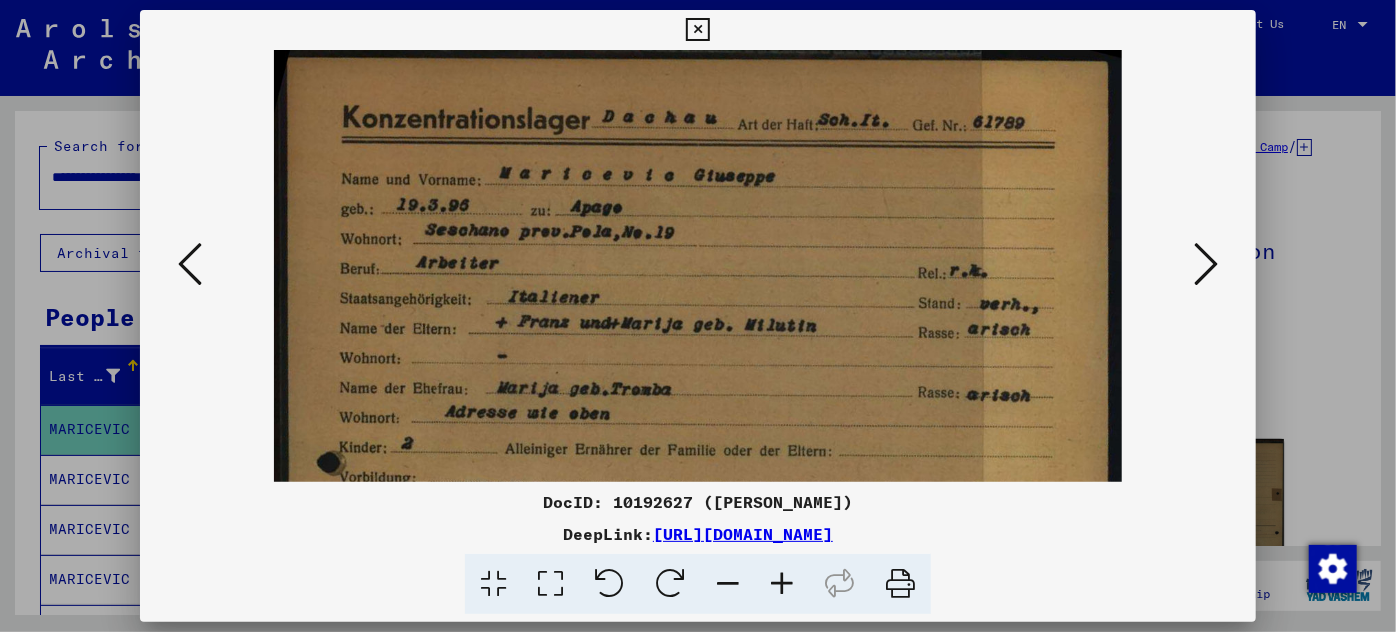 click at bounding box center (782, 584) 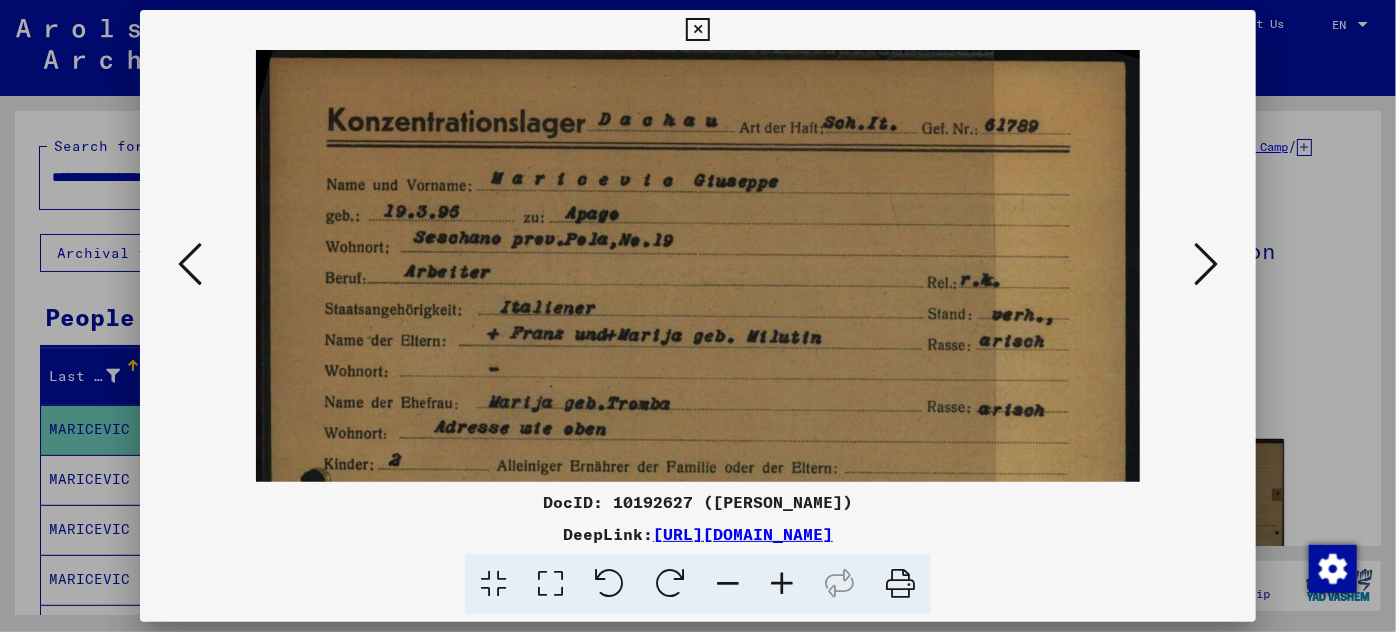 click at bounding box center [782, 584] 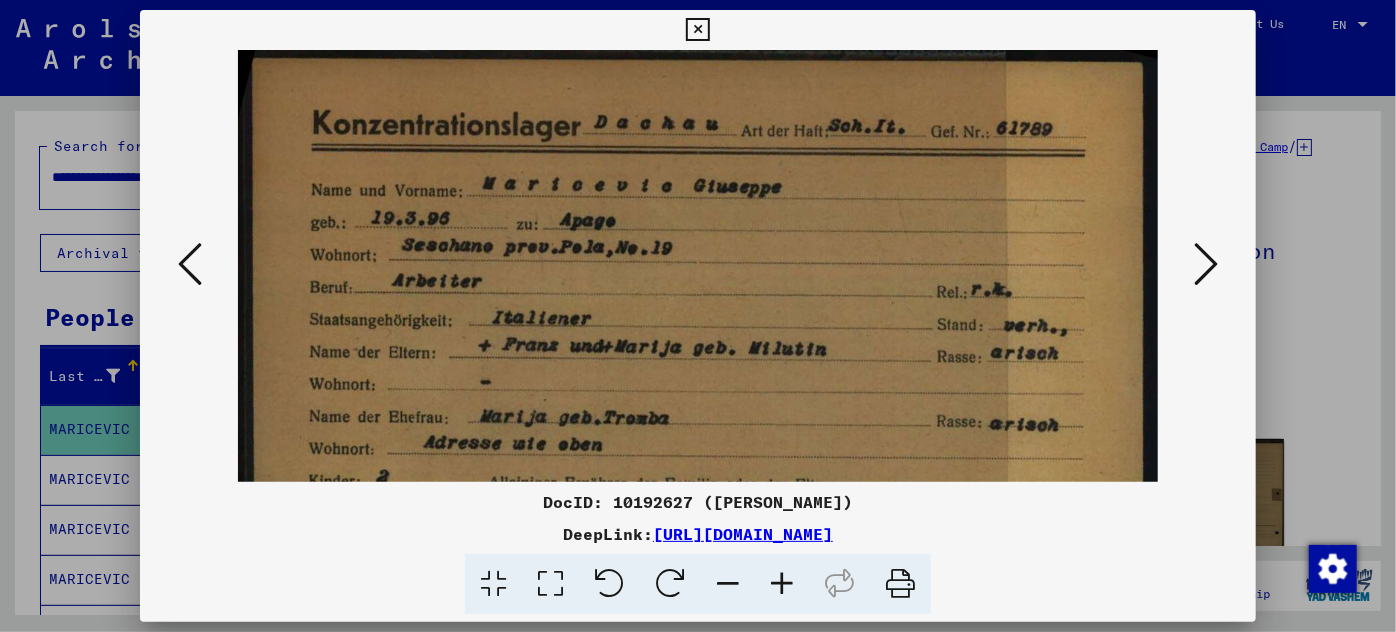 click at bounding box center [782, 584] 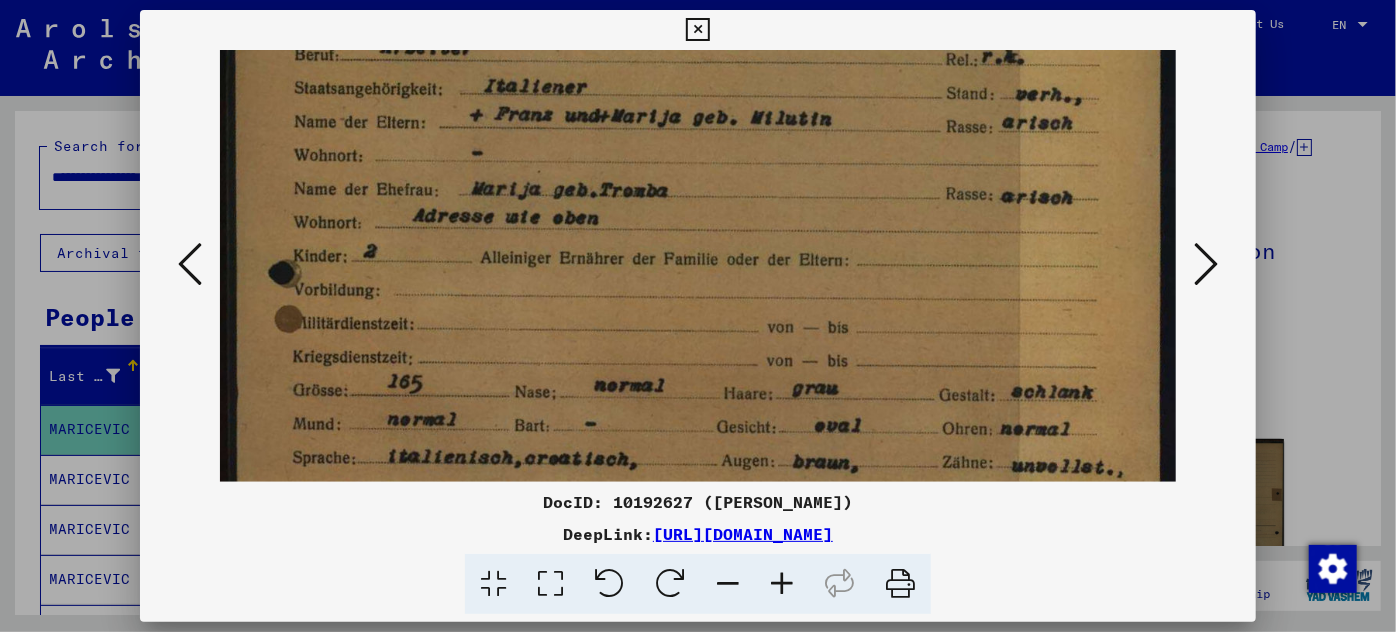 scroll, scrollTop: 243, scrollLeft: 0, axis: vertical 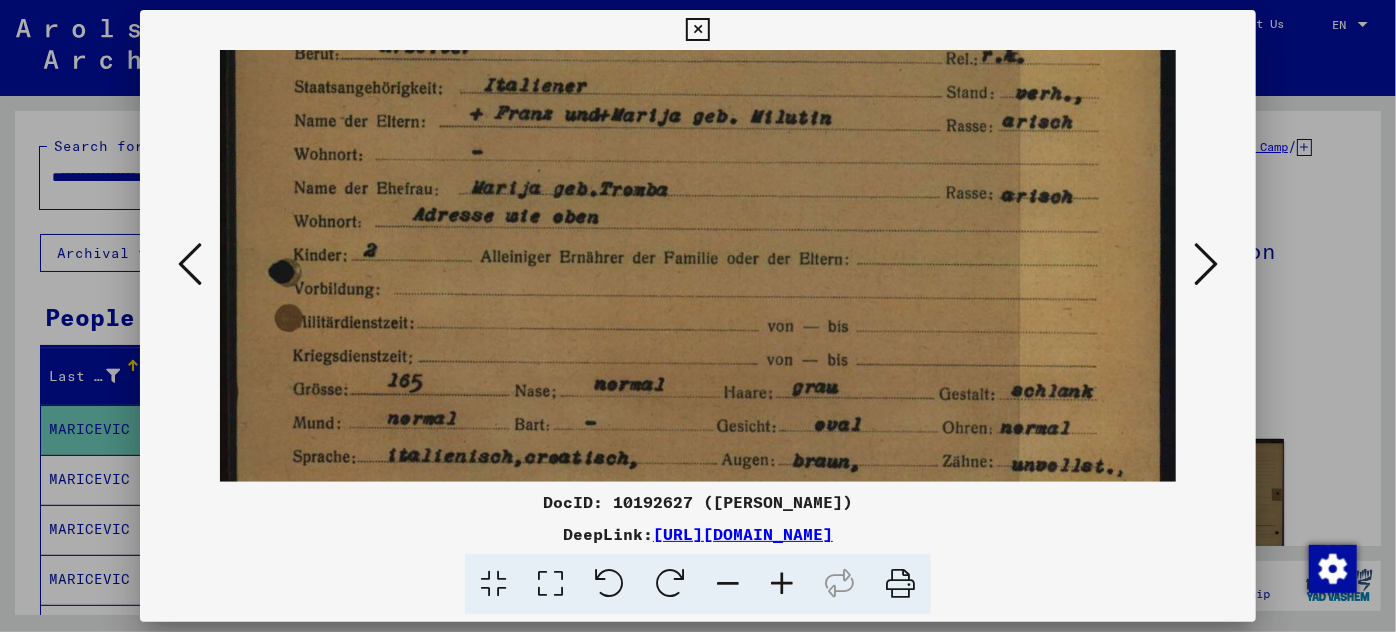 drag, startPoint x: 527, startPoint y: 385, endPoint x: 603, endPoint y: 143, distance: 253.6533 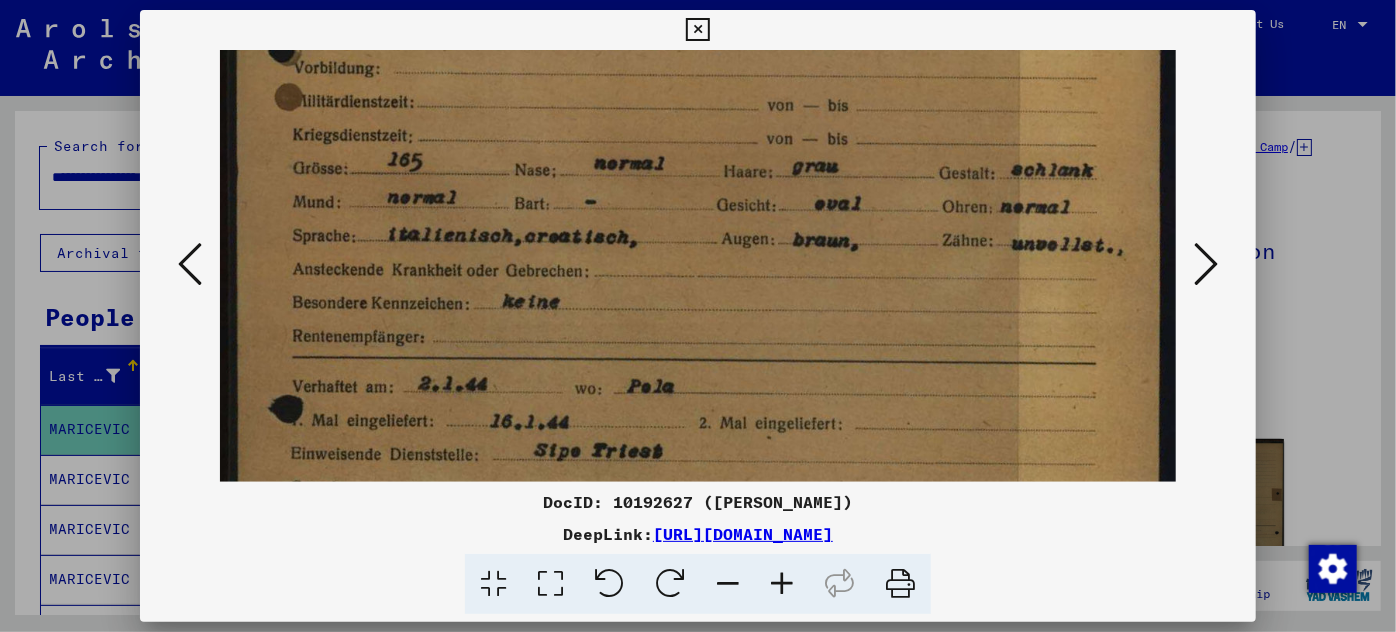 scroll, scrollTop: 474, scrollLeft: 0, axis: vertical 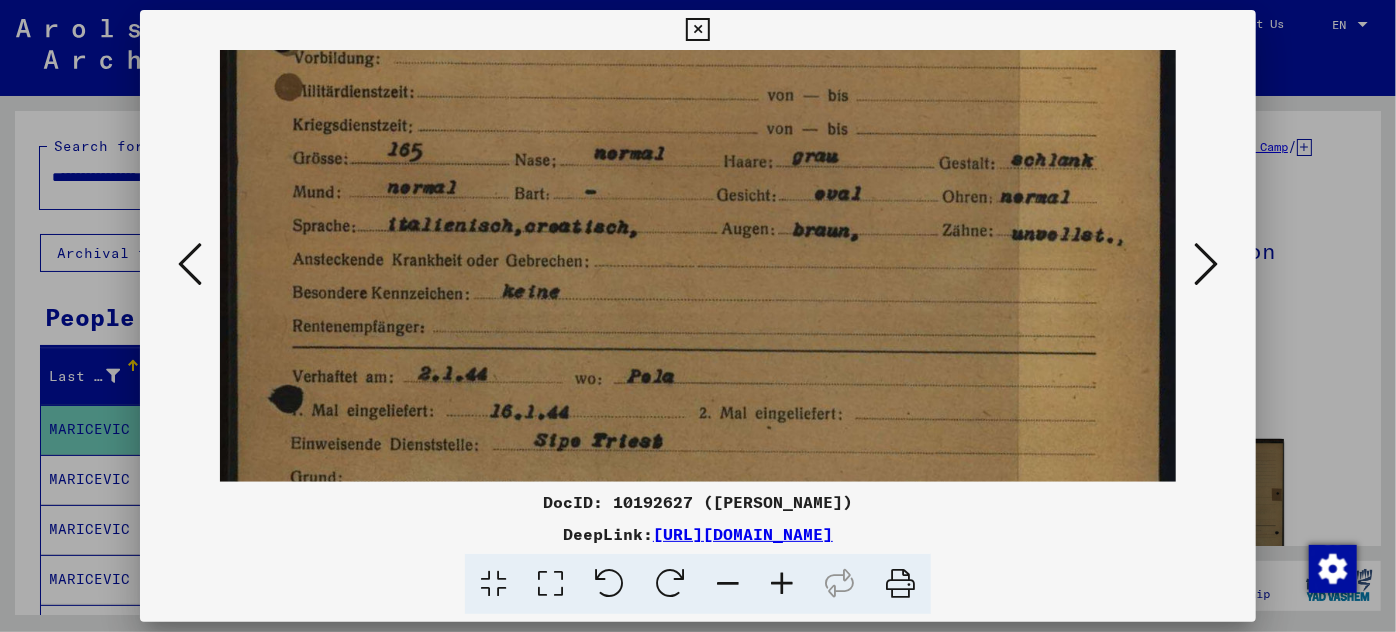 drag, startPoint x: 555, startPoint y: 372, endPoint x: 594, endPoint y: 143, distance: 232.29723 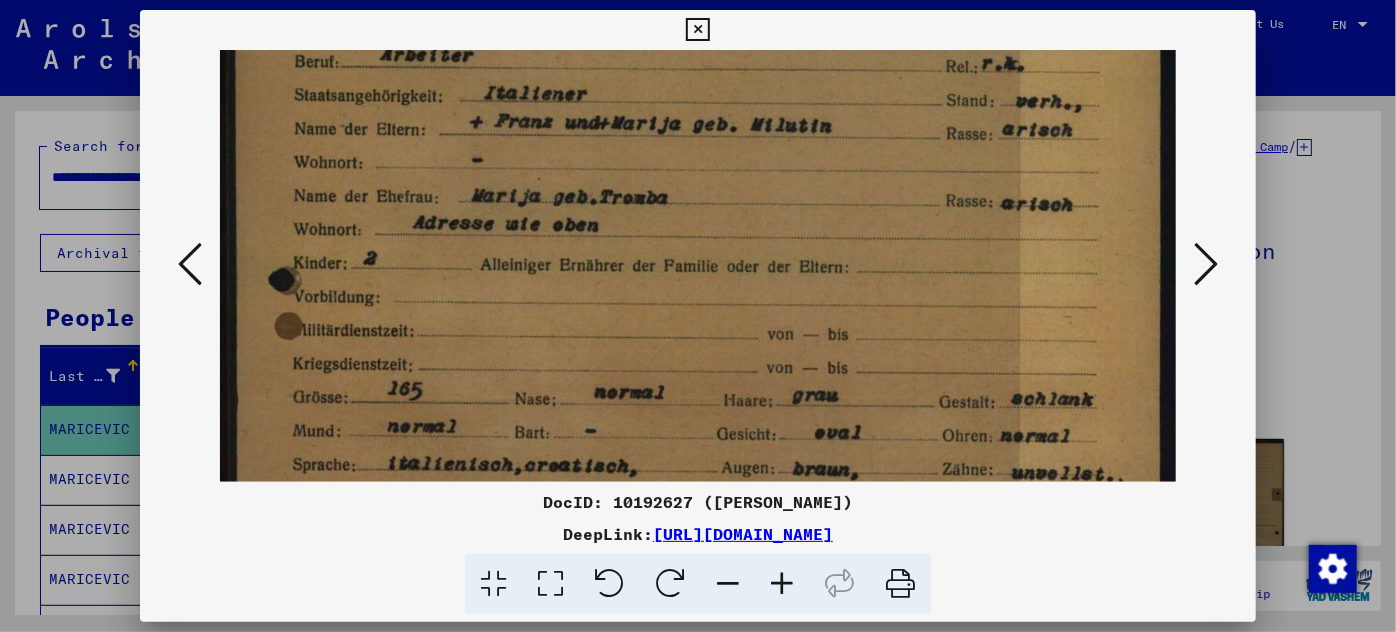 scroll, scrollTop: 229, scrollLeft: 0, axis: vertical 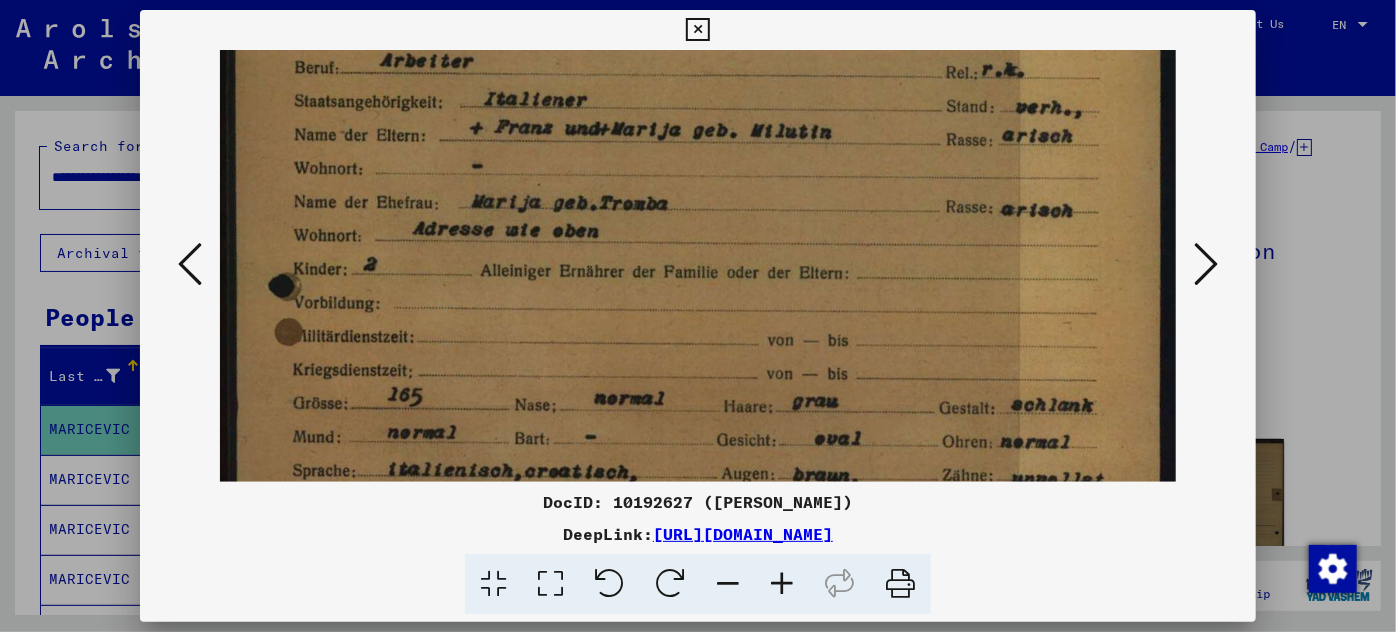 drag, startPoint x: 678, startPoint y: 252, endPoint x: 642, endPoint y: 497, distance: 247.63077 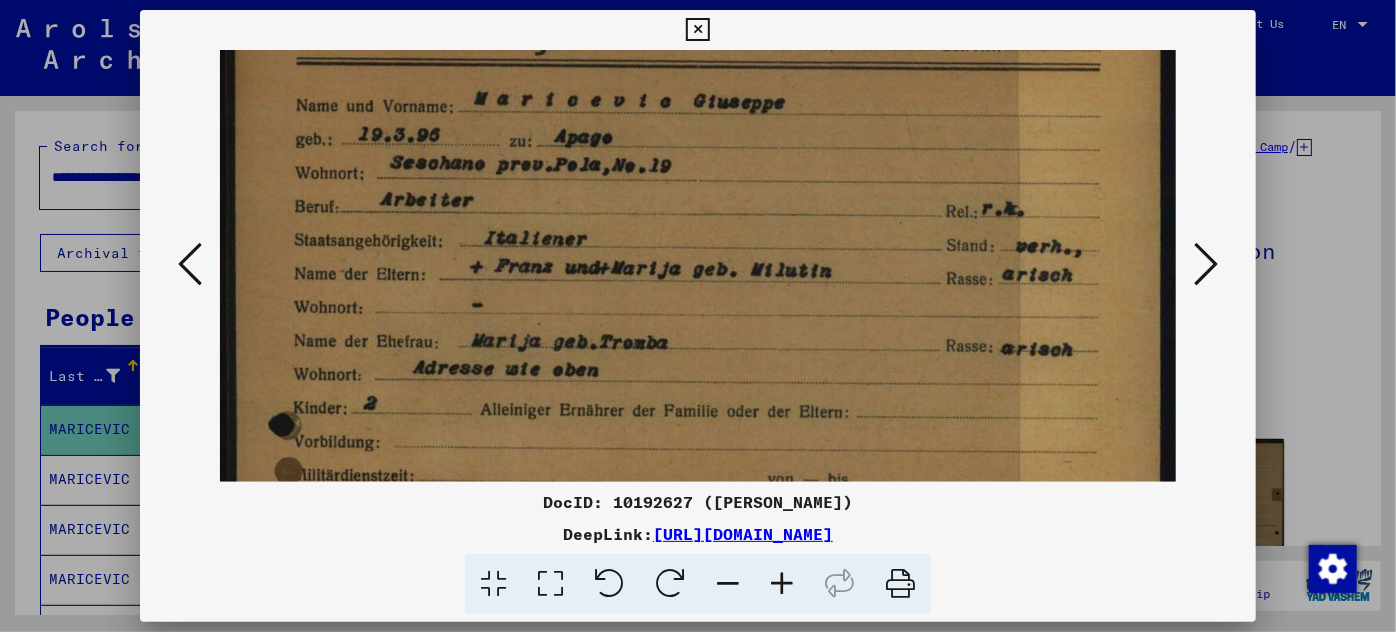 scroll, scrollTop: 85, scrollLeft: 0, axis: vertical 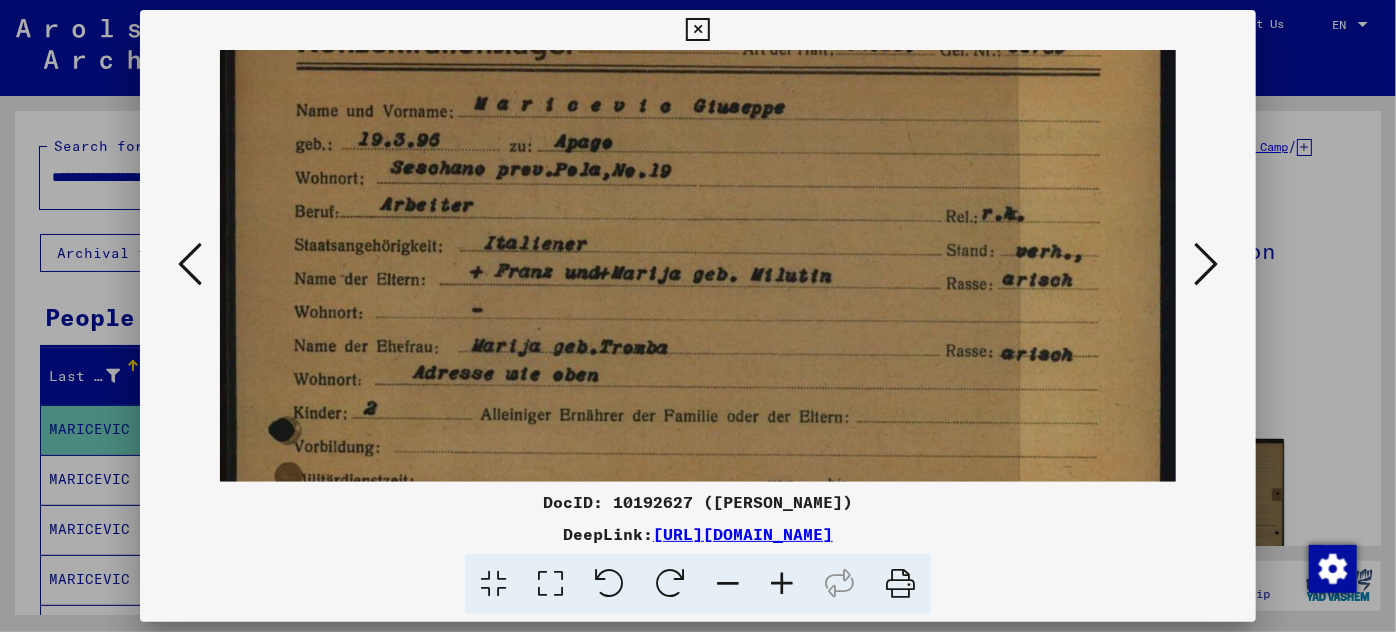 drag, startPoint x: 600, startPoint y: 242, endPoint x: 593, endPoint y: 389, distance: 147.16656 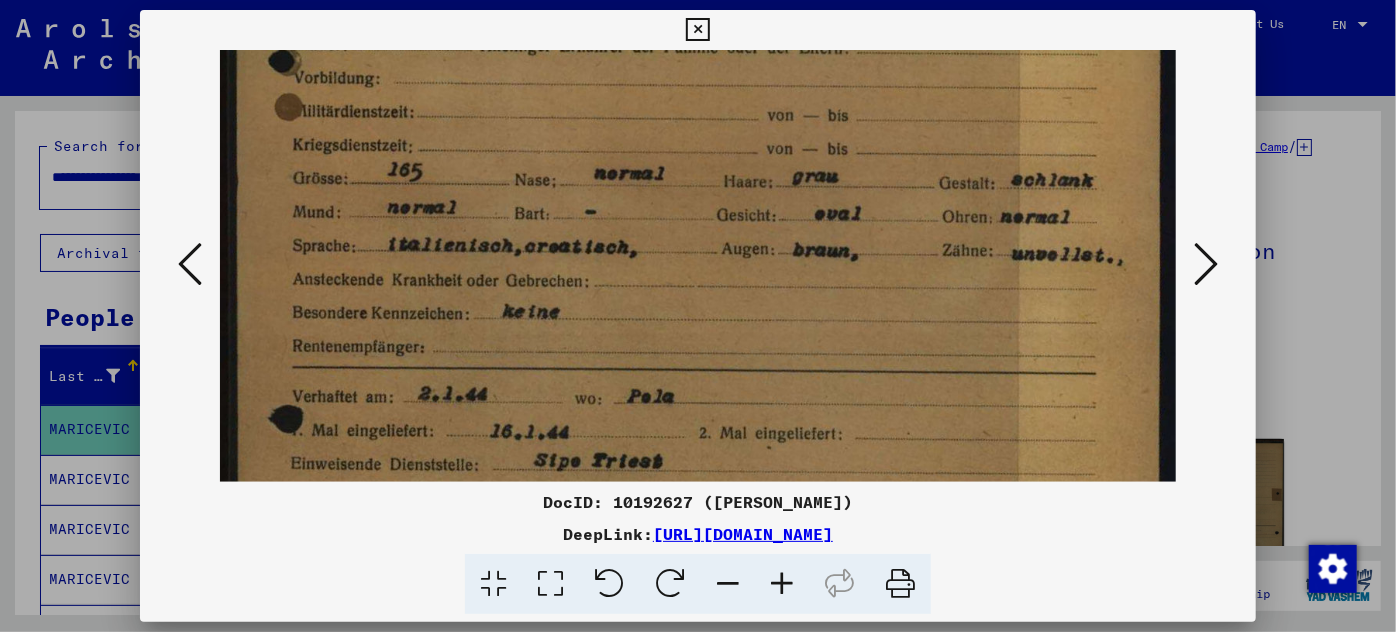 drag, startPoint x: 736, startPoint y: 398, endPoint x: 809, endPoint y: 22, distance: 383.02087 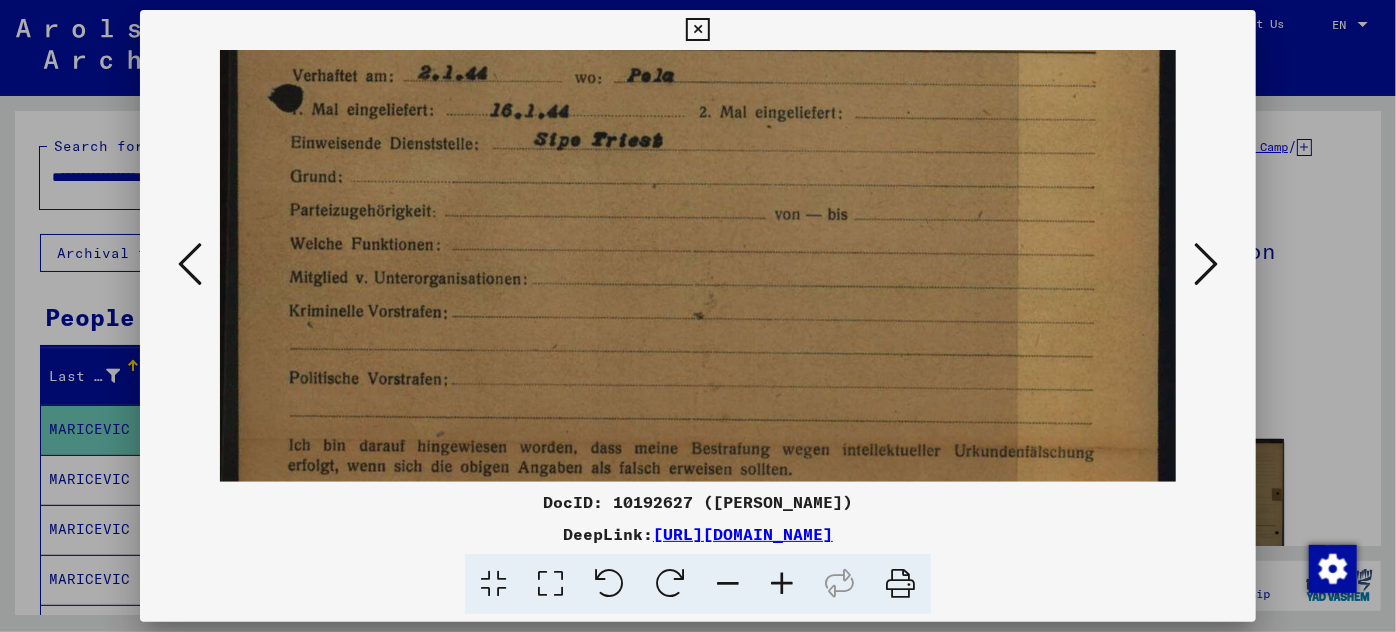 scroll, scrollTop: 837, scrollLeft: 0, axis: vertical 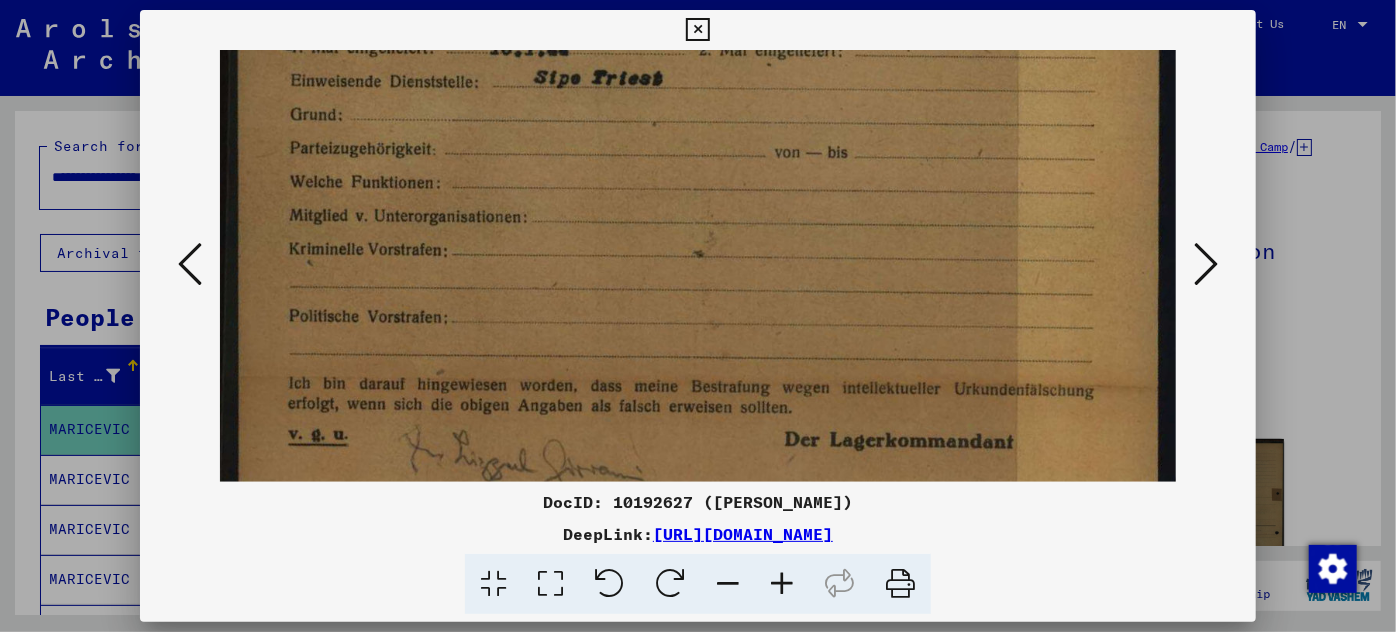 drag, startPoint x: 728, startPoint y: 416, endPoint x: 781, endPoint y: 36, distance: 383.67825 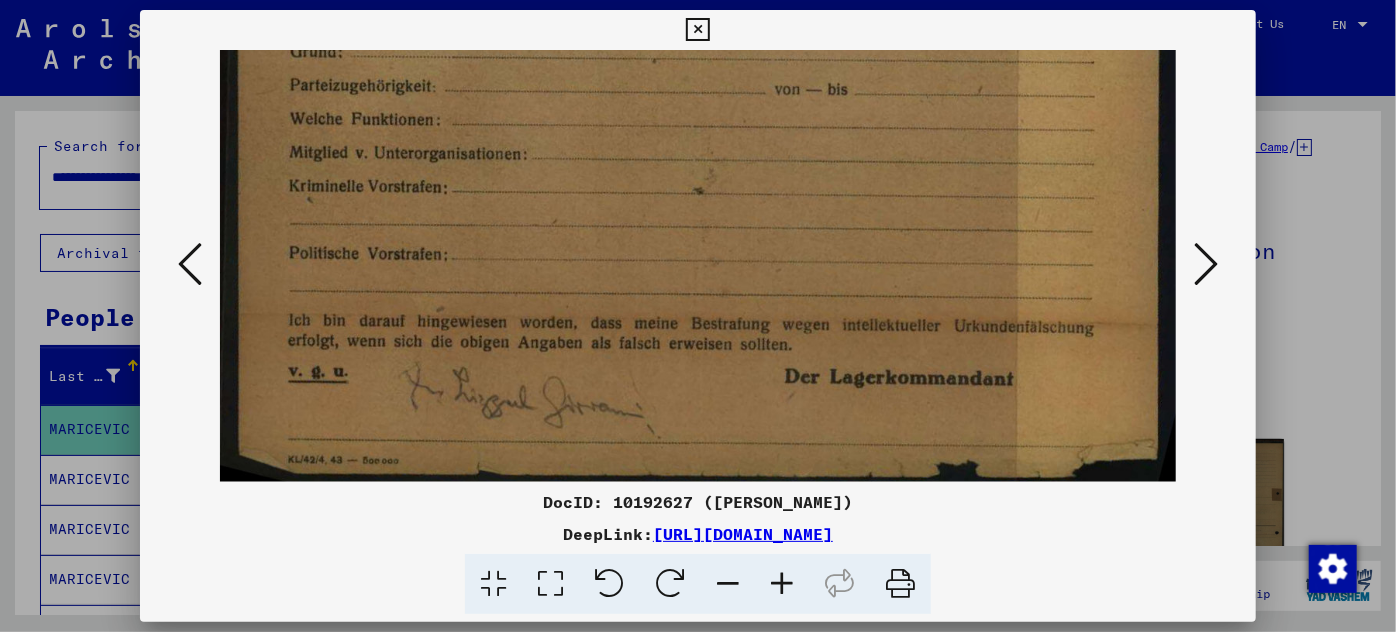 drag, startPoint x: 677, startPoint y: 398, endPoint x: 693, endPoint y: 268, distance: 130.98091 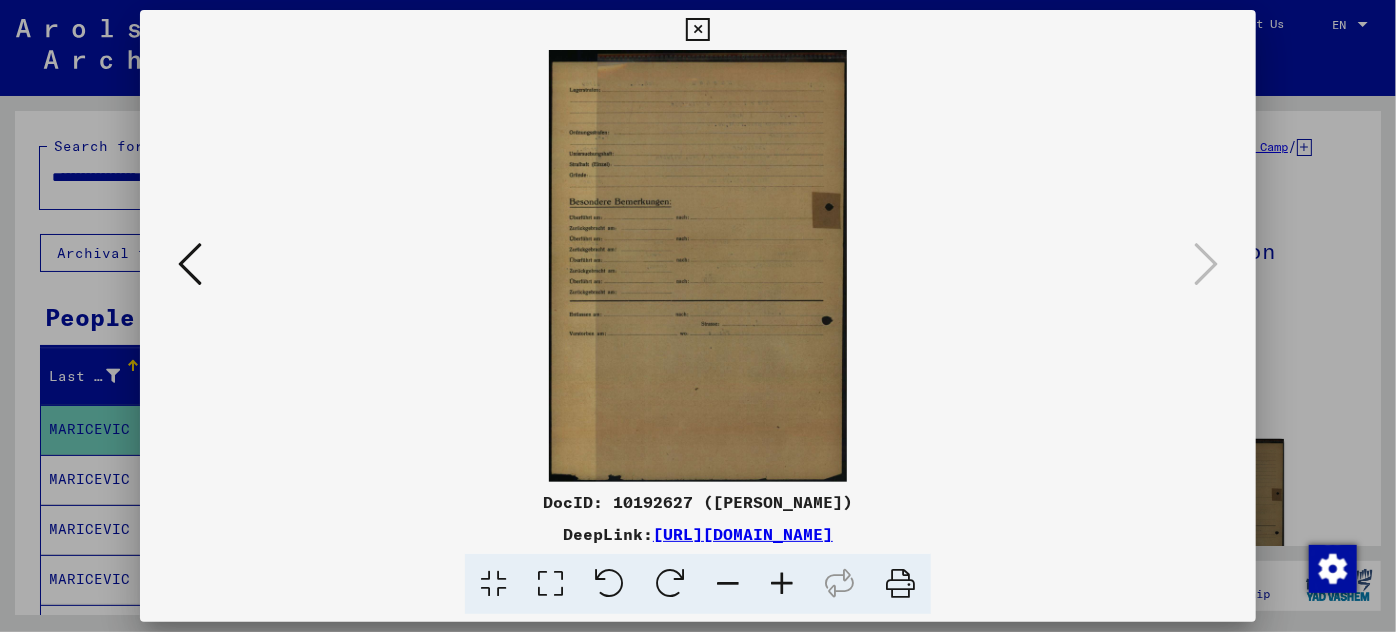click at bounding box center [698, 316] 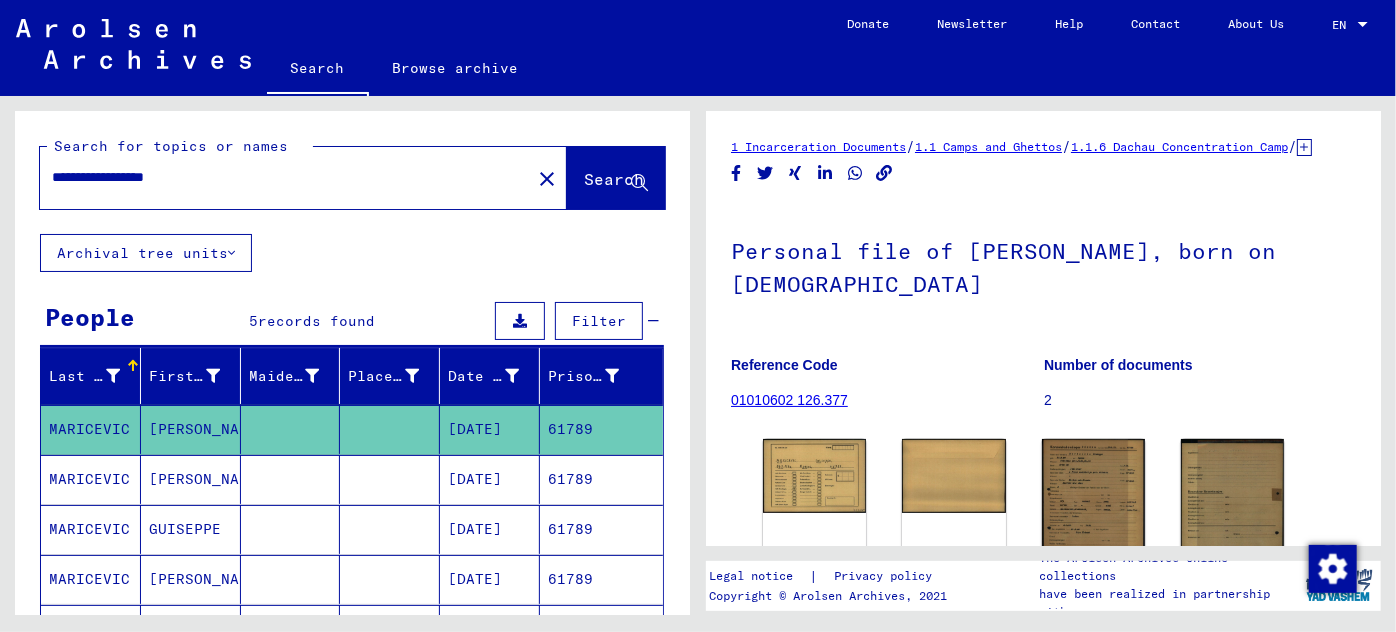 click on "[DATE]" at bounding box center [490, 529] 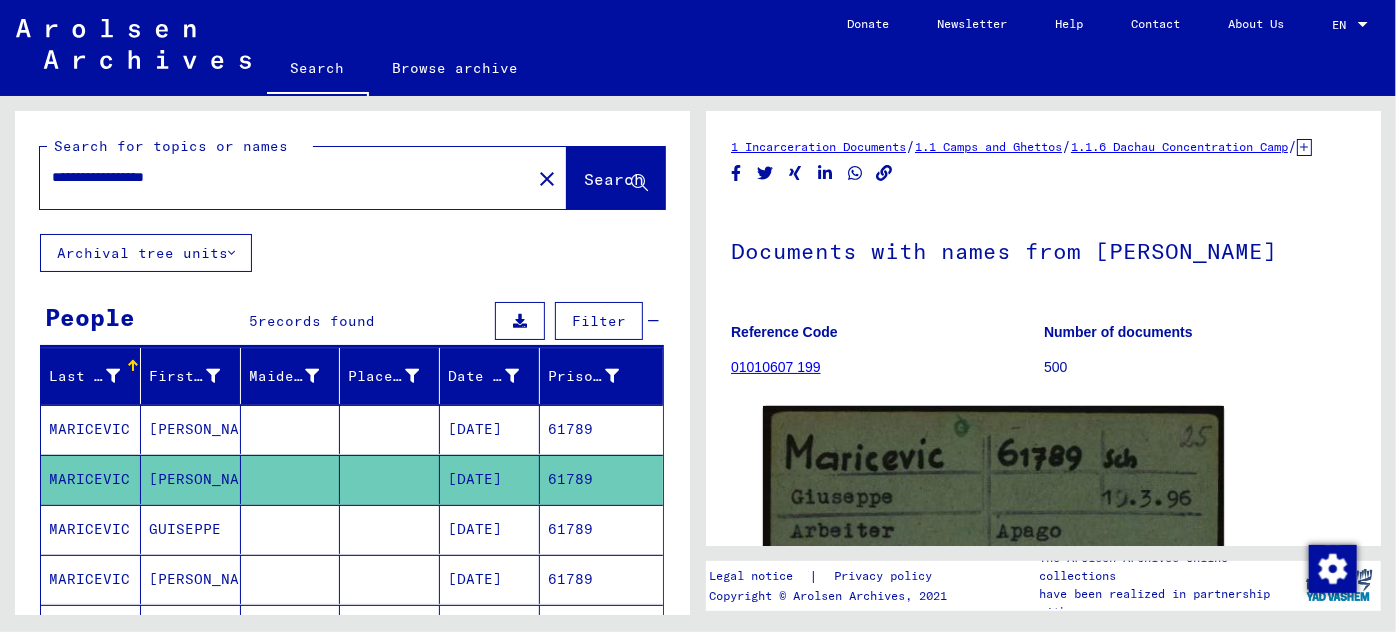 scroll, scrollTop: 0, scrollLeft: 0, axis: both 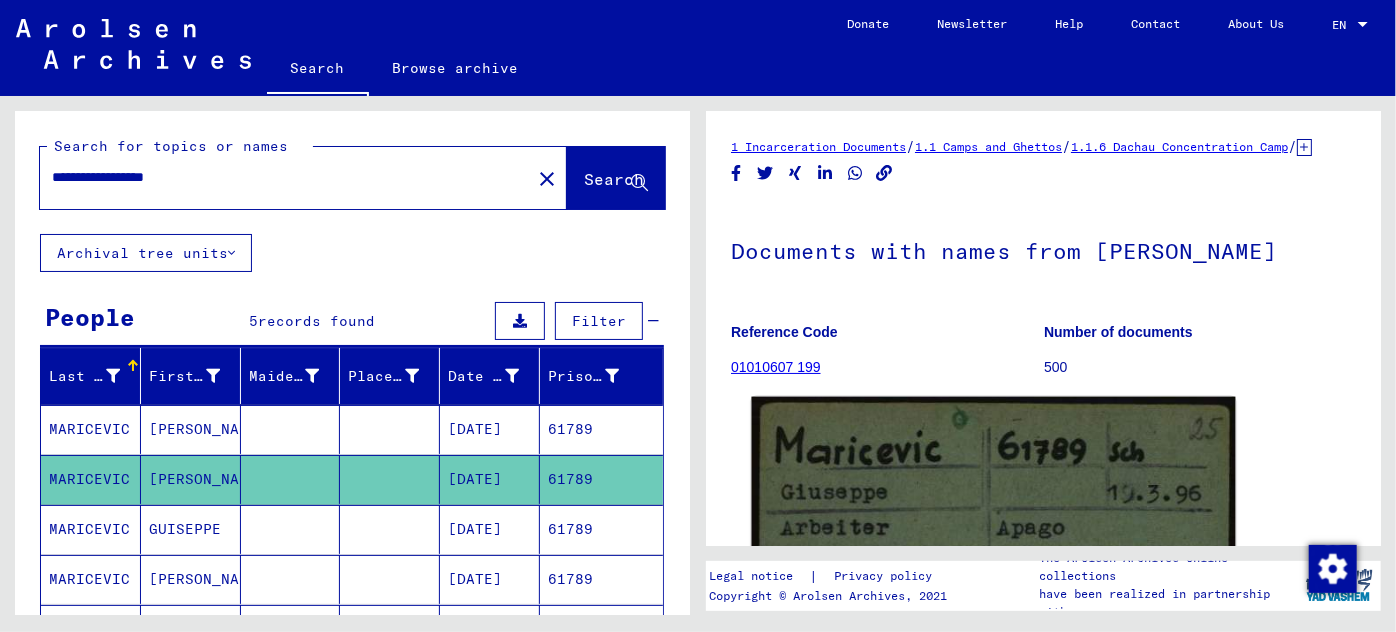 click 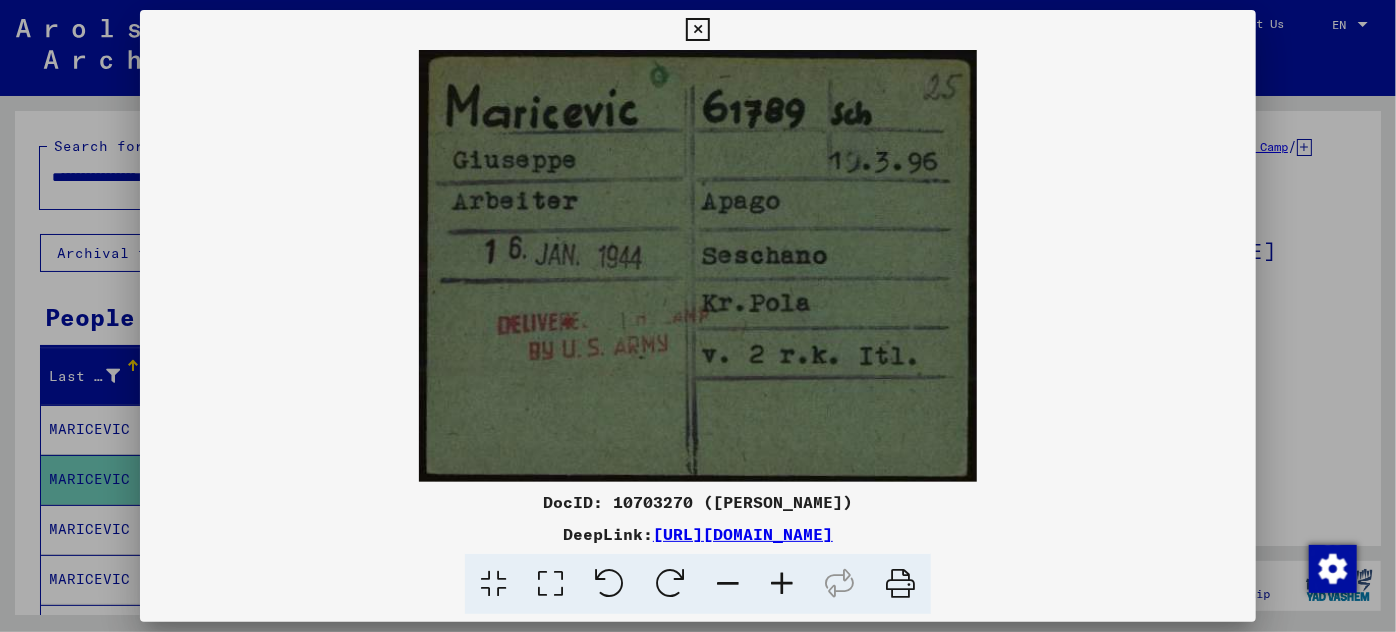 click at bounding box center [698, 316] 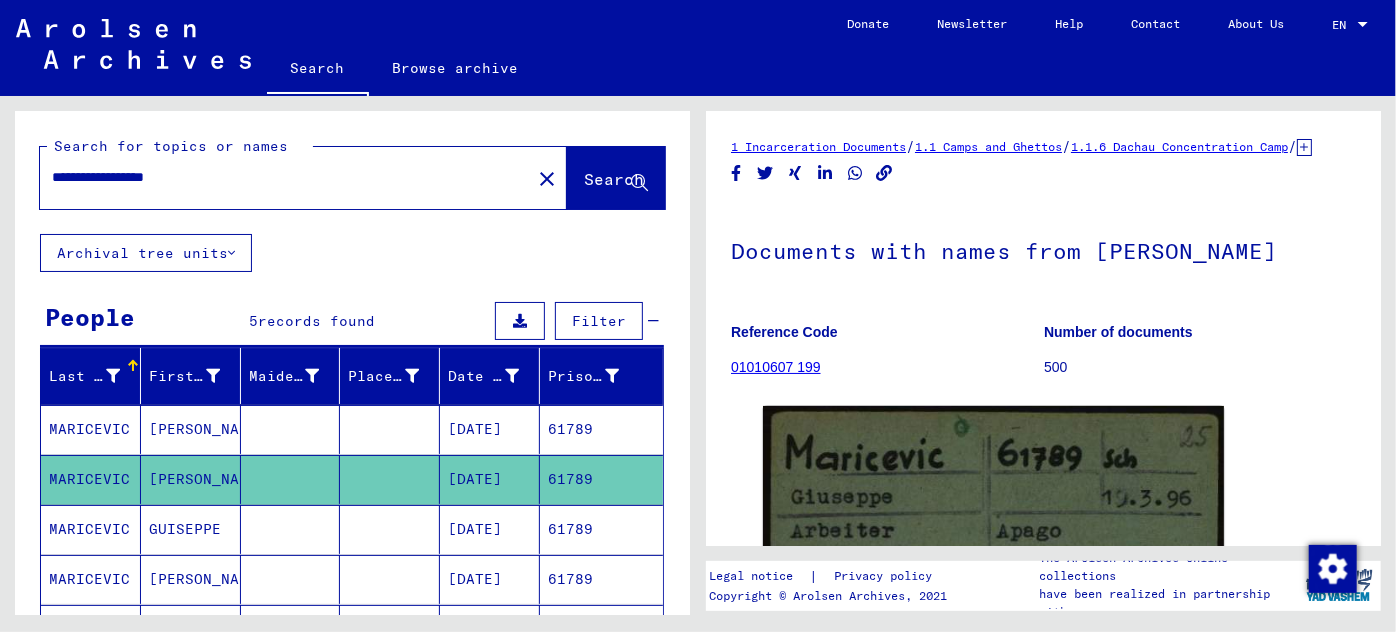 click on "[DATE]" at bounding box center (490, 579) 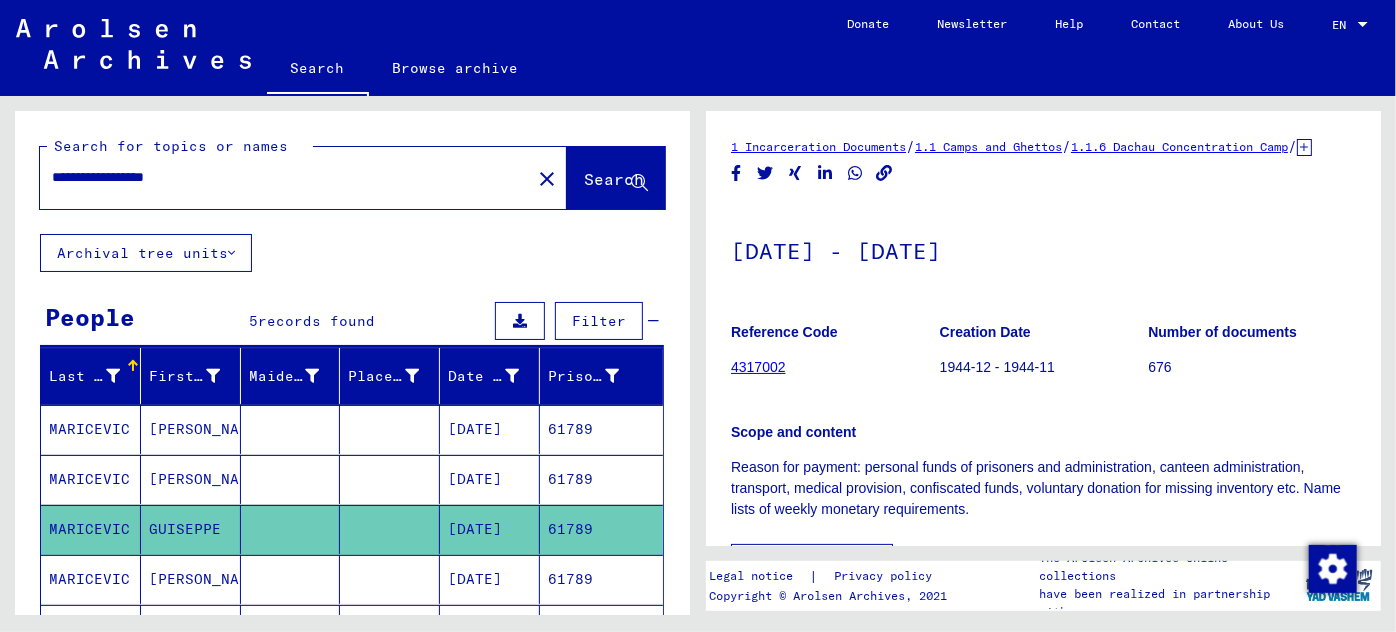 scroll, scrollTop: 0, scrollLeft: 0, axis: both 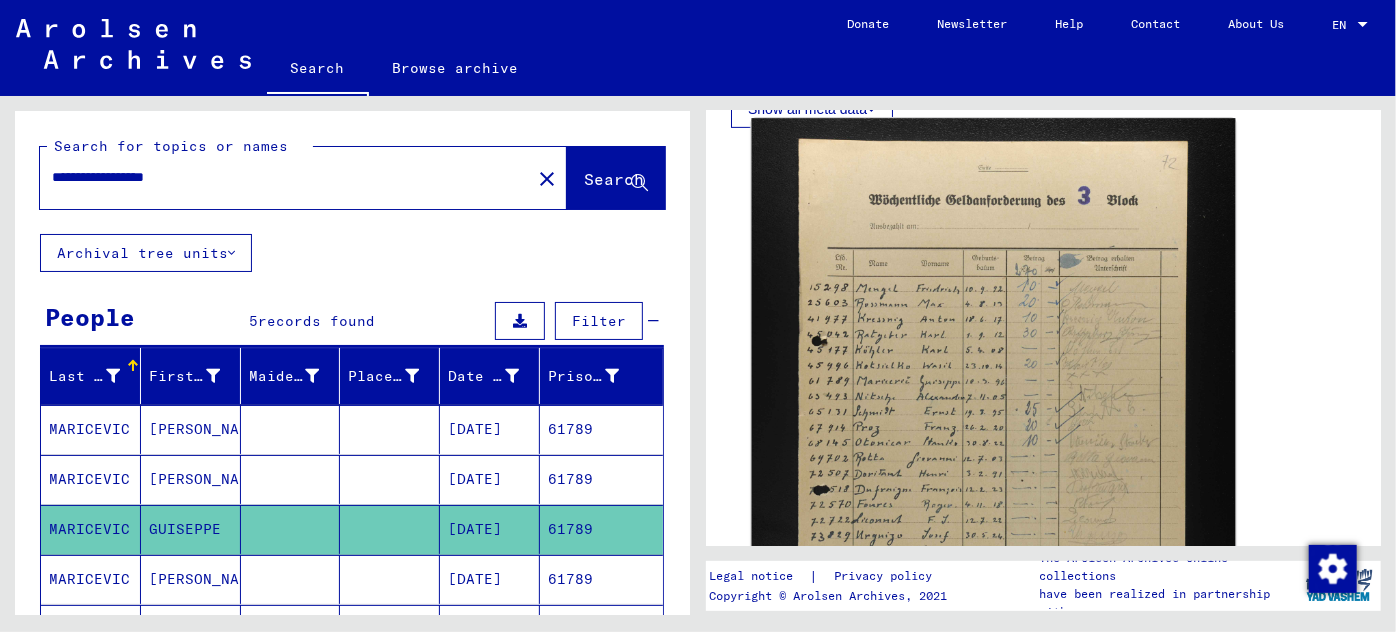 click 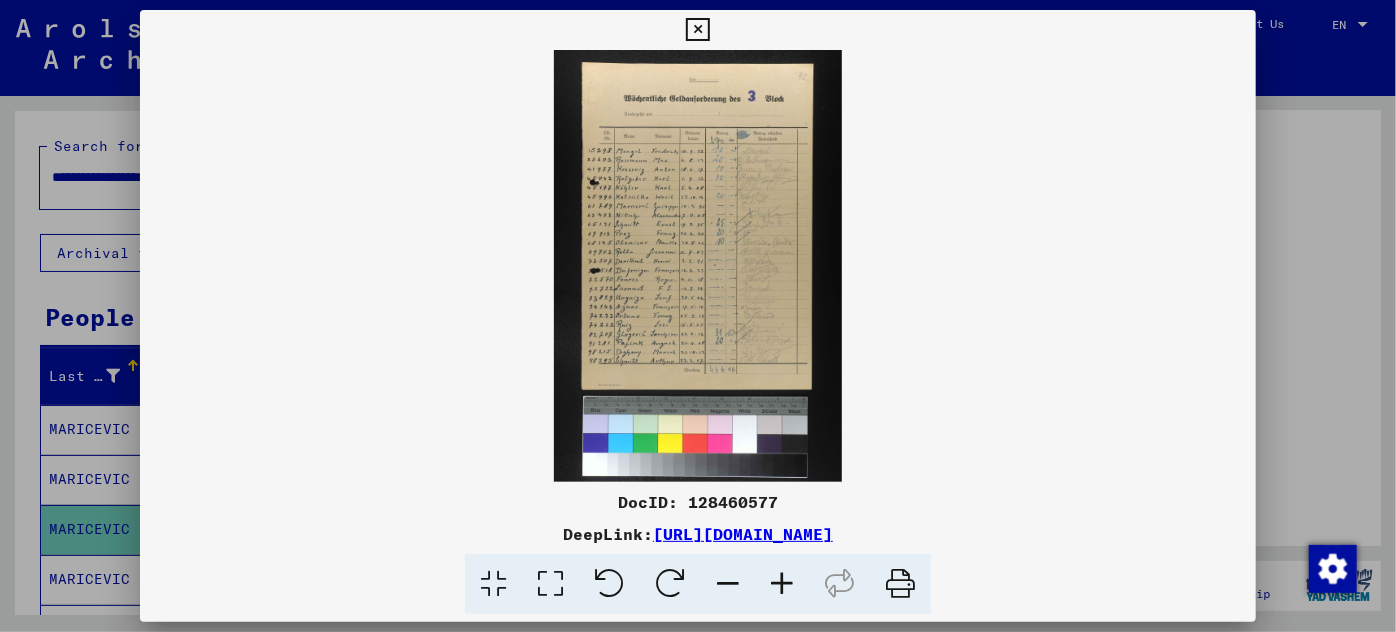 click at bounding box center [782, 584] 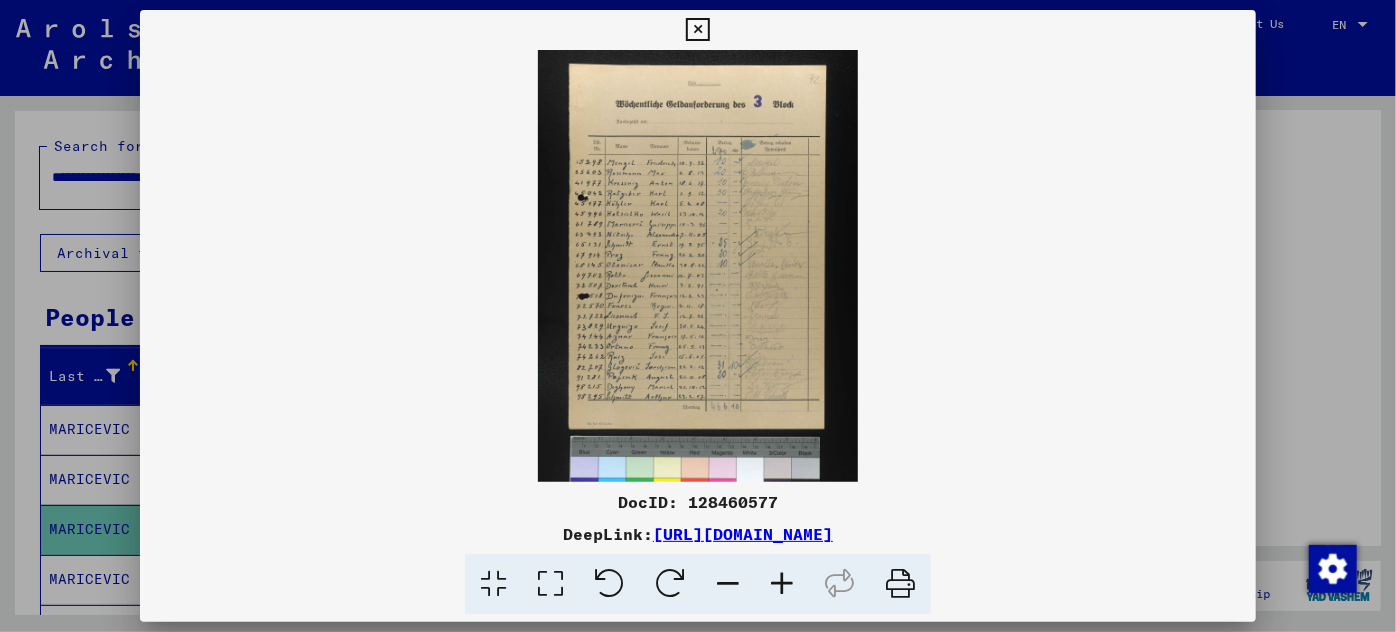click at bounding box center (782, 584) 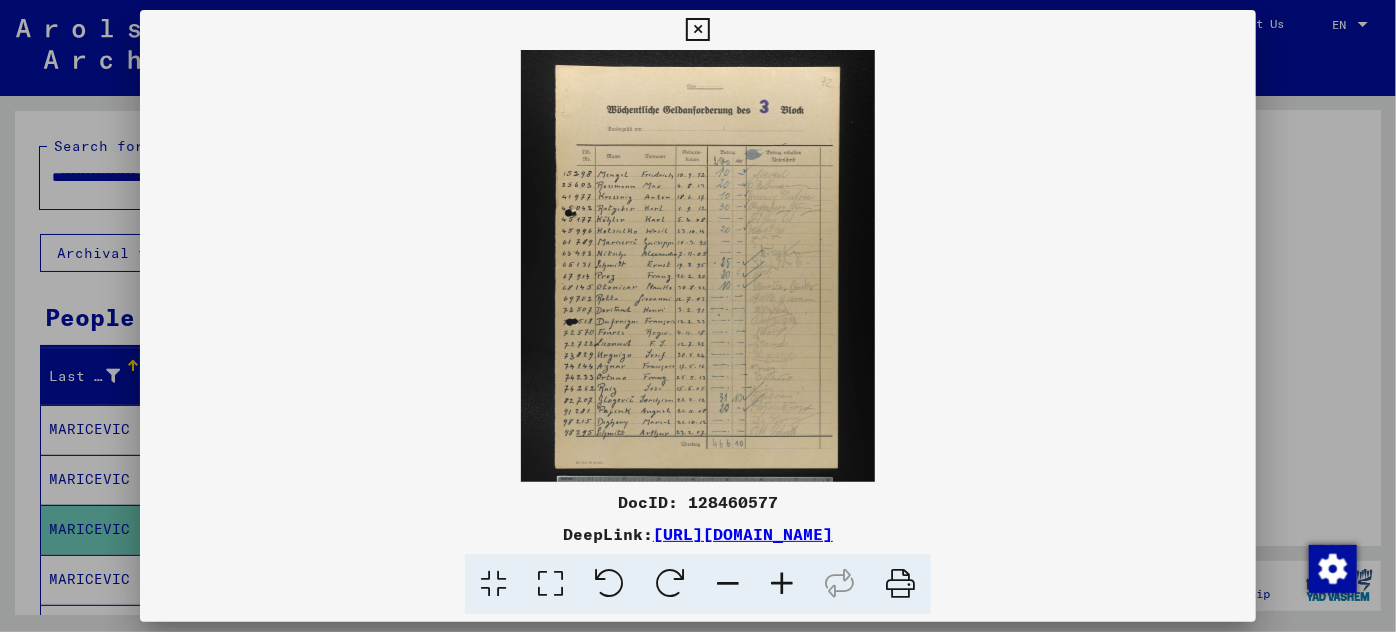 click at bounding box center (782, 584) 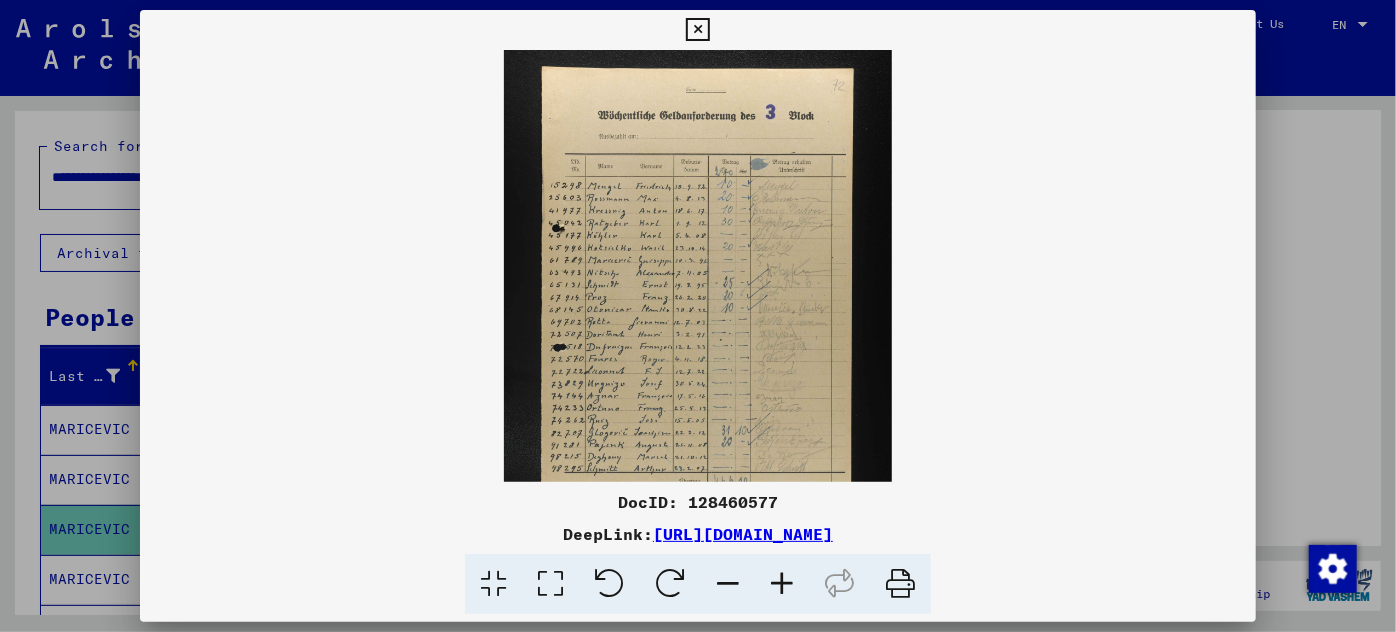 click at bounding box center [782, 584] 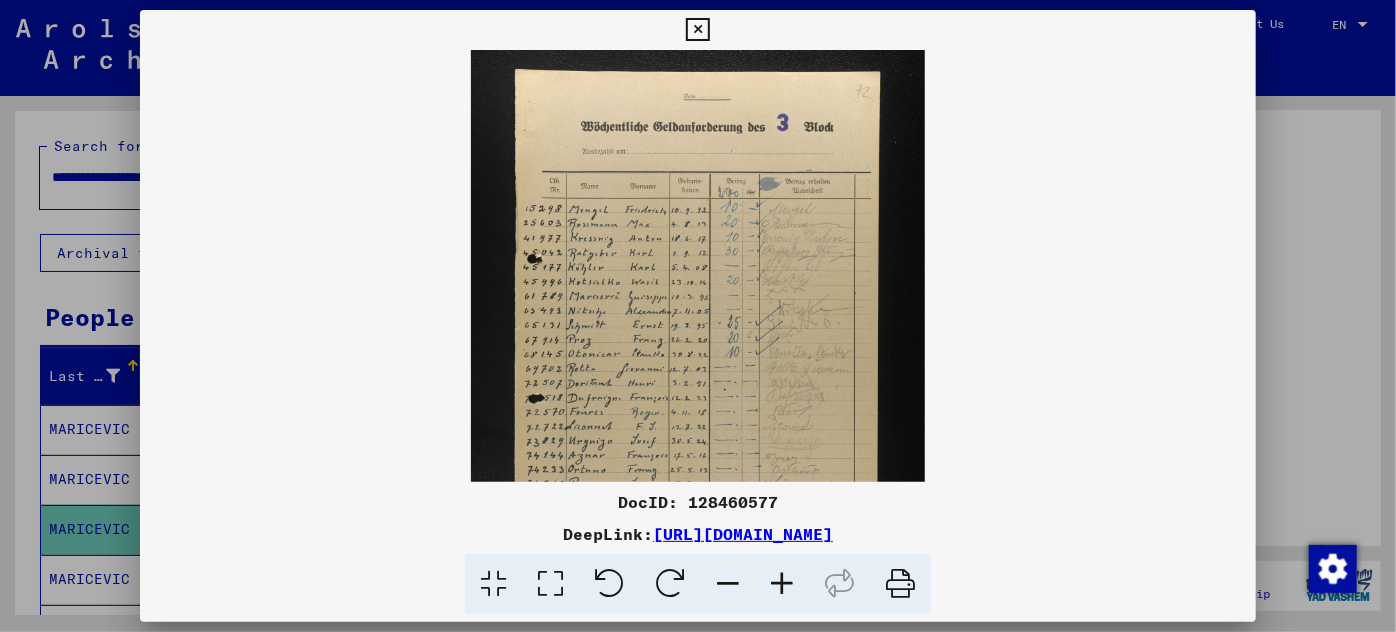 click at bounding box center (782, 584) 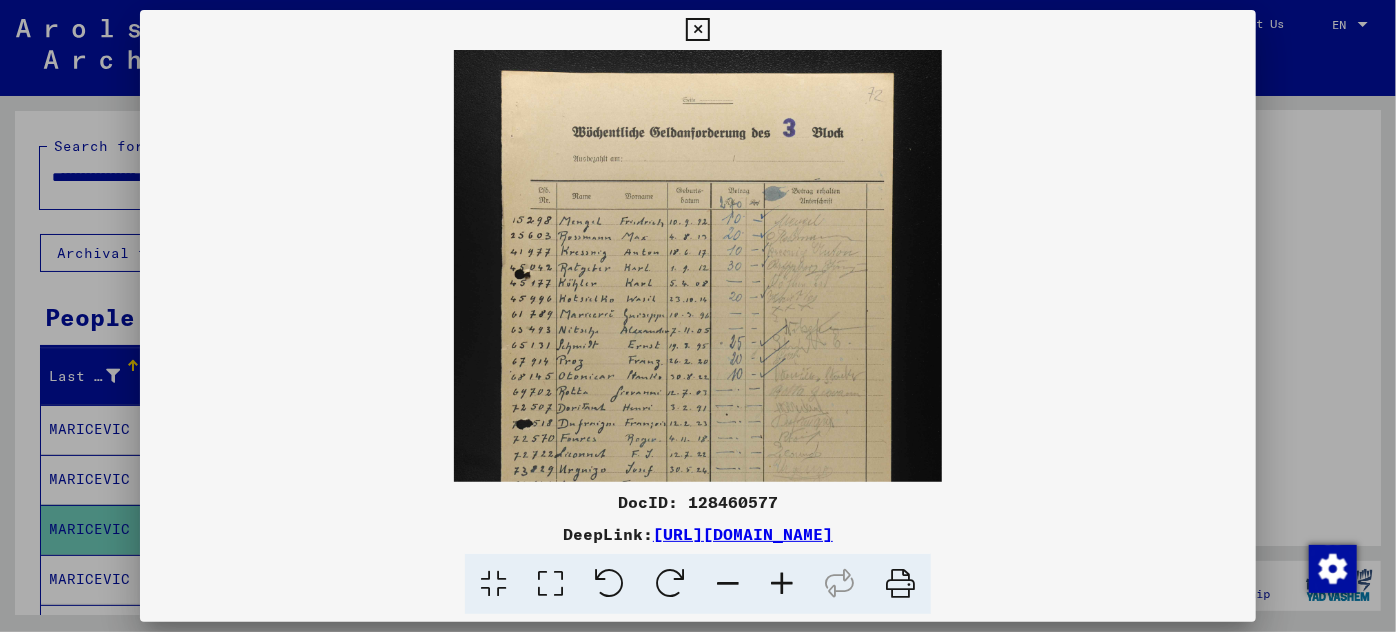 click at bounding box center [782, 584] 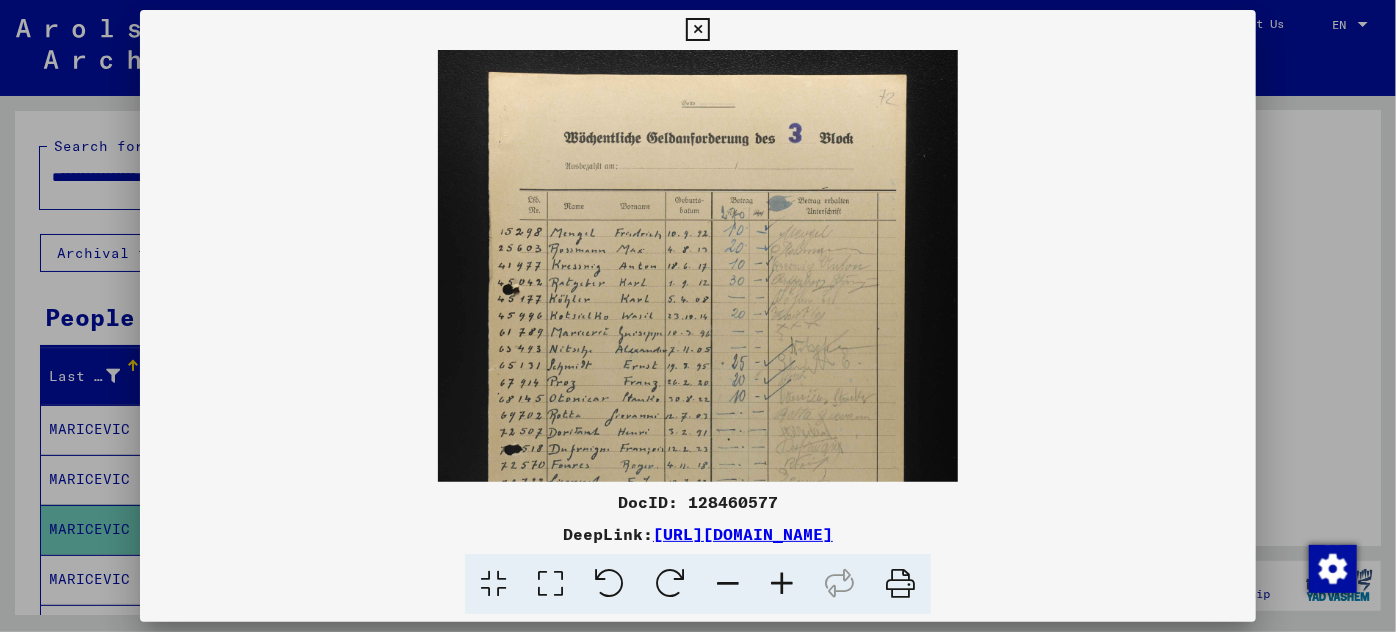click at bounding box center [782, 584] 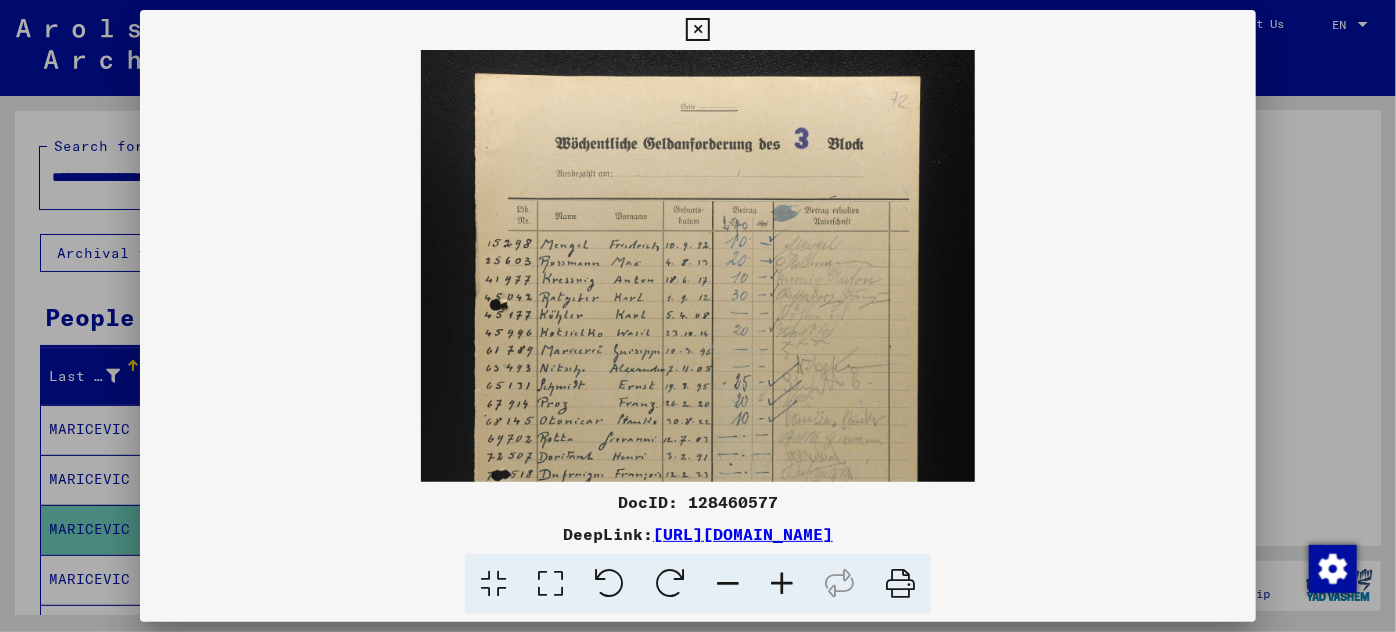 click at bounding box center (782, 584) 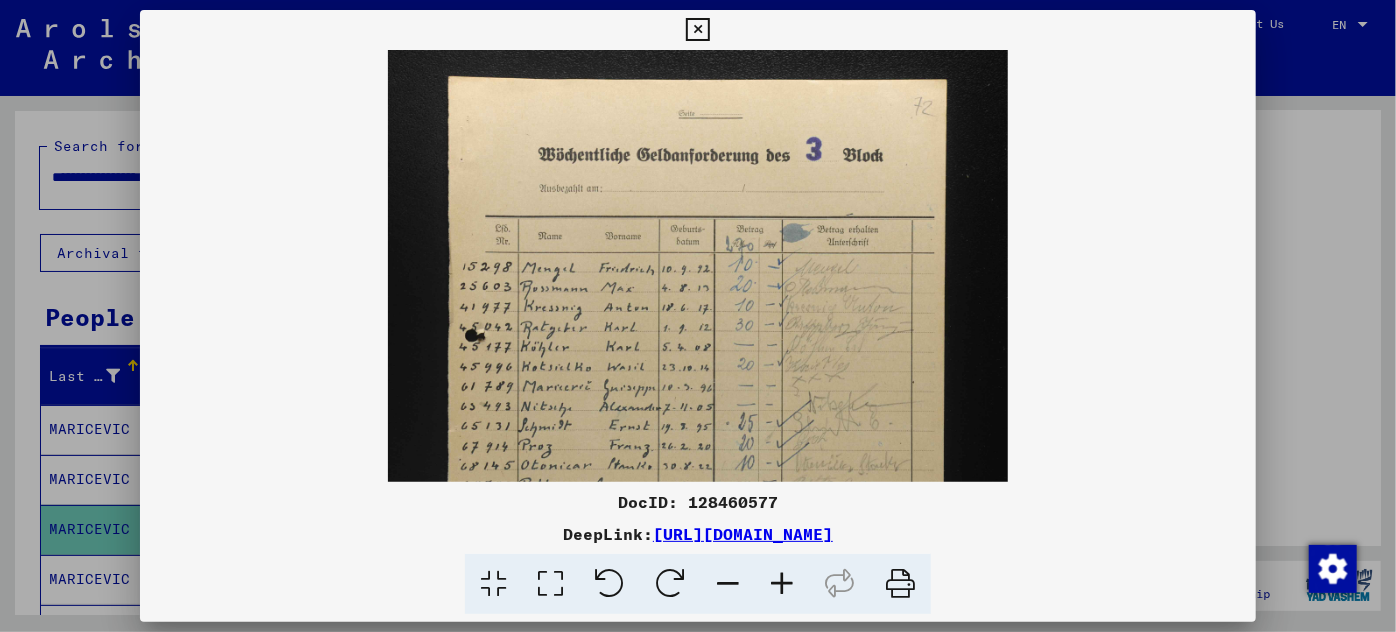 click at bounding box center [782, 584] 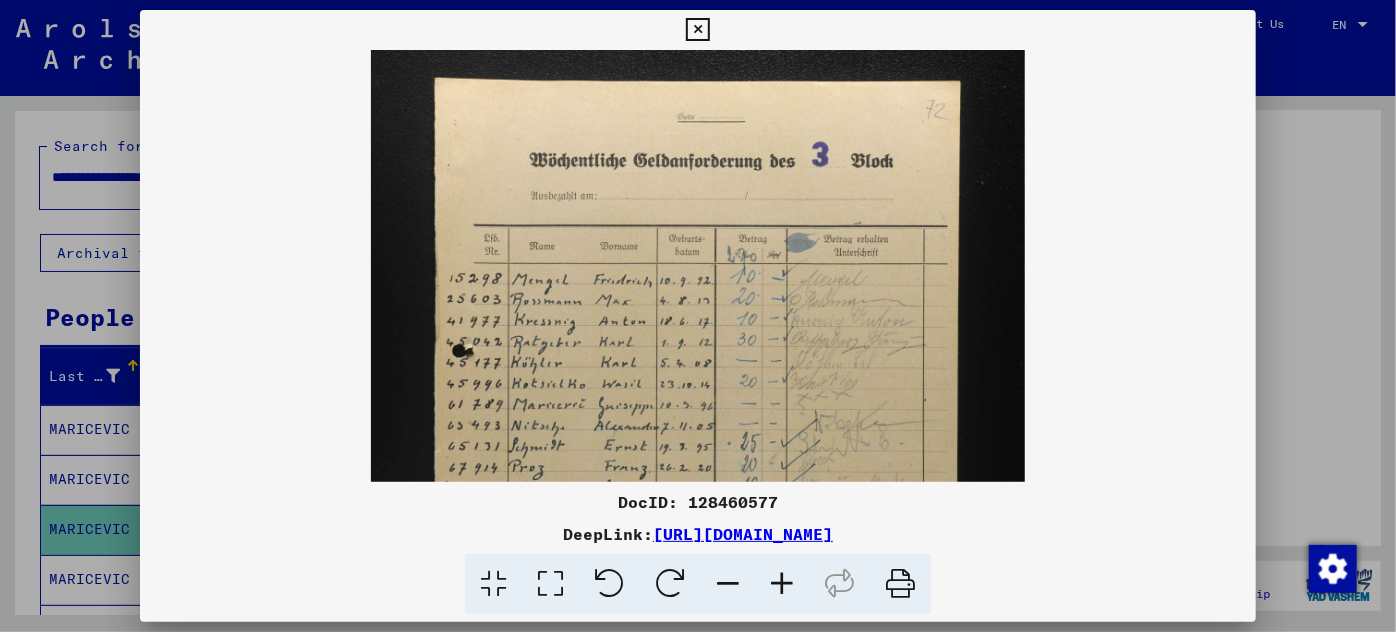 click at bounding box center [782, 584] 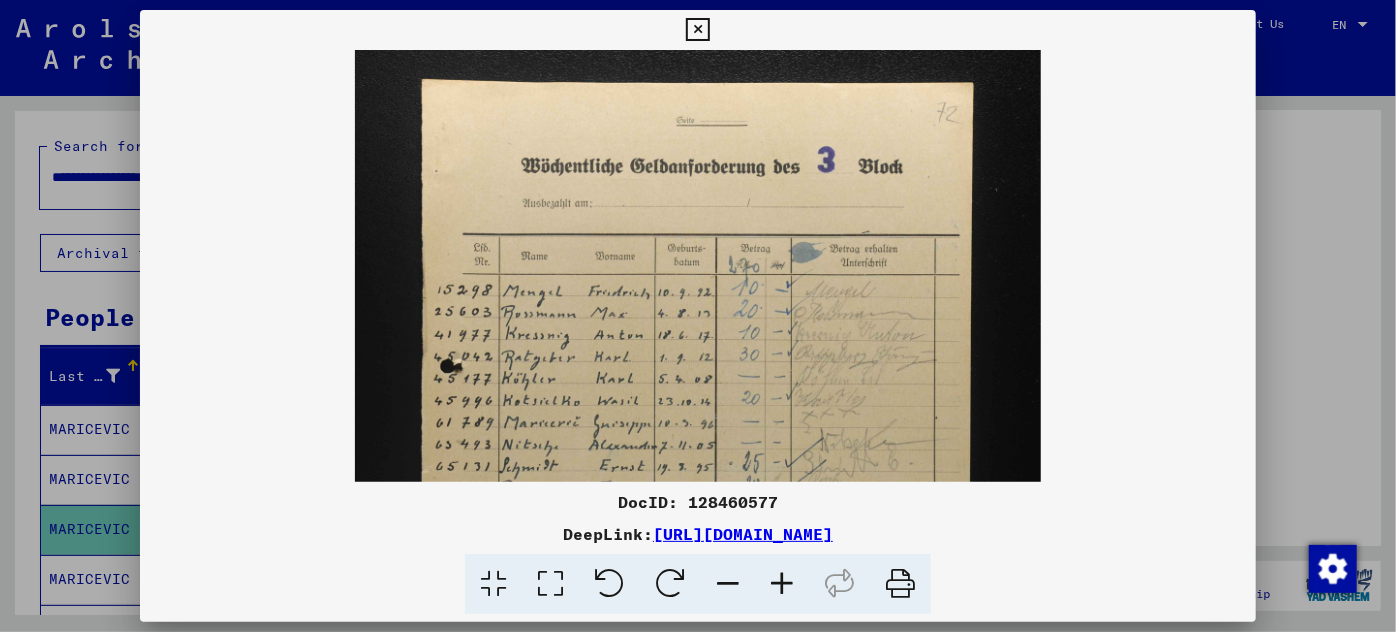 click at bounding box center (782, 584) 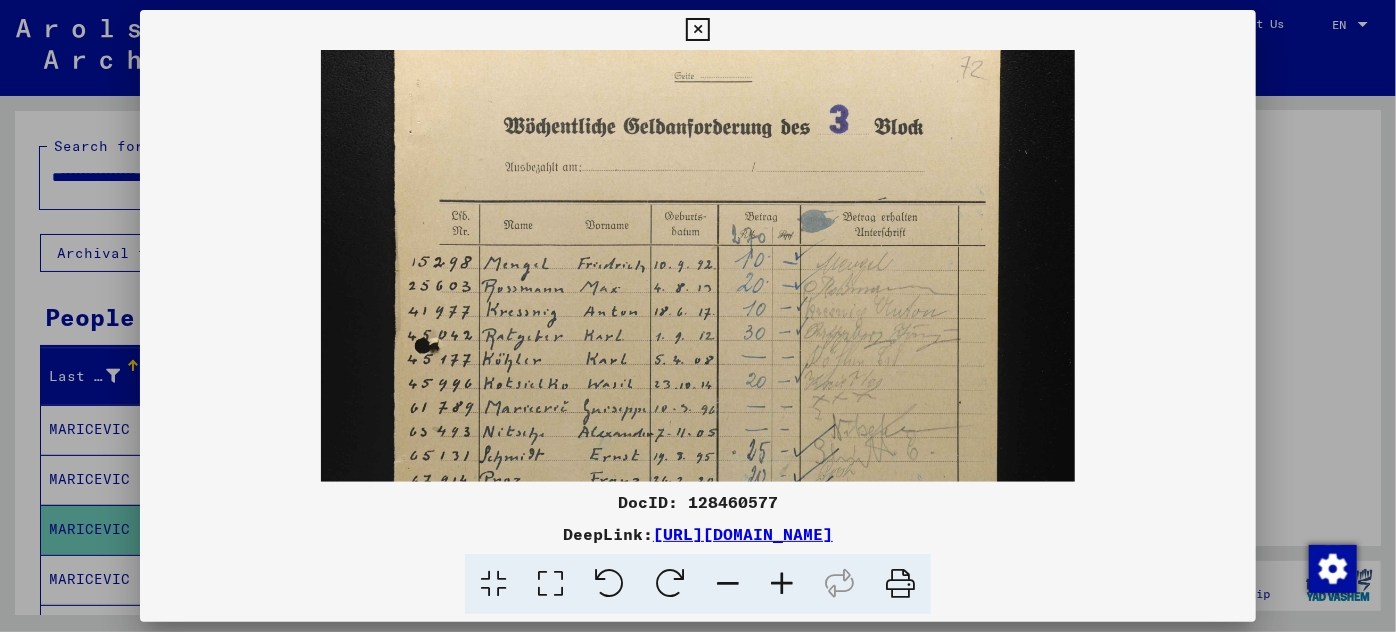 scroll, scrollTop: 62, scrollLeft: 0, axis: vertical 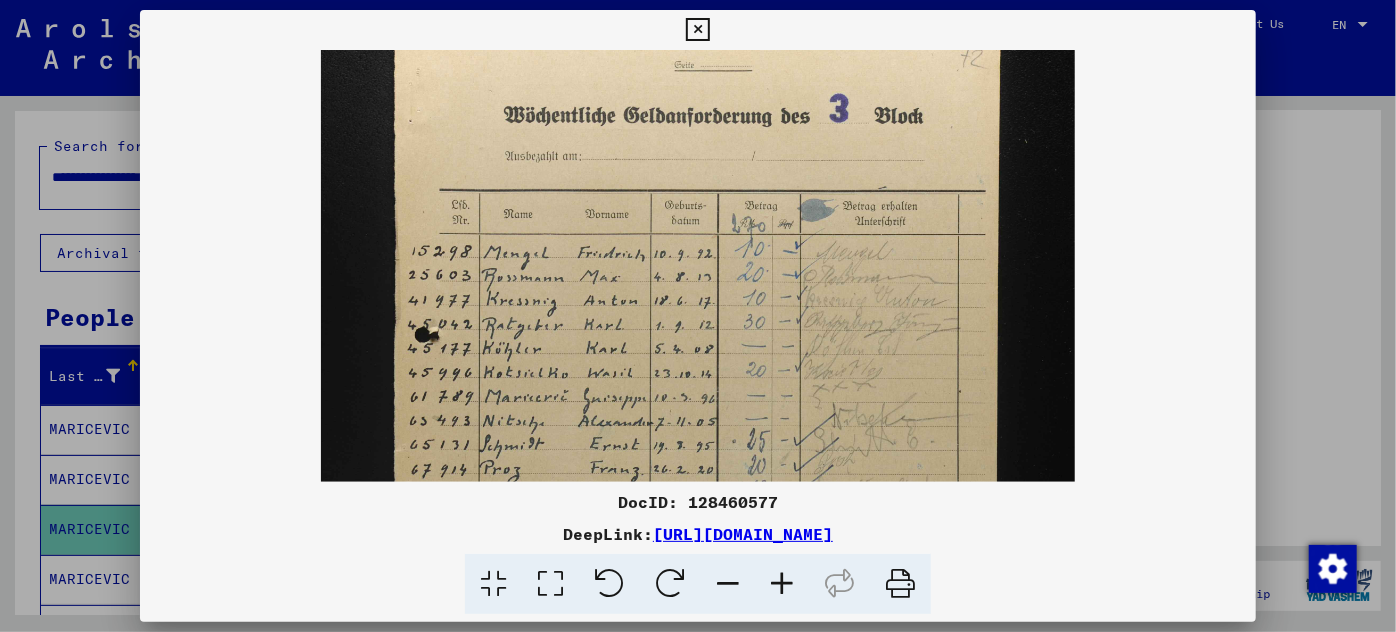 drag, startPoint x: 576, startPoint y: 434, endPoint x: 603, endPoint y: 372, distance: 67.62396 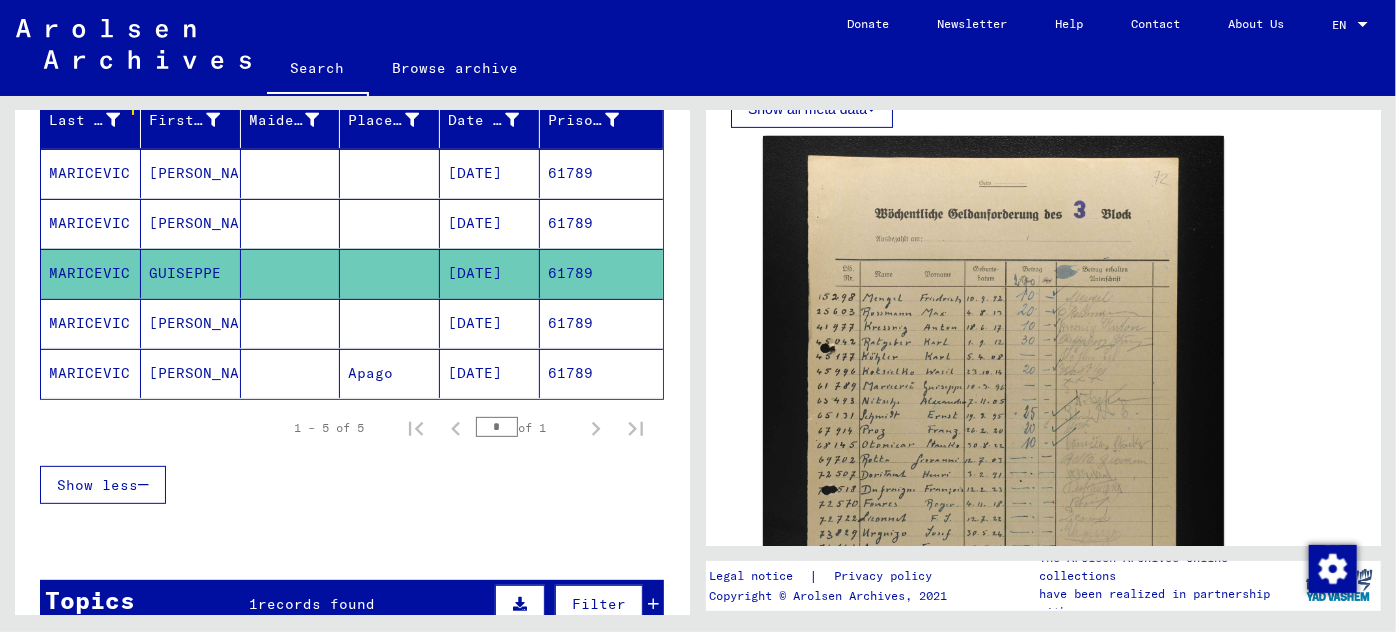 scroll, scrollTop: 272, scrollLeft: 0, axis: vertical 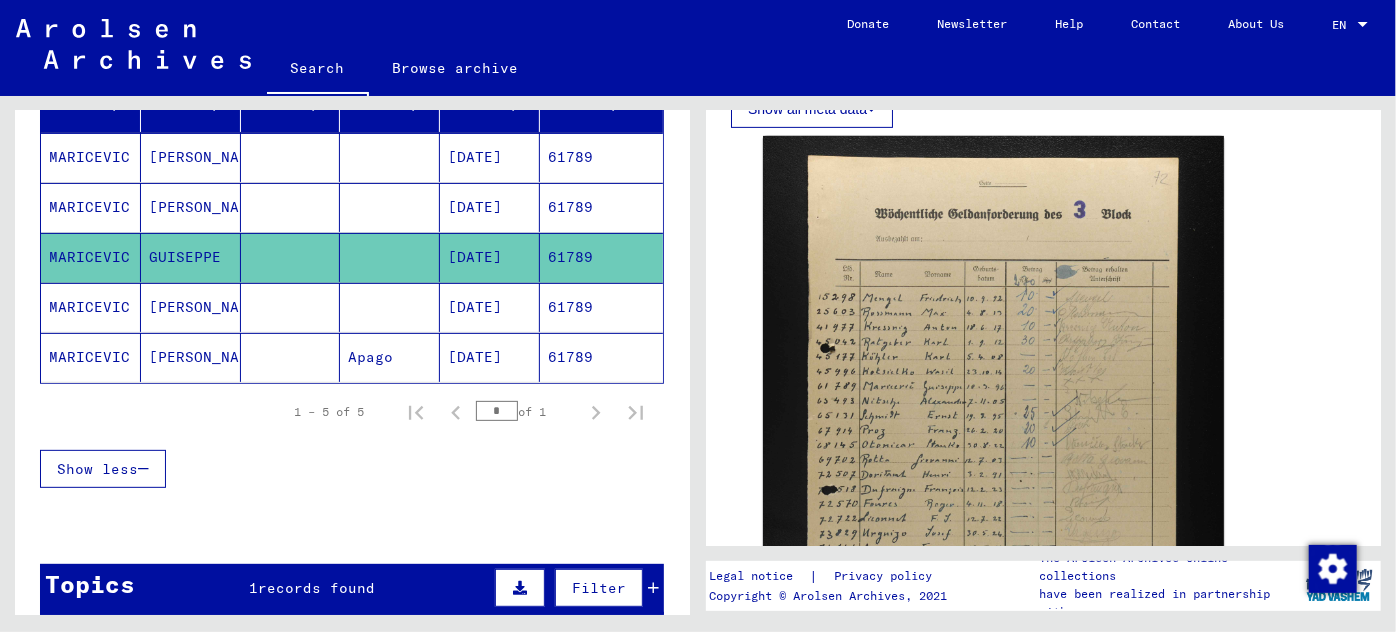 click on "[DATE]" at bounding box center [490, 357] 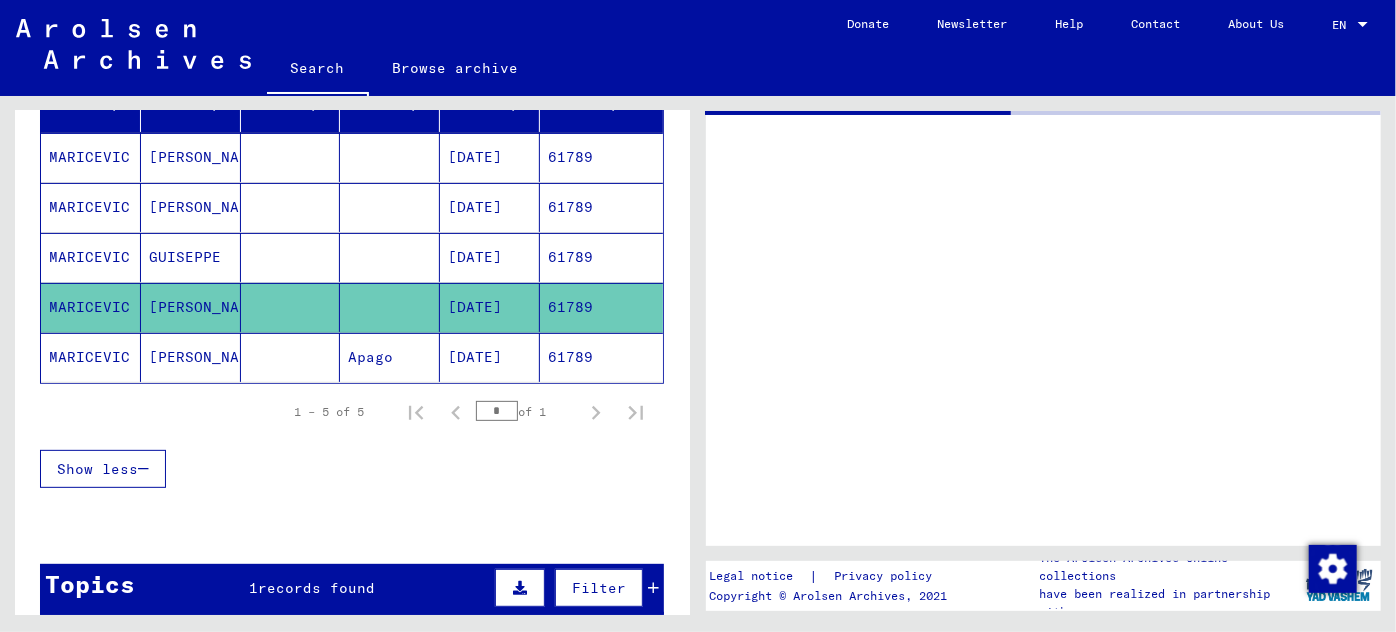 scroll, scrollTop: 0, scrollLeft: 0, axis: both 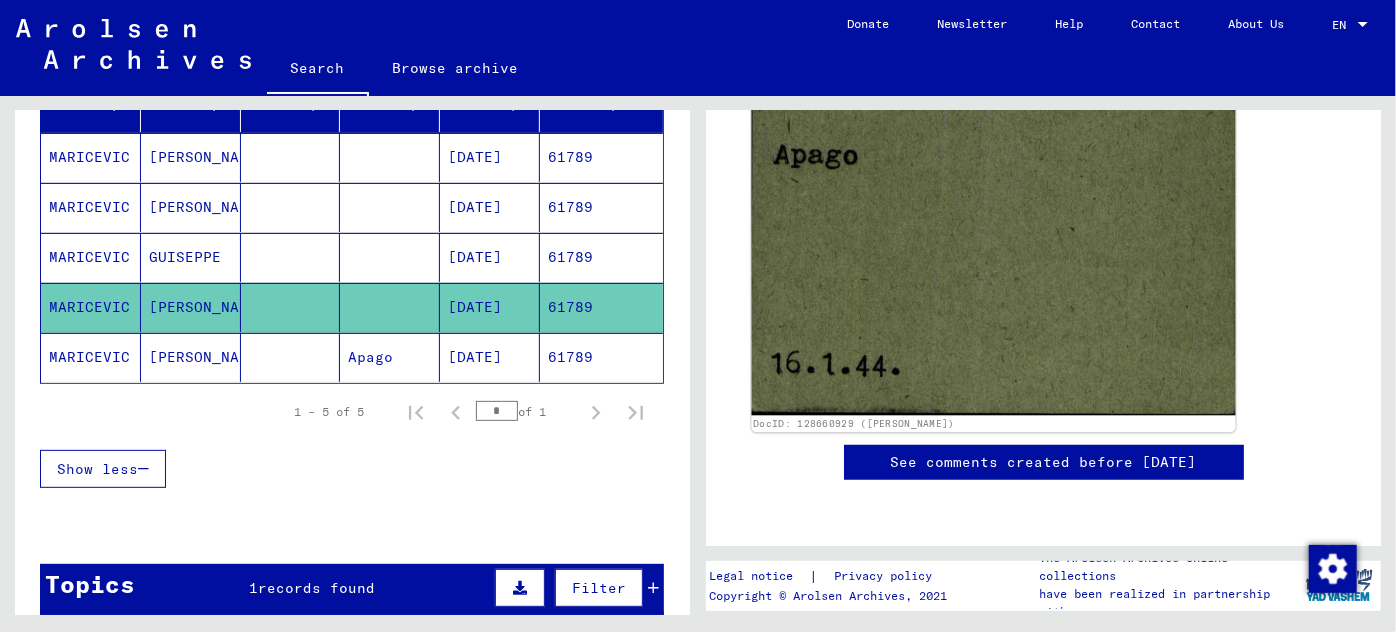 click 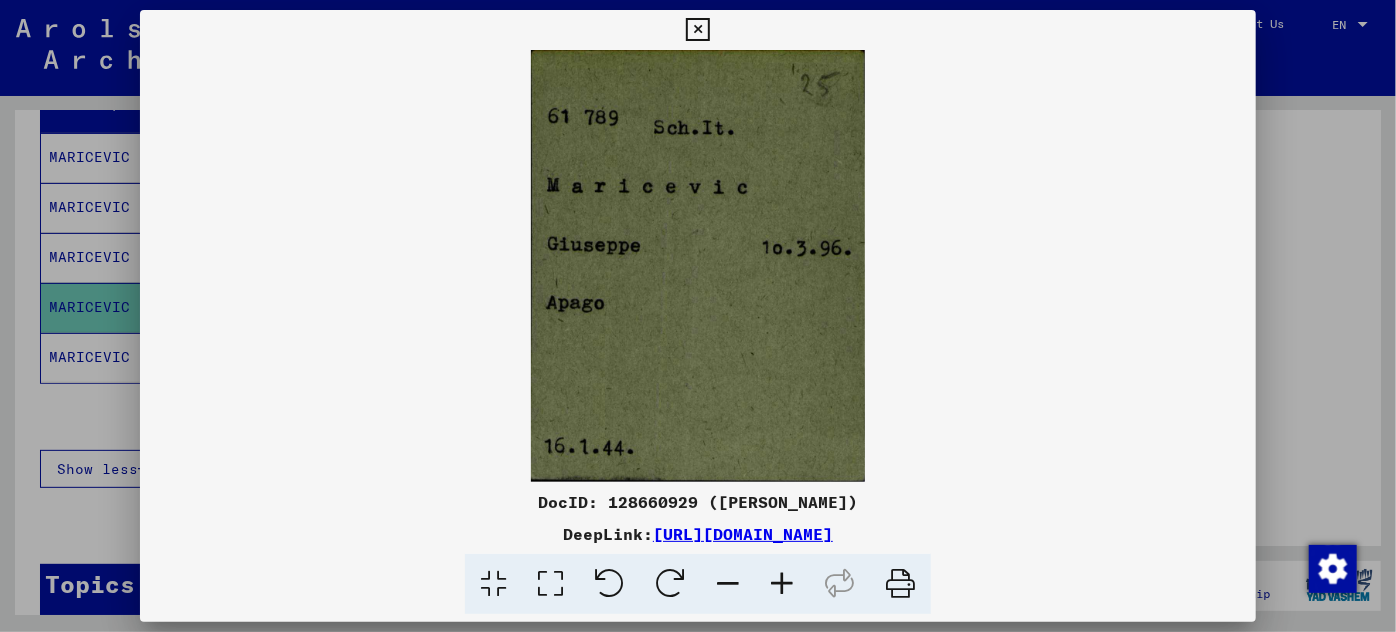 click at bounding box center [698, 316] 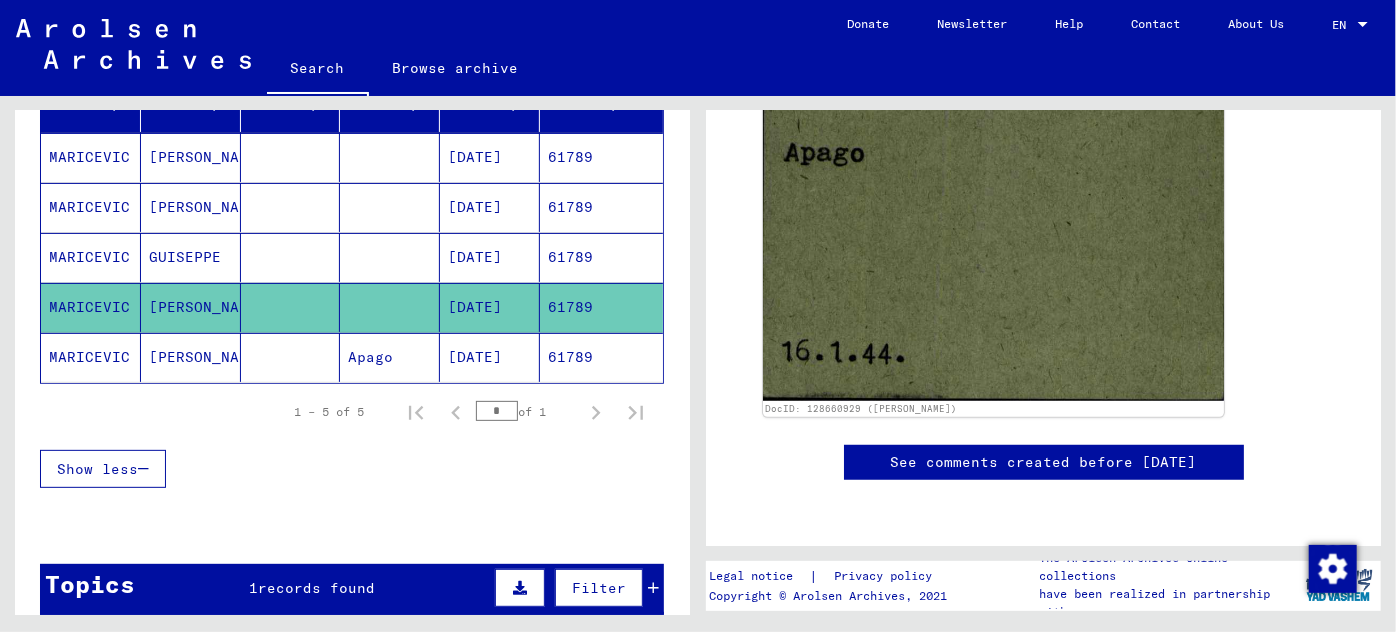 click on "[DATE]" 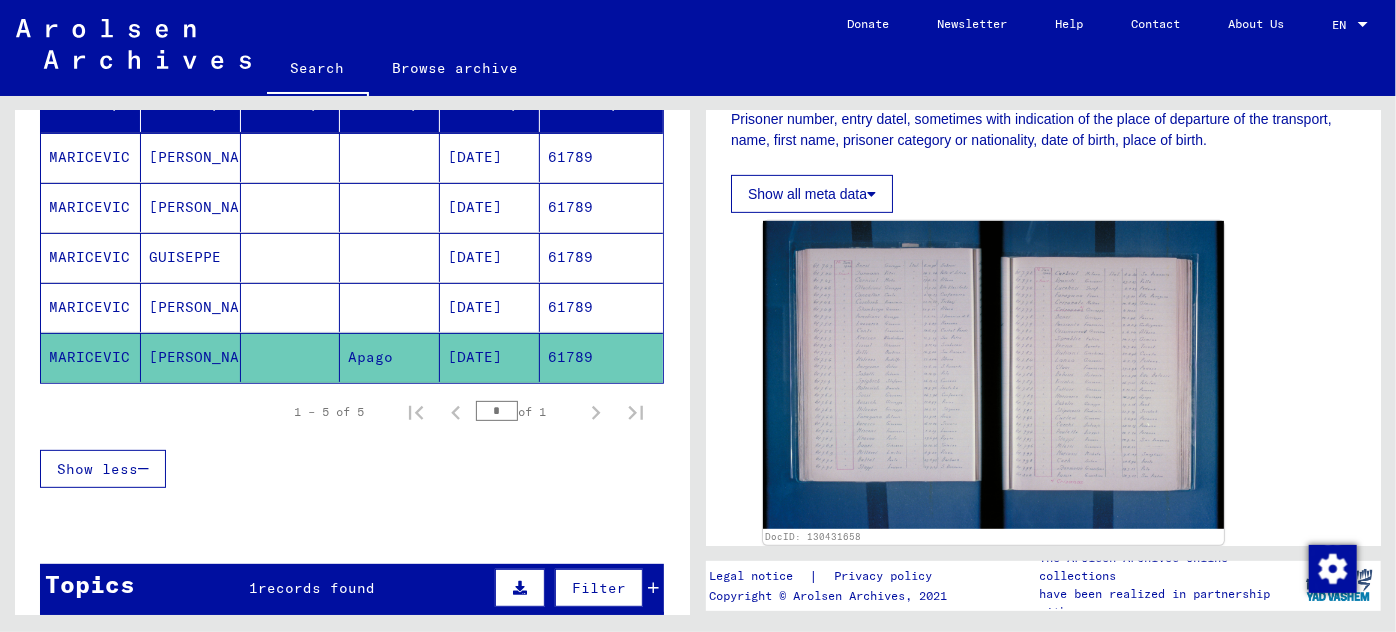 scroll, scrollTop: 545, scrollLeft: 0, axis: vertical 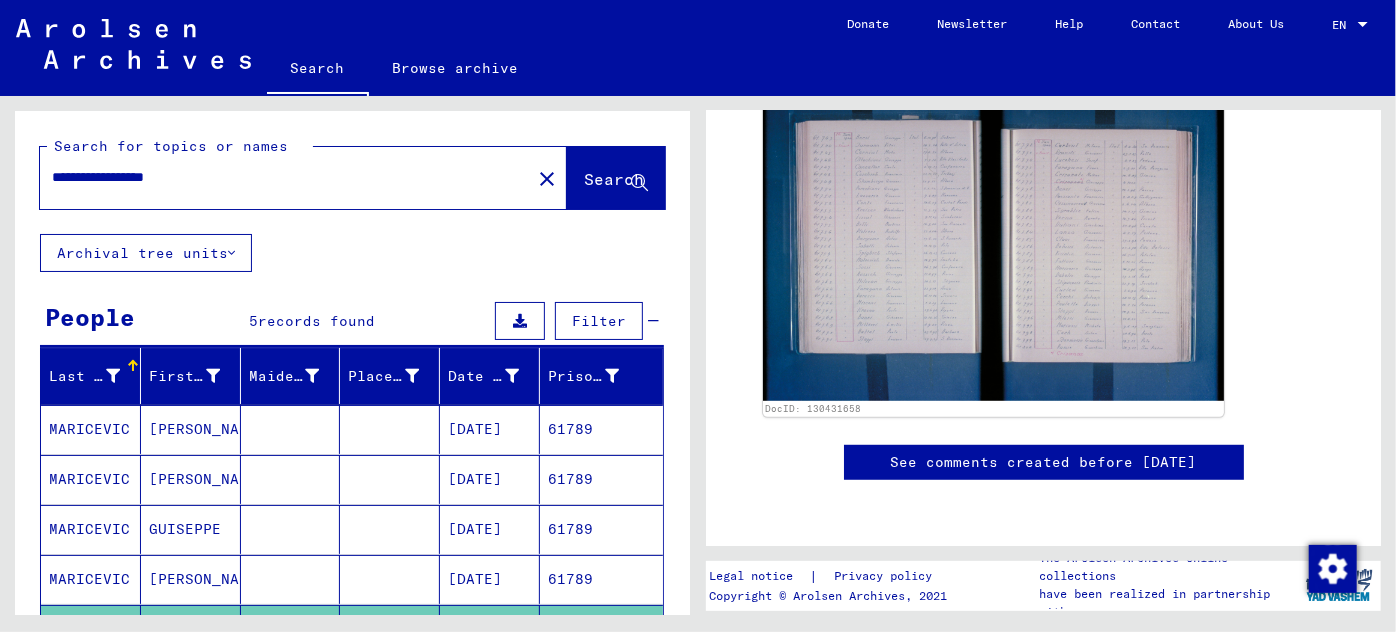 drag, startPoint x: 130, startPoint y: 173, endPoint x: 41, endPoint y: 176, distance: 89.050545 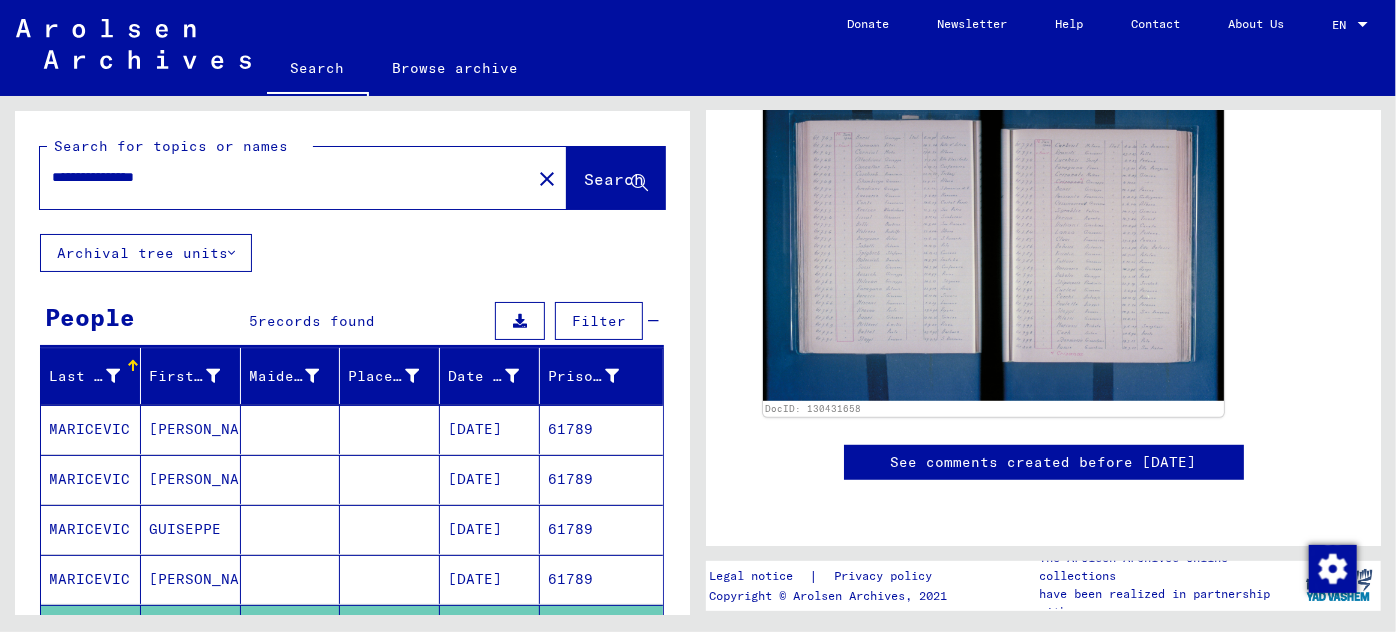 click on "Search" 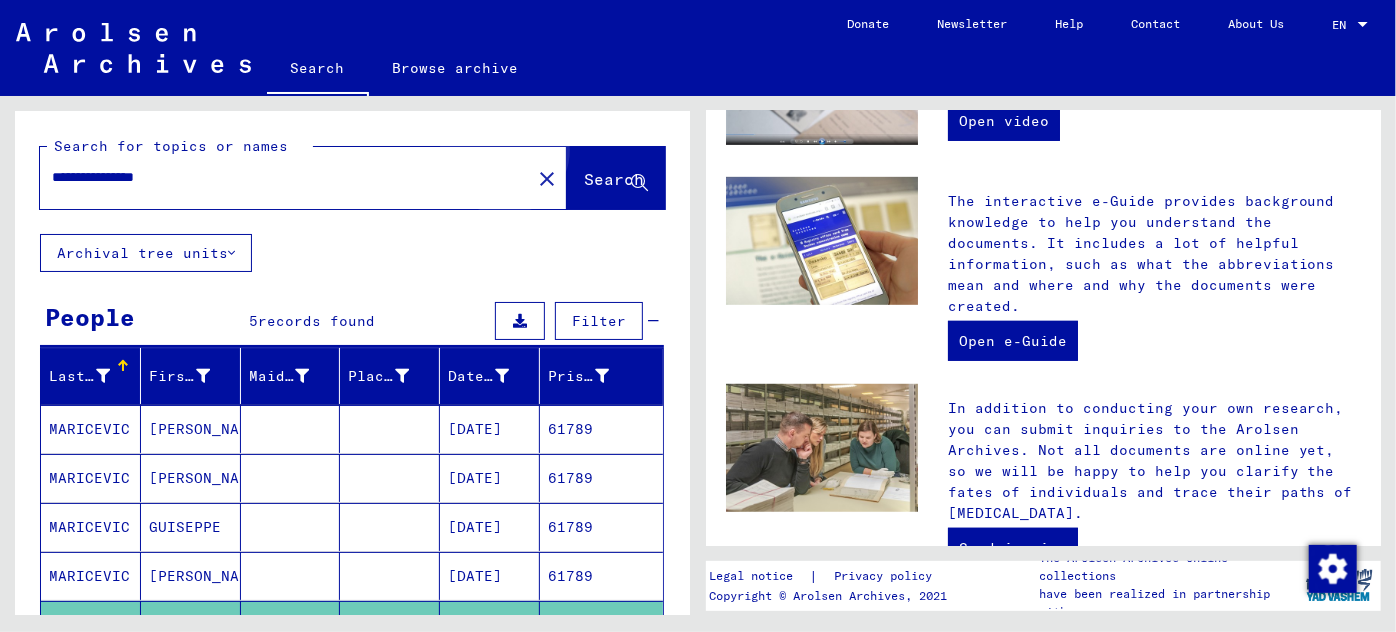 scroll, scrollTop: 0, scrollLeft: 0, axis: both 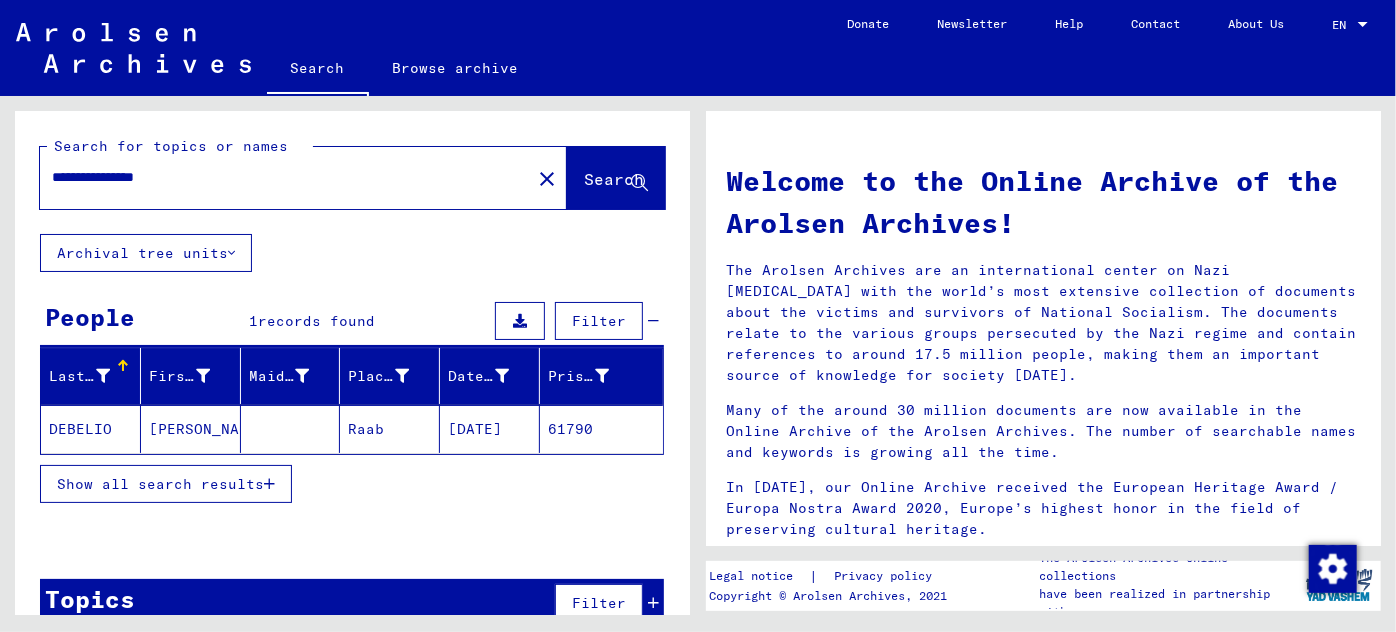 click at bounding box center (269, 484) 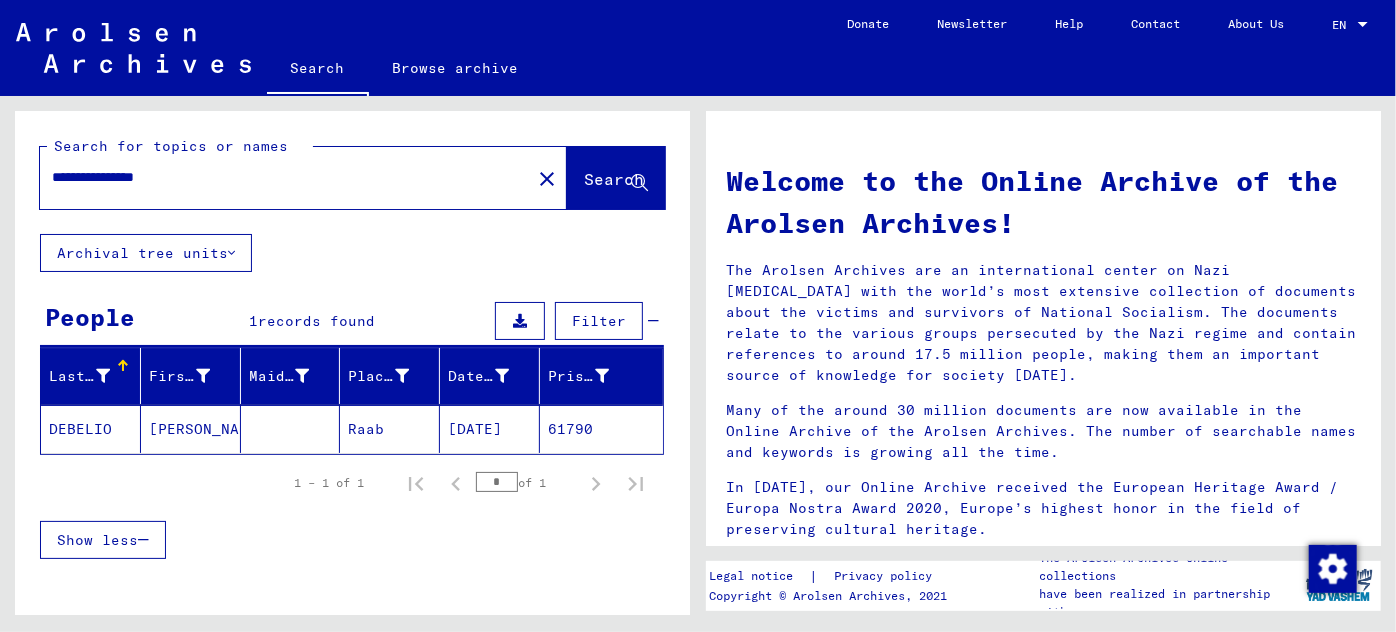 click on "[PERSON_NAME]" 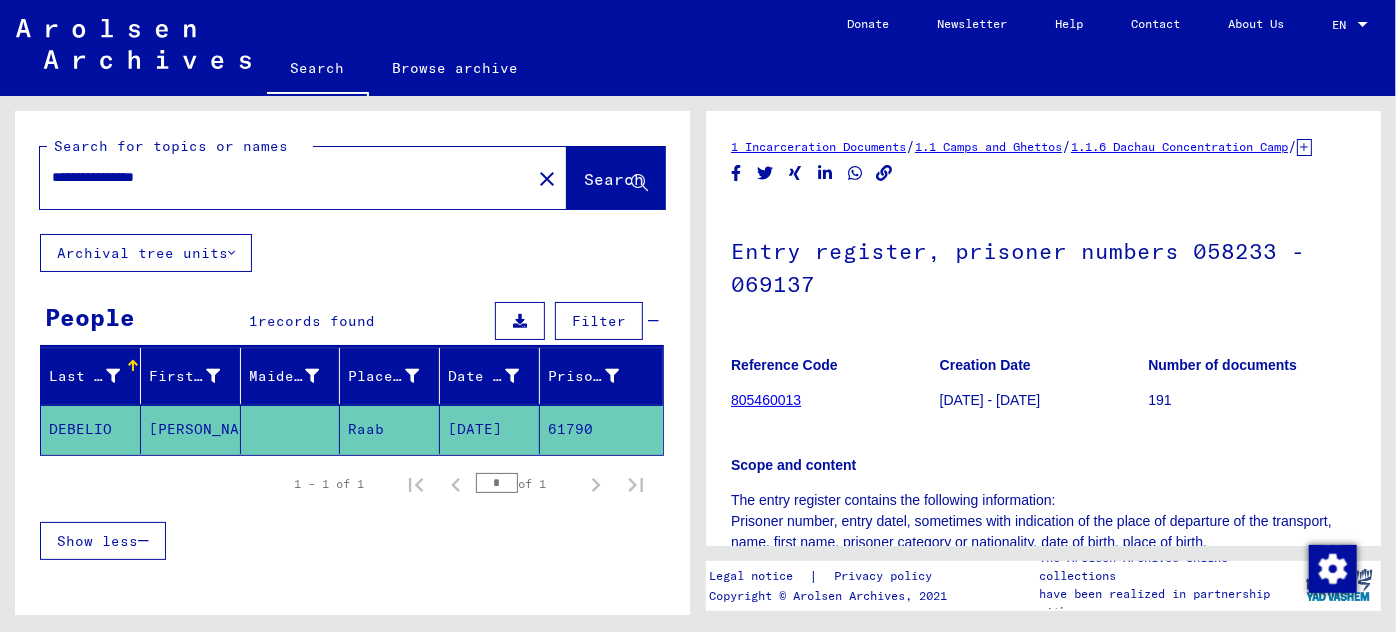 scroll, scrollTop: 0, scrollLeft: 0, axis: both 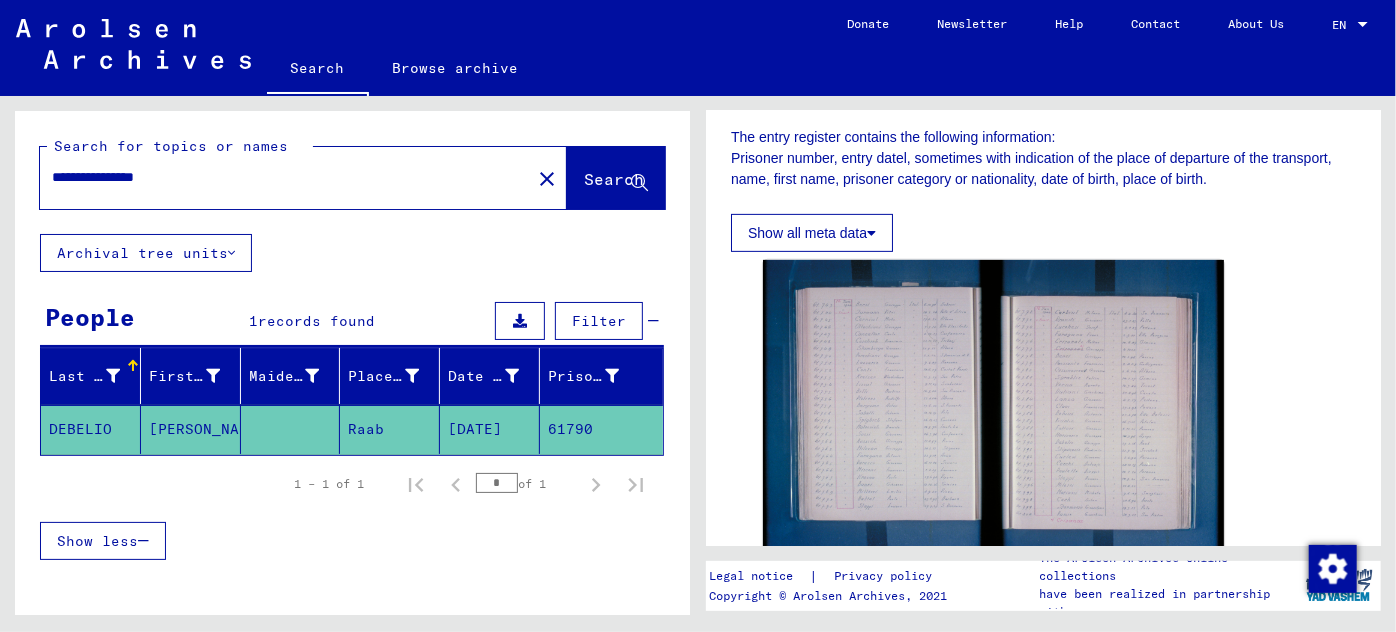 click on "**********" at bounding box center [285, 177] 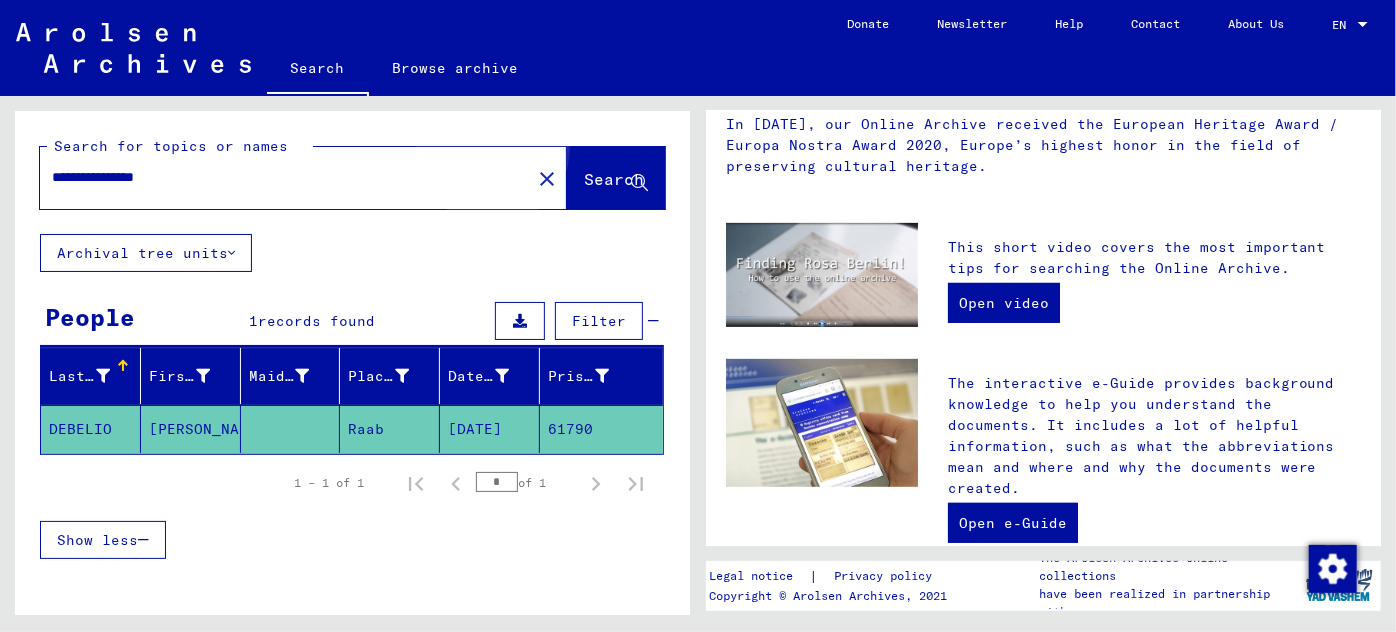 scroll, scrollTop: 0, scrollLeft: 0, axis: both 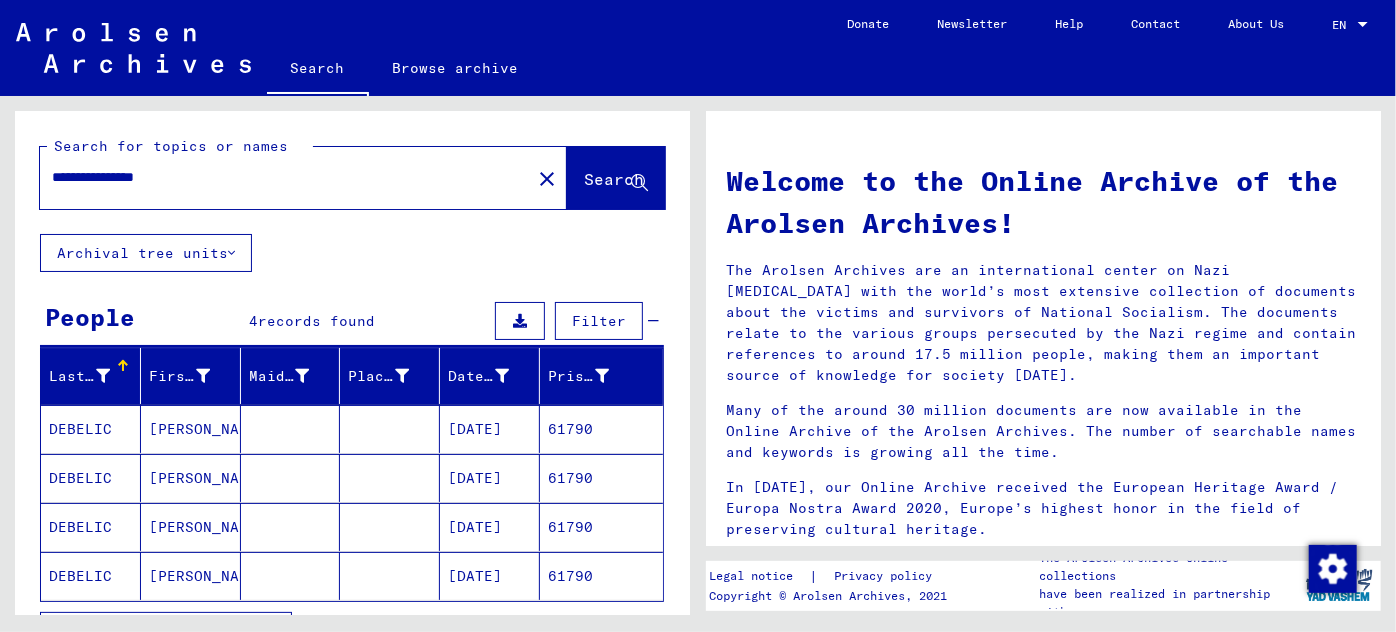 click on "[PERSON_NAME]" at bounding box center [191, 478] 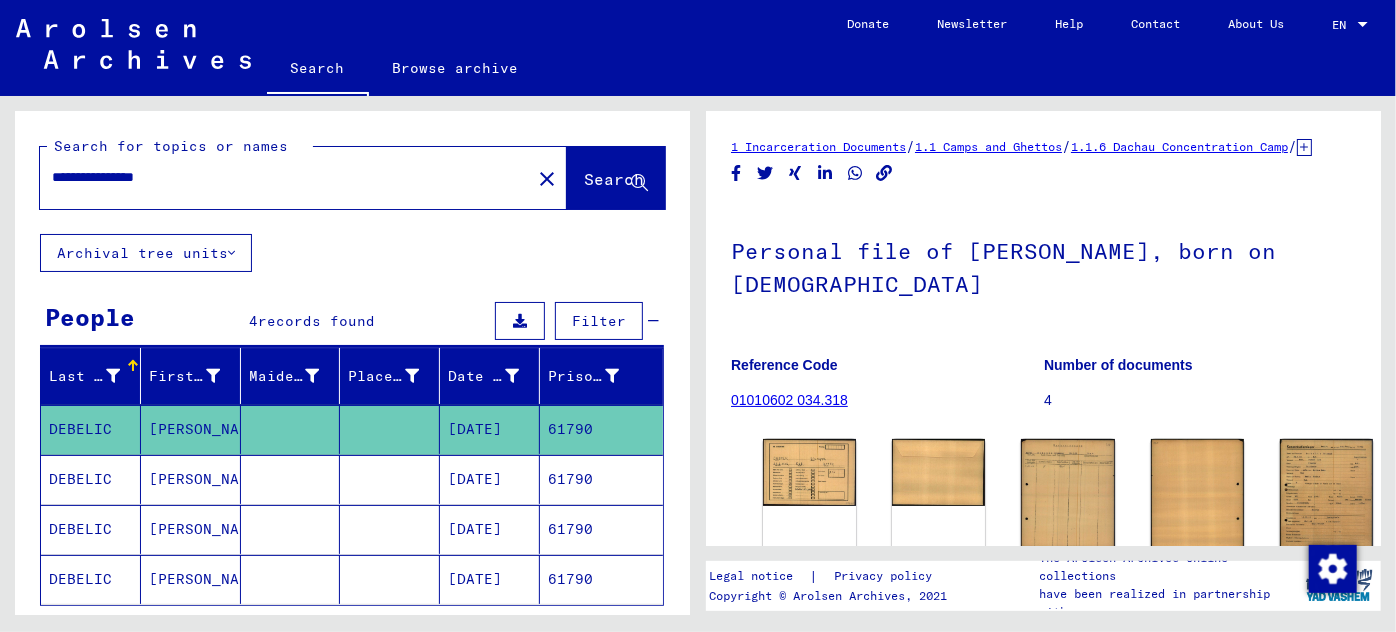 scroll, scrollTop: 0, scrollLeft: 0, axis: both 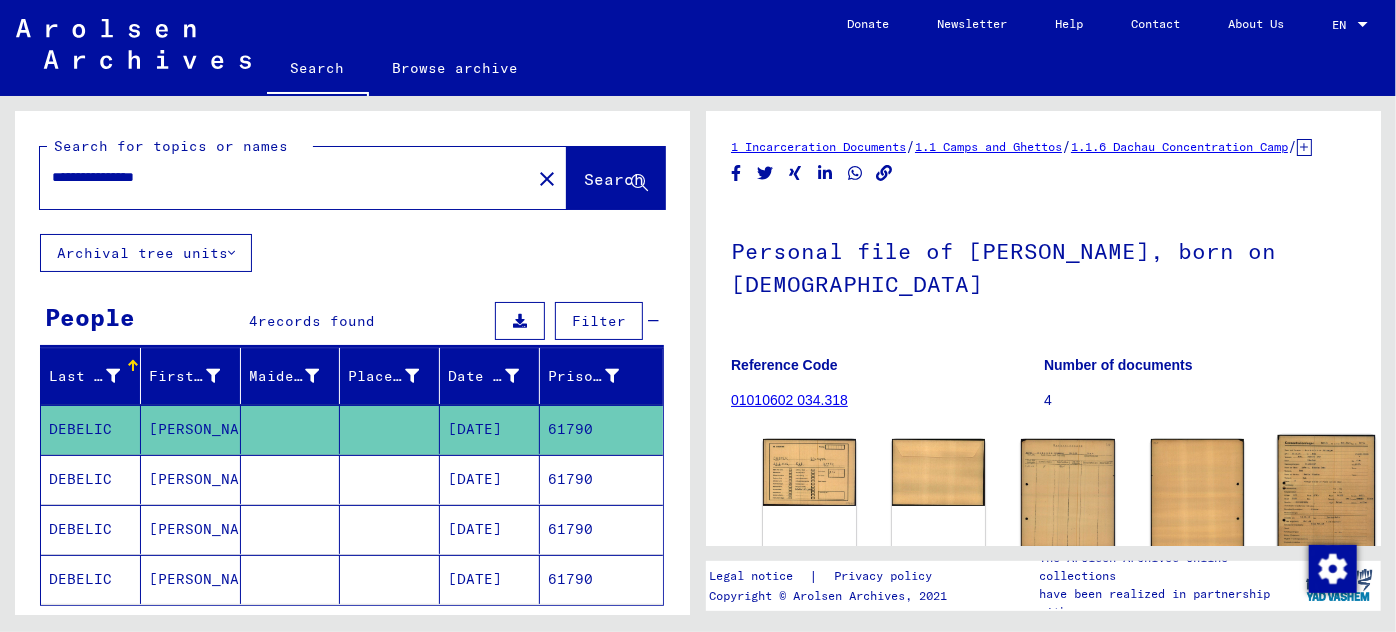 click 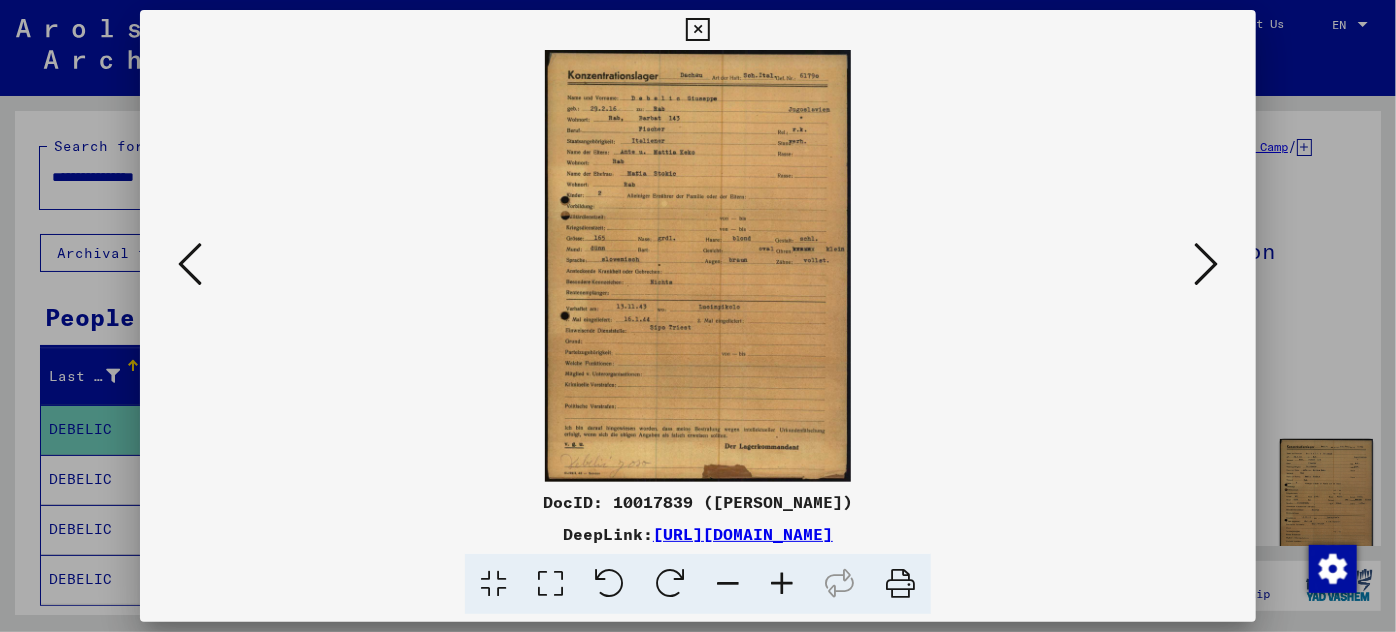 click at bounding box center [782, 584] 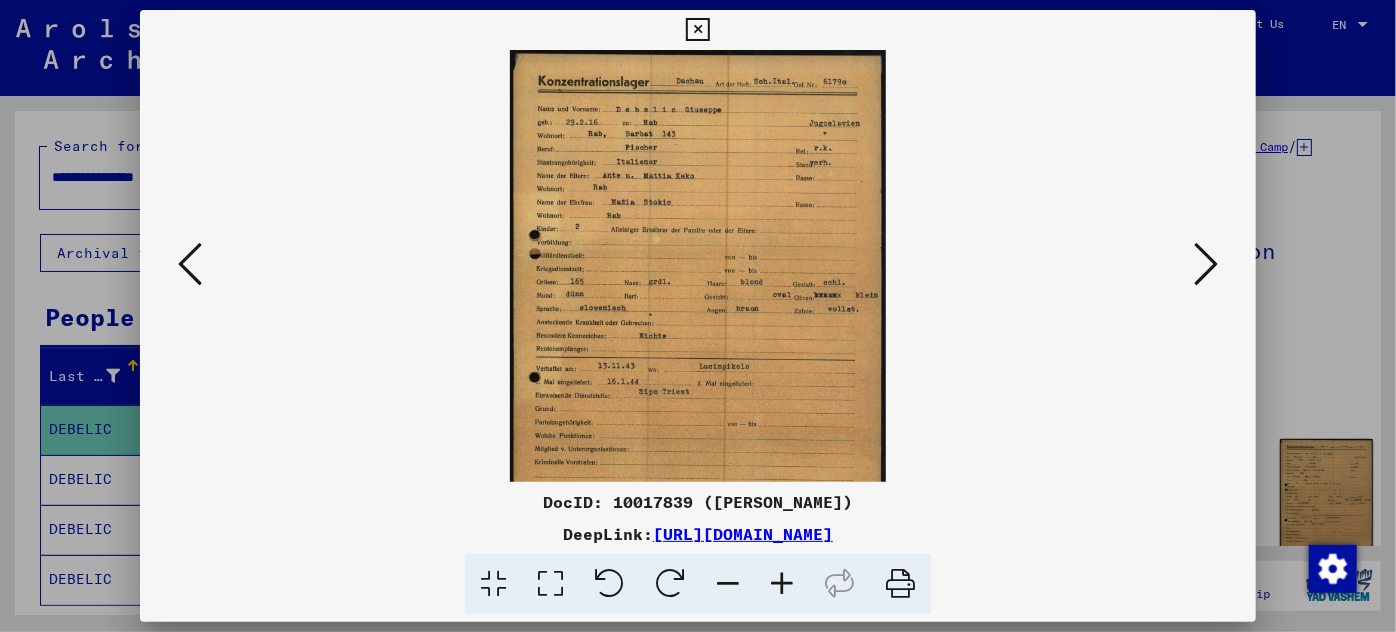 click at bounding box center (782, 584) 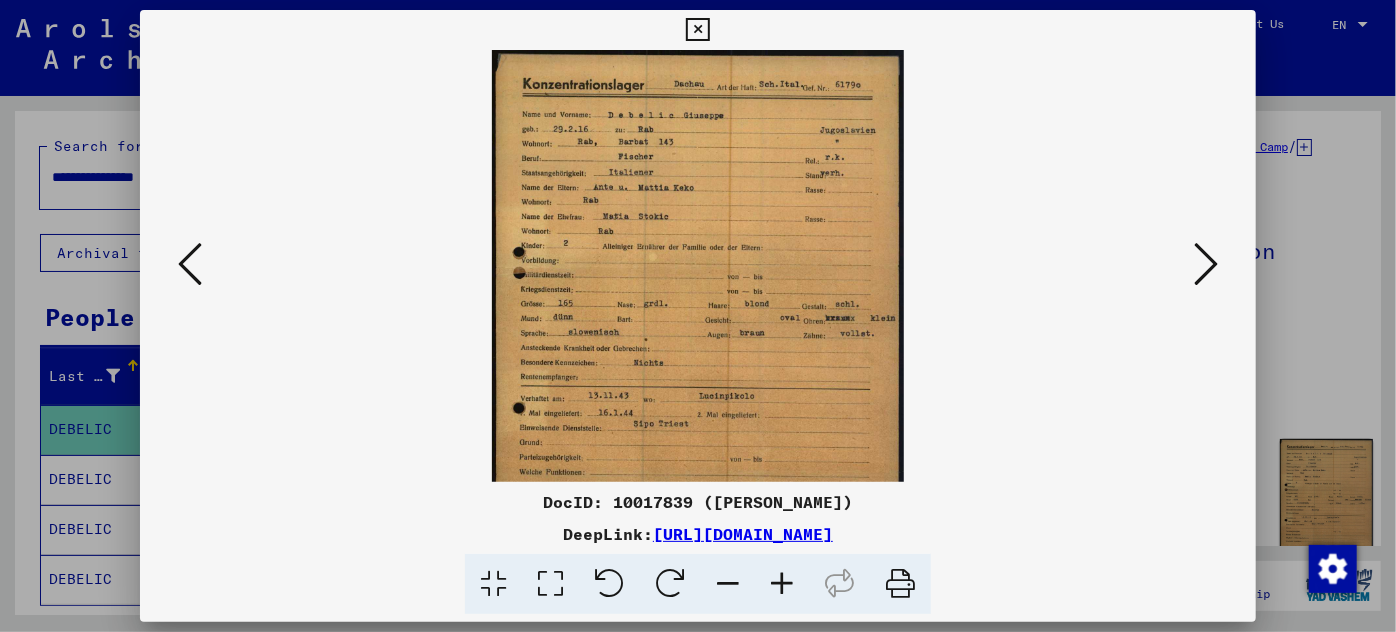 click at bounding box center (782, 584) 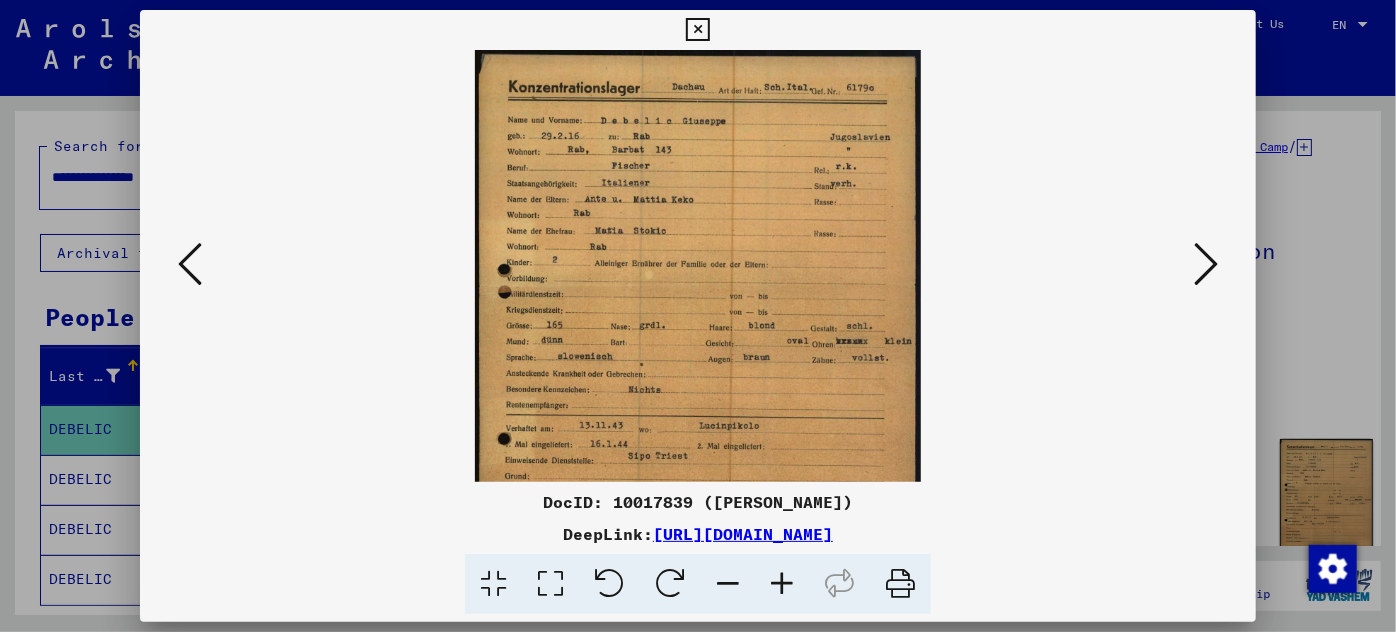click at bounding box center (782, 584) 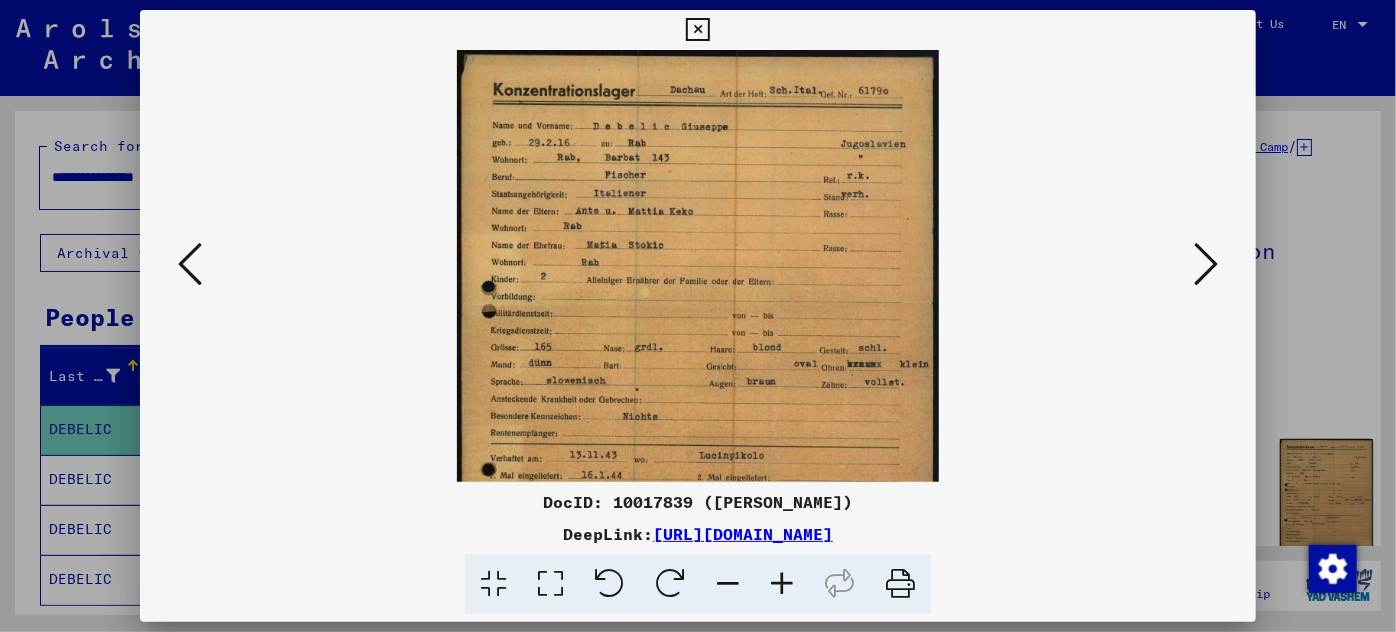 click at bounding box center (782, 584) 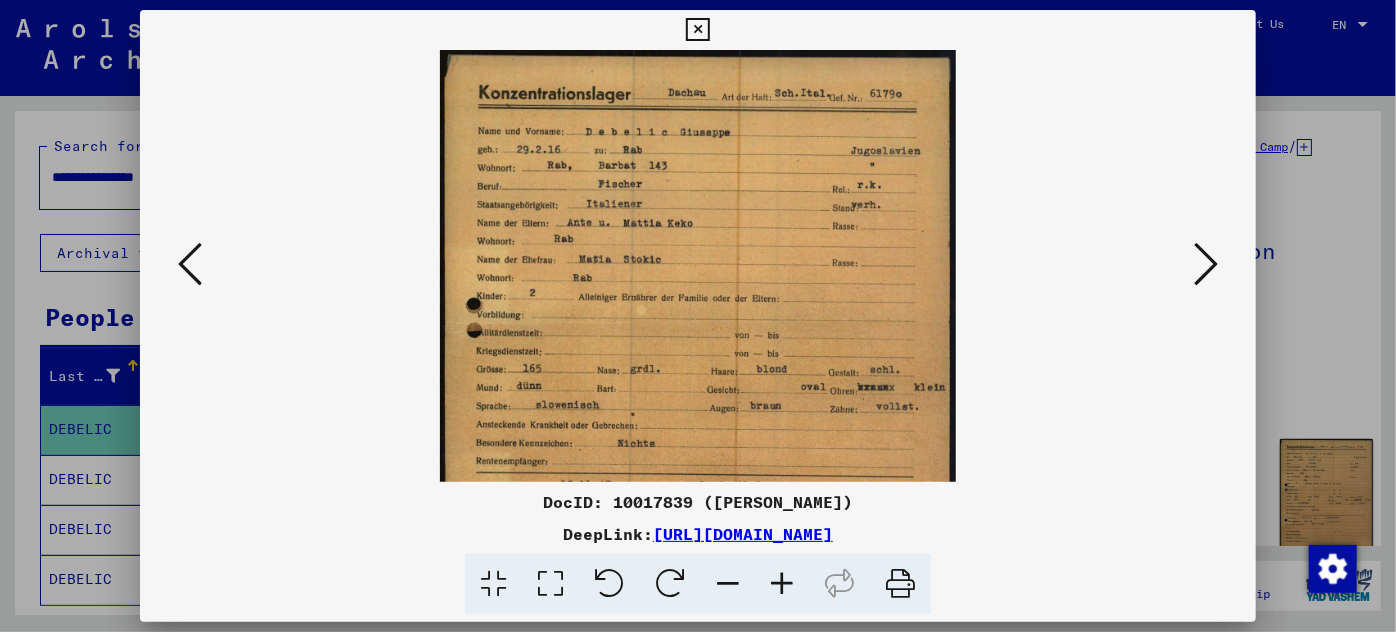click at bounding box center [782, 584] 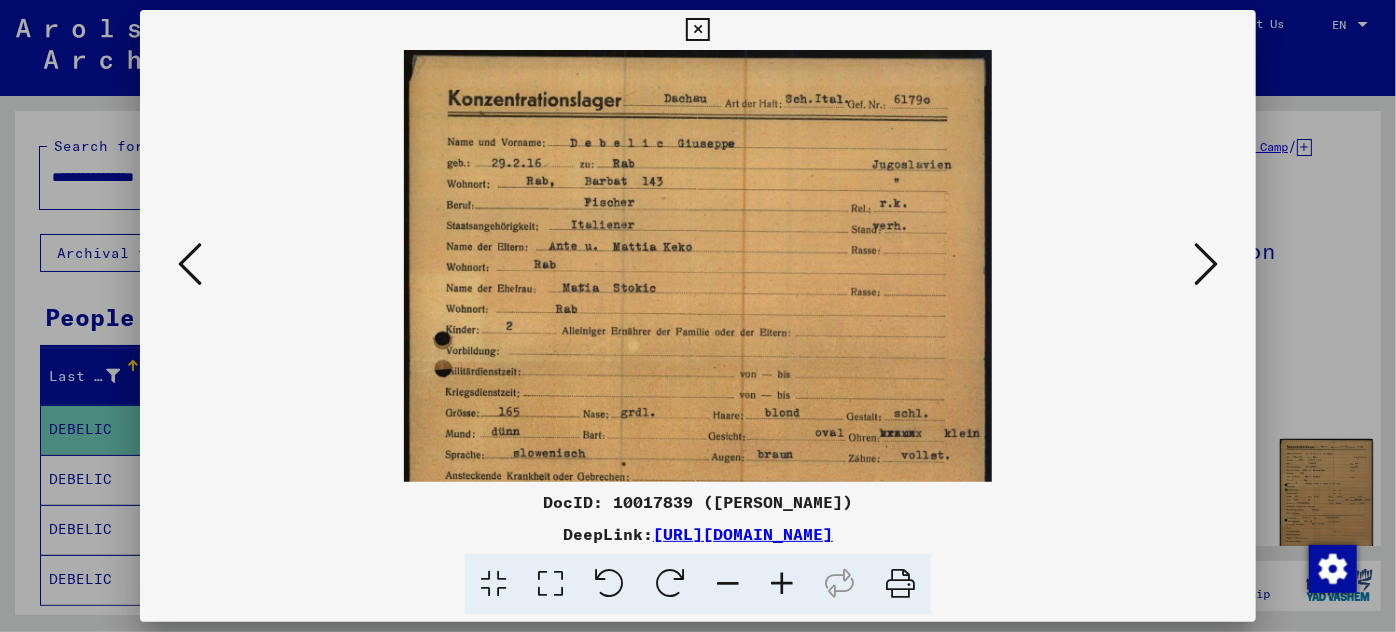 click at bounding box center [782, 584] 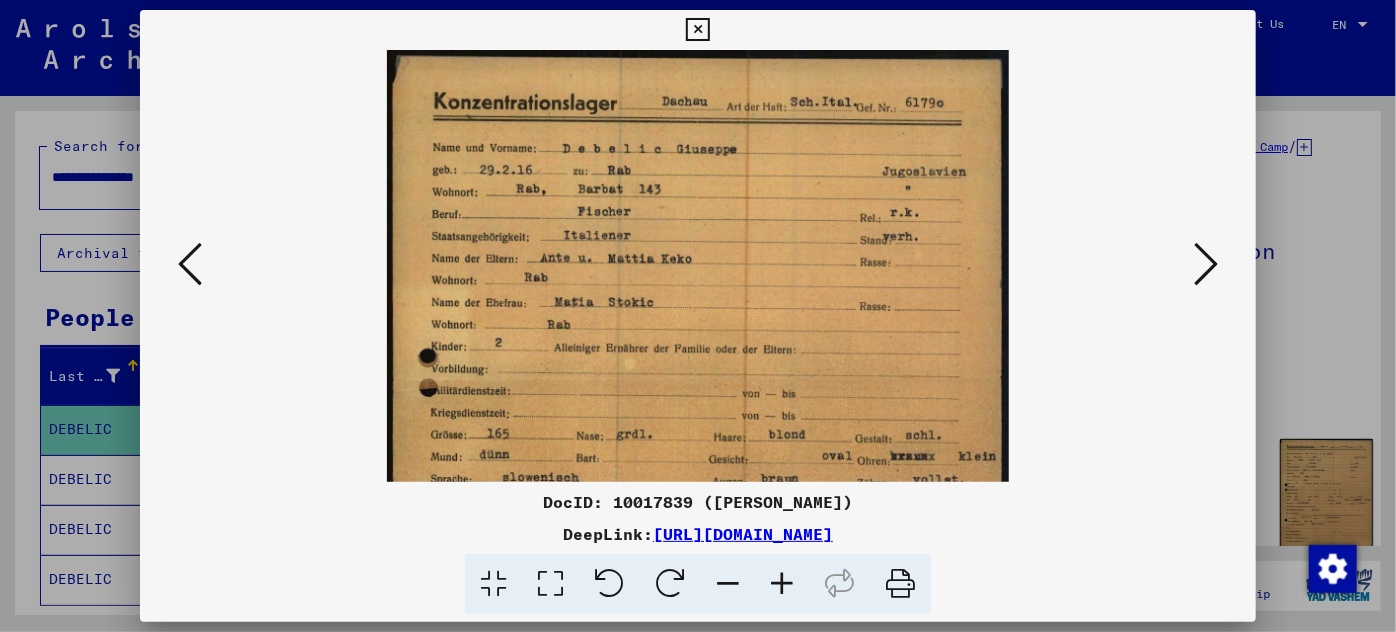 click at bounding box center (782, 584) 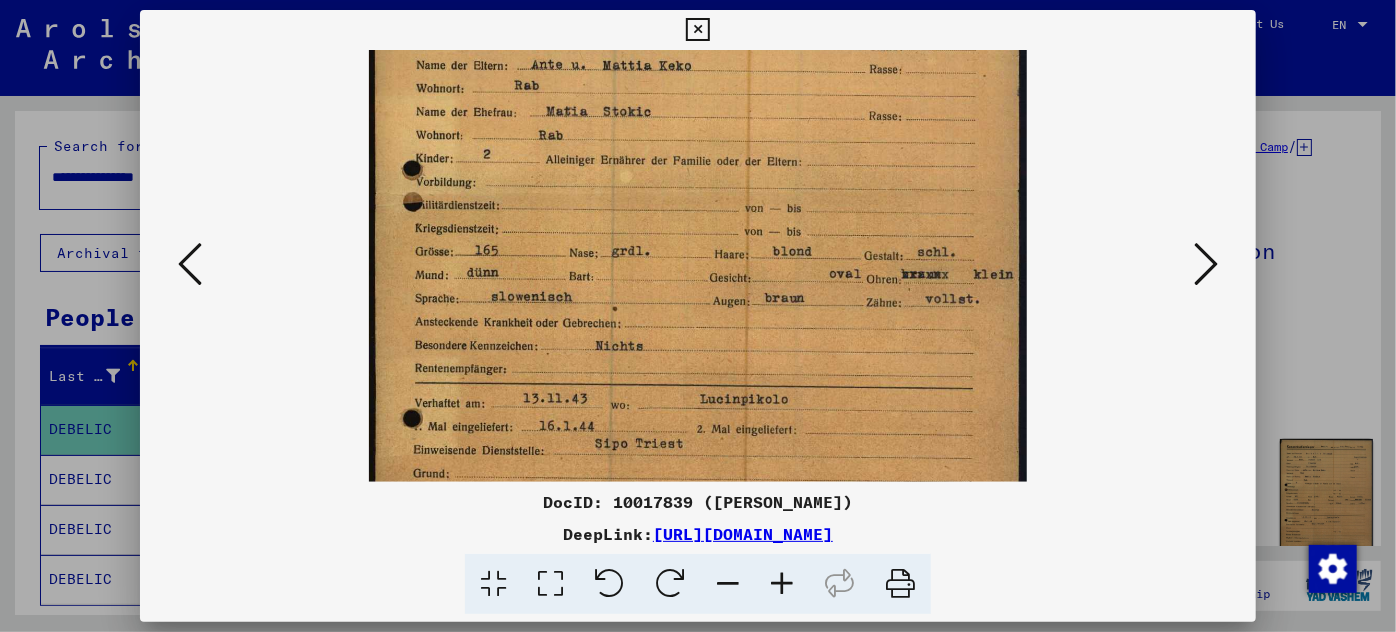 scroll, scrollTop: 206, scrollLeft: 0, axis: vertical 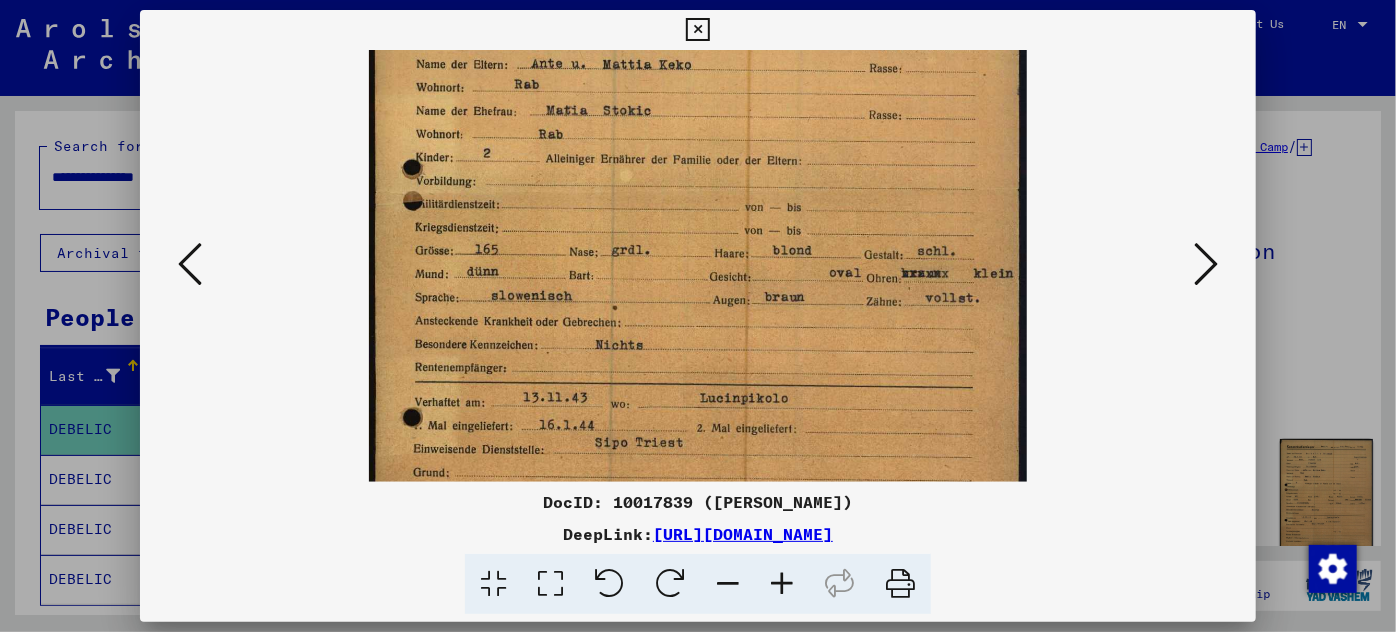 drag, startPoint x: 699, startPoint y: 418, endPoint x: 691, endPoint y: 212, distance: 206.15529 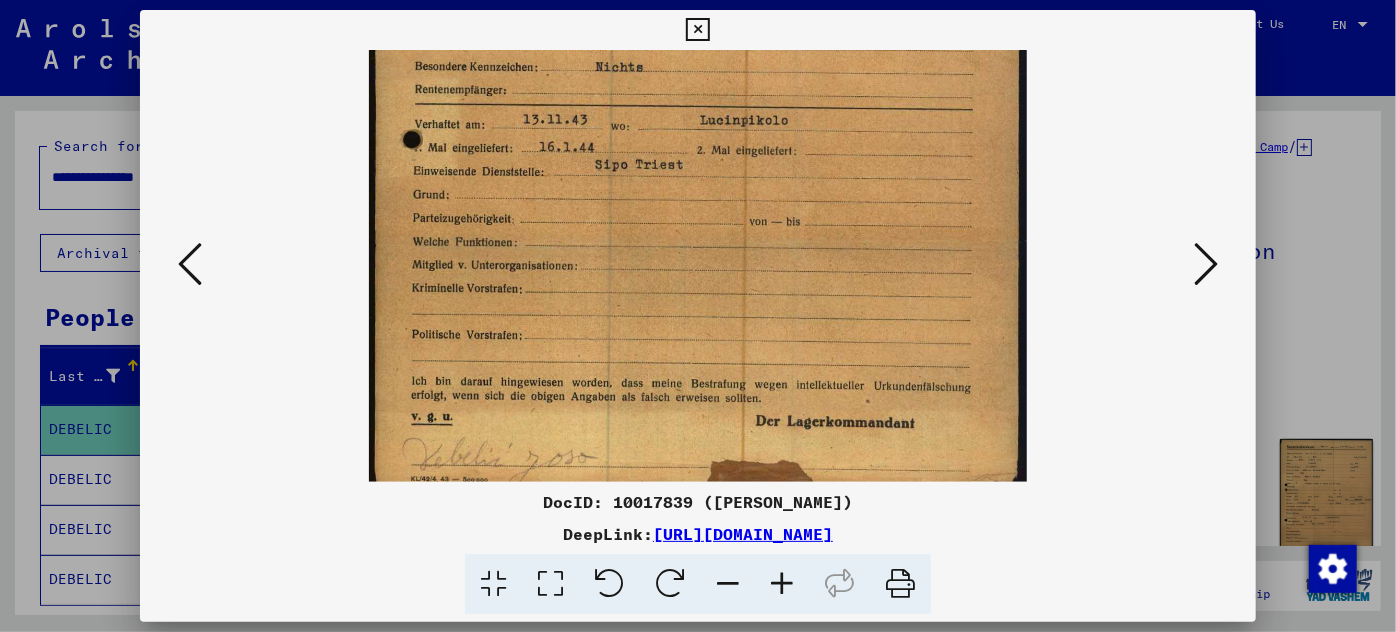 scroll, scrollTop: 500, scrollLeft: 0, axis: vertical 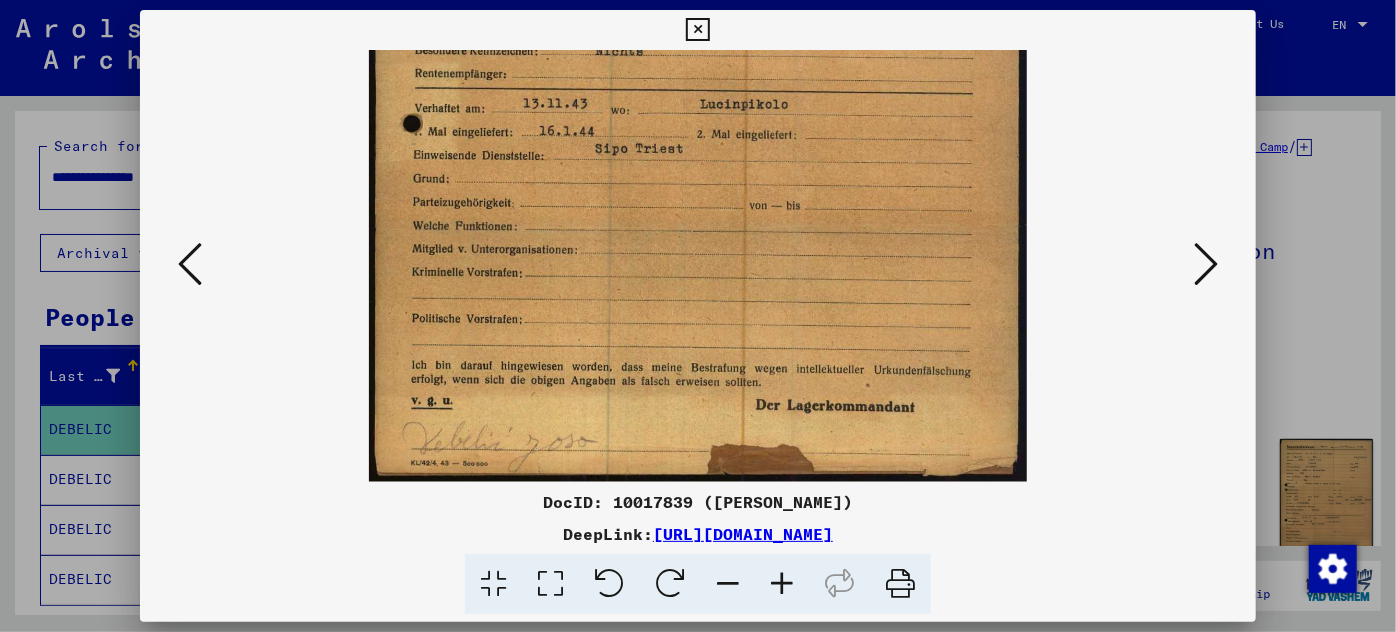 drag, startPoint x: 634, startPoint y: 458, endPoint x: 713, endPoint y: 92, distance: 374.4289 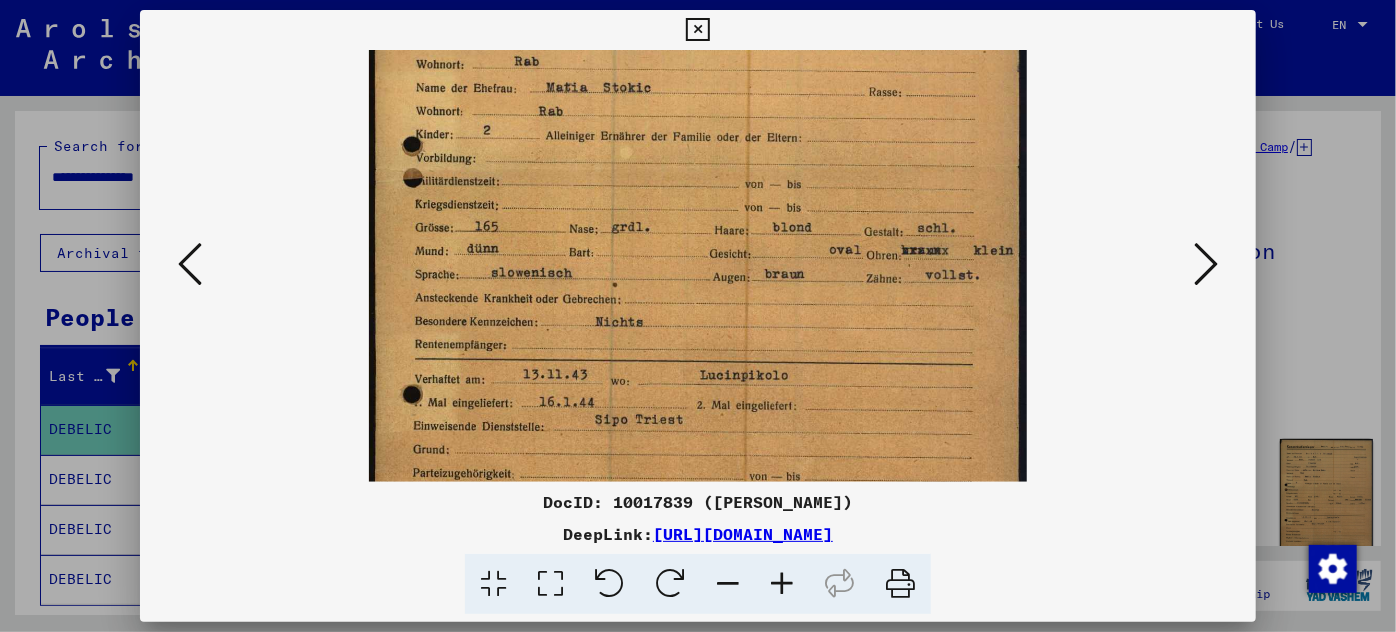 drag, startPoint x: 744, startPoint y: 223, endPoint x: 655, endPoint y: 468, distance: 260.66452 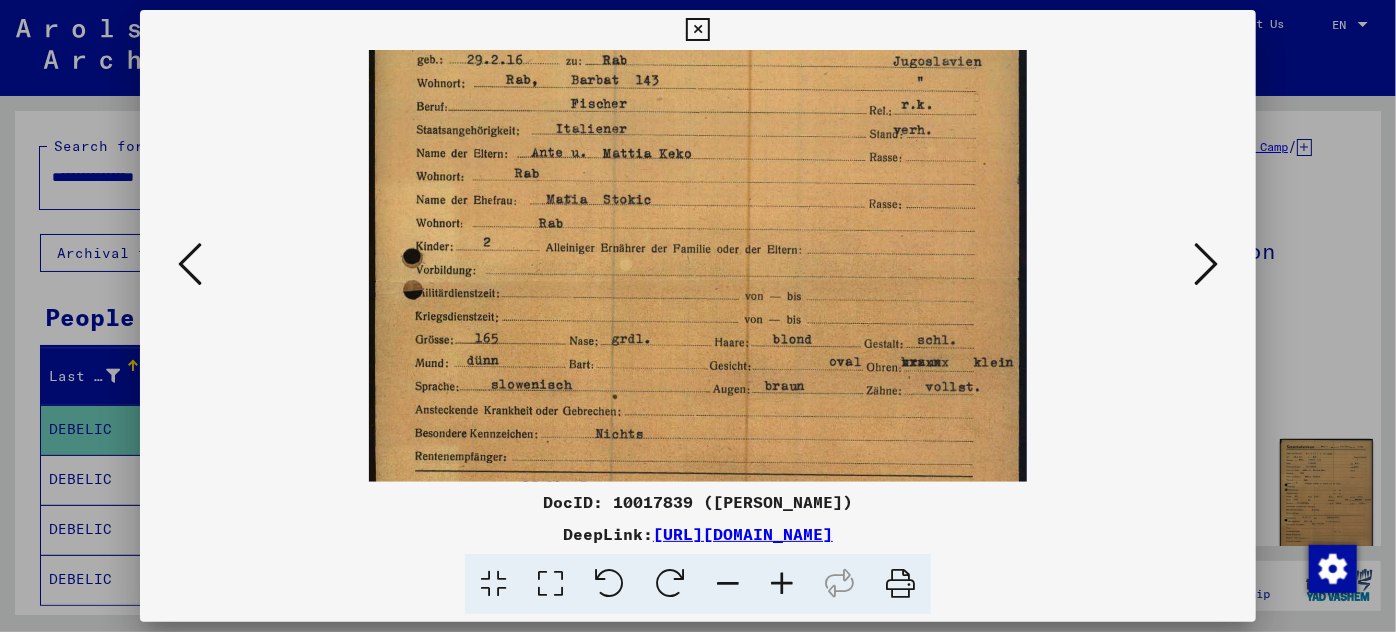 scroll, scrollTop: 0, scrollLeft: 0, axis: both 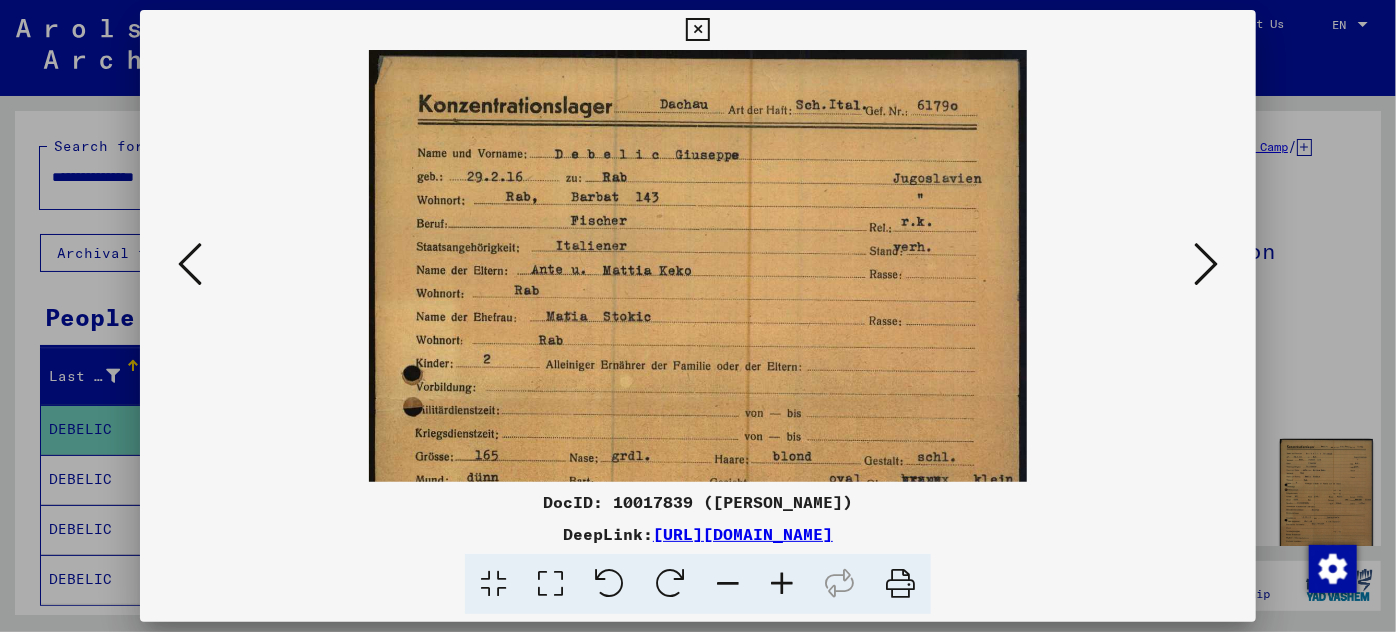 drag, startPoint x: 667, startPoint y: 148, endPoint x: 568, endPoint y: 468, distance: 334.96417 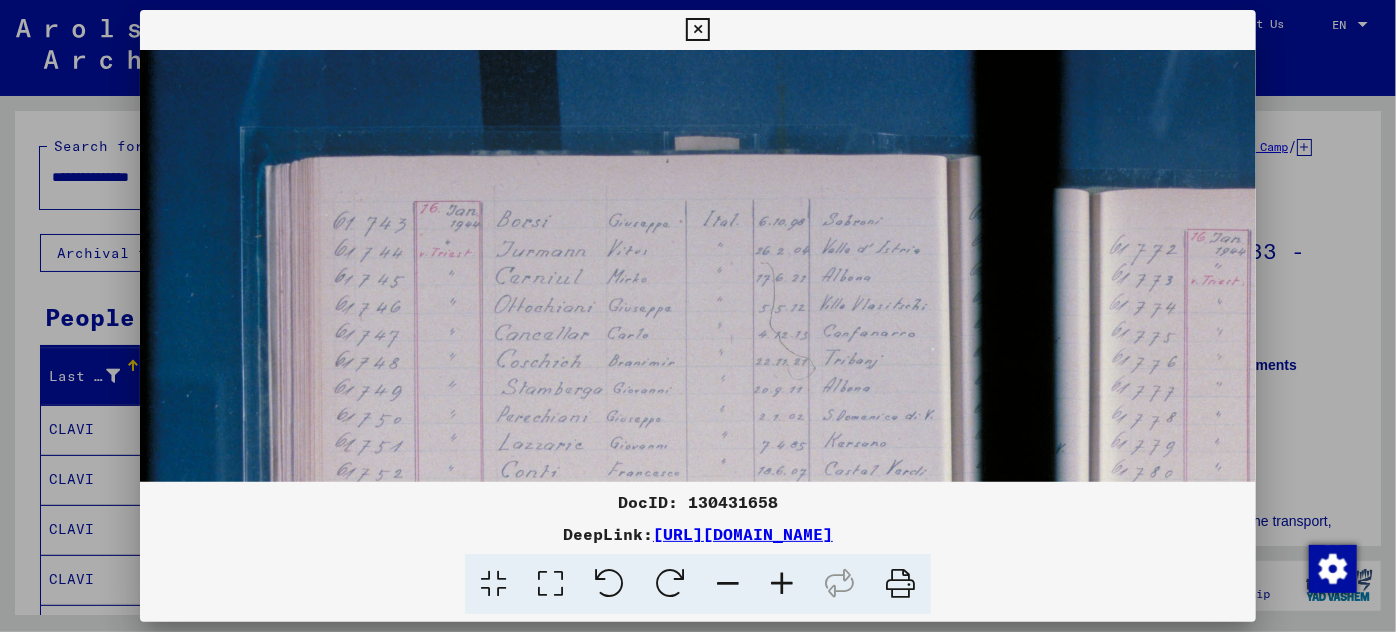 scroll, scrollTop: 0, scrollLeft: 0, axis: both 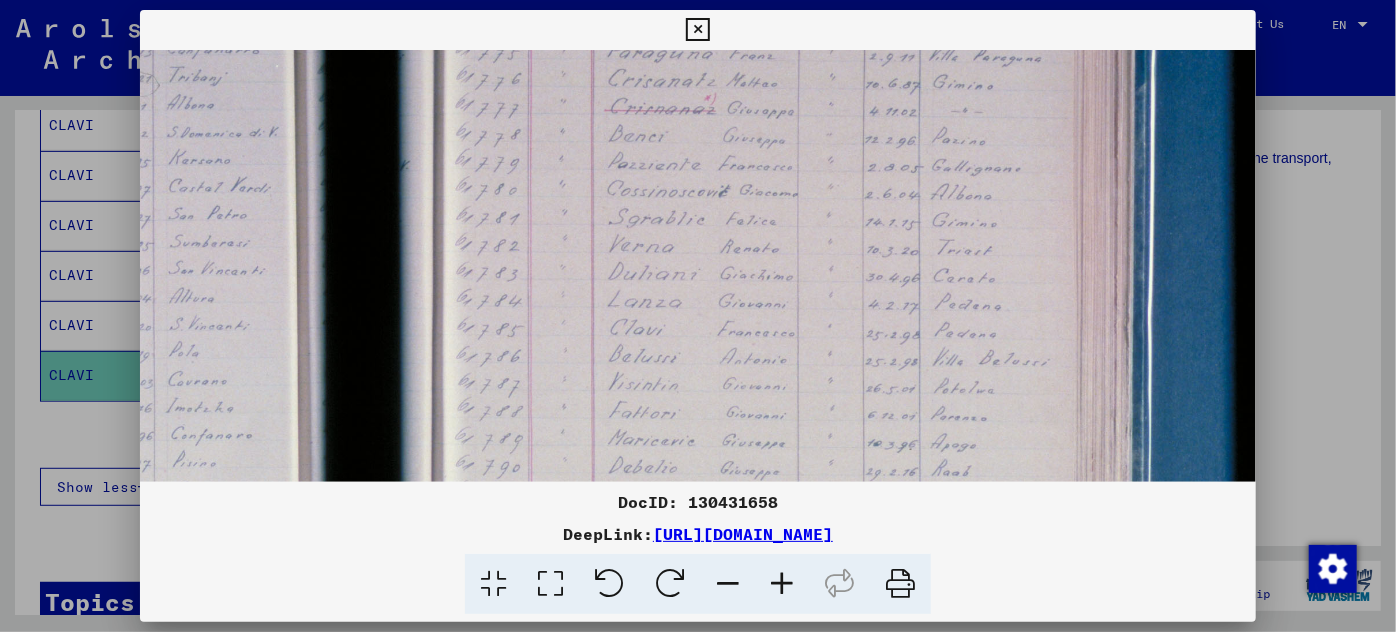 click at bounding box center [370, 358] 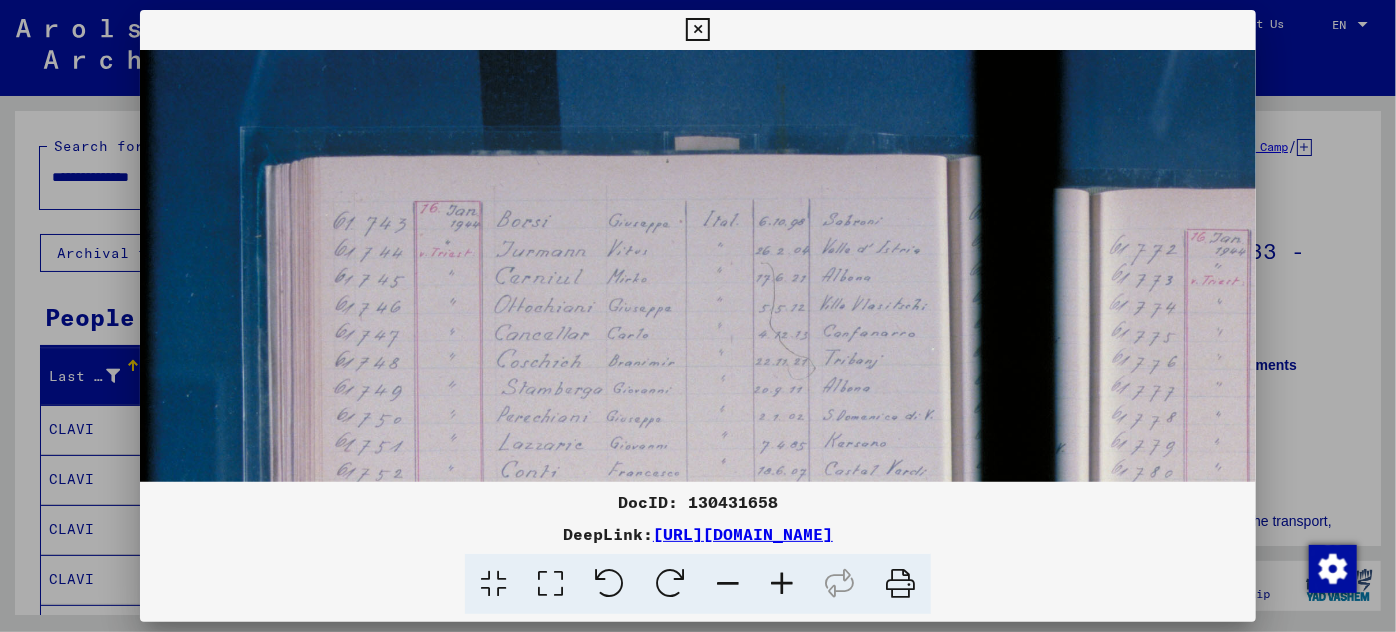 scroll, scrollTop: 0, scrollLeft: 0, axis: both 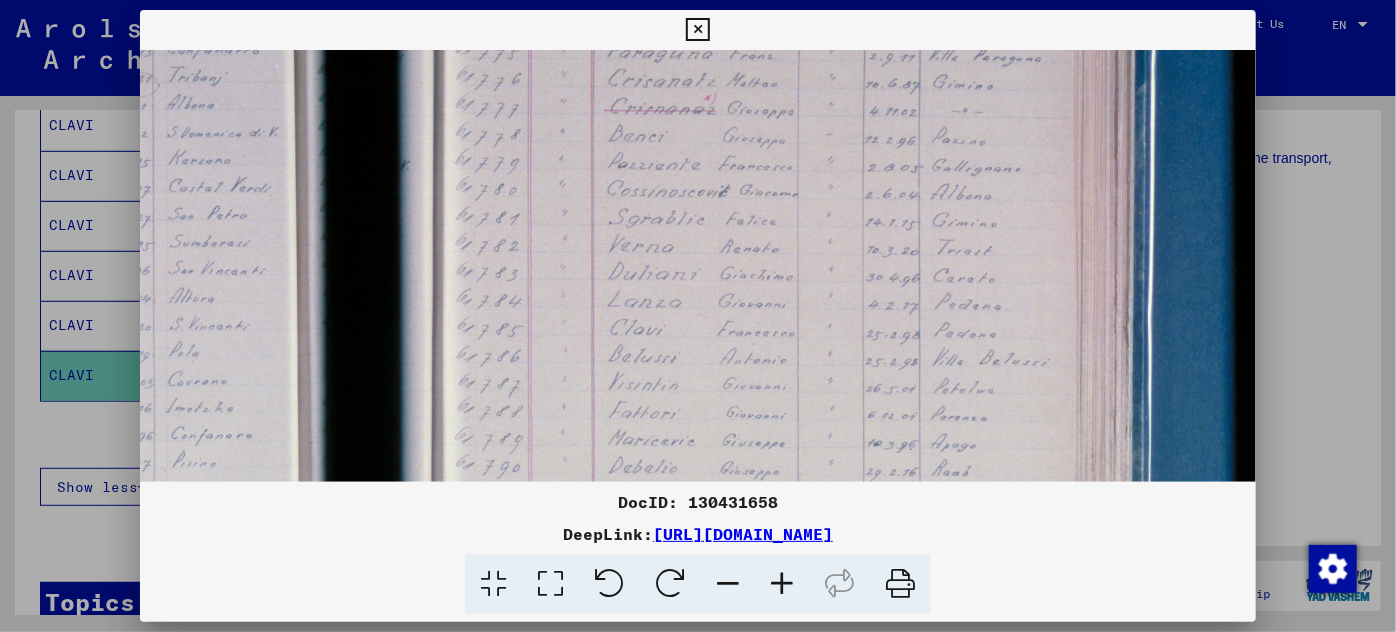 click at bounding box center [370, 358] 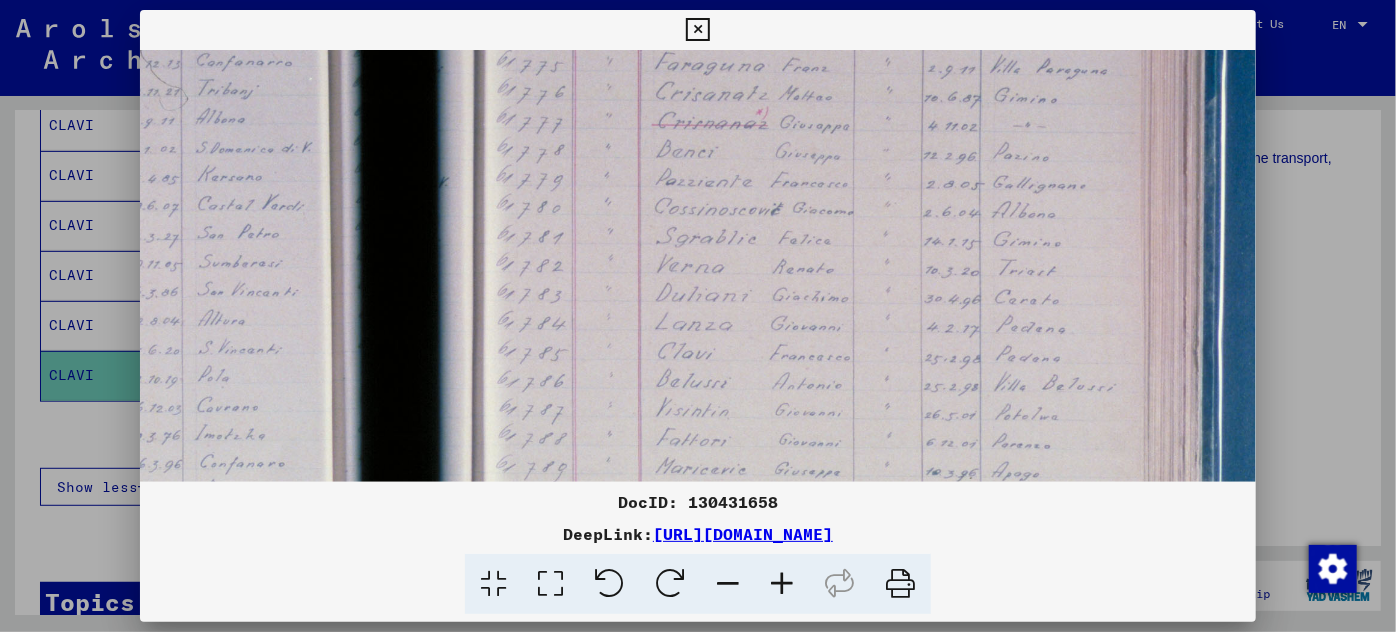 click at bounding box center (782, 584) 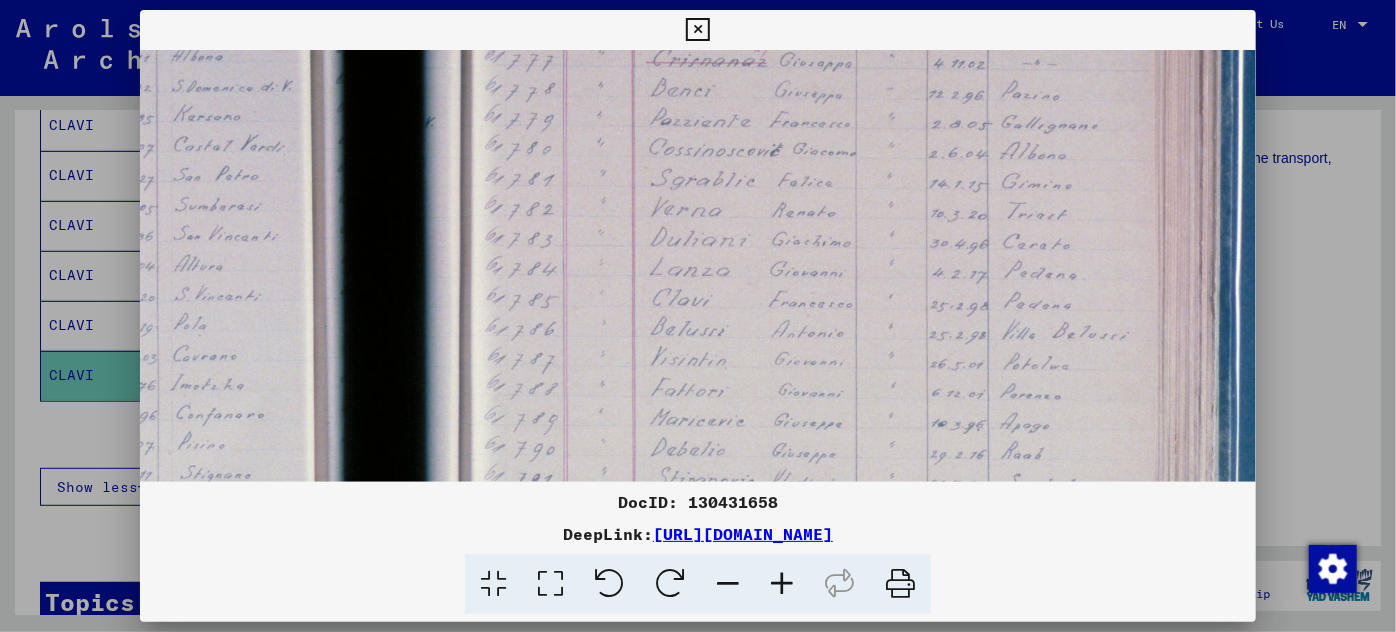 drag, startPoint x: 724, startPoint y: 442, endPoint x: 670, endPoint y: 363, distance: 95.692215 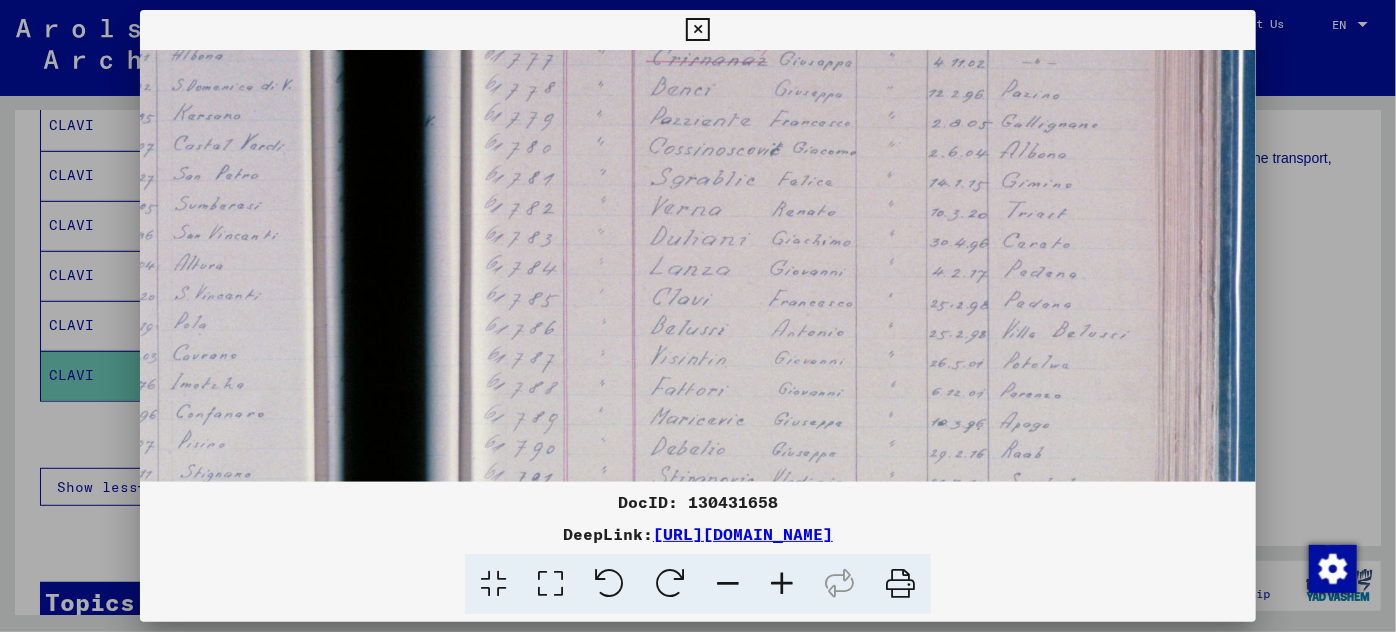 click on "https://collections.arolsen-archives.org/en/document/130431658" at bounding box center [743, 534] 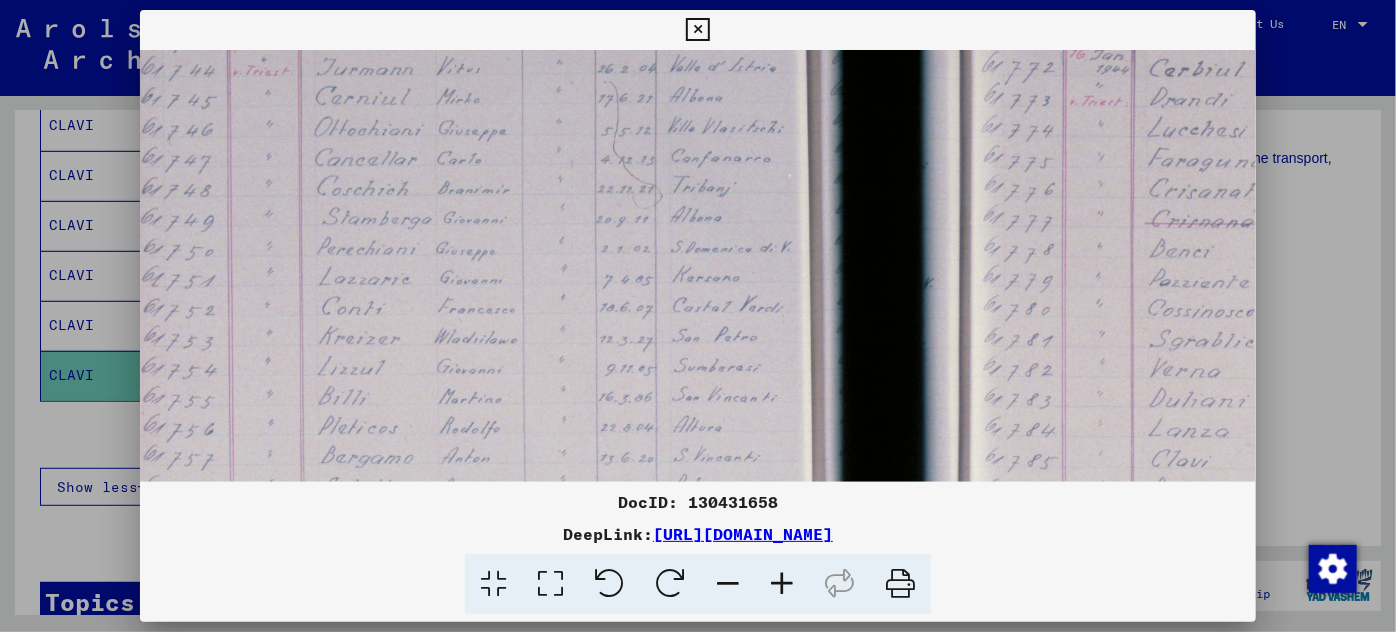 scroll, scrollTop: 199, scrollLeft: 209, axis: both 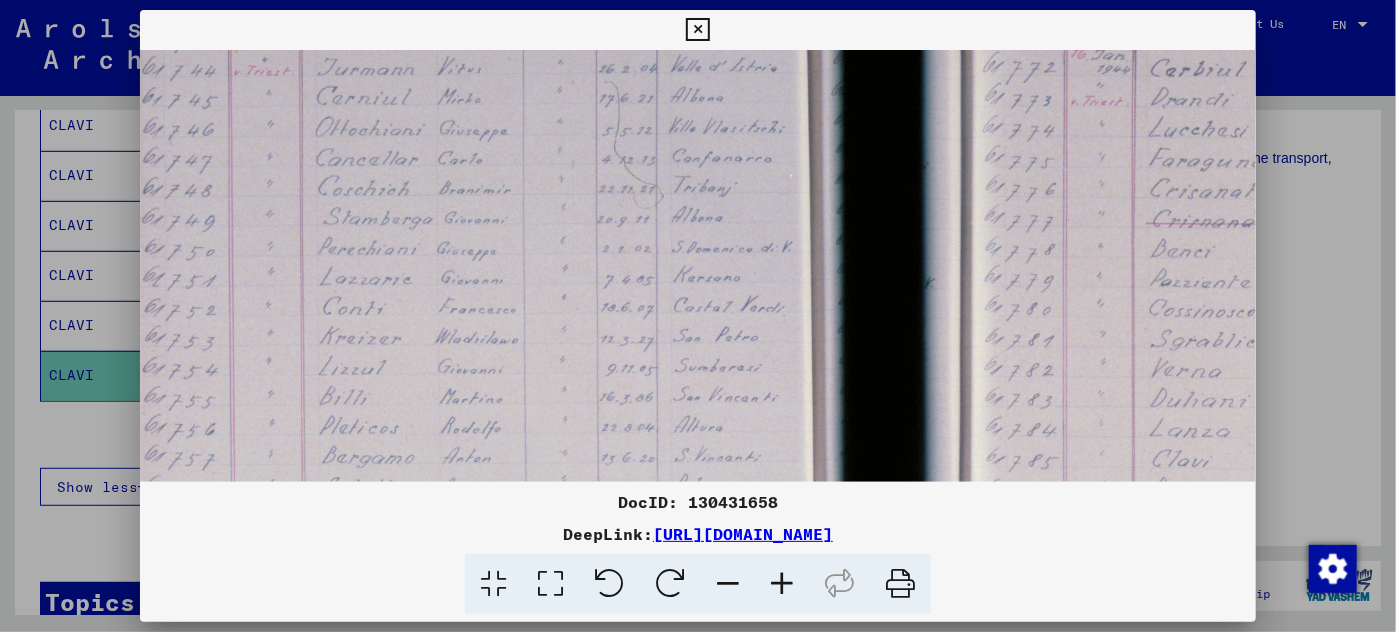 drag, startPoint x: 722, startPoint y: 430, endPoint x: 1235, endPoint y: 600, distance: 540.4341 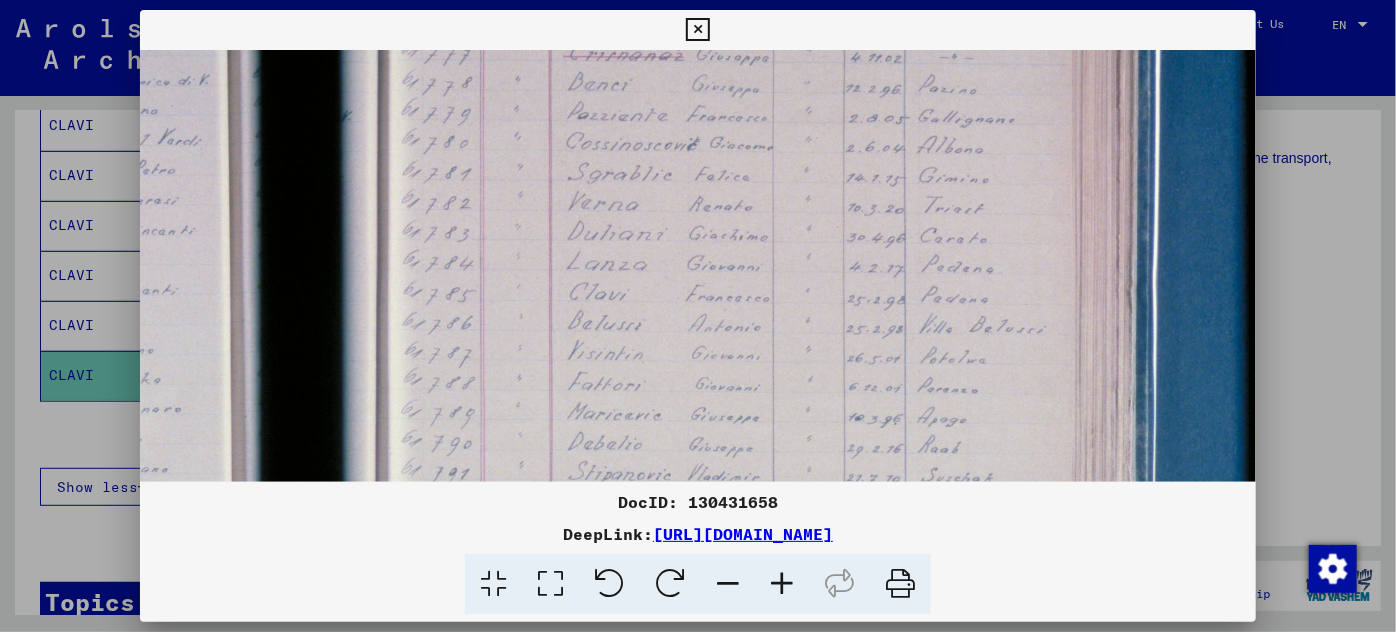 drag, startPoint x: 538, startPoint y: 311, endPoint x: 0, endPoint y: 159, distance: 559.05994 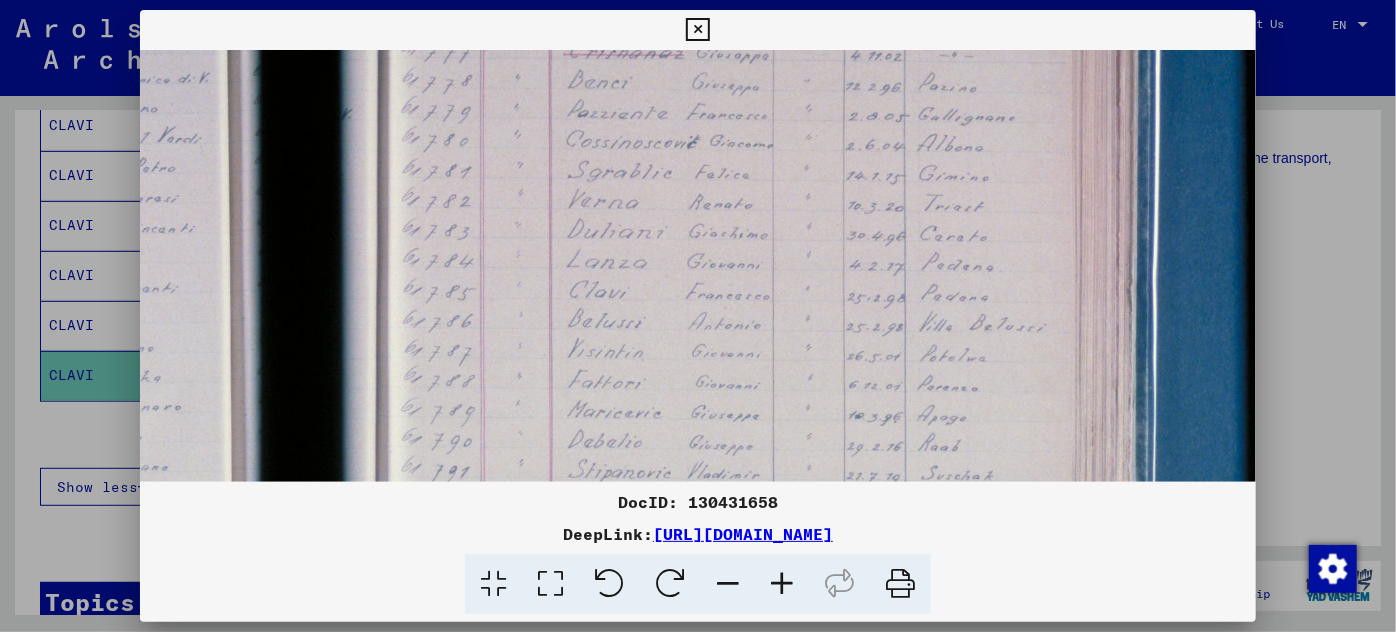click at bounding box center (309, 323) 